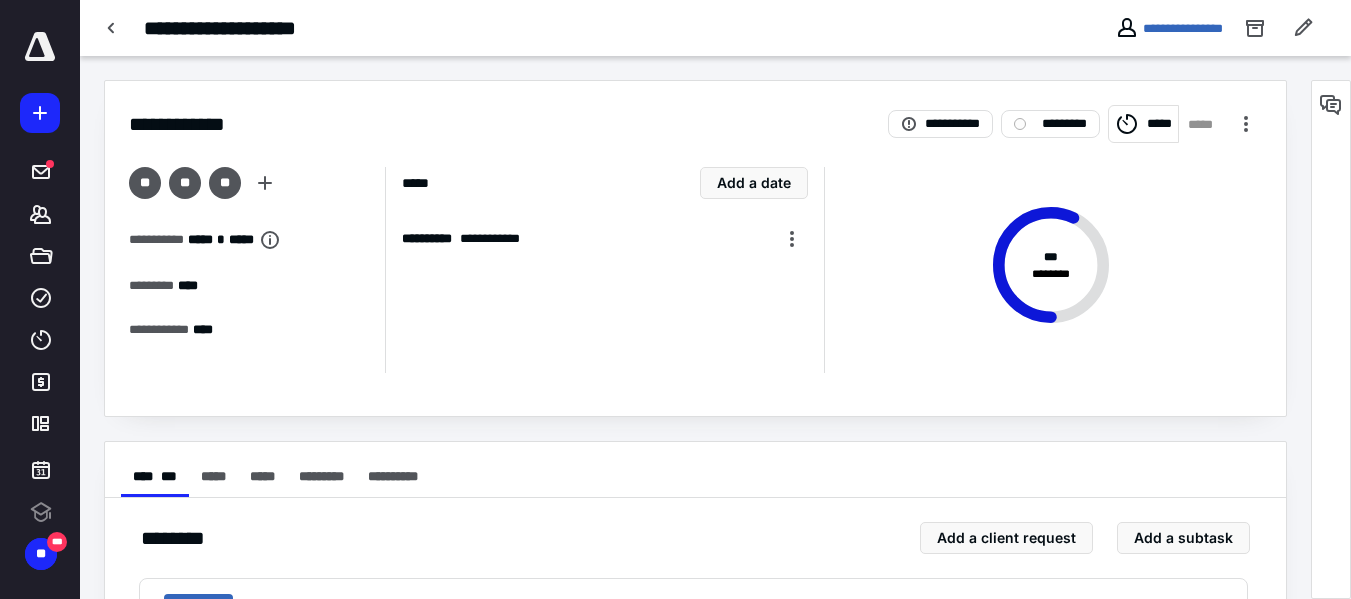 click on "*******" at bounding box center (41, 214) 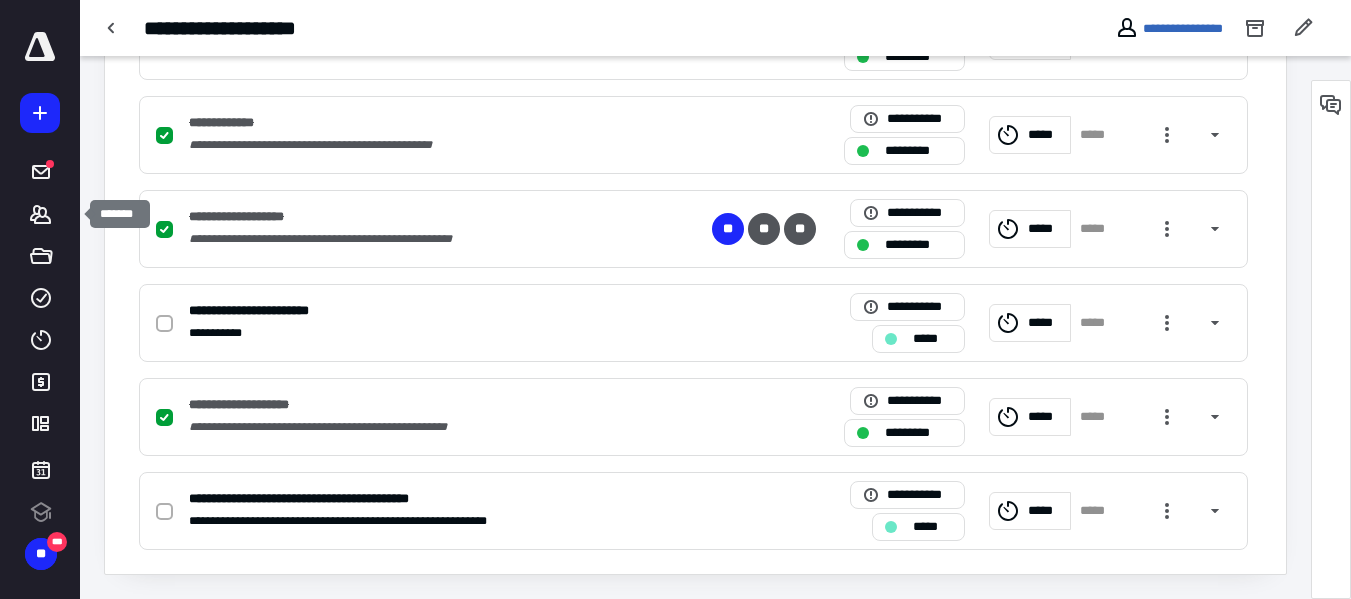 scroll, scrollTop: 0, scrollLeft: 0, axis: both 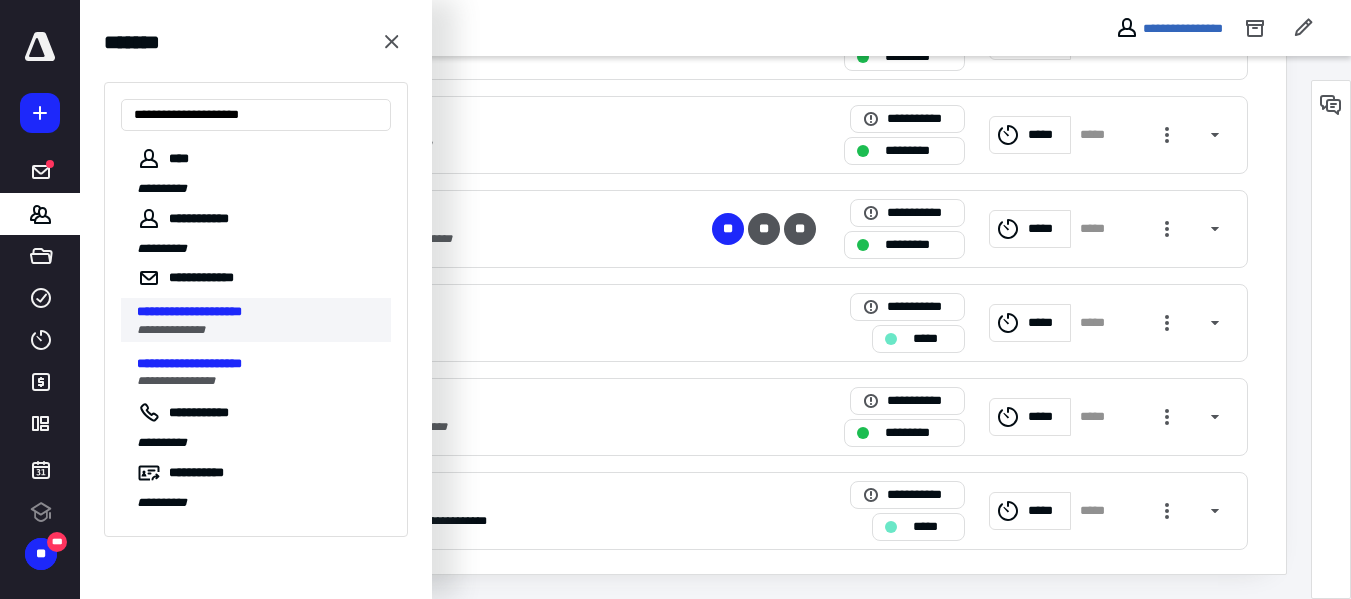 type on "**********" 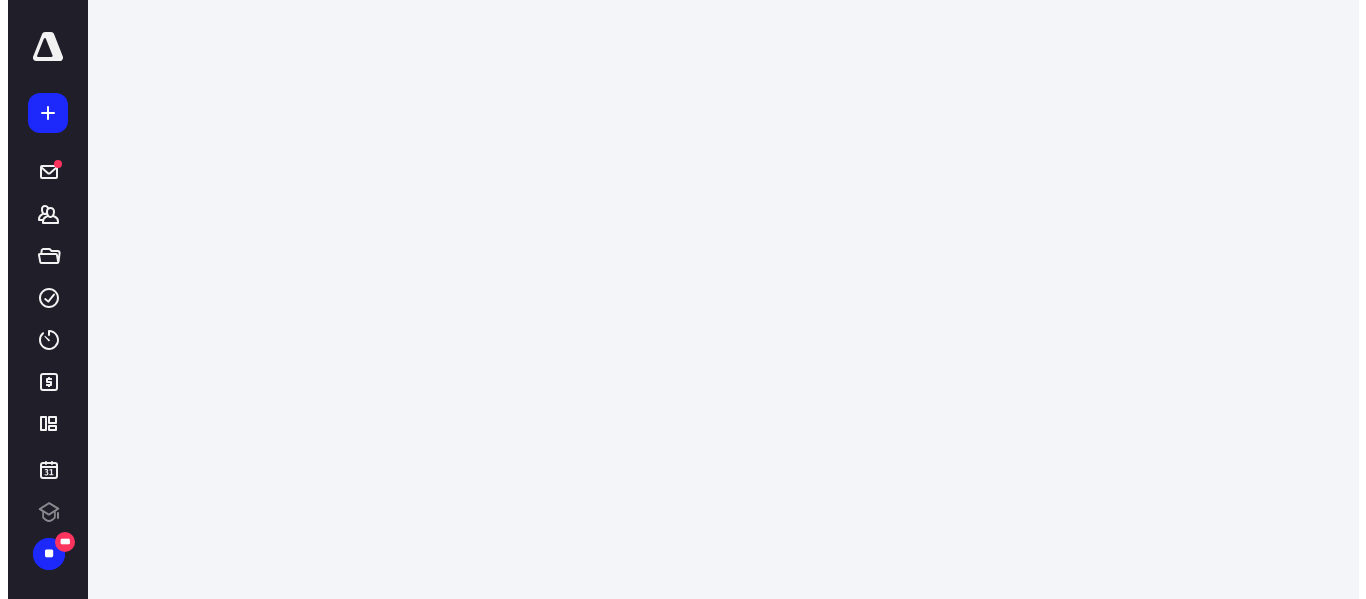 scroll, scrollTop: 0, scrollLeft: 0, axis: both 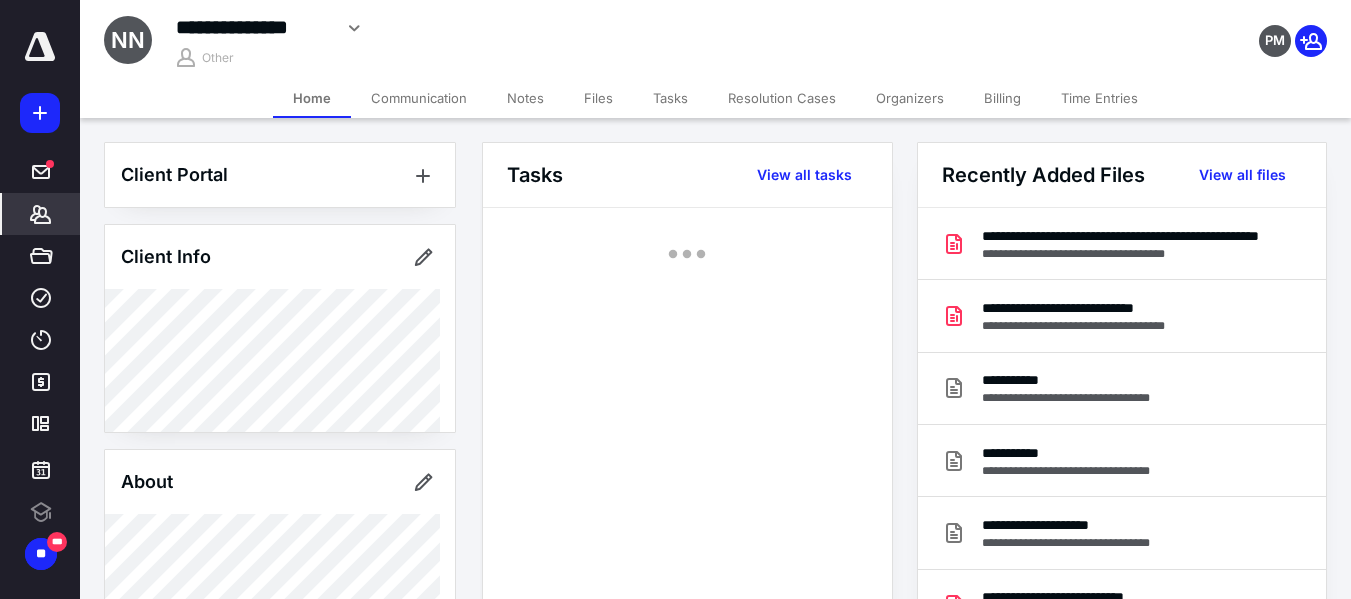 click on "Billing" at bounding box center [1002, 98] 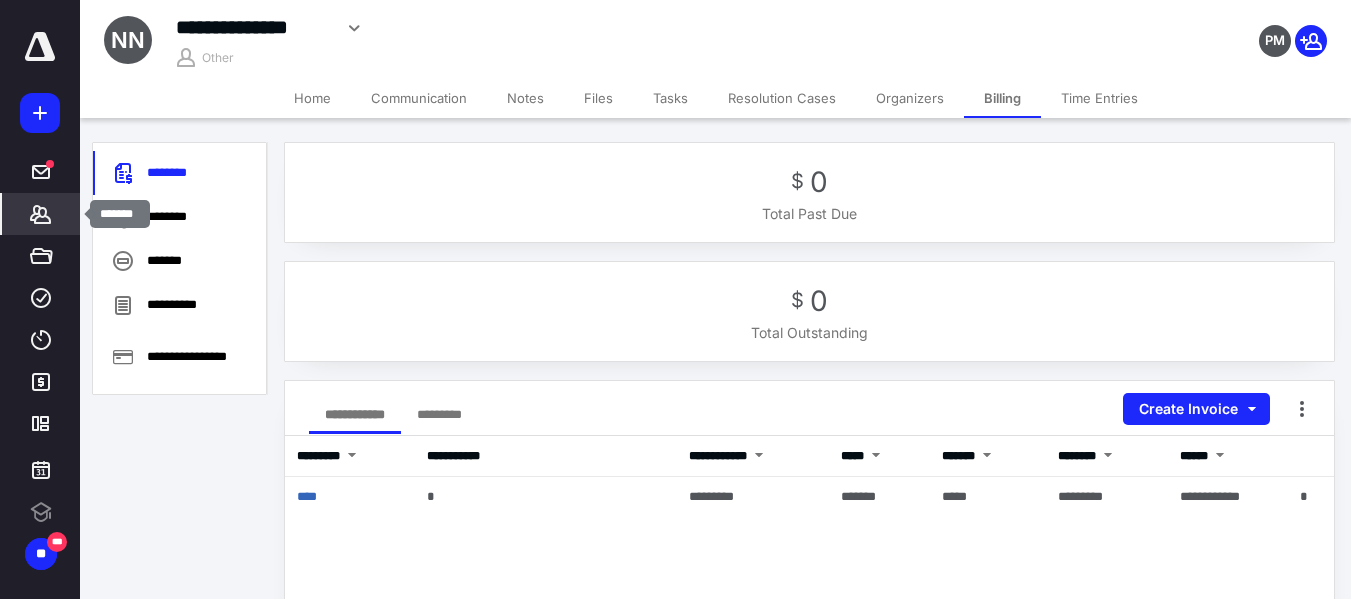 click on "*******" at bounding box center [41, 214] 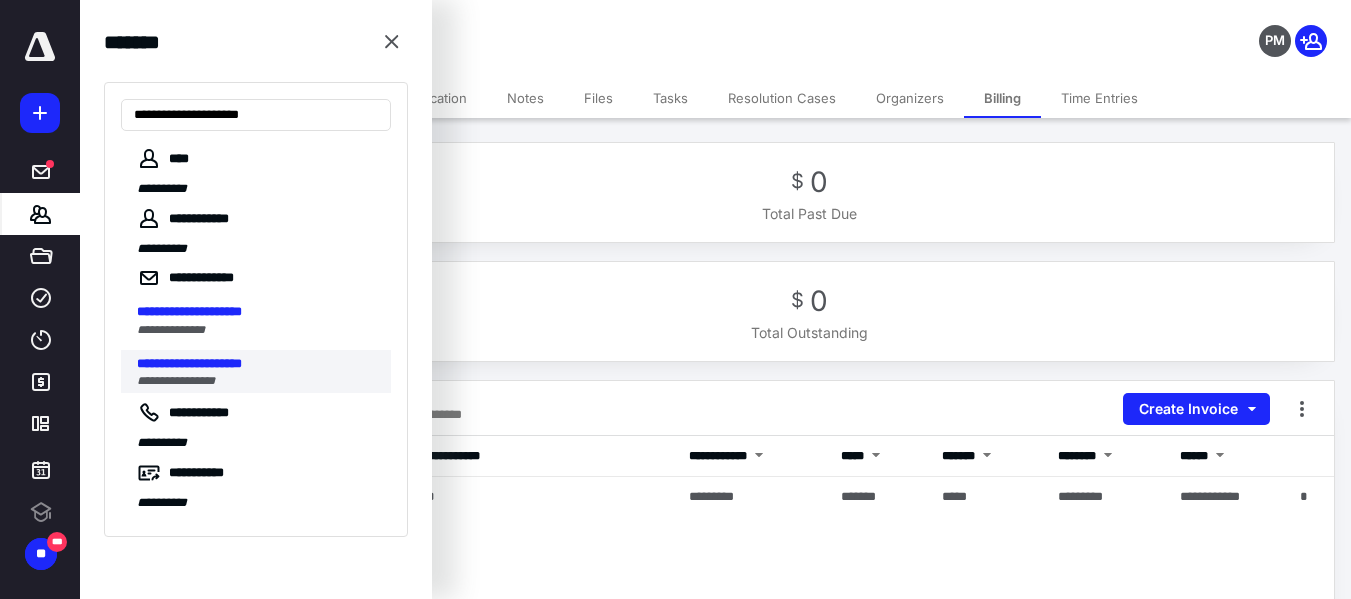 type on "**********" 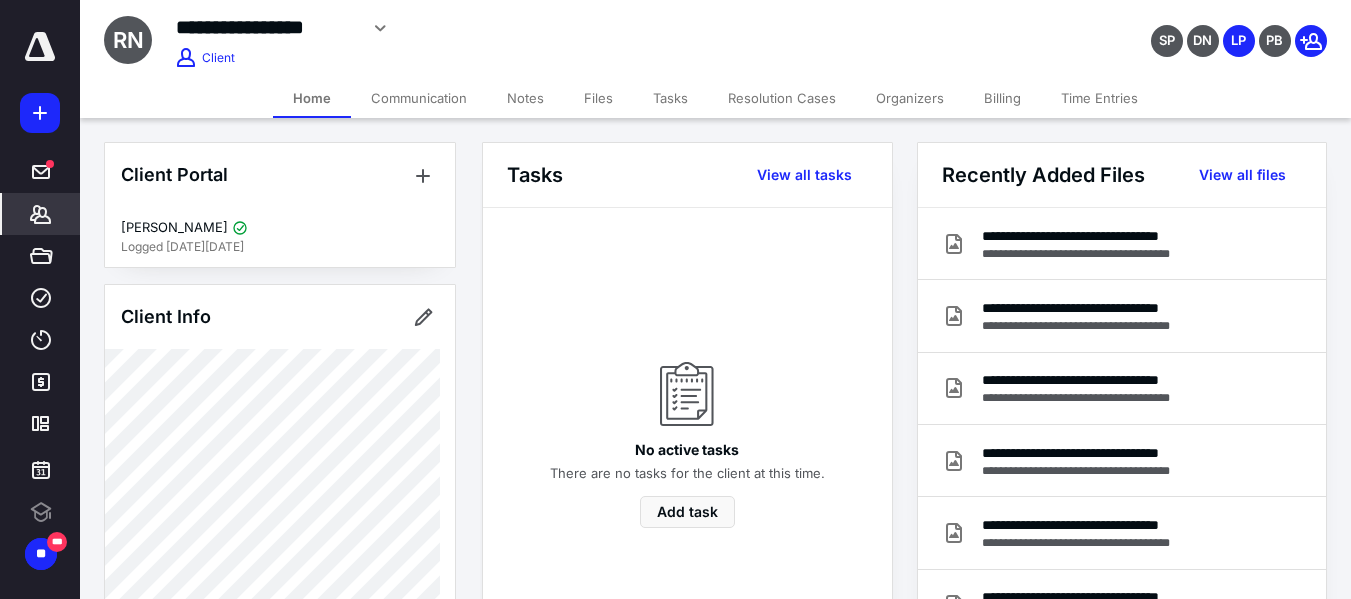 click on "Billing" at bounding box center [1002, 98] 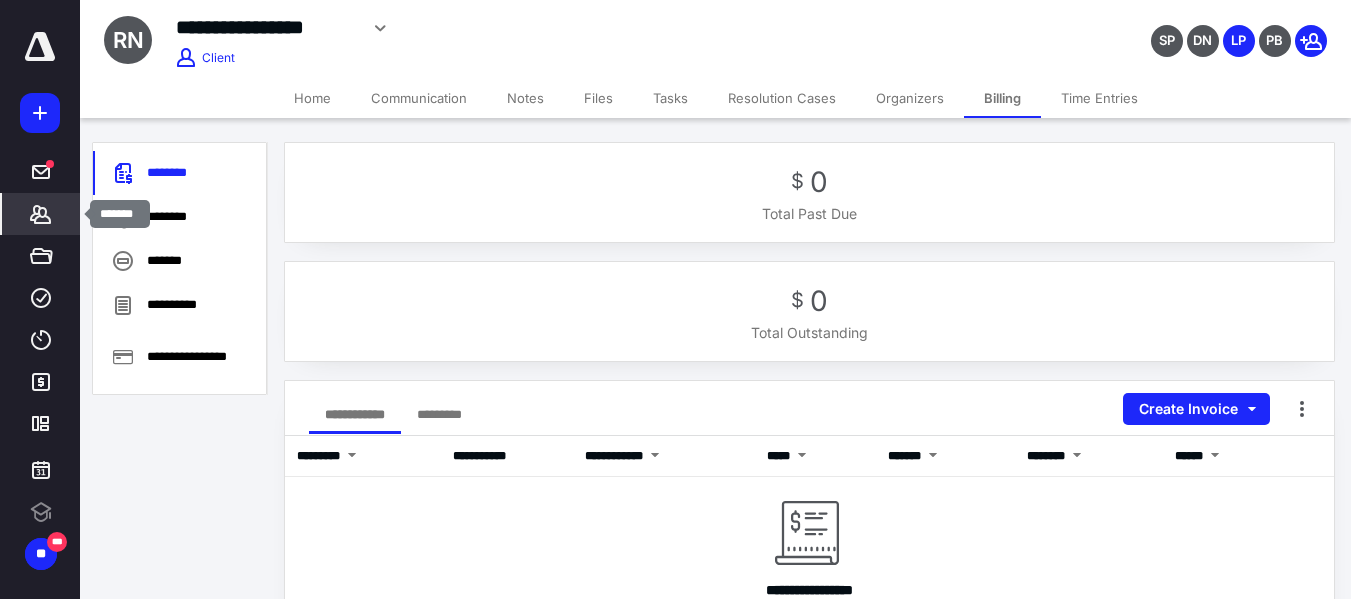 click on "*******" at bounding box center [41, 214] 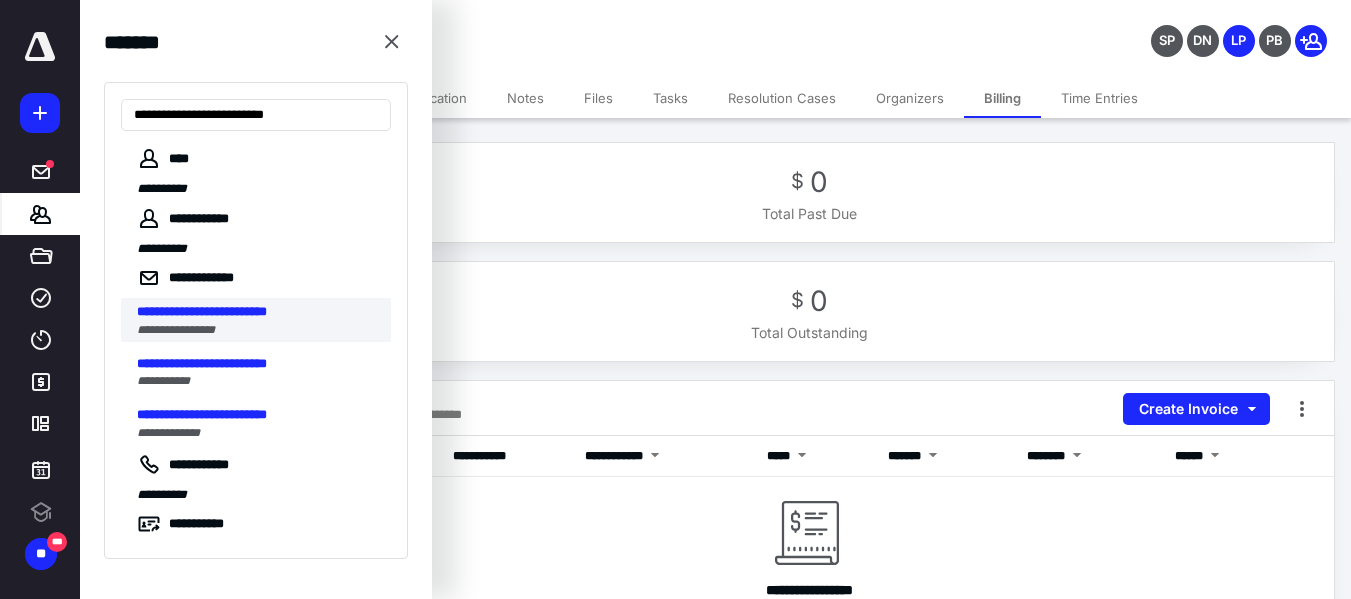 type on "**********" 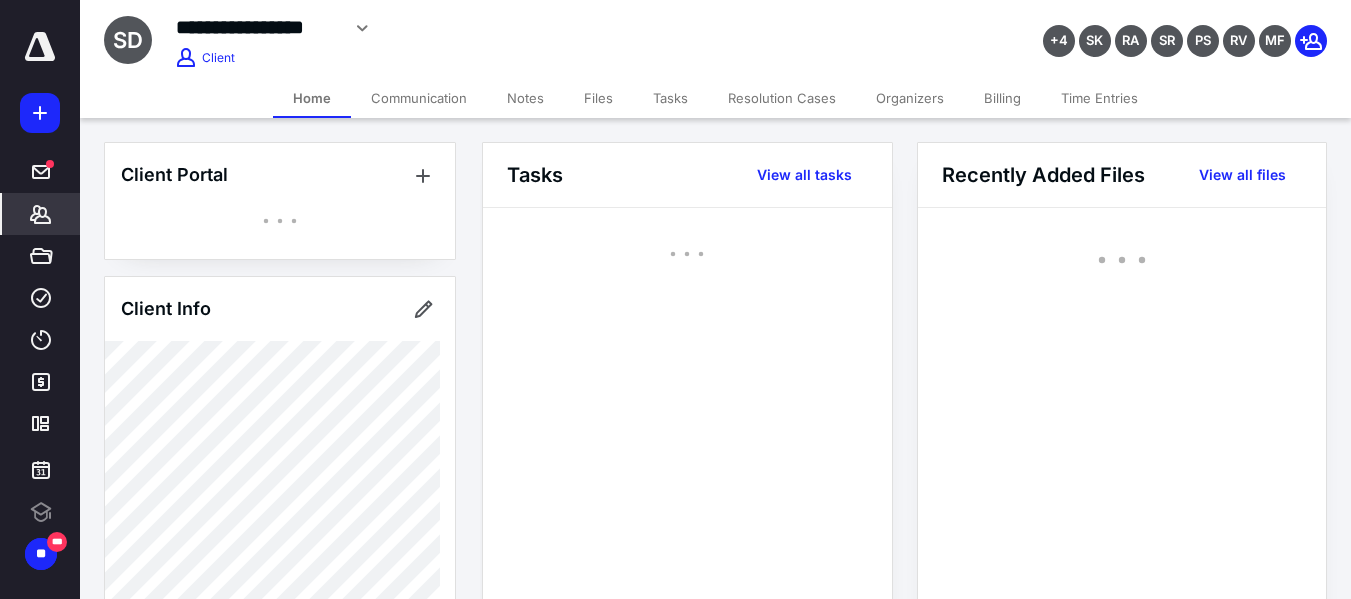 click on "Billing" at bounding box center (1002, 98) 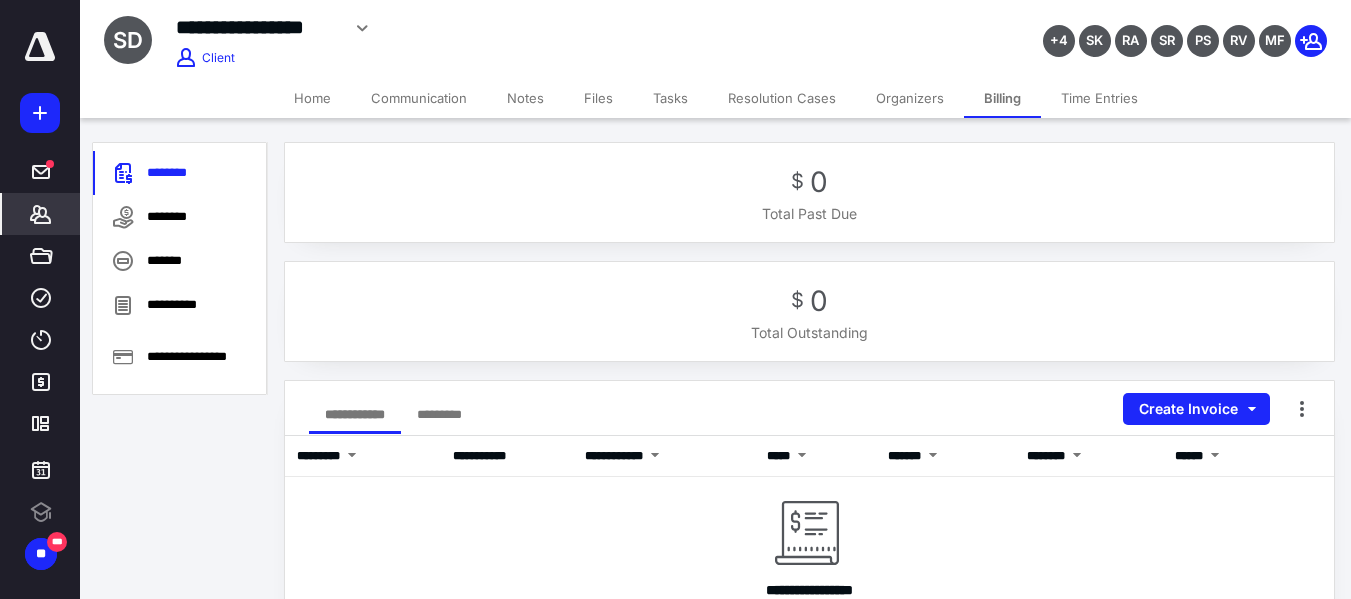 click on "Communication" at bounding box center (419, 98) 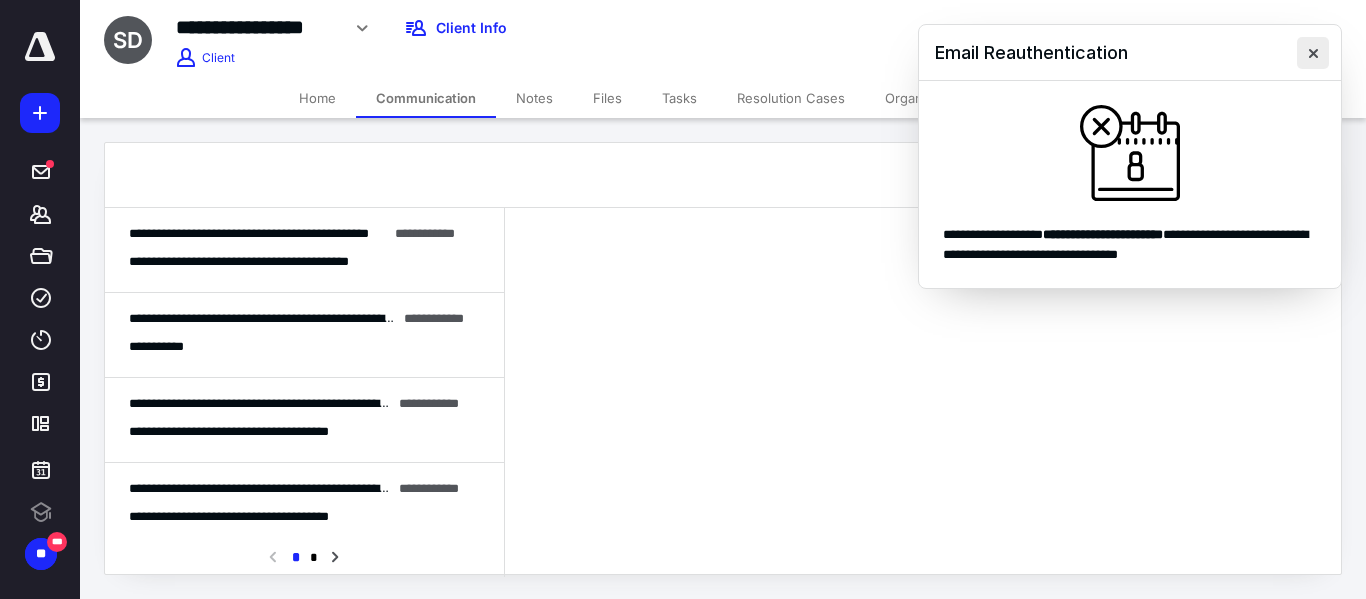 click at bounding box center (1313, 53) 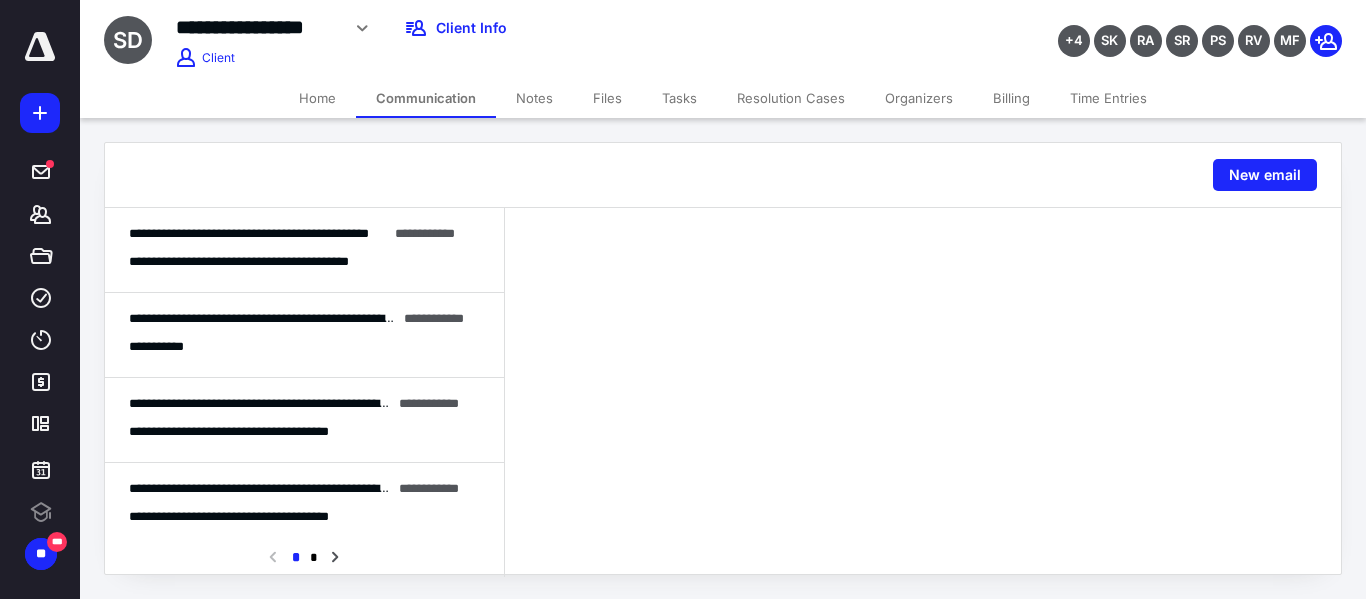 click on "Billing" at bounding box center (1011, 98) 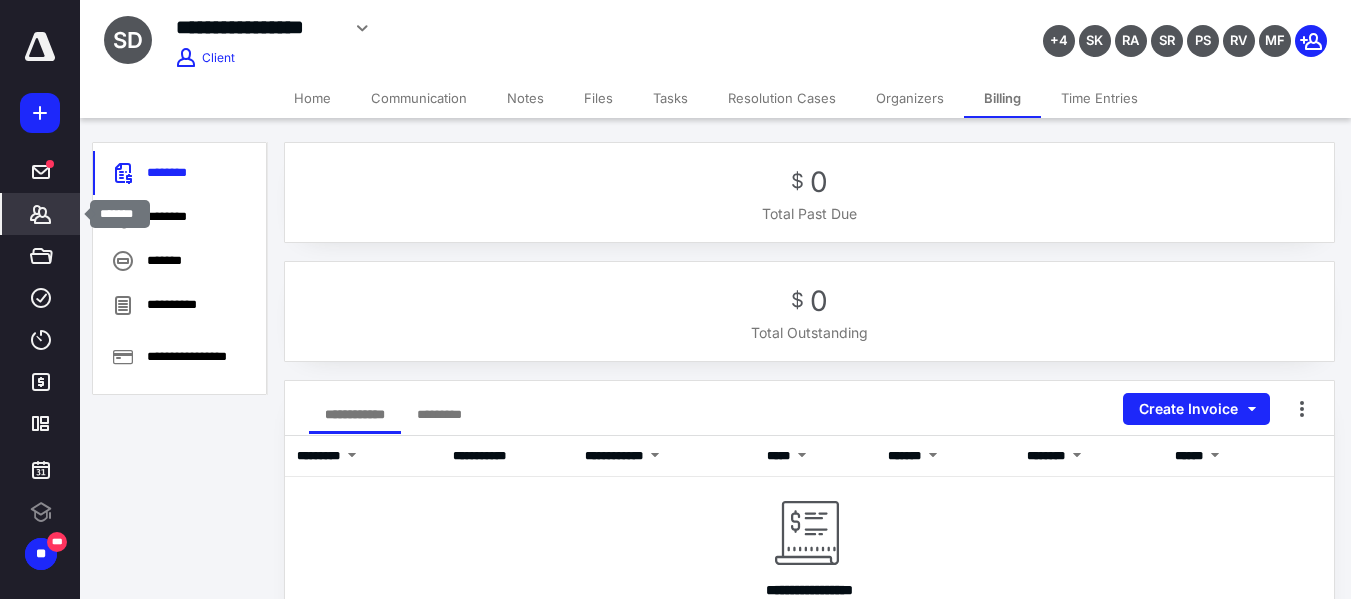 click 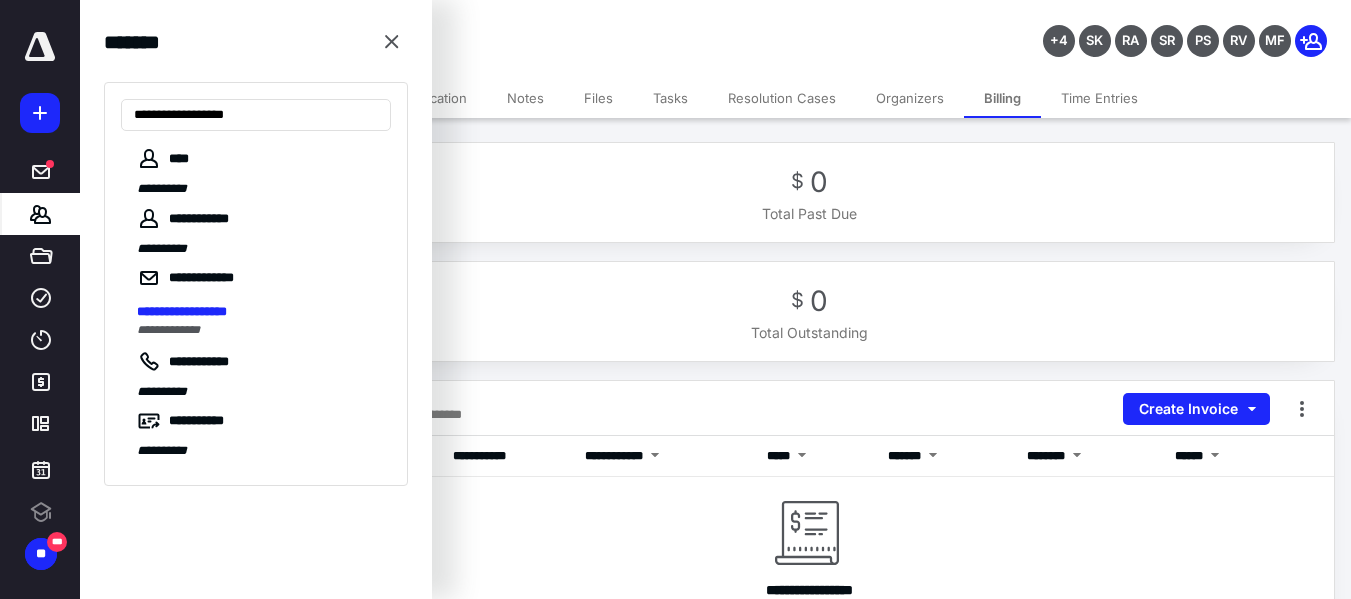 type on "**********" 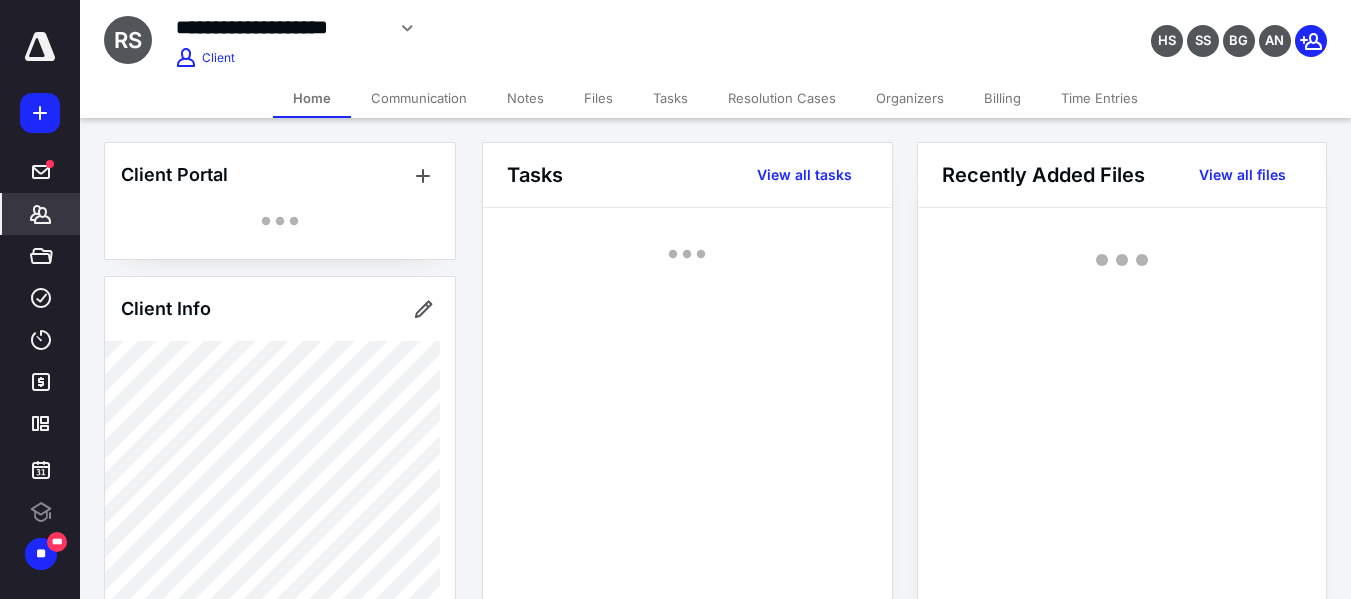 click on "Billing" at bounding box center (1002, 98) 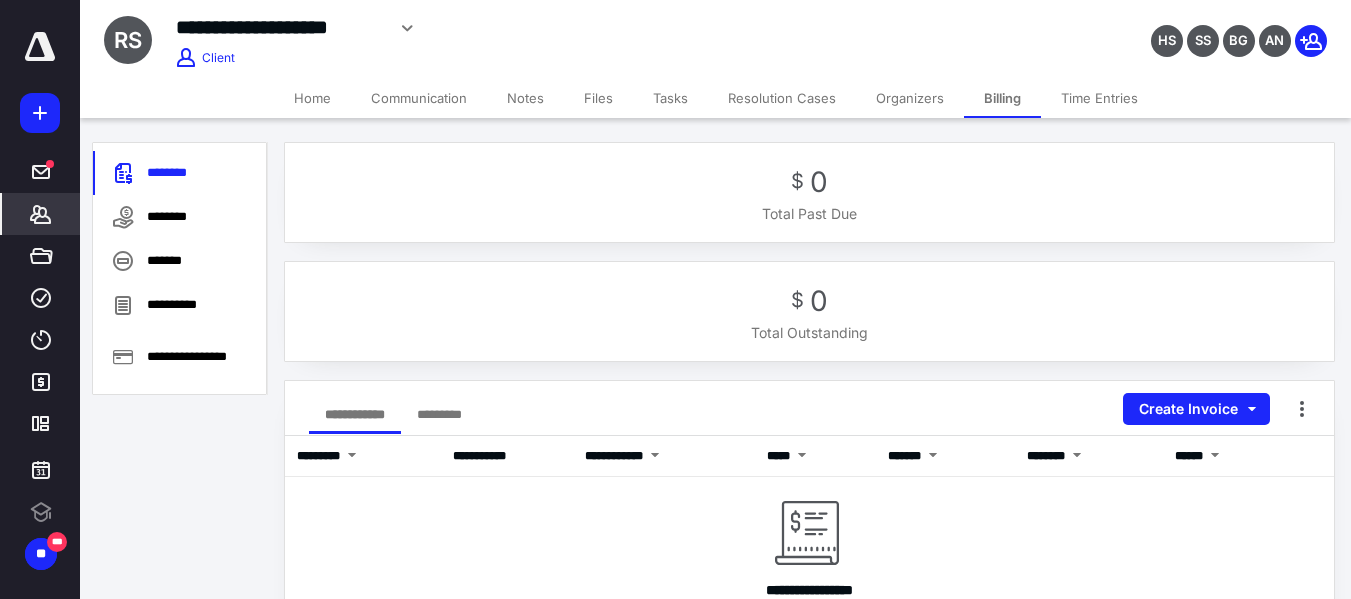 click on "Communication" at bounding box center [419, 98] 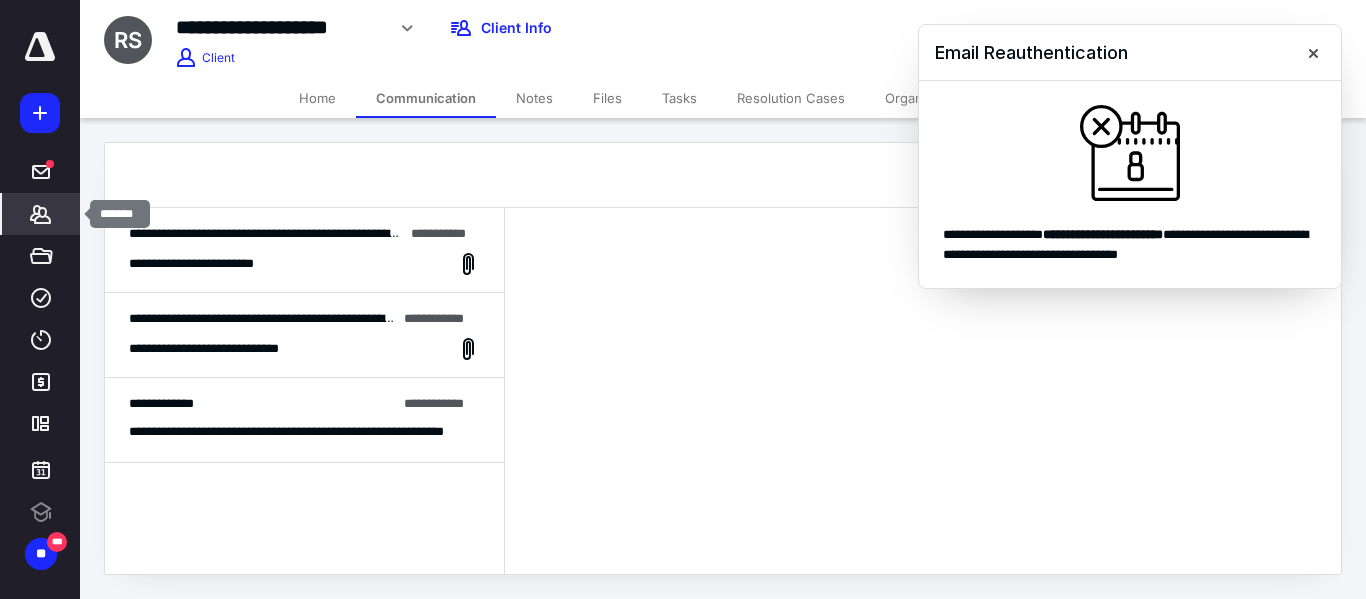click 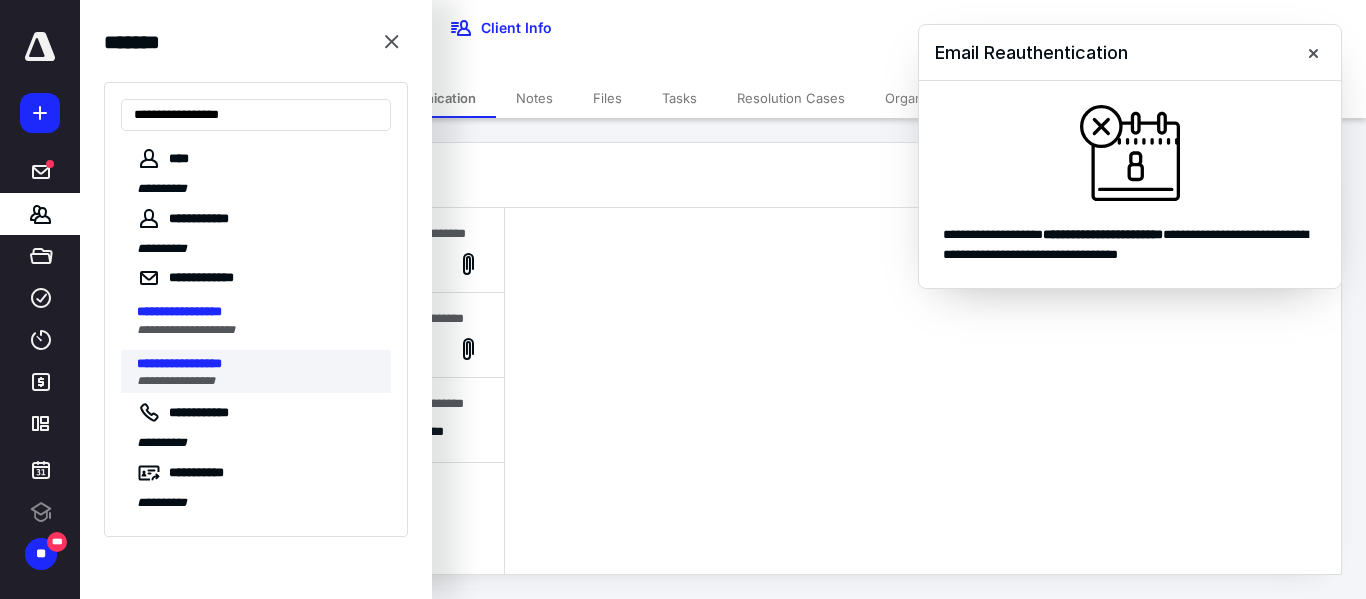 type on "**********" 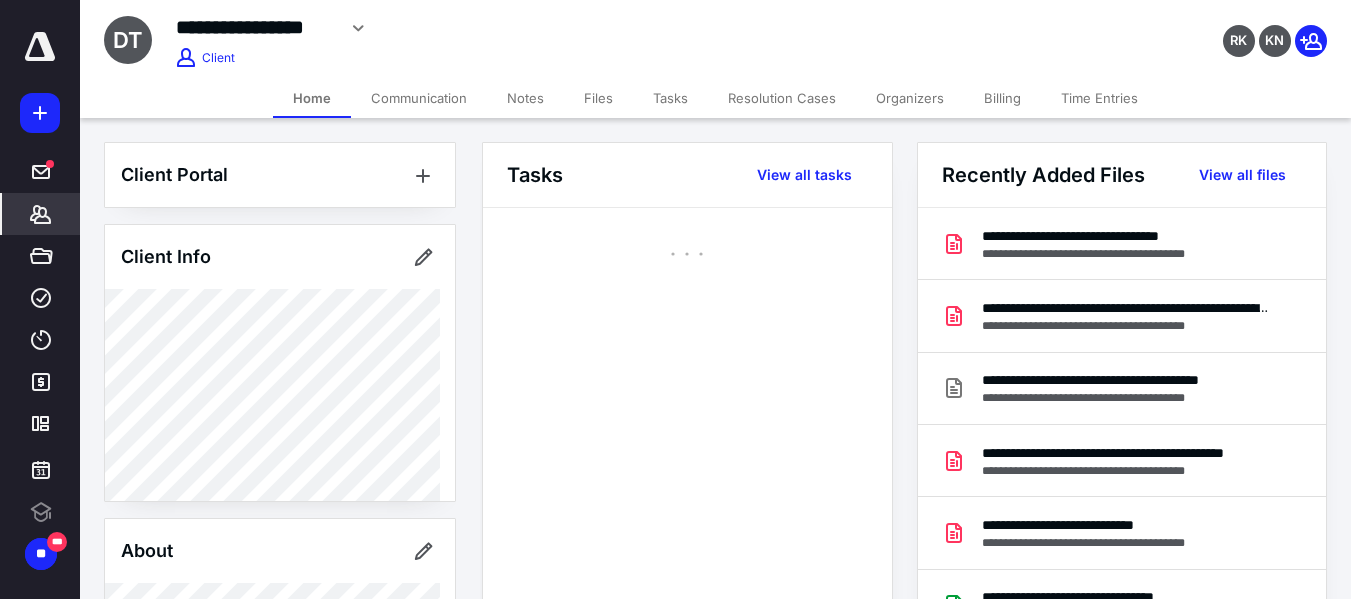 click on "Billing" at bounding box center [1002, 98] 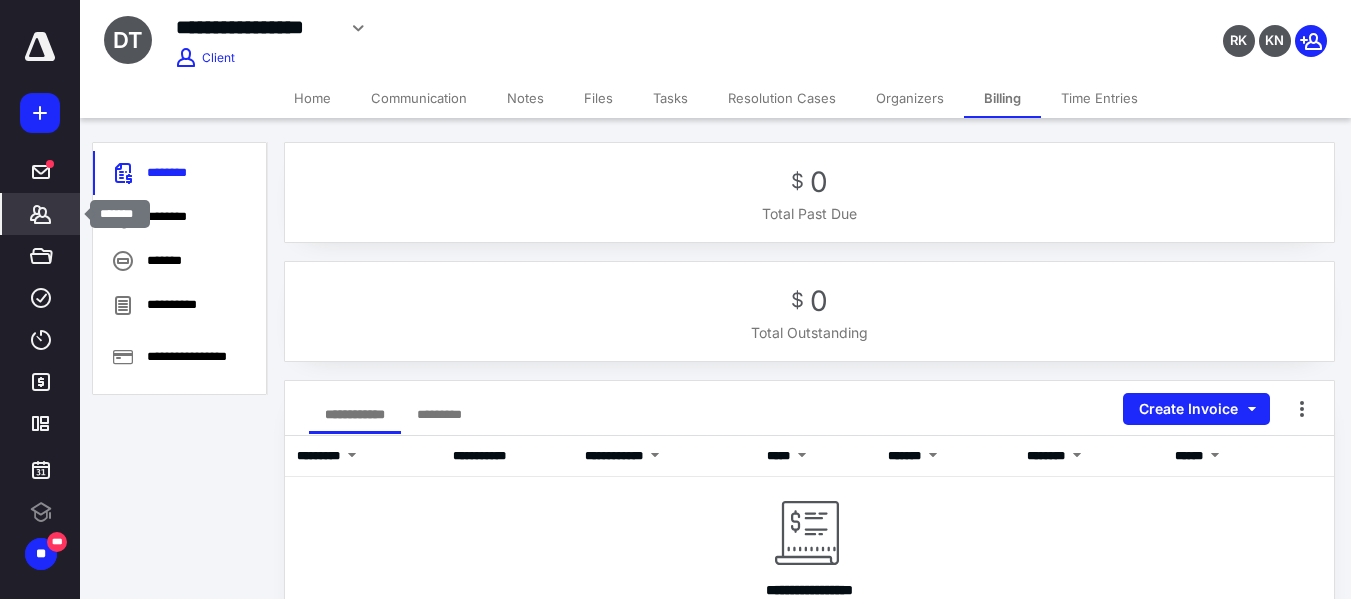 drag, startPoint x: 48, startPoint y: 213, endPoint x: 59, endPoint y: 197, distance: 19.416489 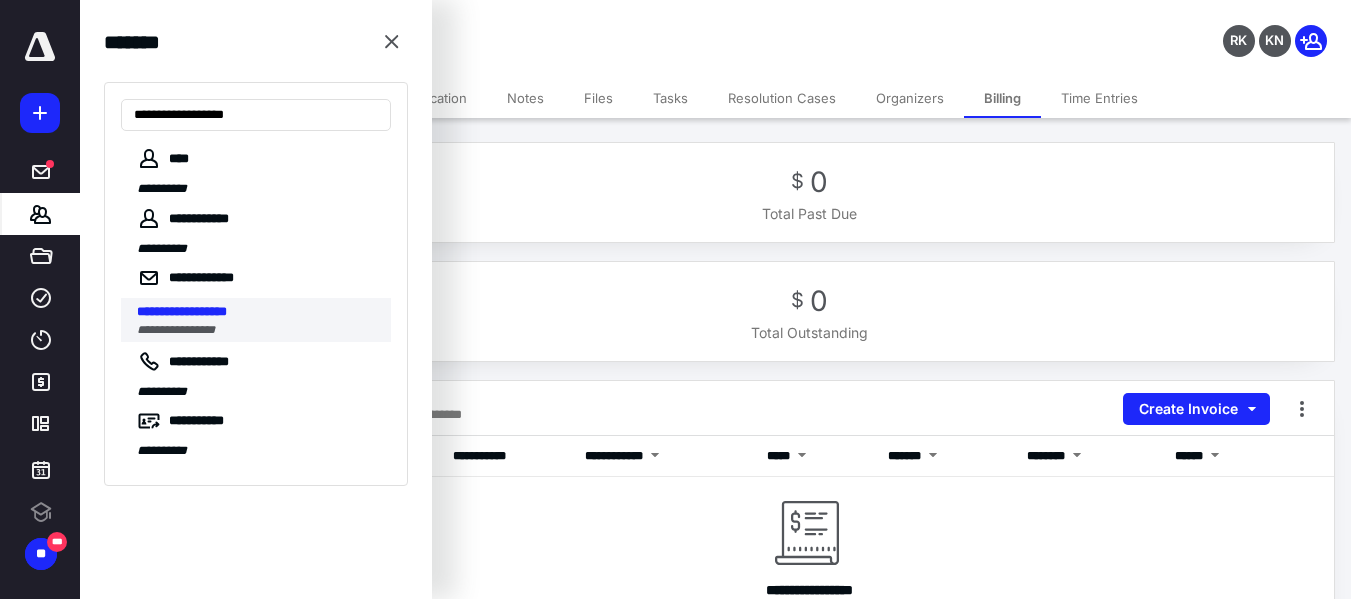 type on "**********" 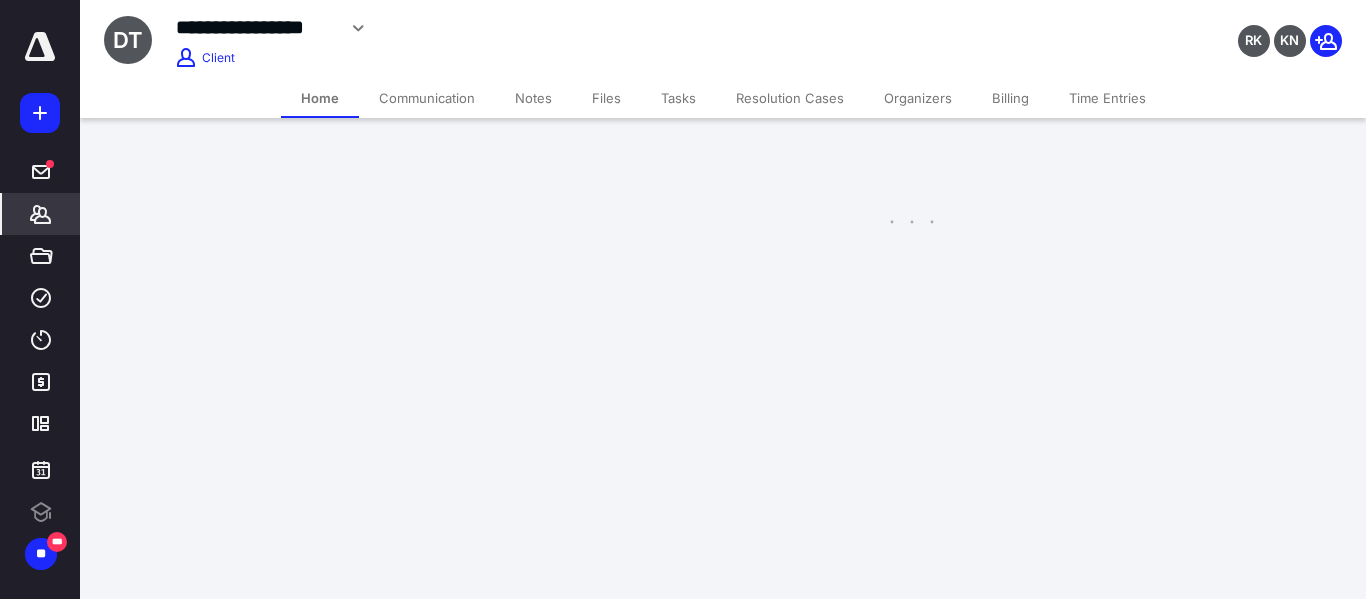click on "Billing" at bounding box center (1010, 98) 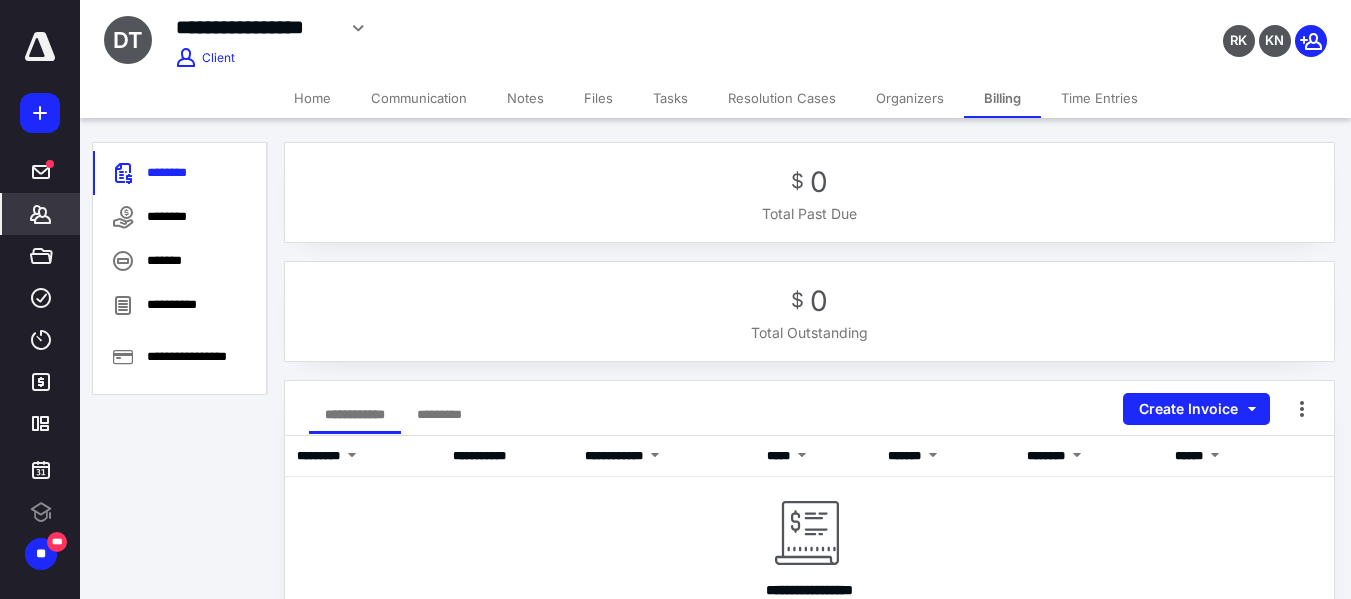 click on "Communication" at bounding box center (419, 98) 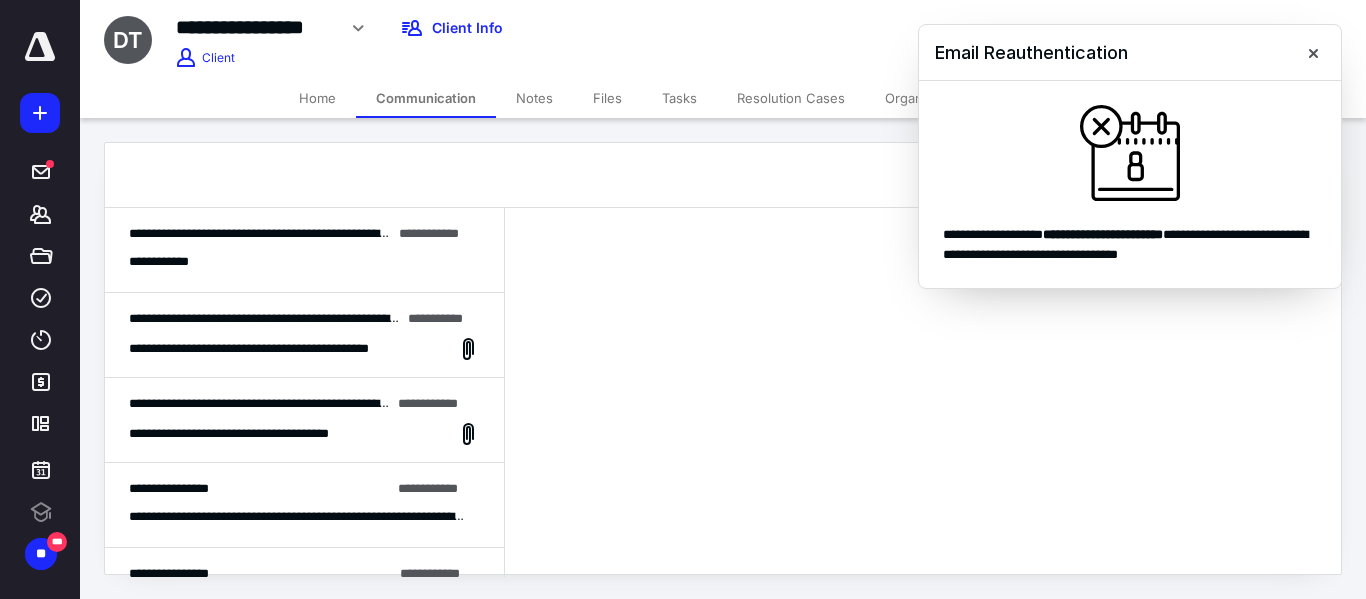 click on "**********" at bounding box center (304, 262) 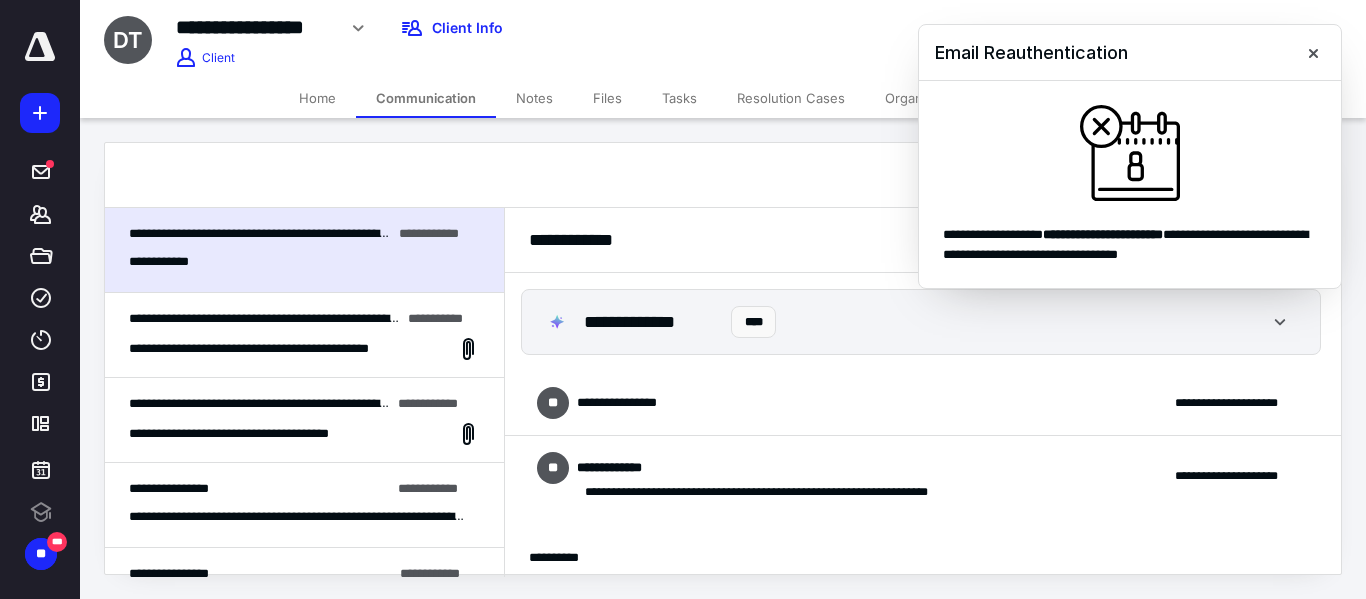 scroll, scrollTop: 388, scrollLeft: 0, axis: vertical 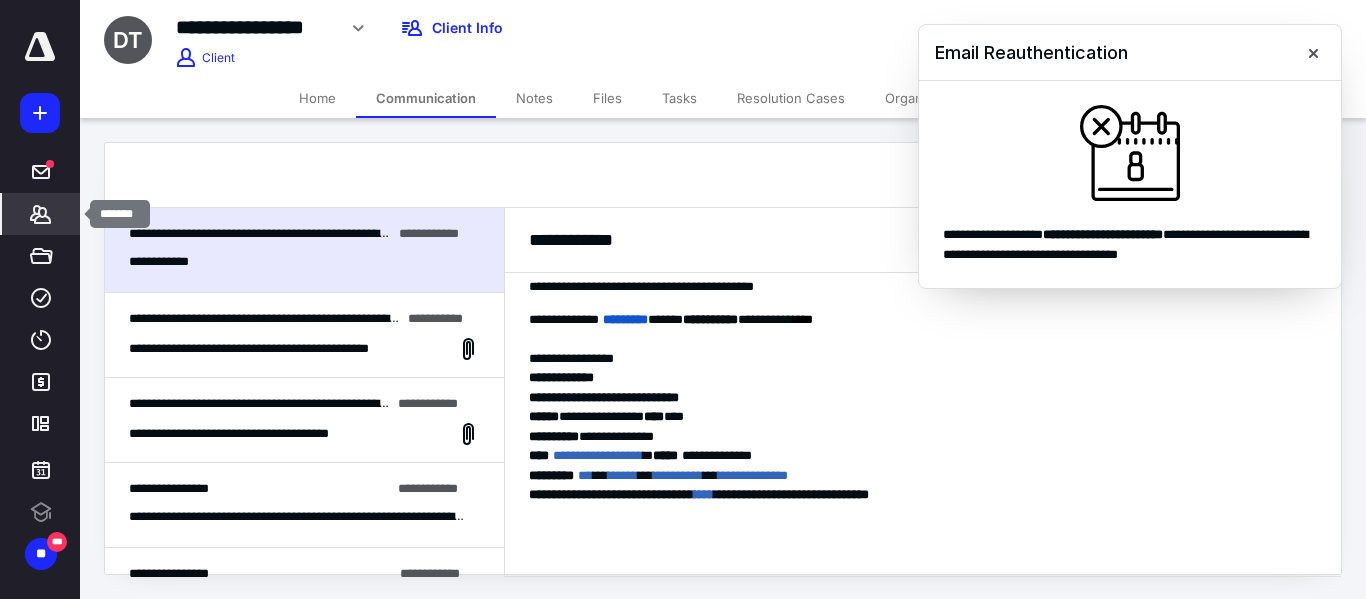 click 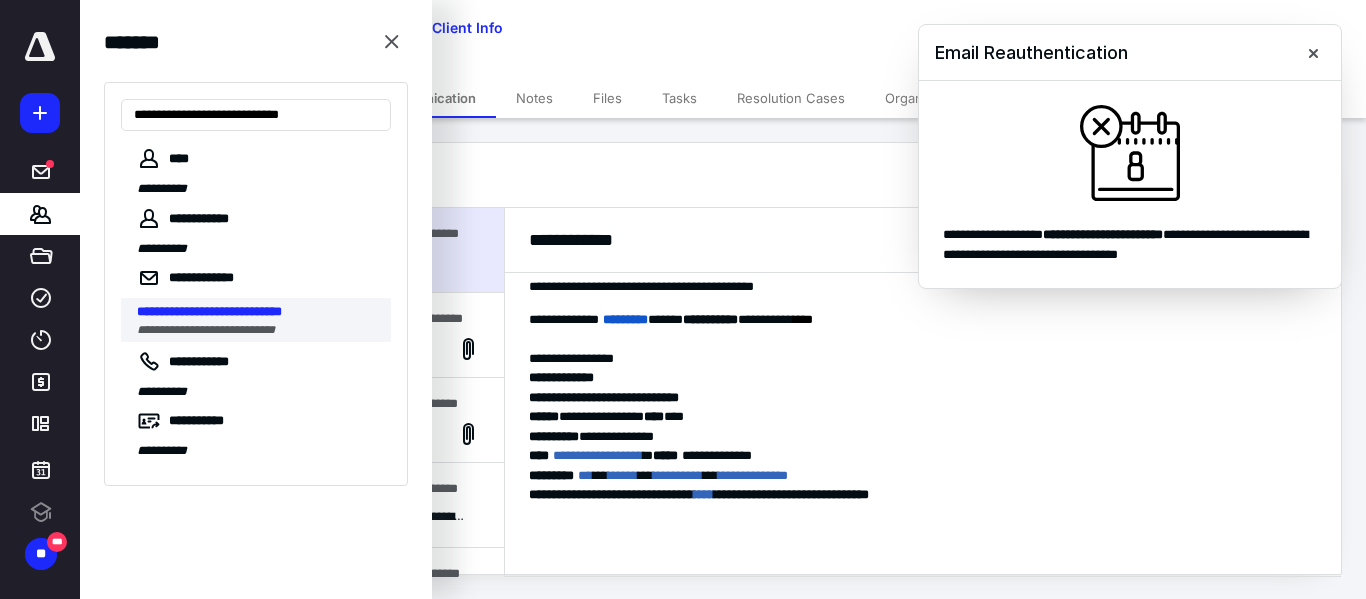 type on "**********" 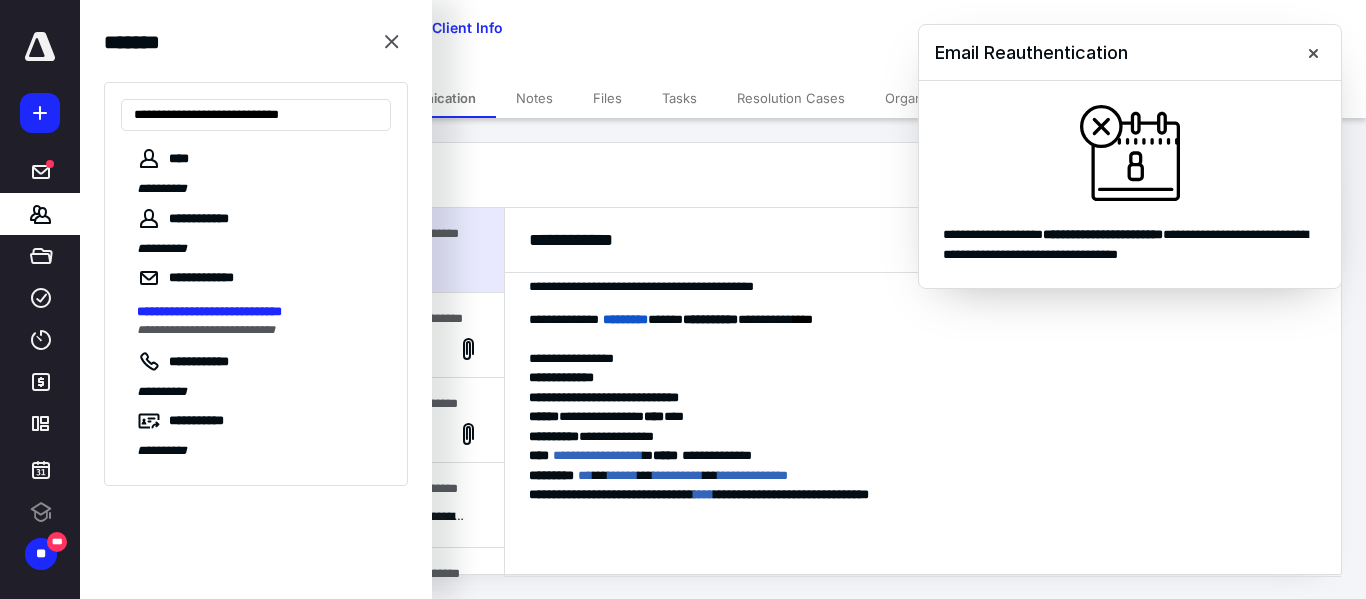 click on "**********" at bounding box center [206, 330] 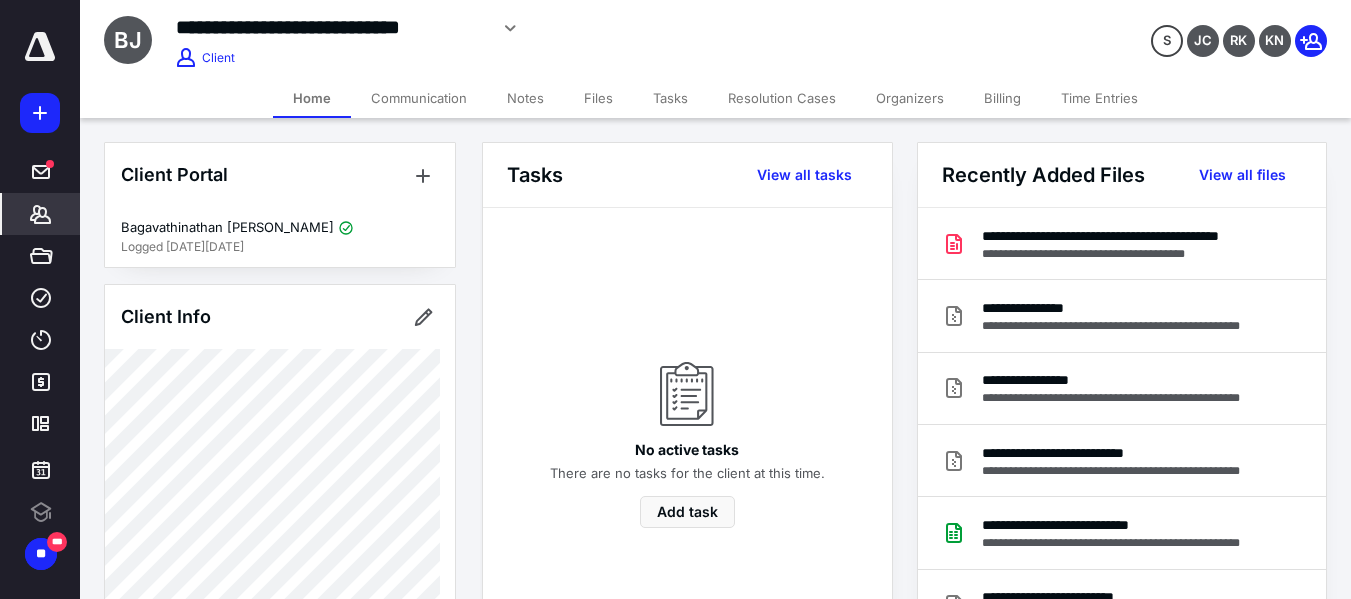 click on "Billing" at bounding box center [1002, 98] 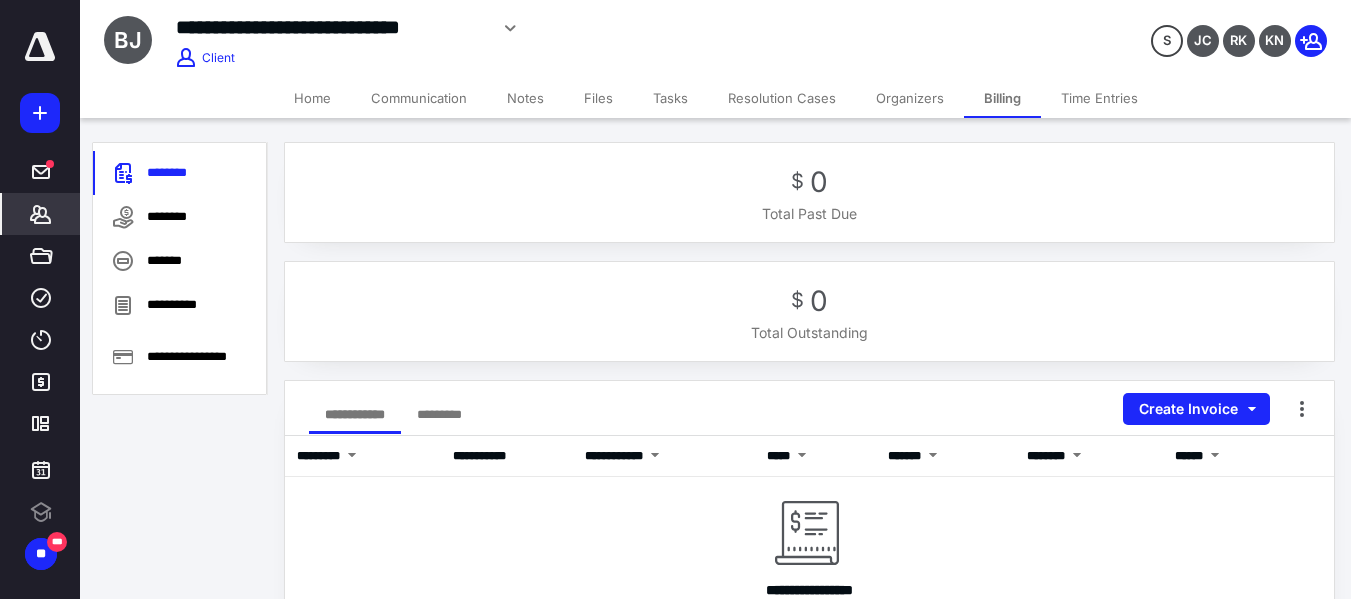 click on "*******" at bounding box center (41, 214) 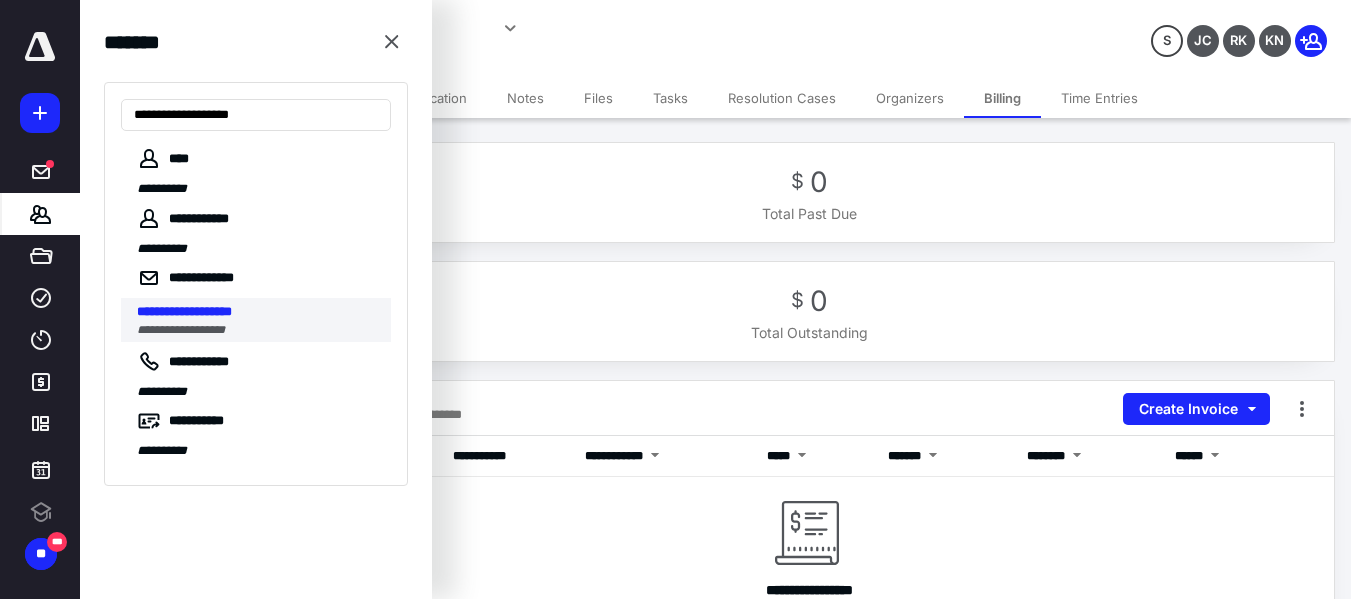 type on "**********" 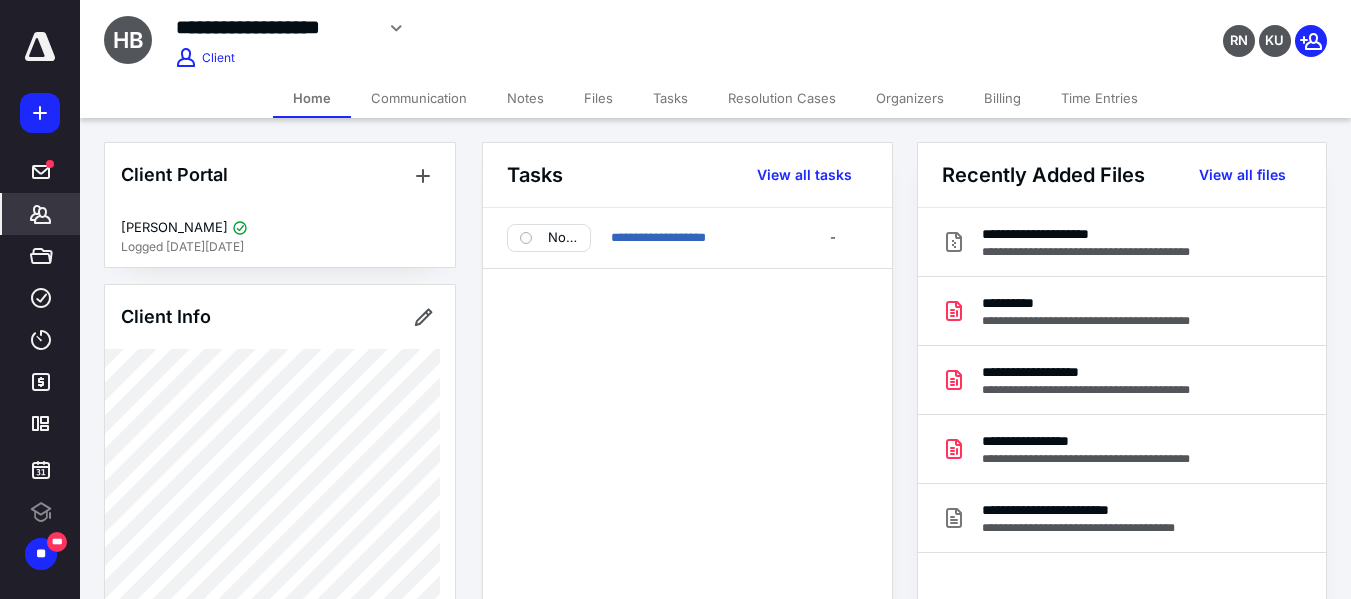 click on "Billing" at bounding box center [1002, 98] 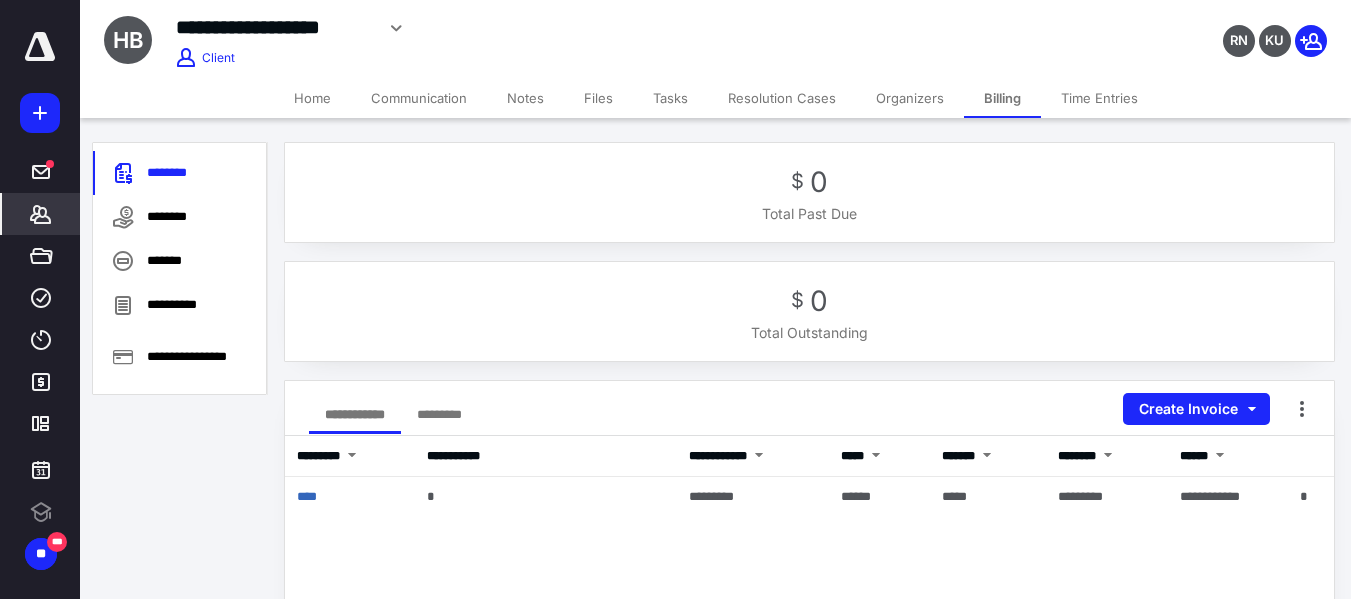 click 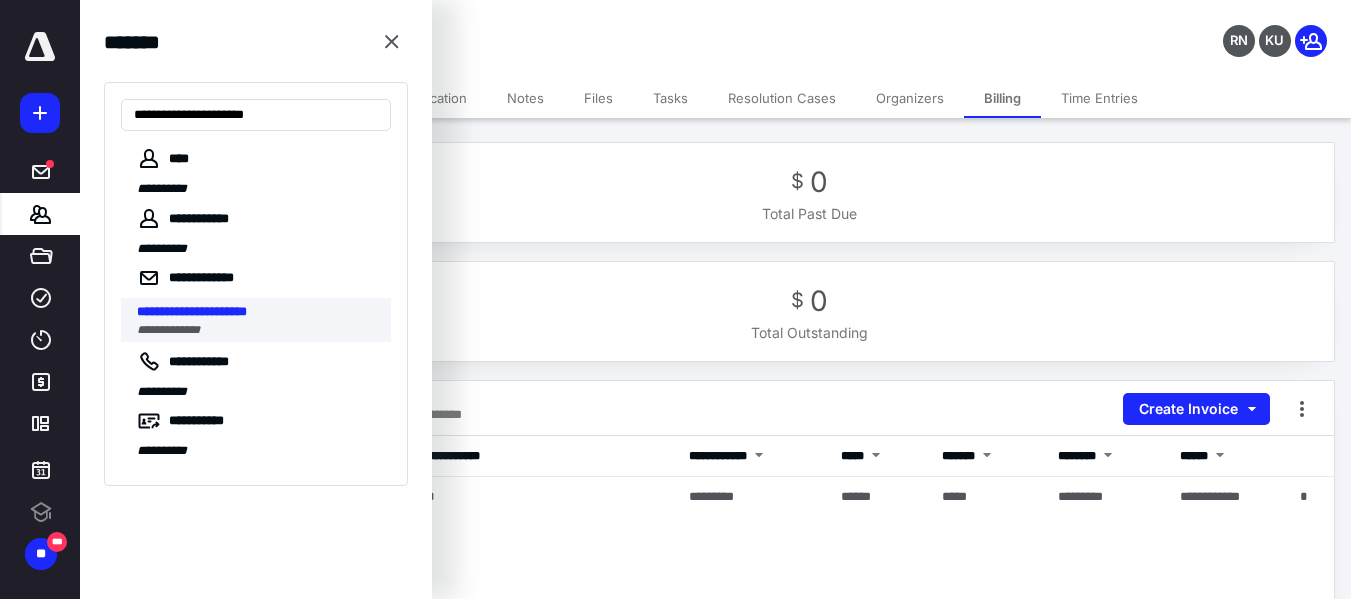 type on "**********" 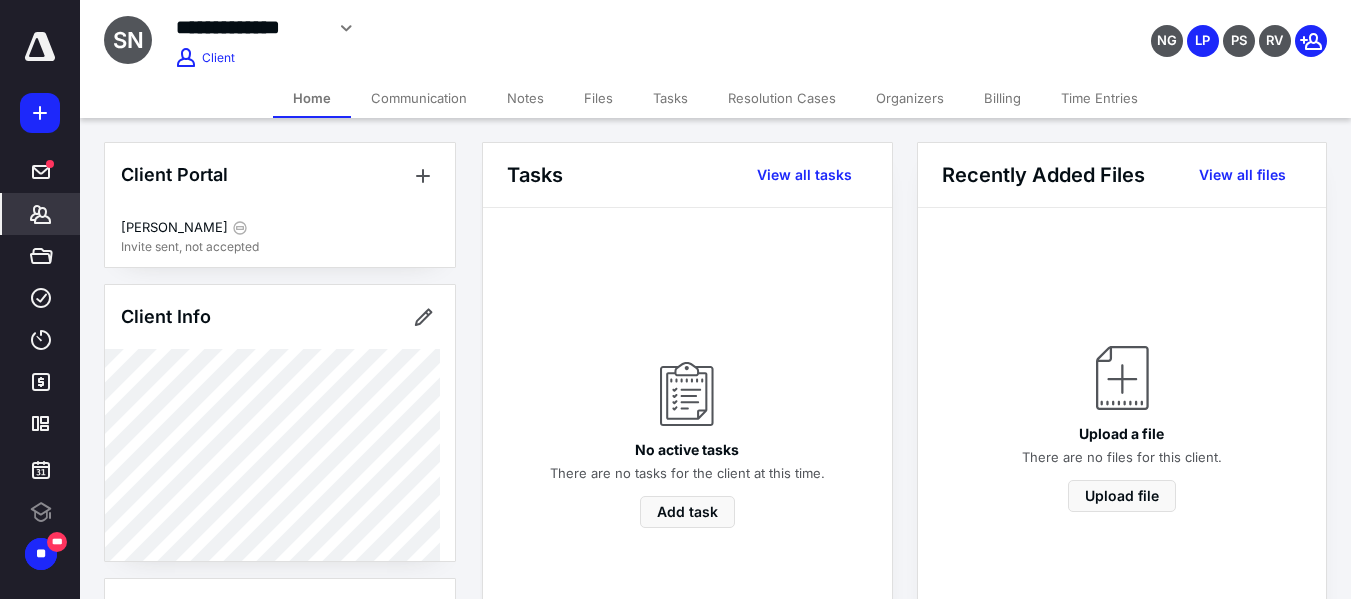 click on "Billing" at bounding box center (1002, 98) 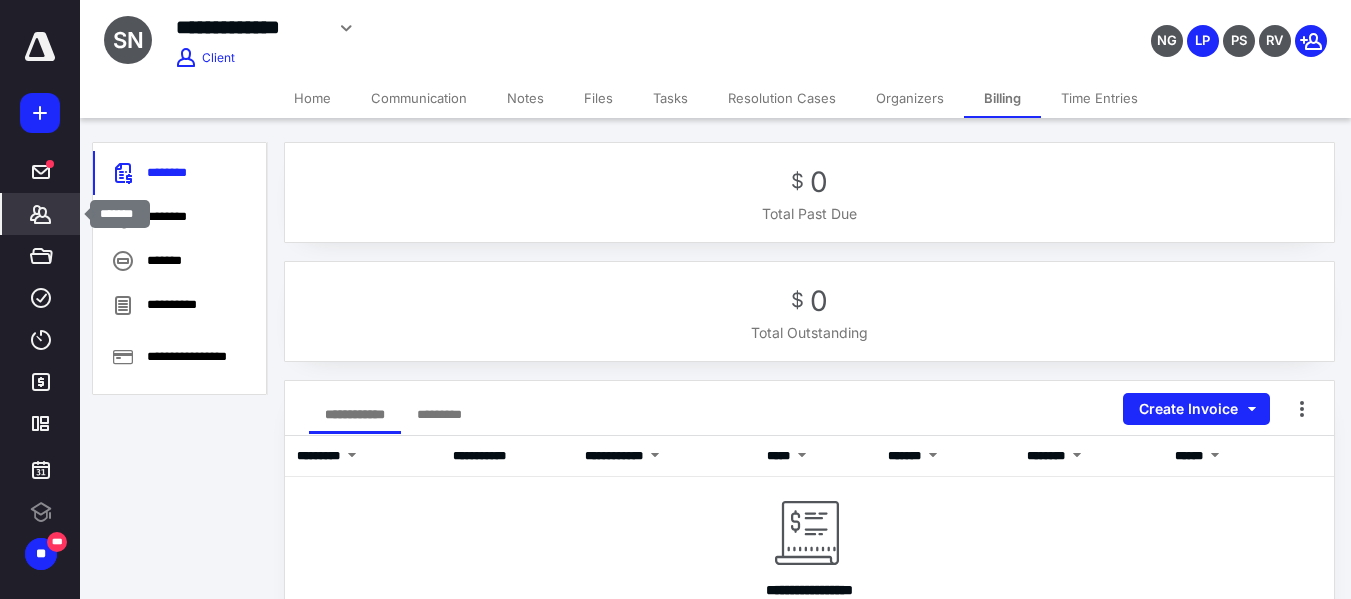 click 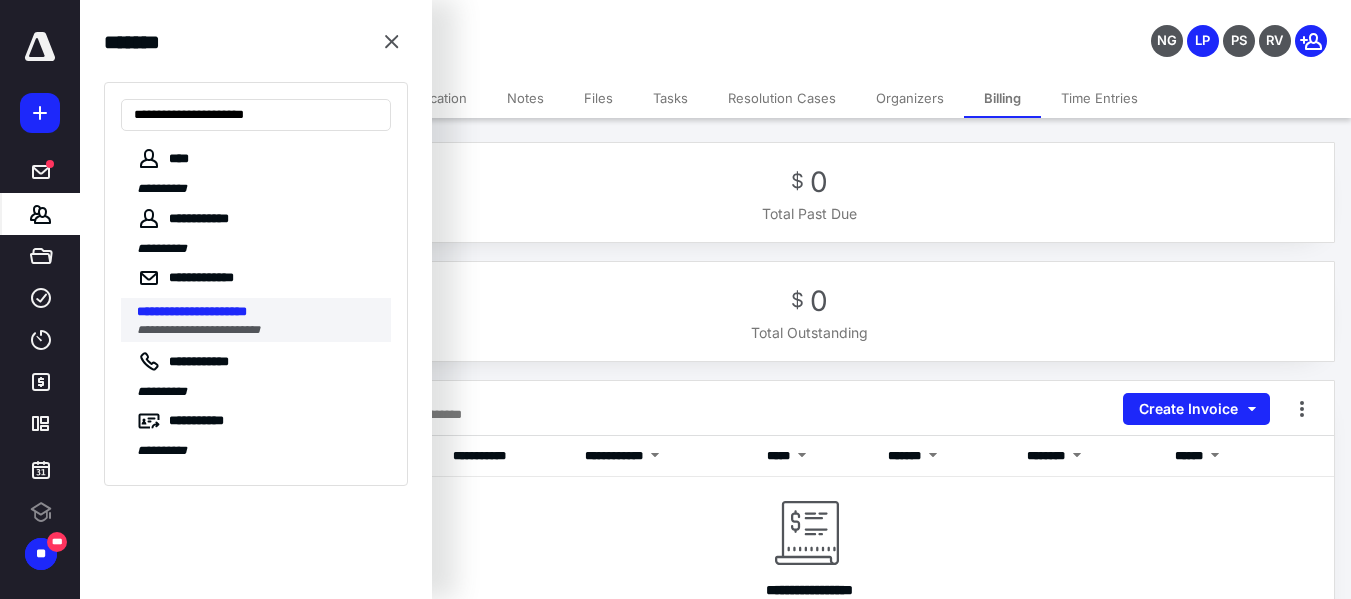 type on "**********" 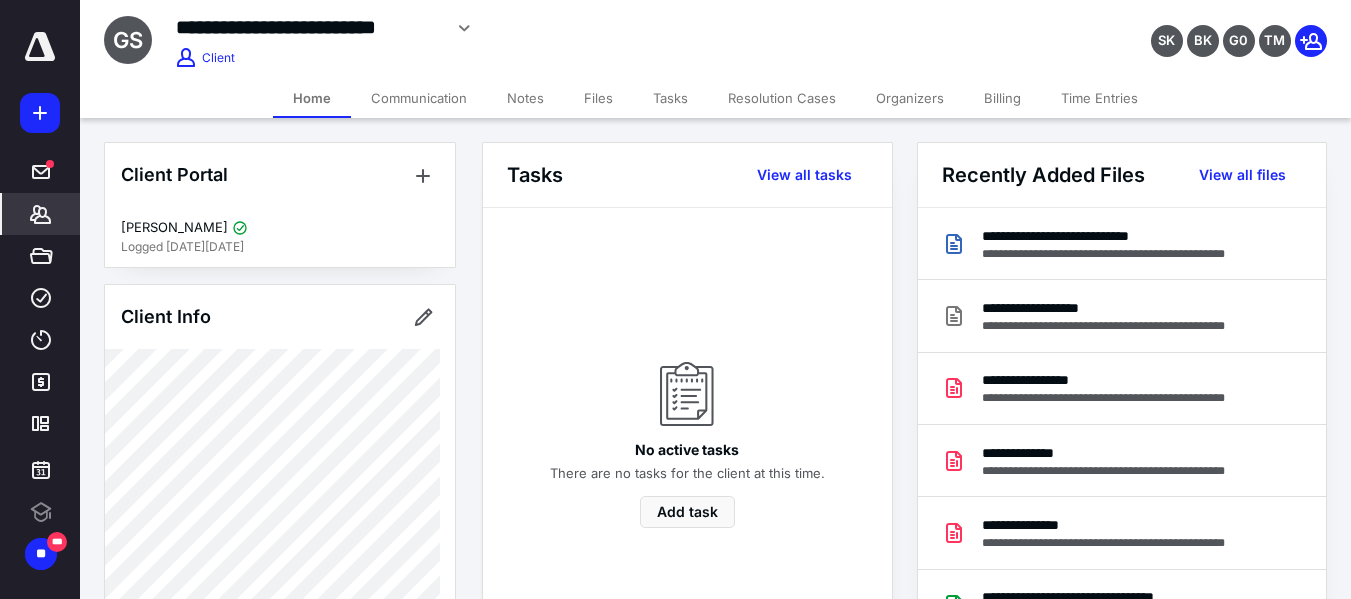 click on "Billing" at bounding box center [1002, 98] 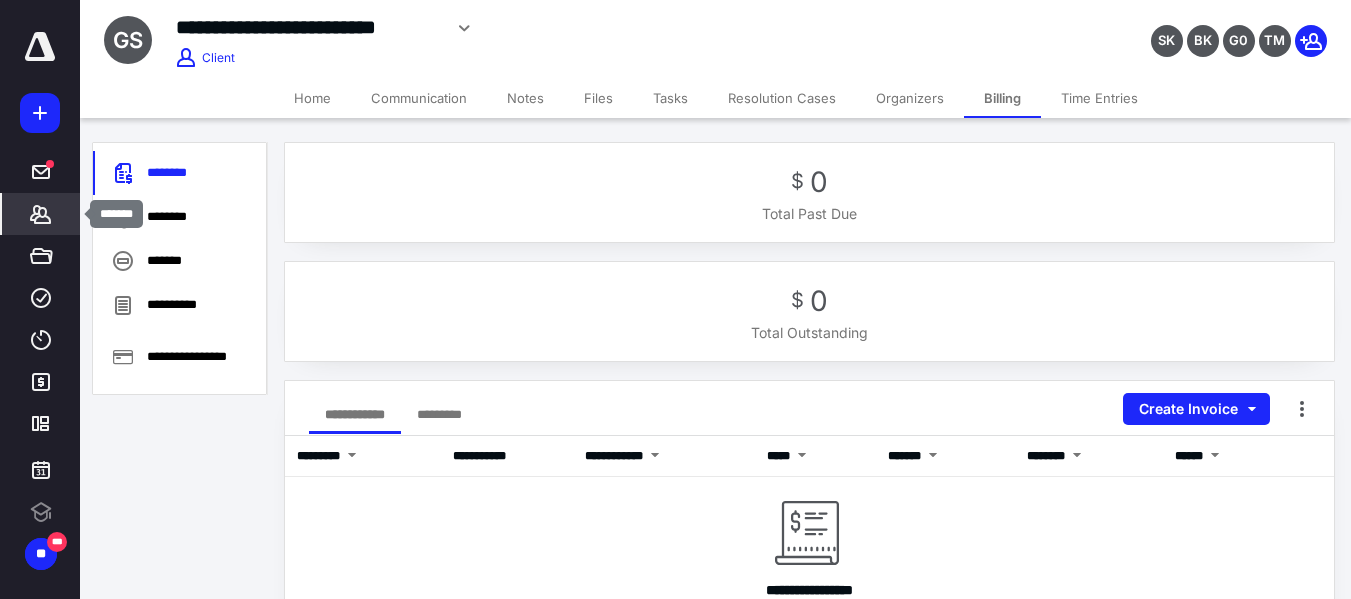 click on "*******" at bounding box center [41, 214] 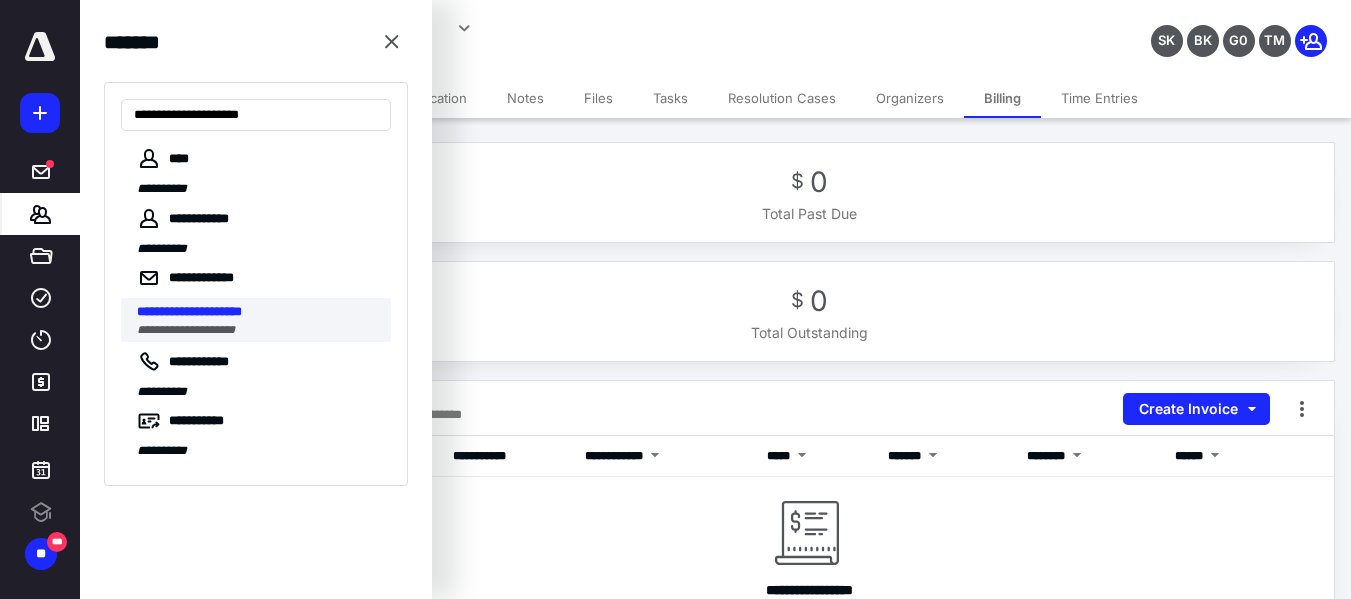 type on "**********" 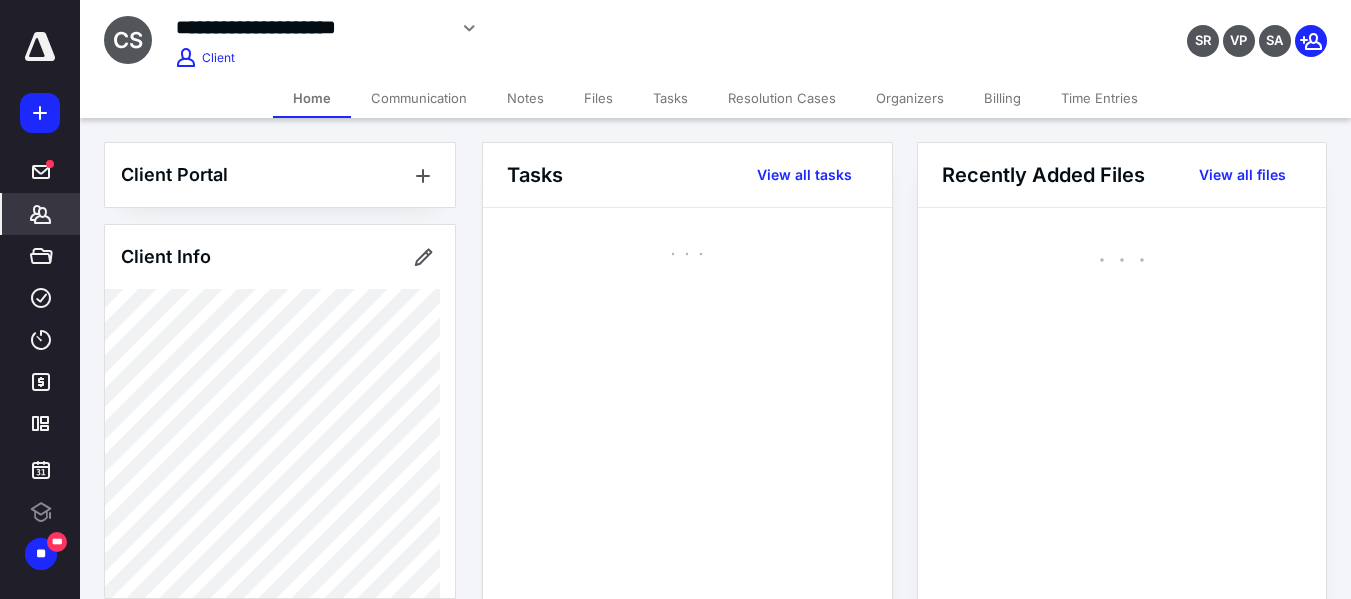 click on "Billing" at bounding box center (1002, 98) 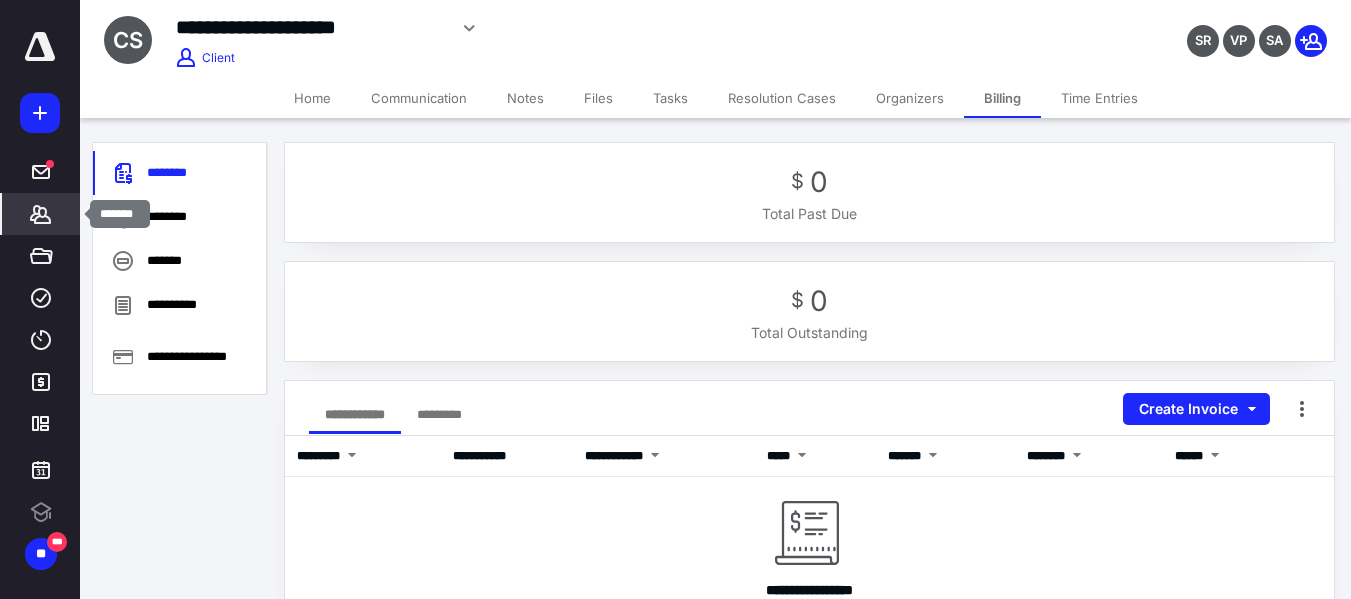 click 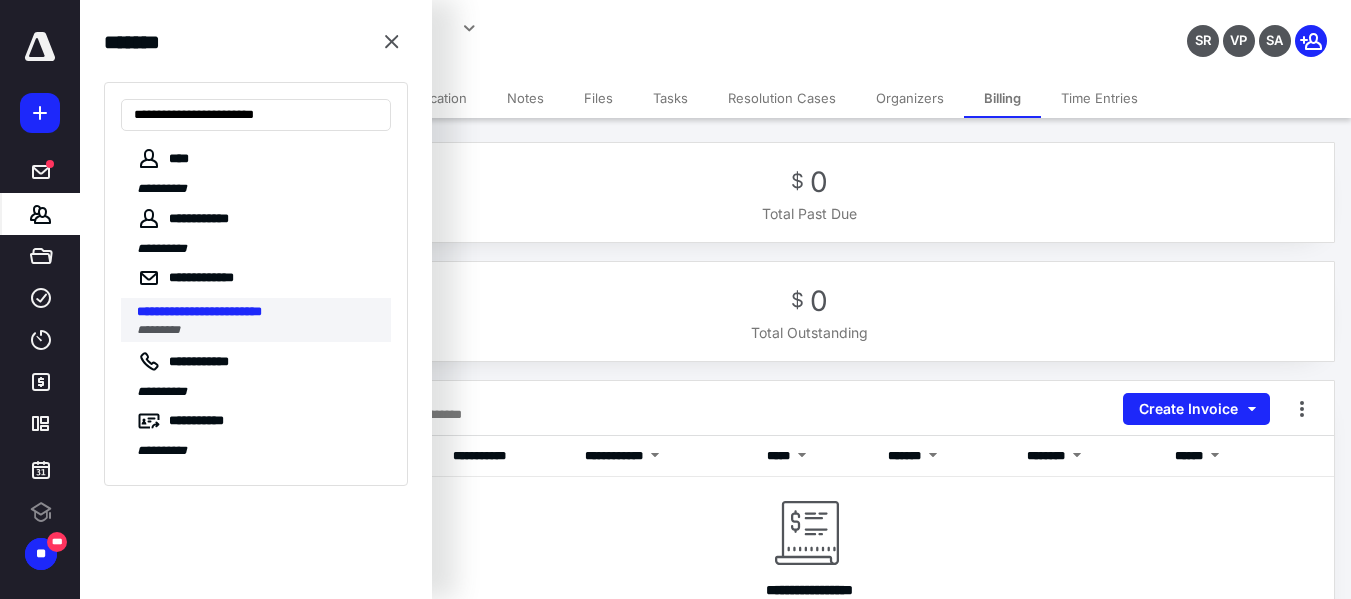 type on "**********" 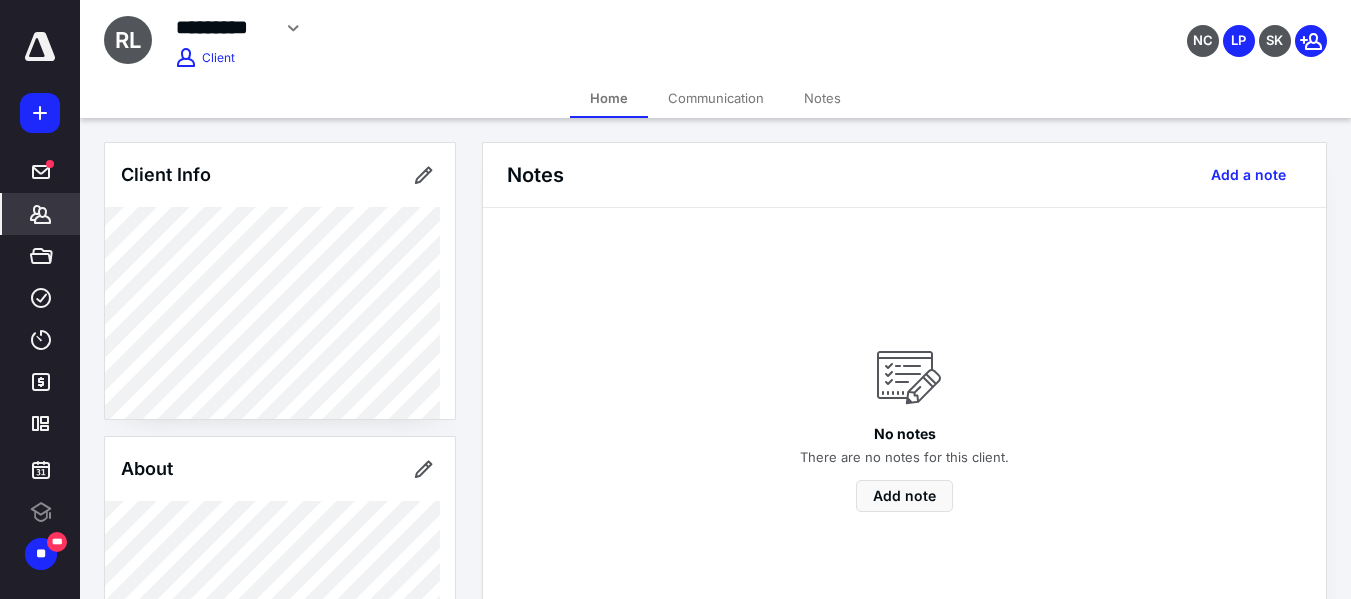 click on "Communication" at bounding box center (716, 98) 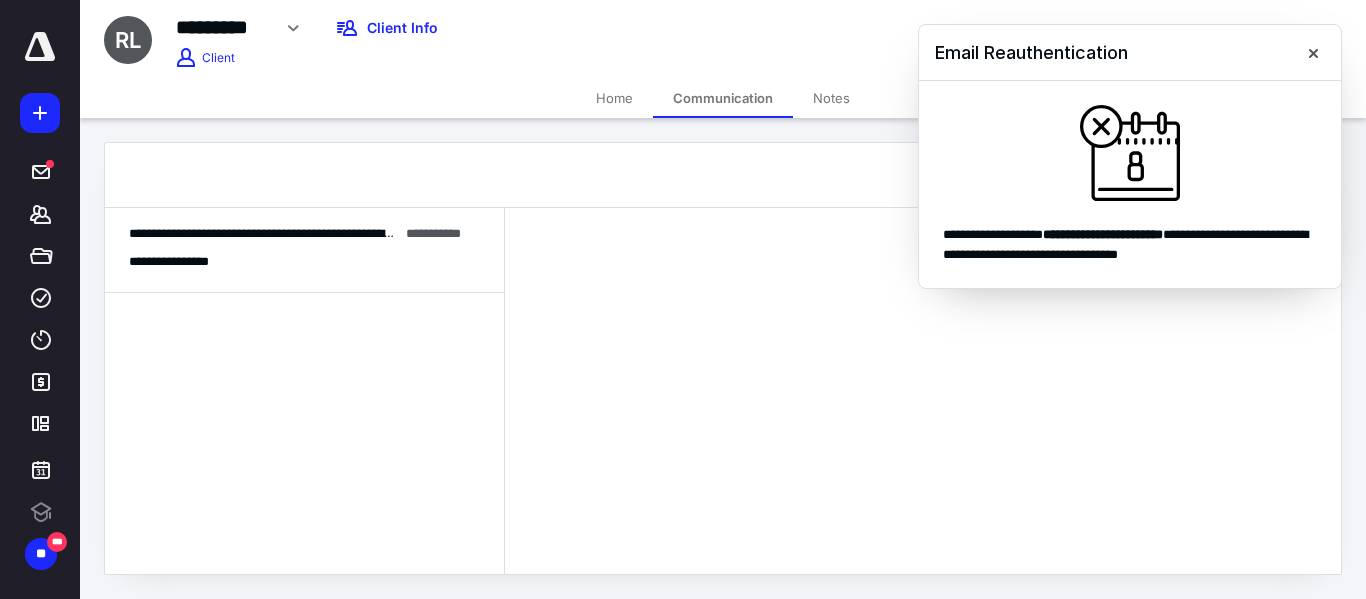 click on "**********" at bounding box center [304, 262] 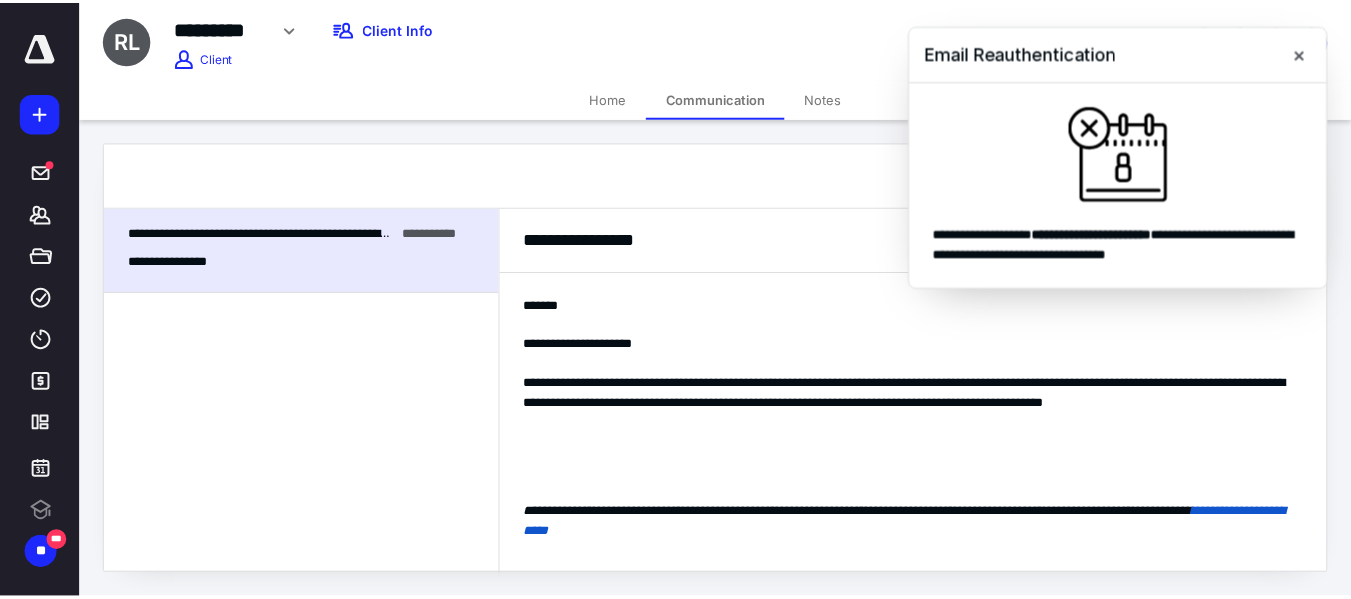 scroll, scrollTop: 285, scrollLeft: 0, axis: vertical 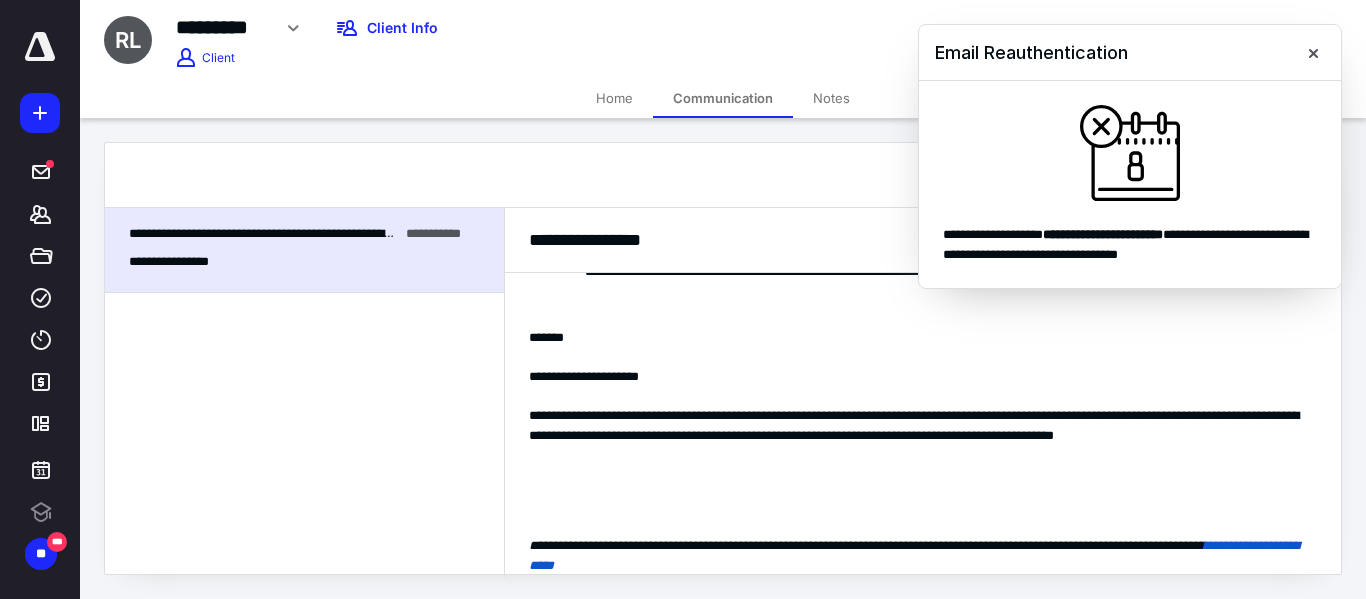 click on "Home" at bounding box center (614, 98) 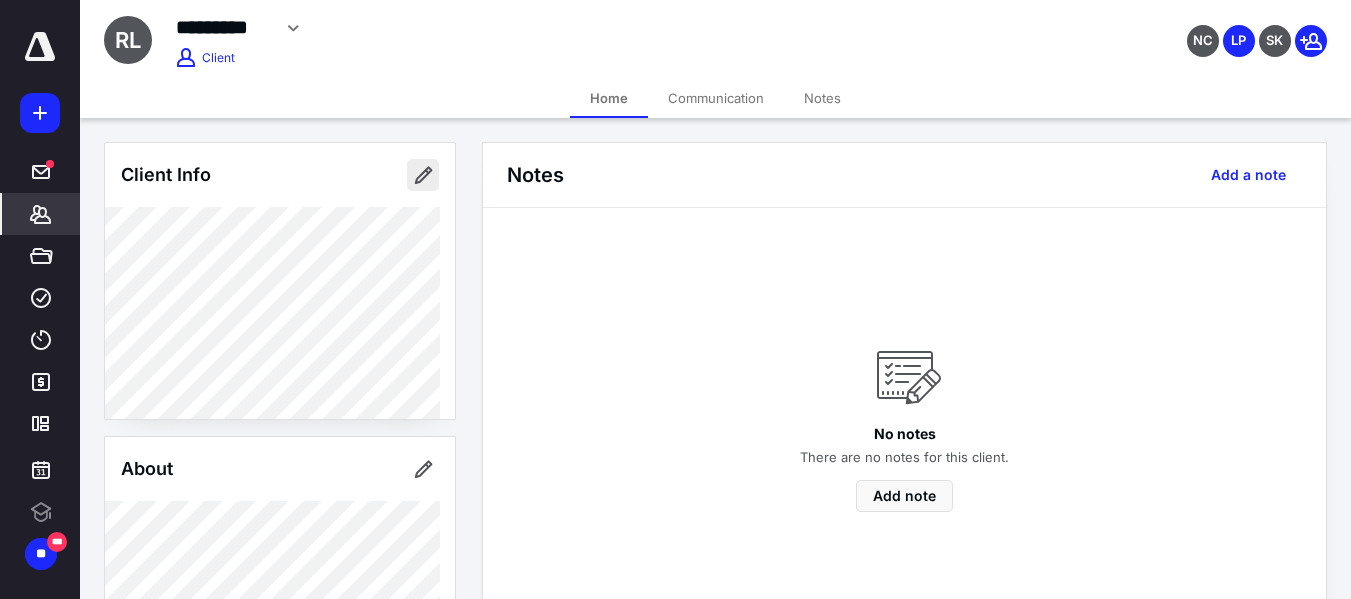 click at bounding box center (423, 175) 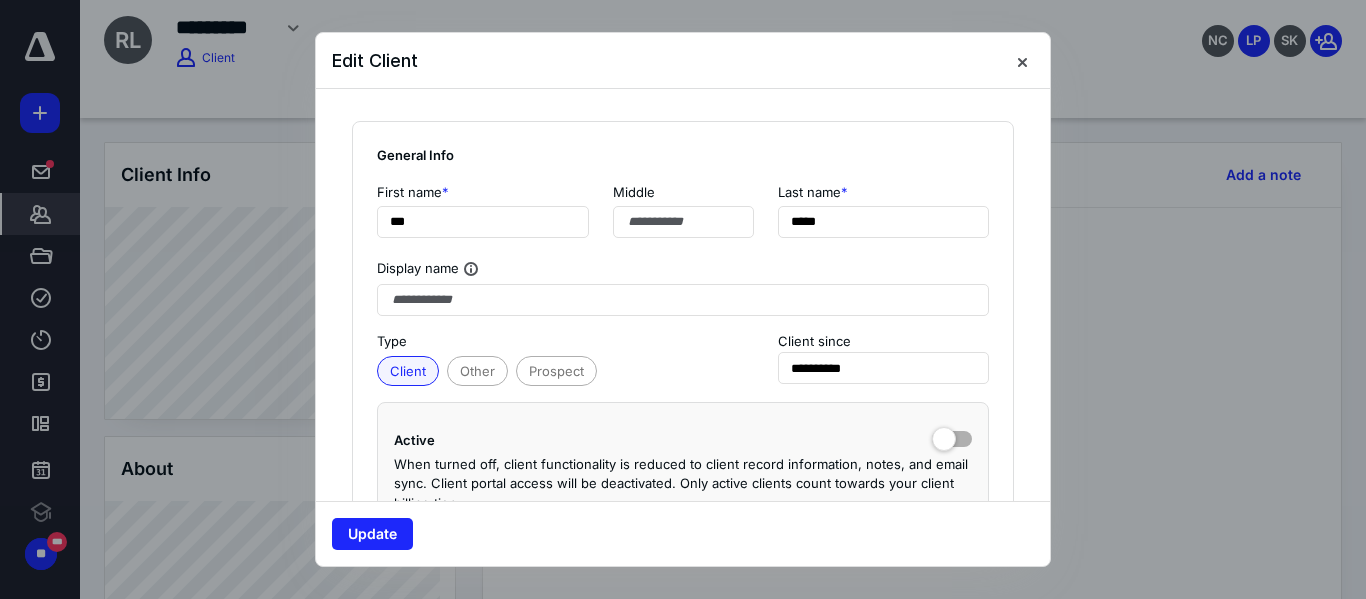 type on "**********" 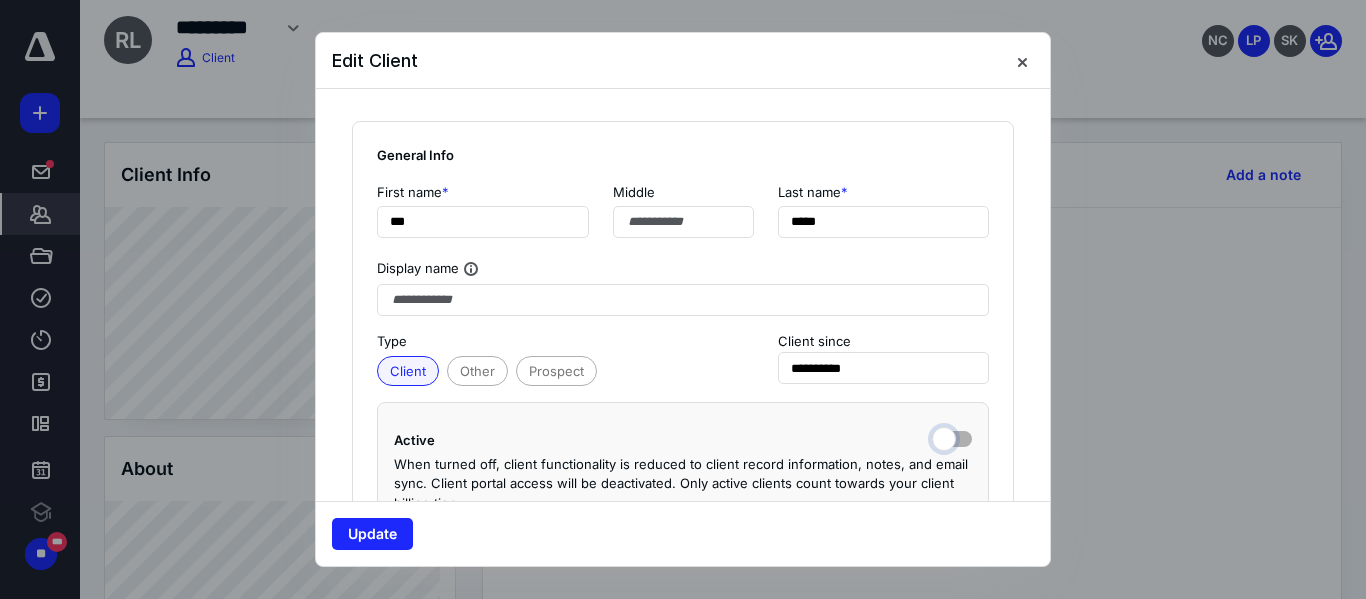 click at bounding box center (952, 437) 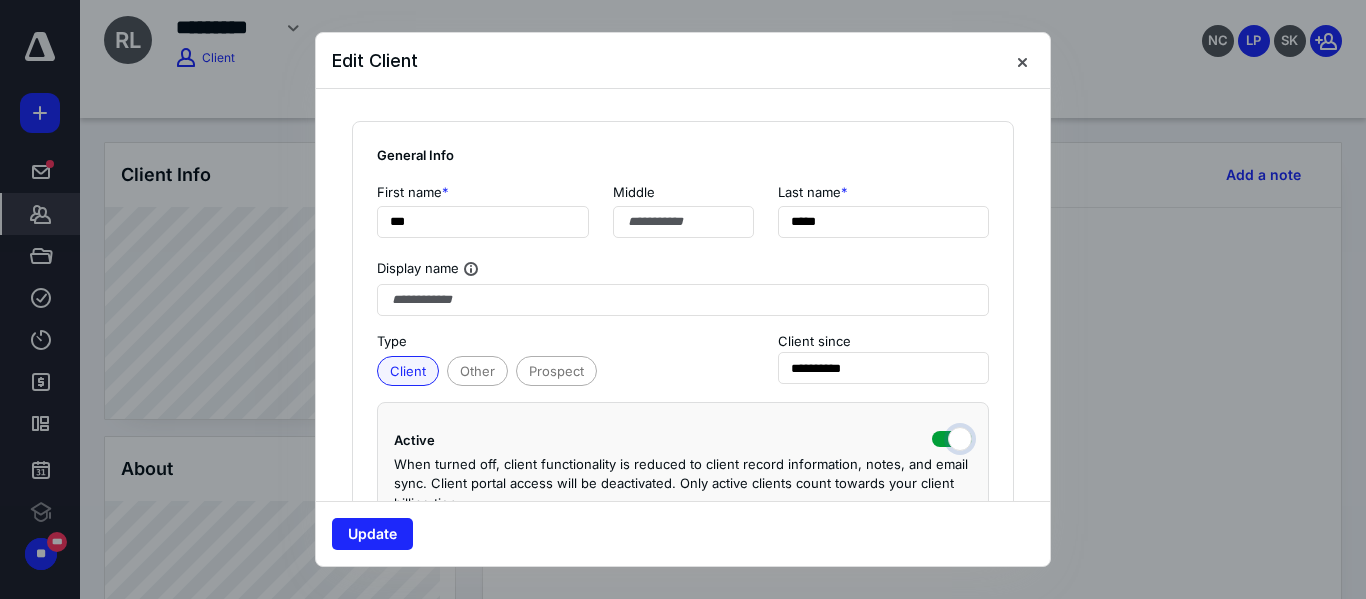 checkbox on "true" 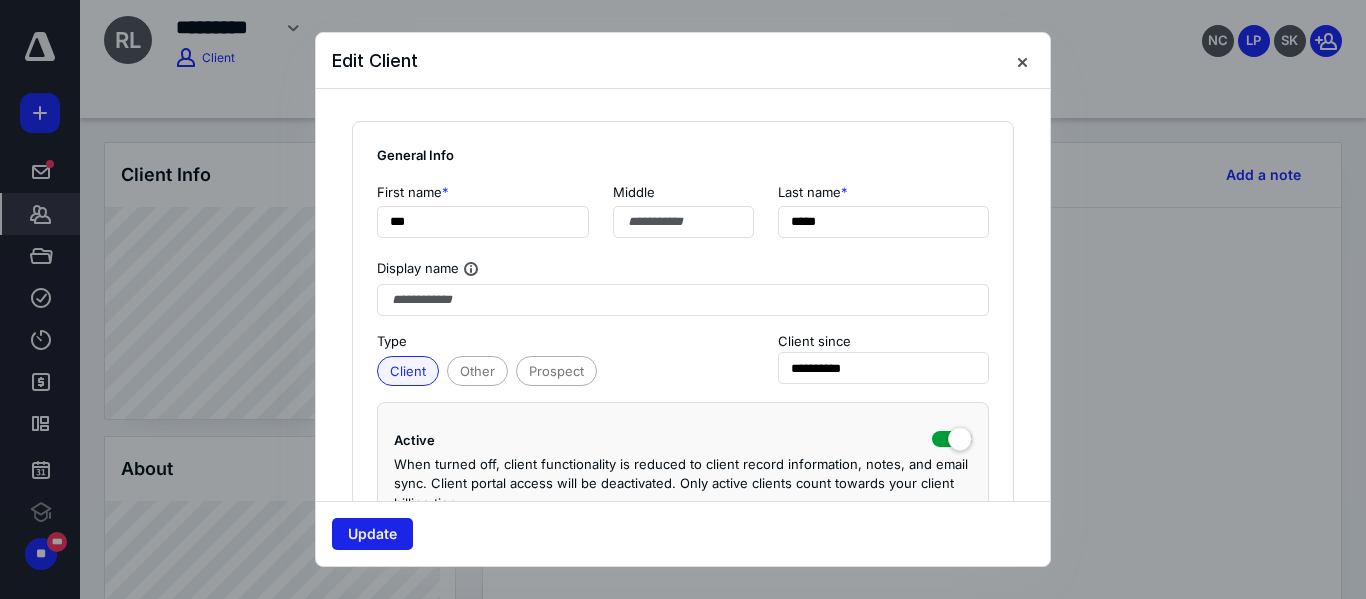 click on "Update" at bounding box center (372, 534) 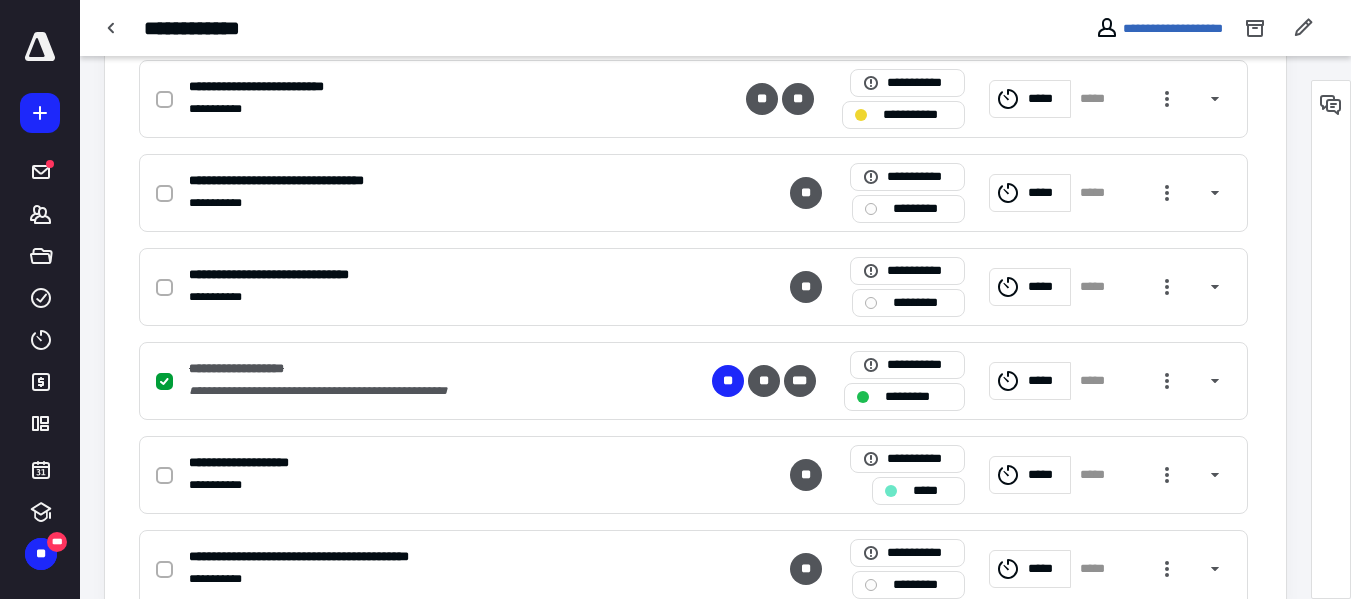 scroll, scrollTop: 0, scrollLeft: 0, axis: both 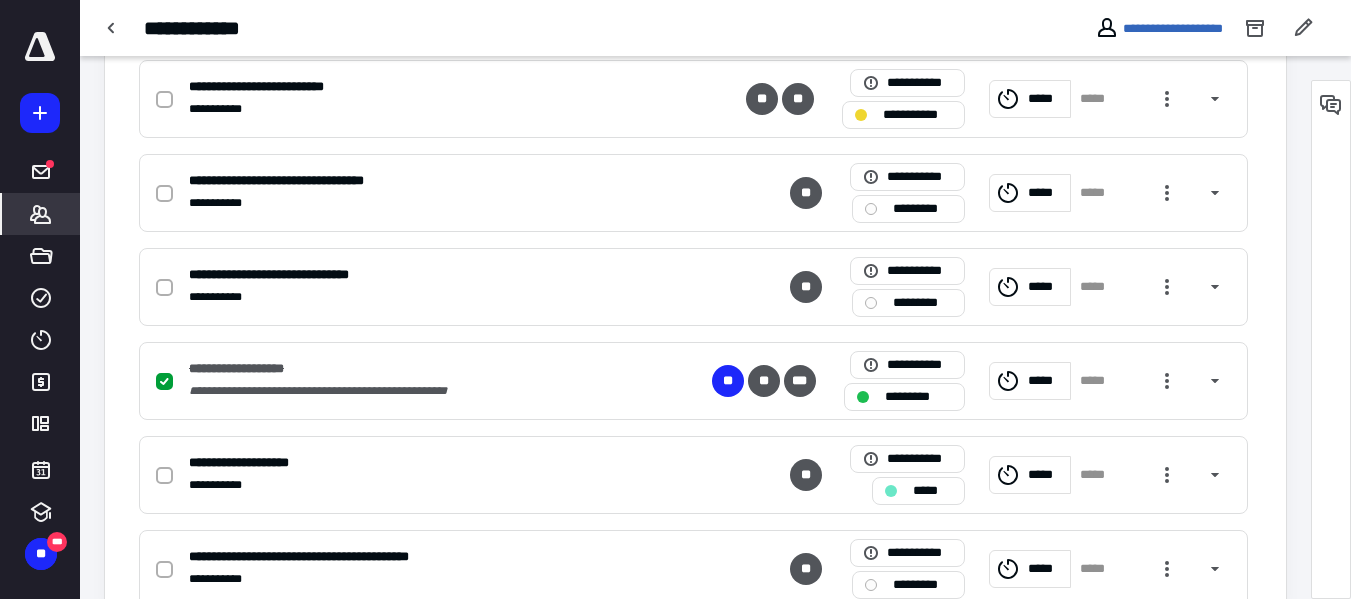click 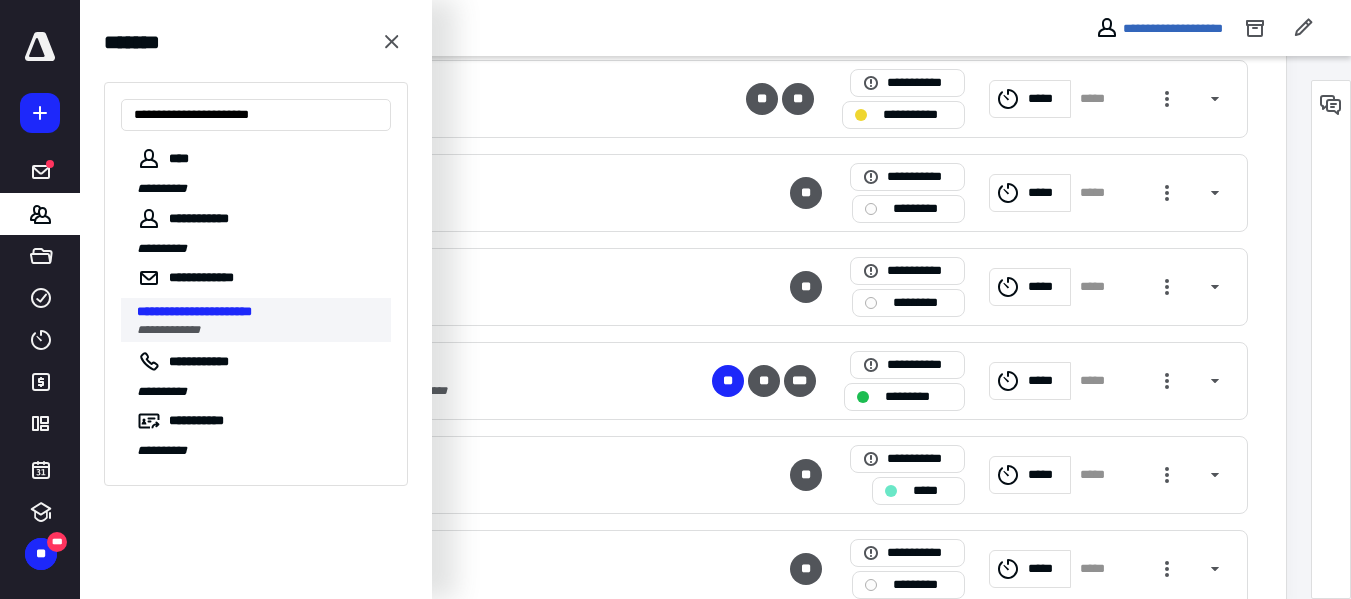 type on "**********" 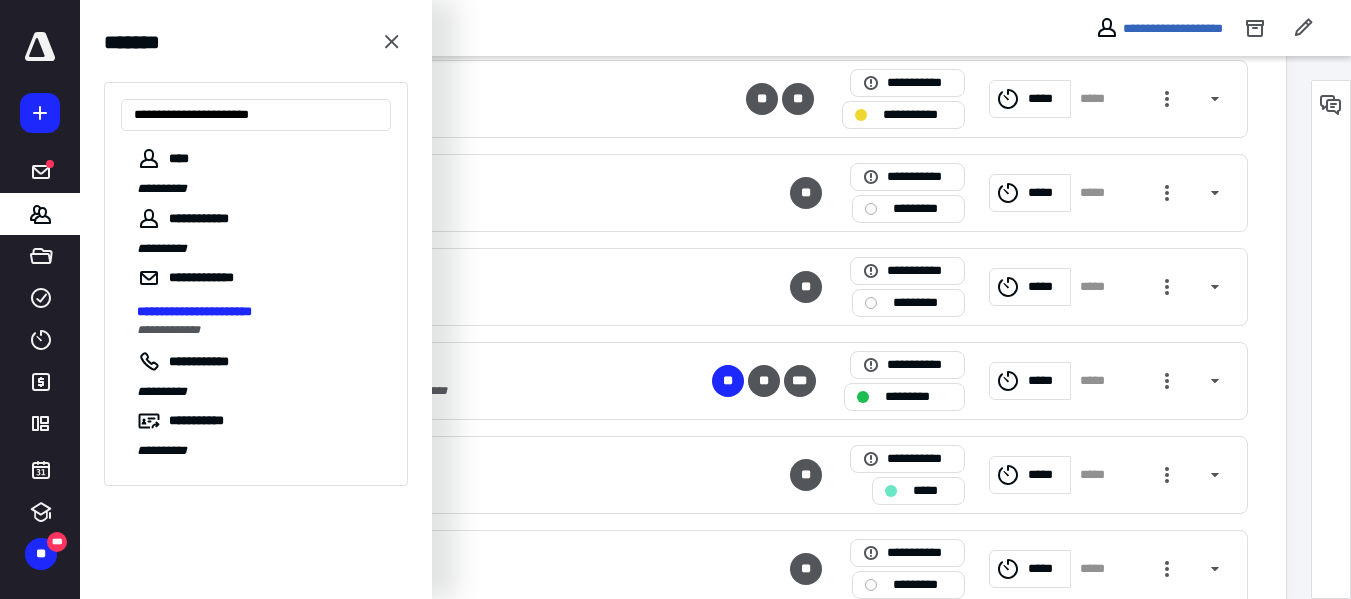scroll, scrollTop: 0, scrollLeft: 0, axis: both 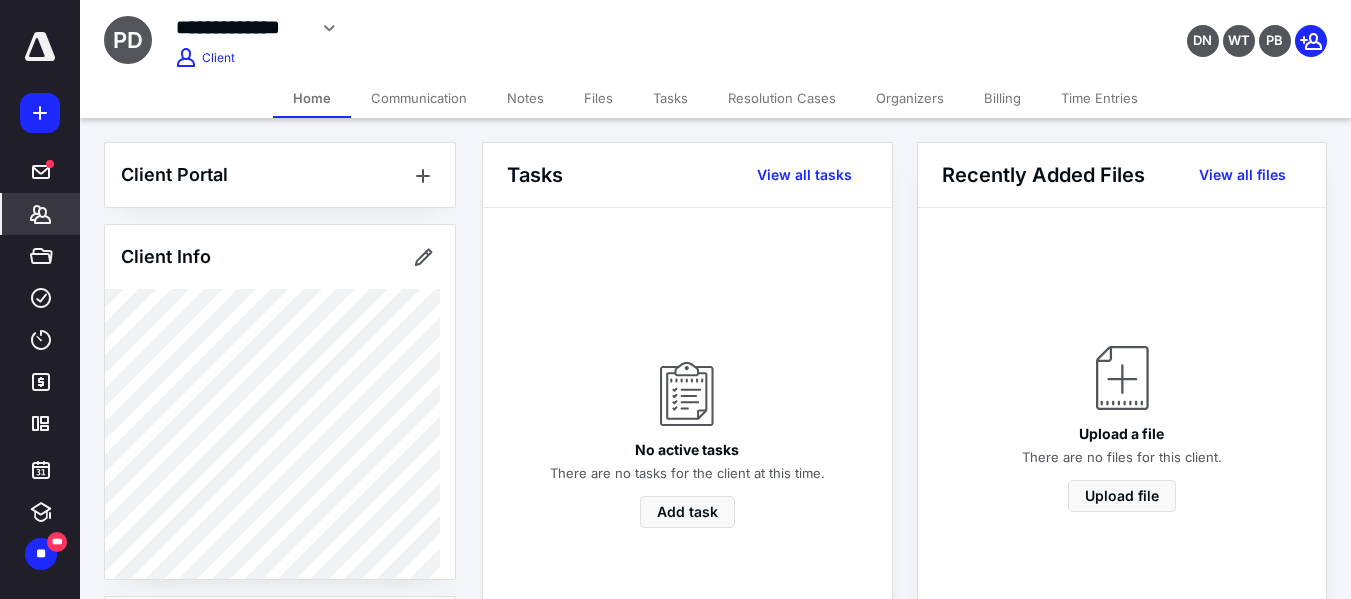 click on "Billing" at bounding box center (1002, 98) 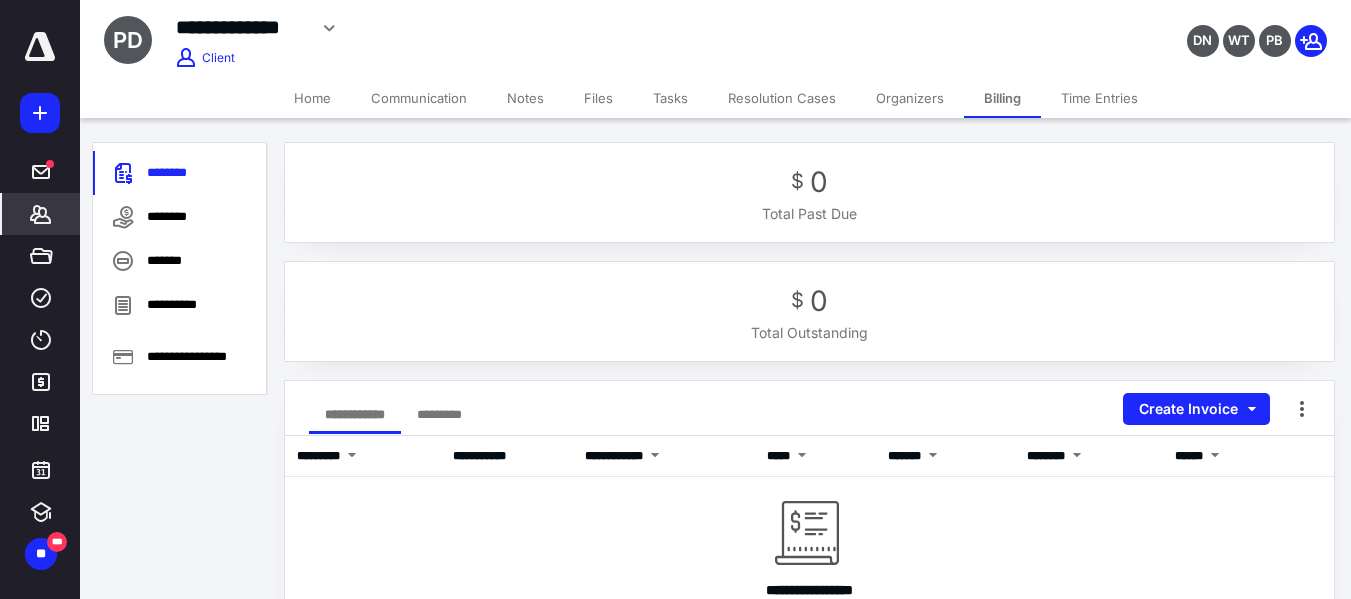 click 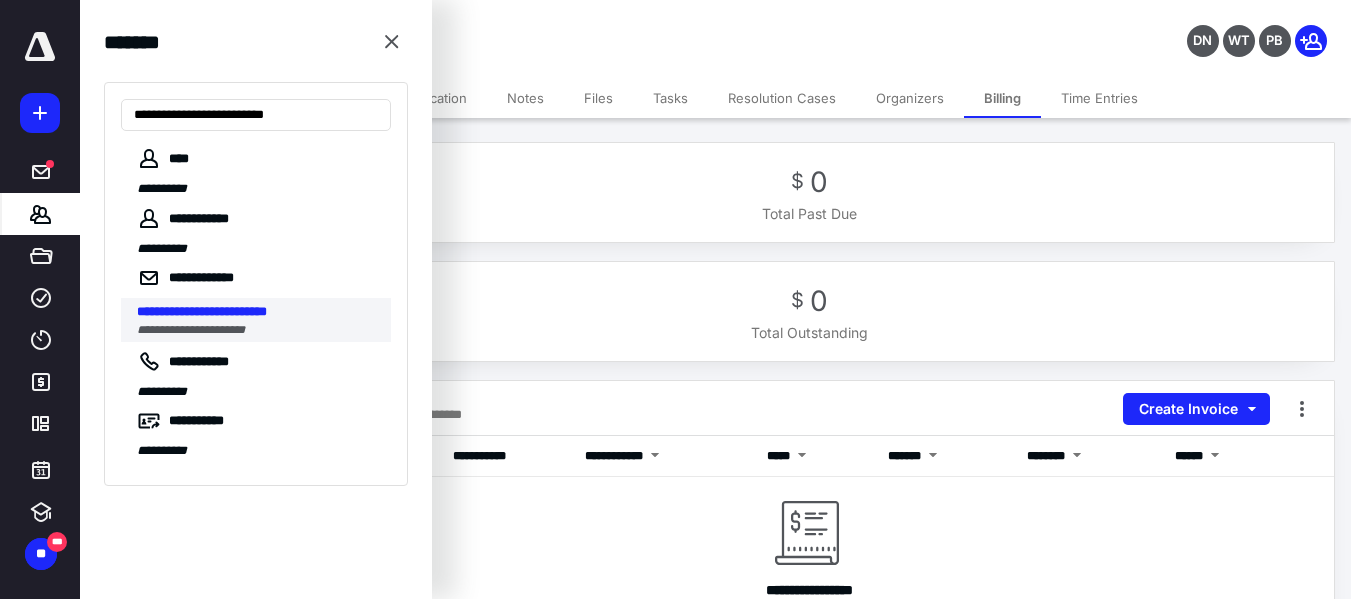 type on "**********" 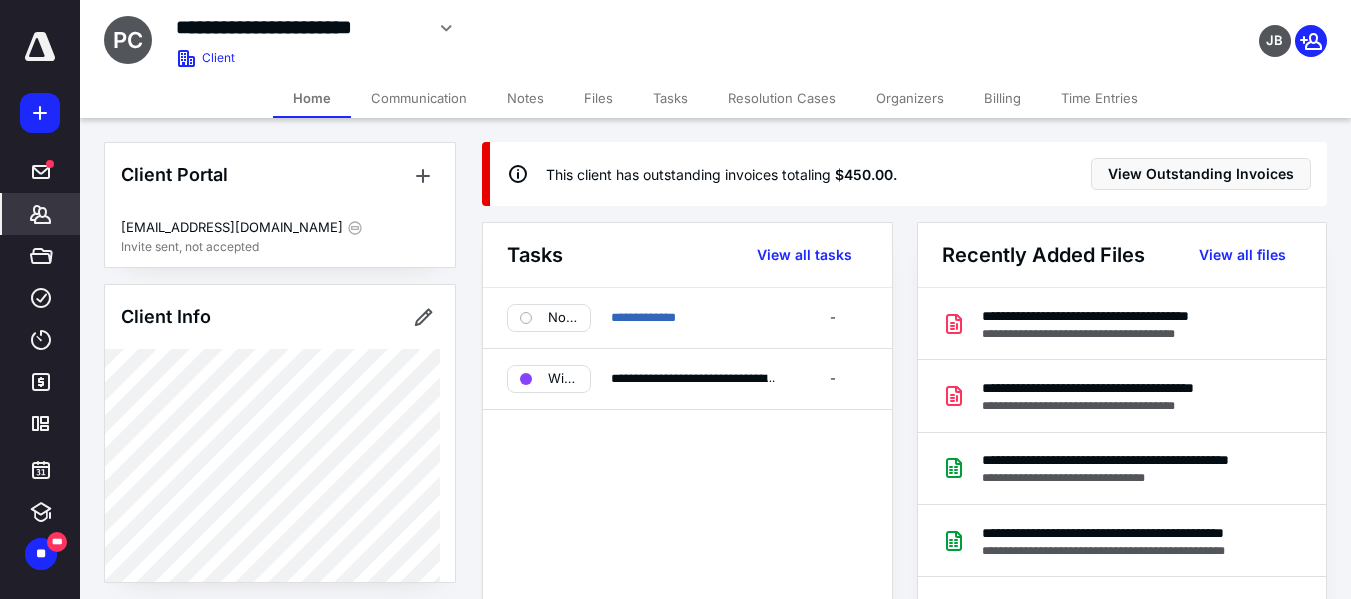 click on "Billing" at bounding box center (1002, 98) 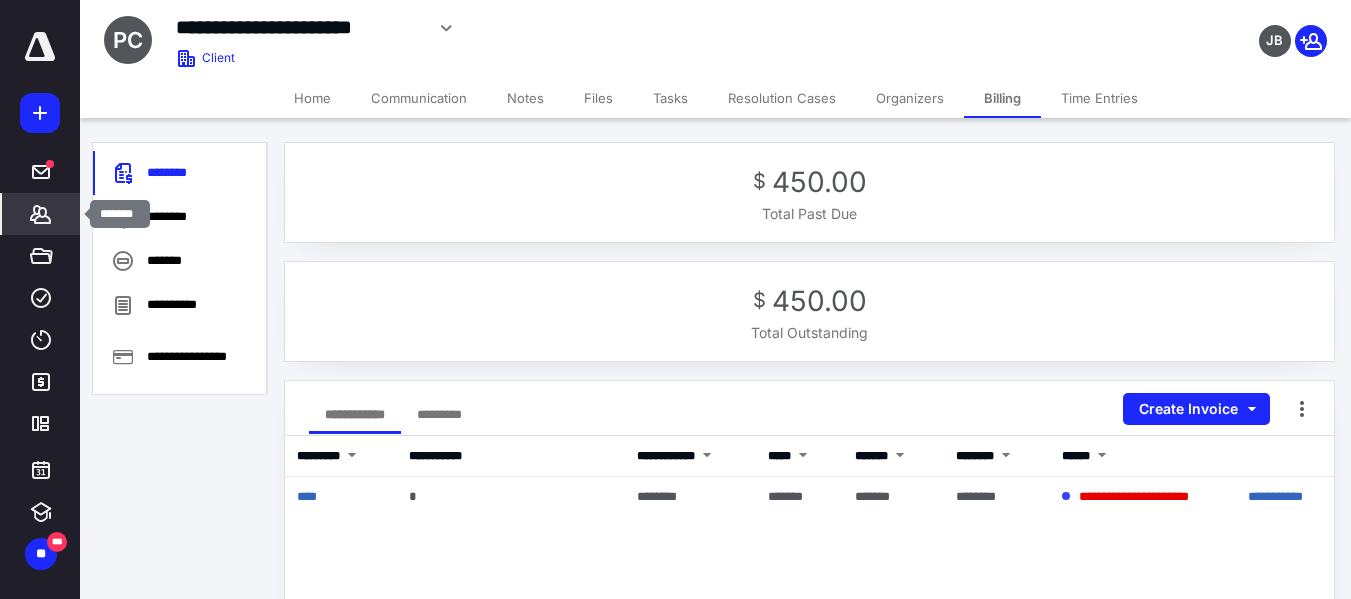 click on "*******" at bounding box center (41, 214) 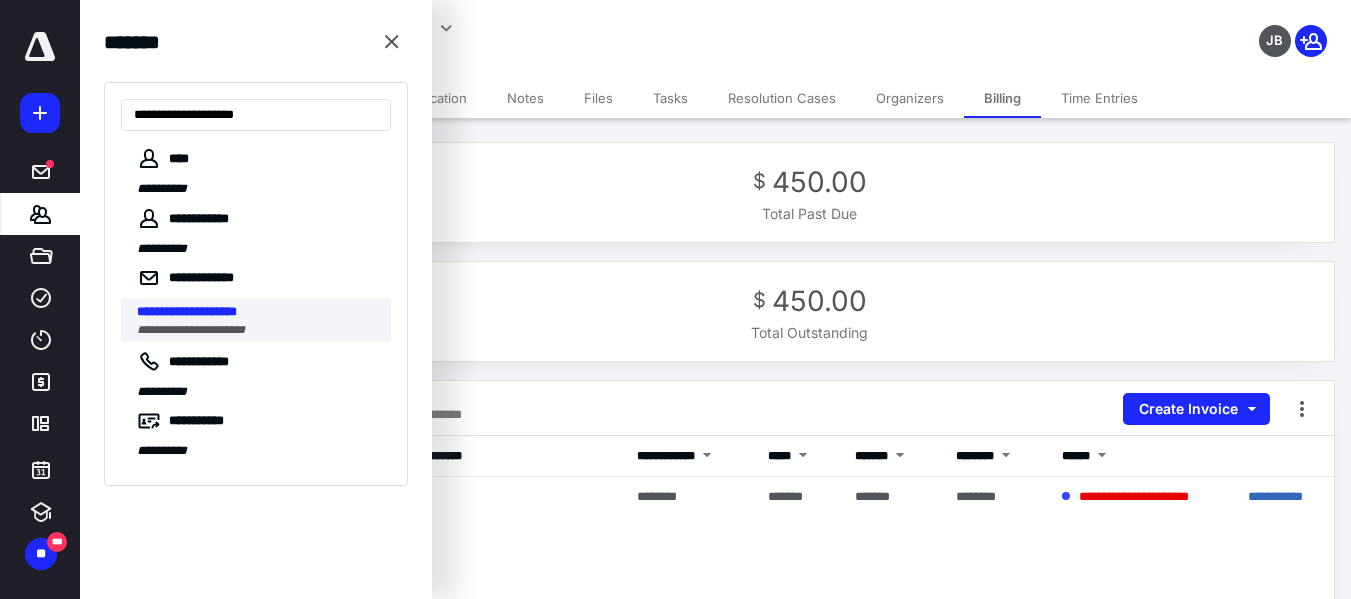 type on "**********" 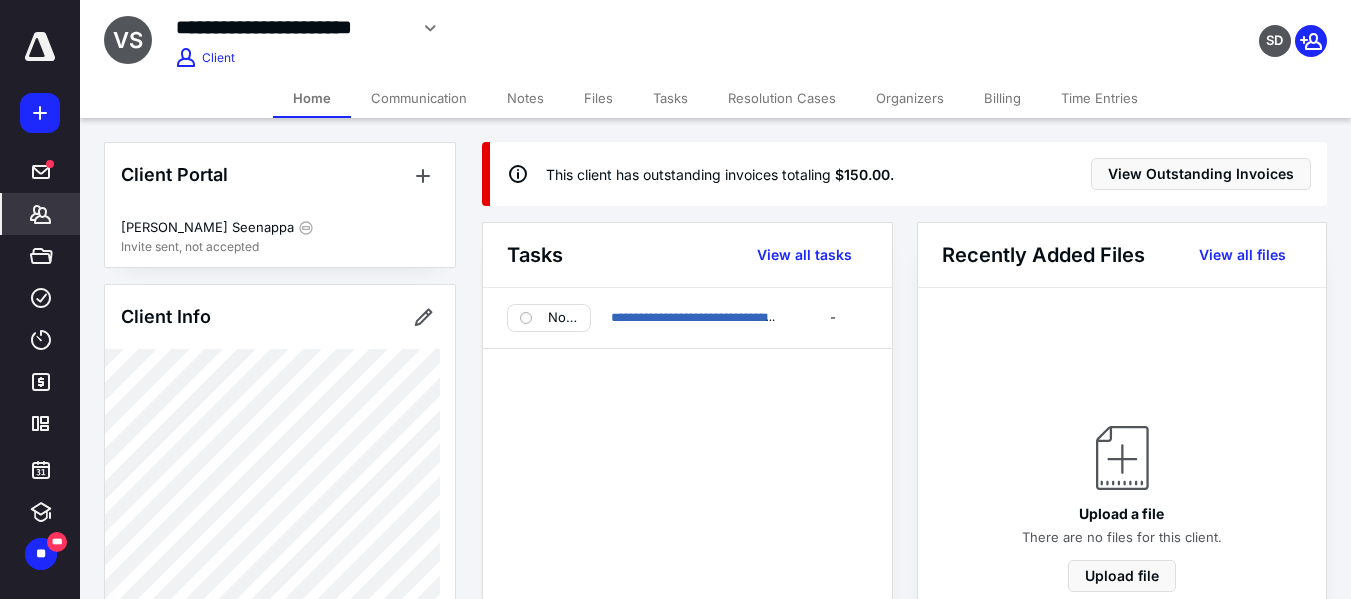 click on "Billing" at bounding box center [1002, 98] 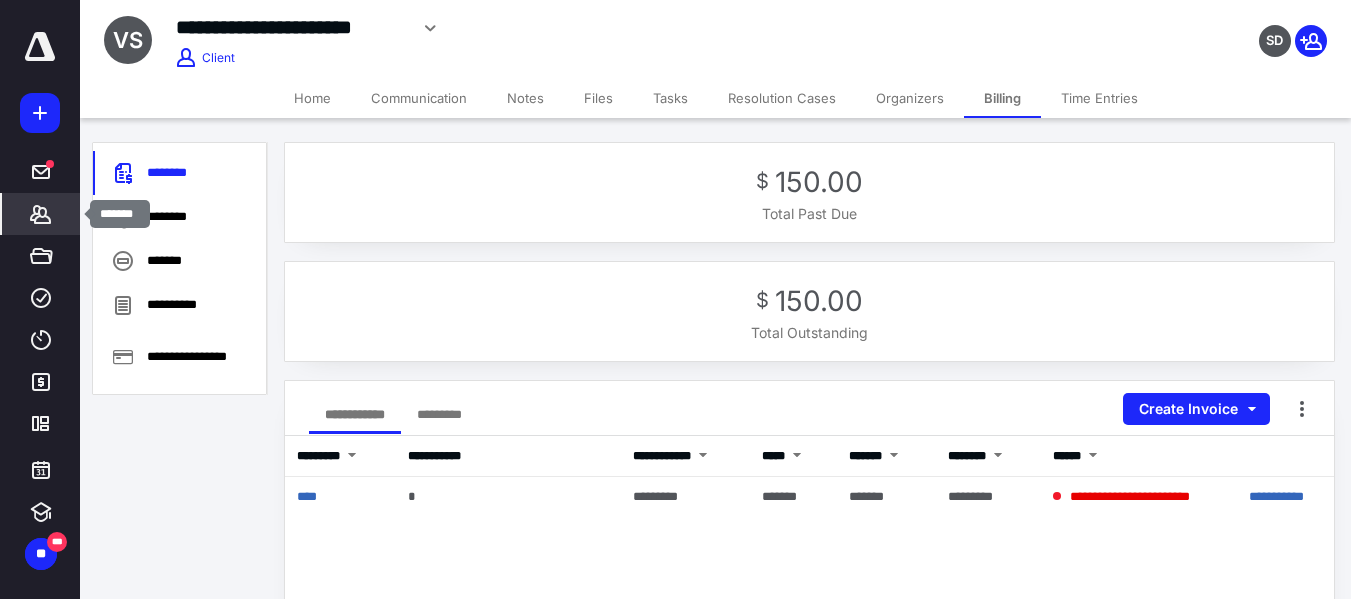 click 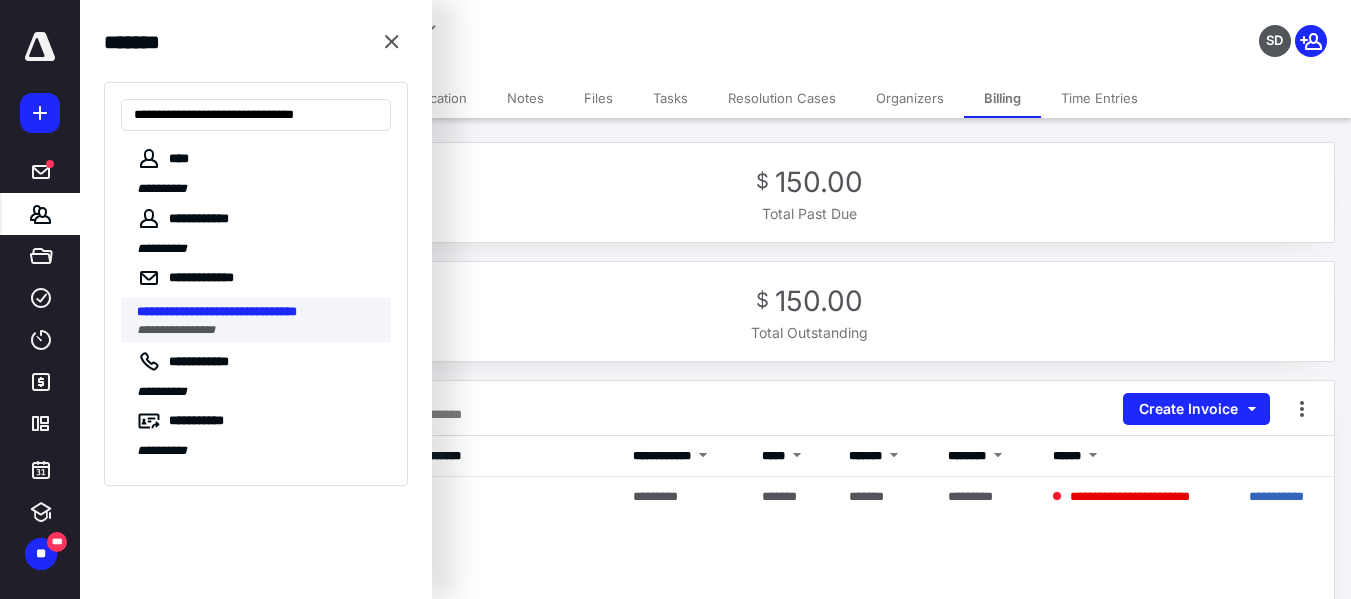 type on "**********" 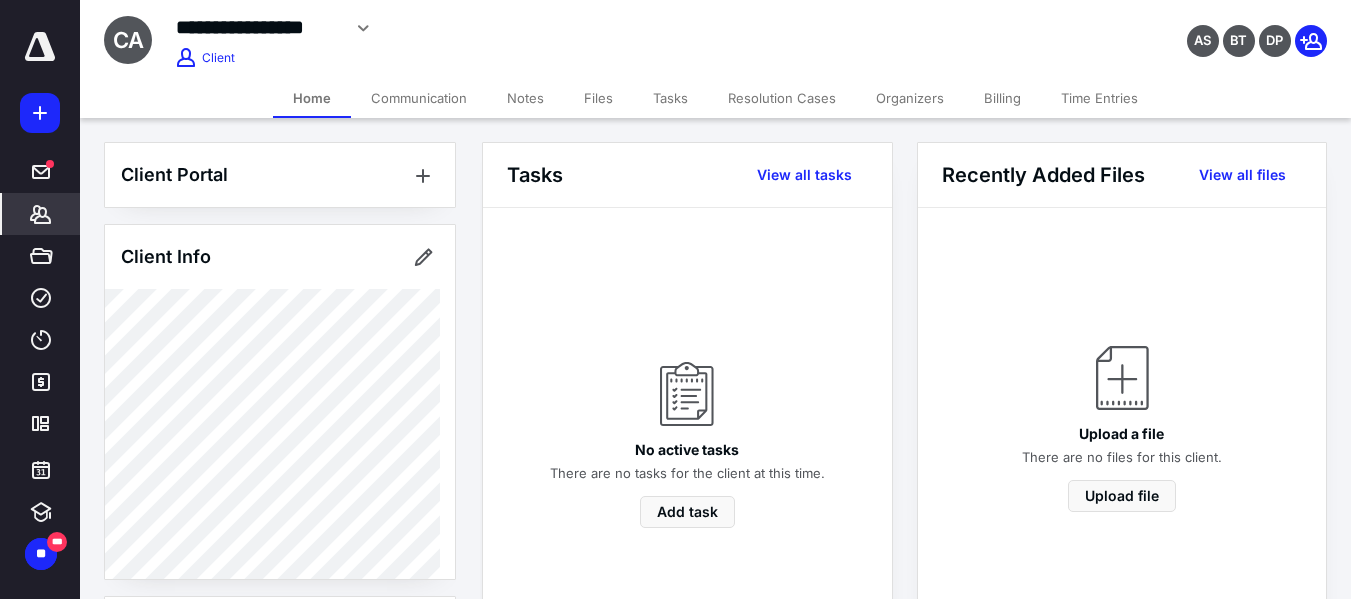 click on "Billing" at bounding box center [1002, 98] 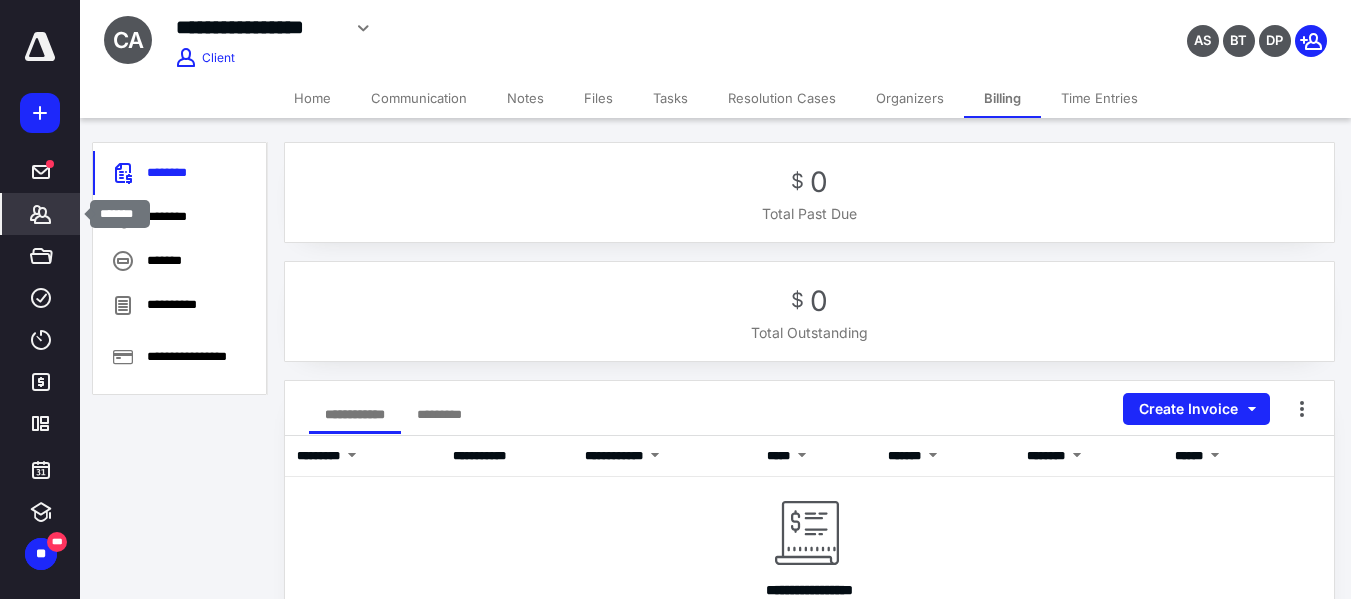drag, startPoint x: 37, startPoint y: 217, endPoint x: 41, endPoint y: 205, distance: 12.649111 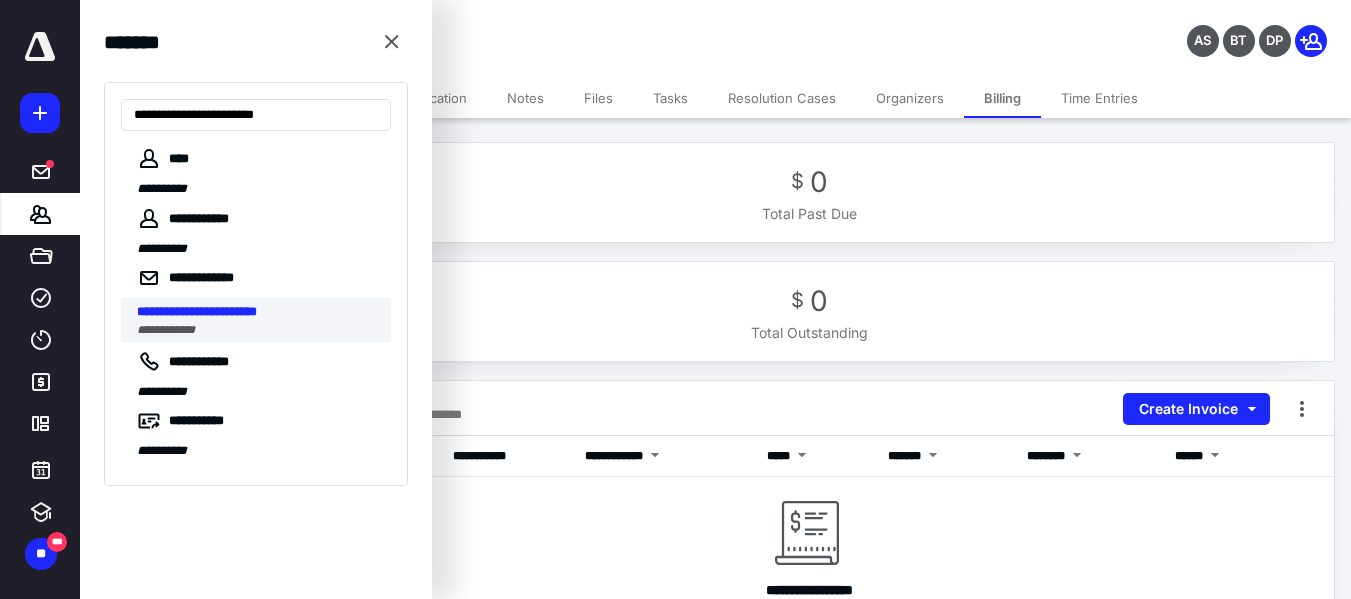 type on "**********" 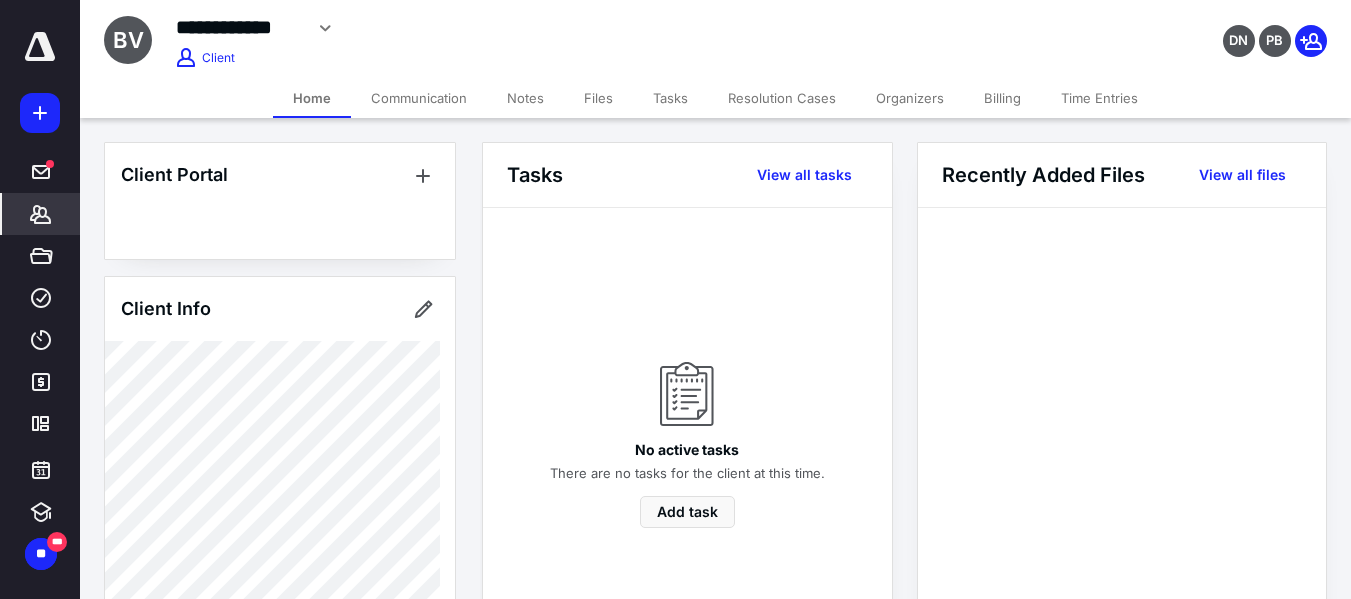 click on "Billing" at bounding box center [1002, 98] 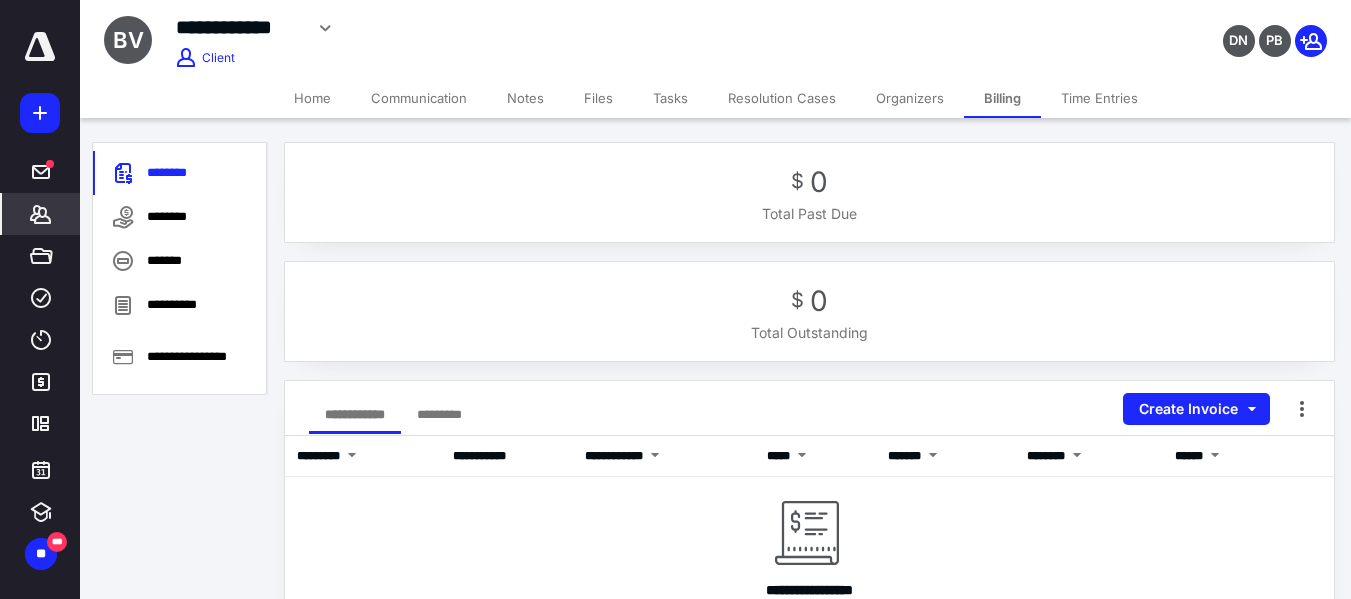 click 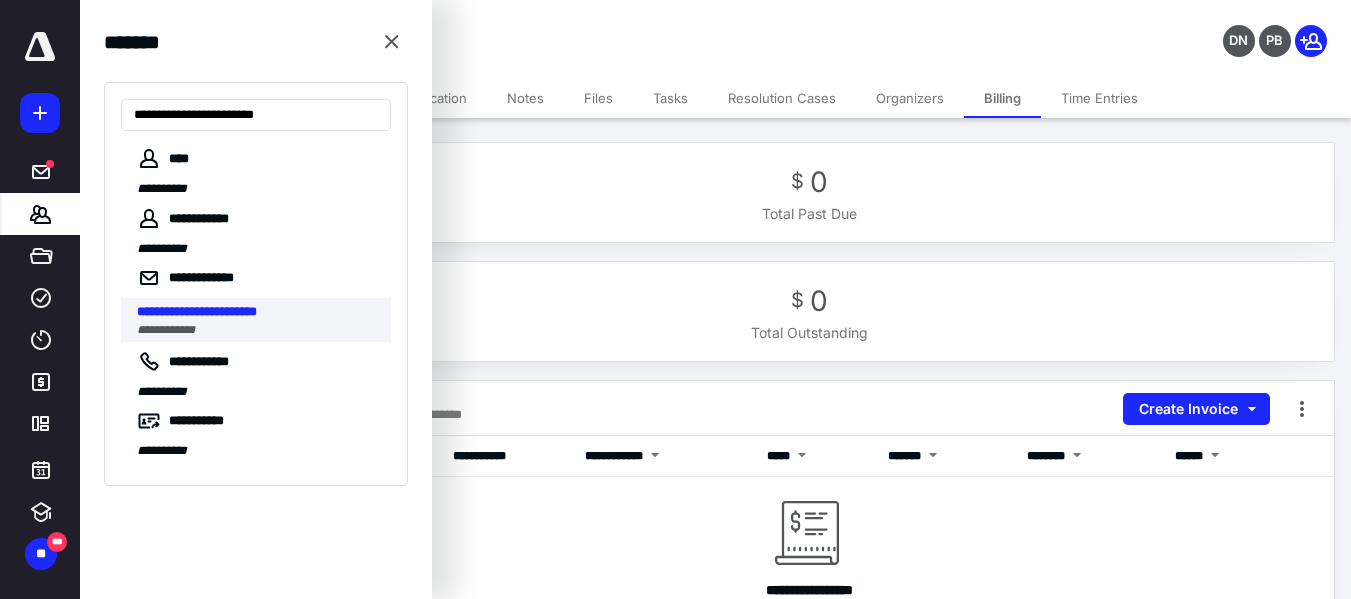 type on "**********" 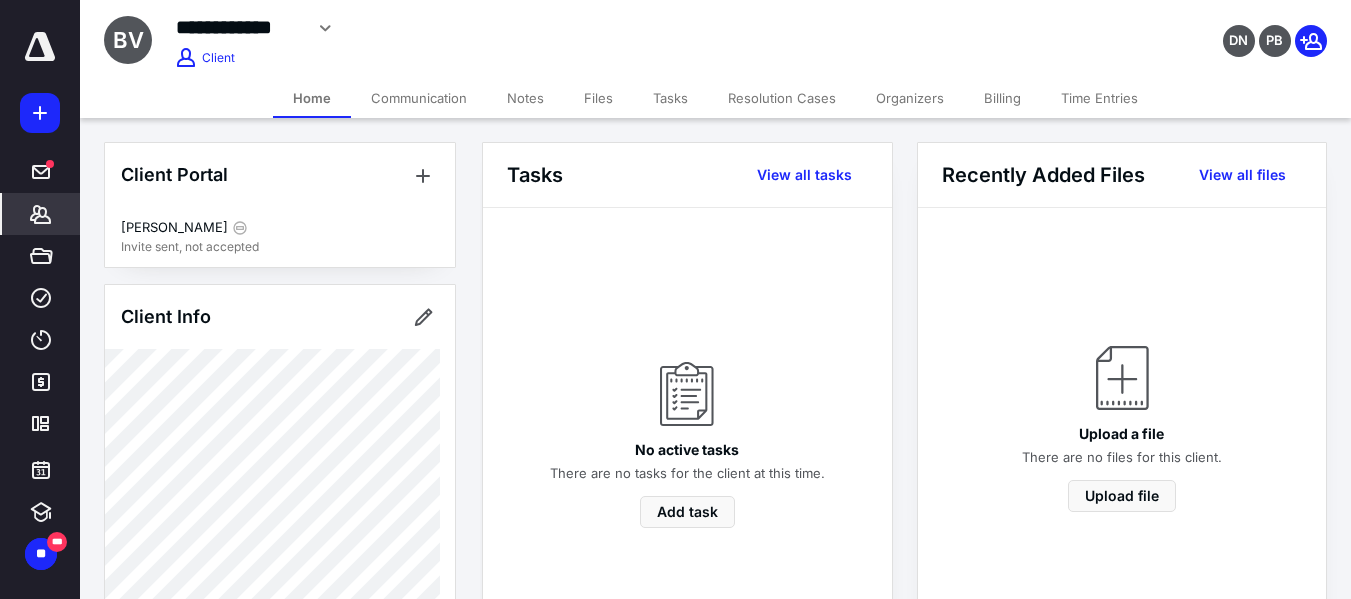 click on "Billing" at bounding box center [1002, 98] 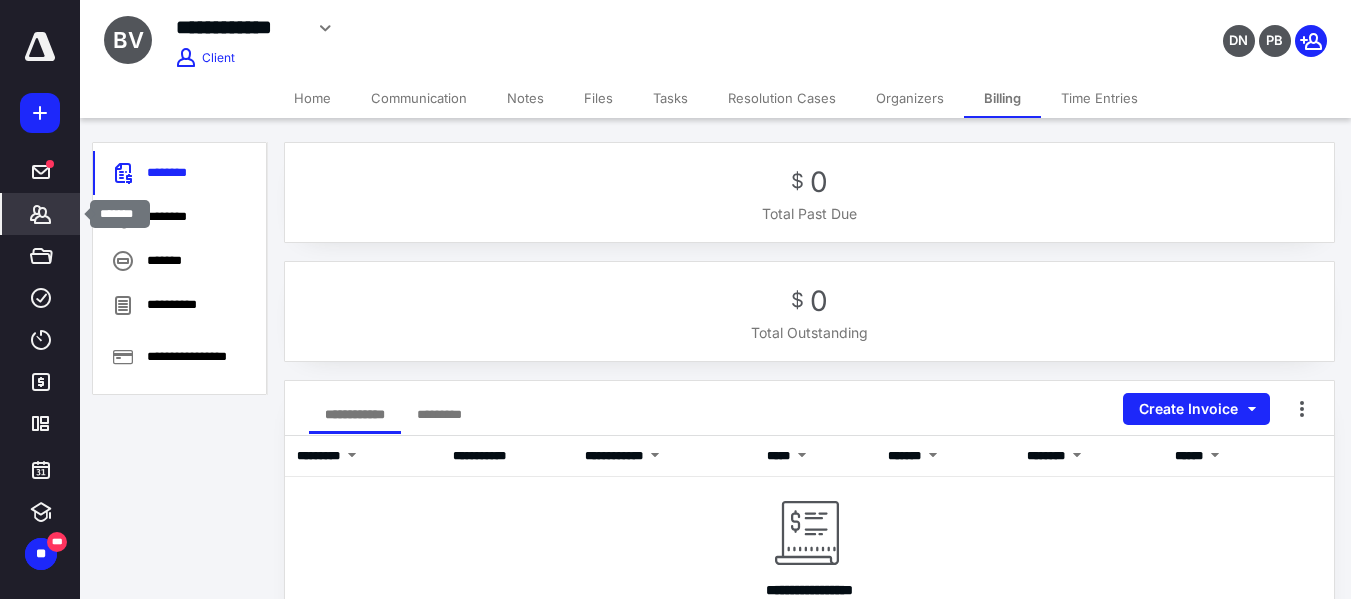 click on "*******" at bounding box center (41, 214) 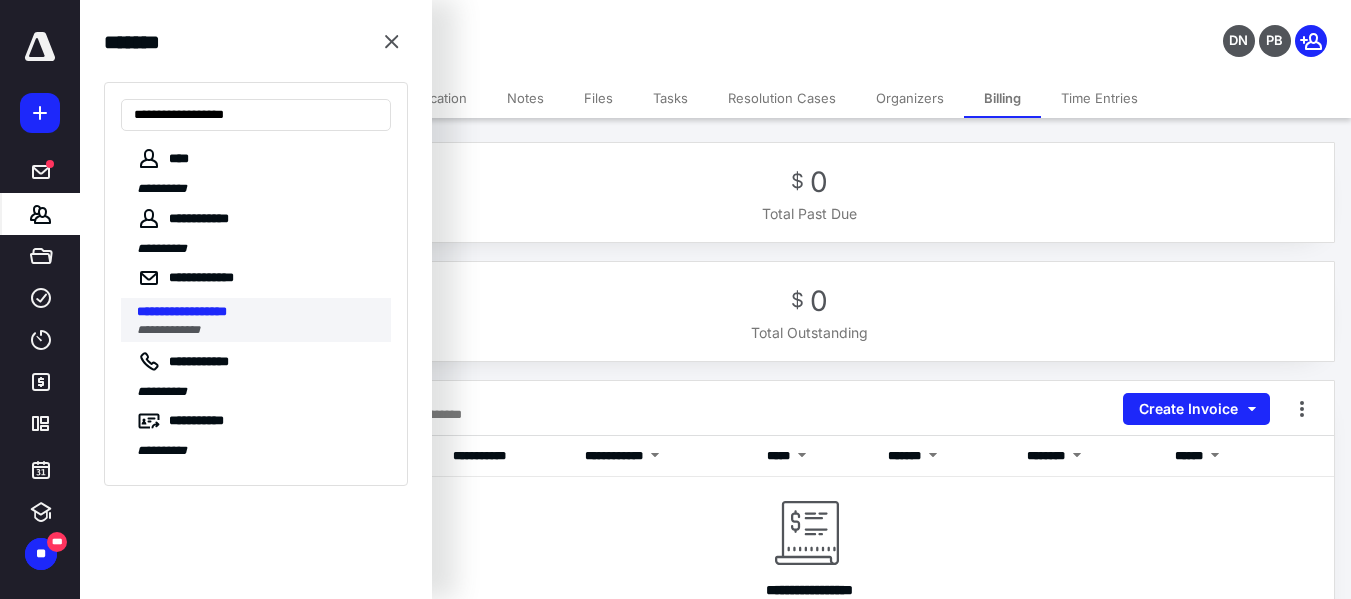 type on "**********" 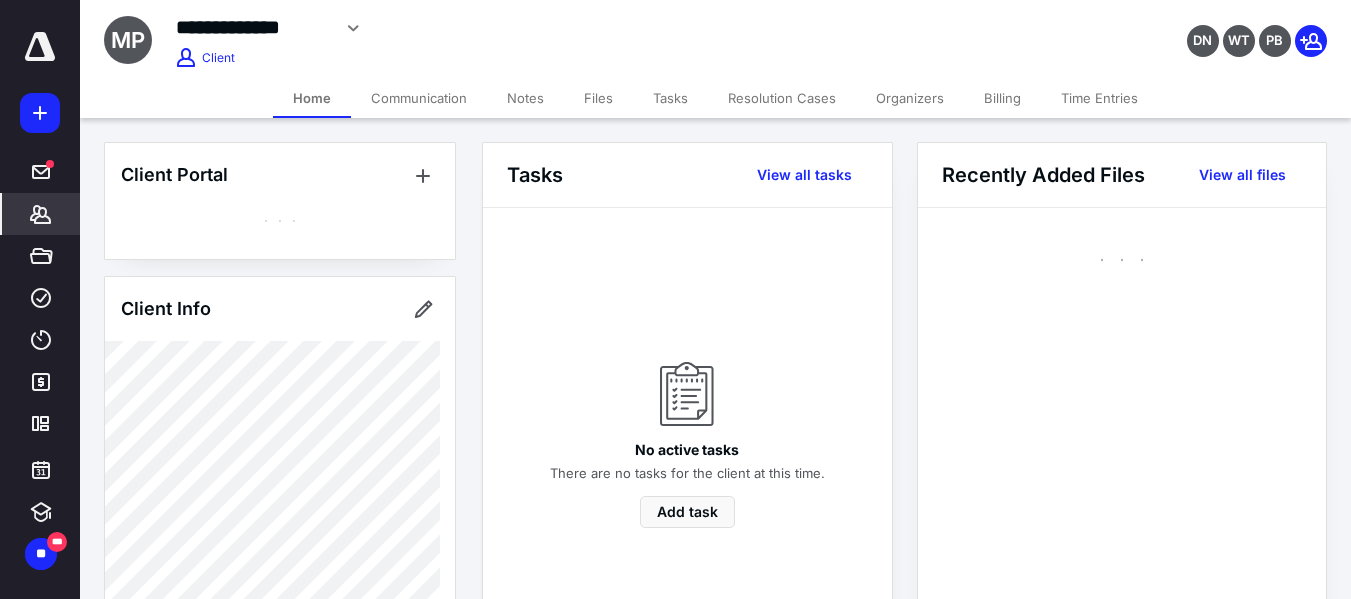 click on "Billing" at bounding box center [1002, 98] 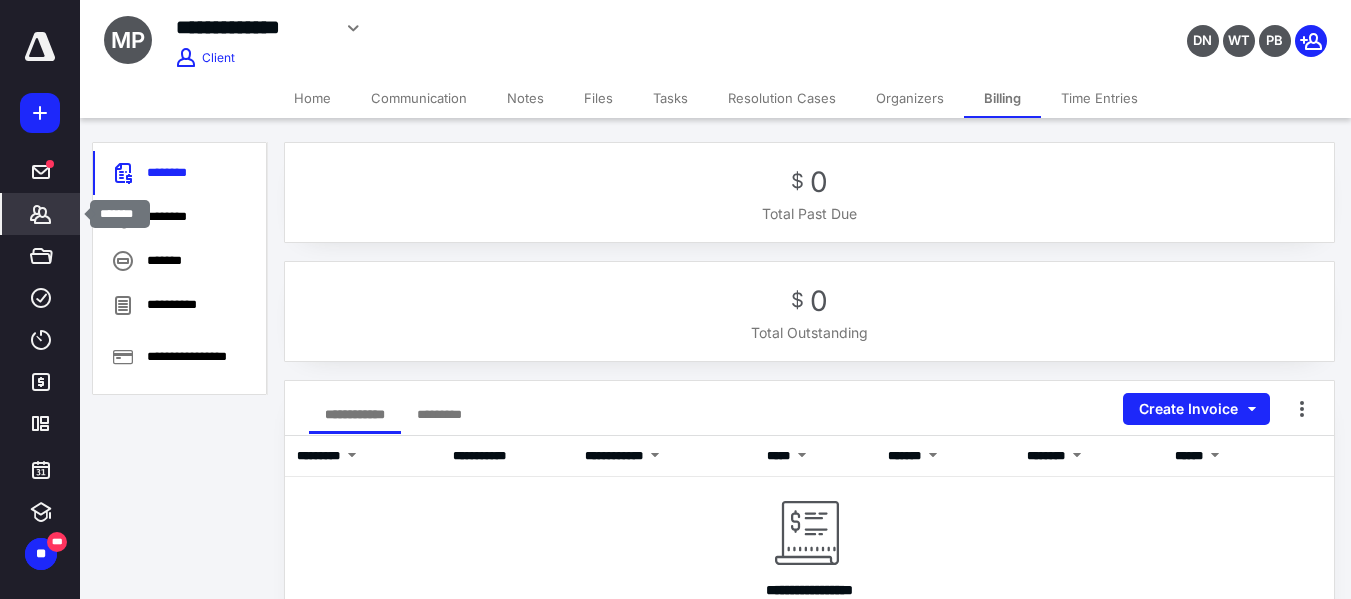 click 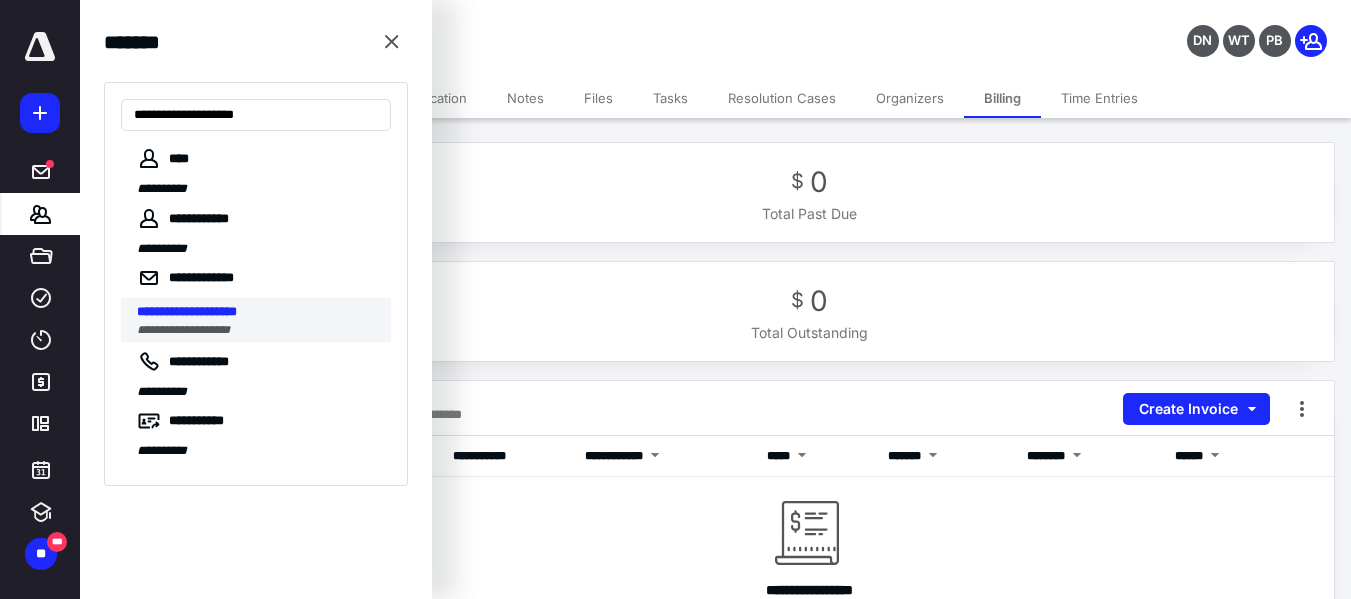 type on "**********" 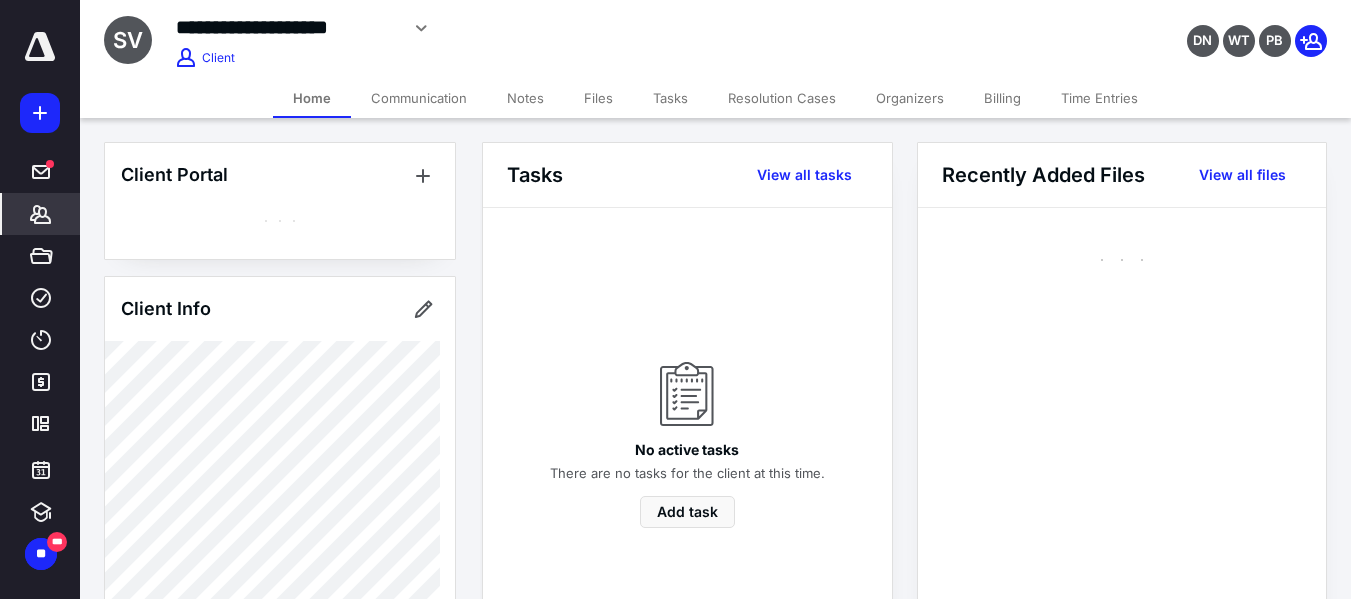 click on "Billing" at bounding box center [1002, 98] 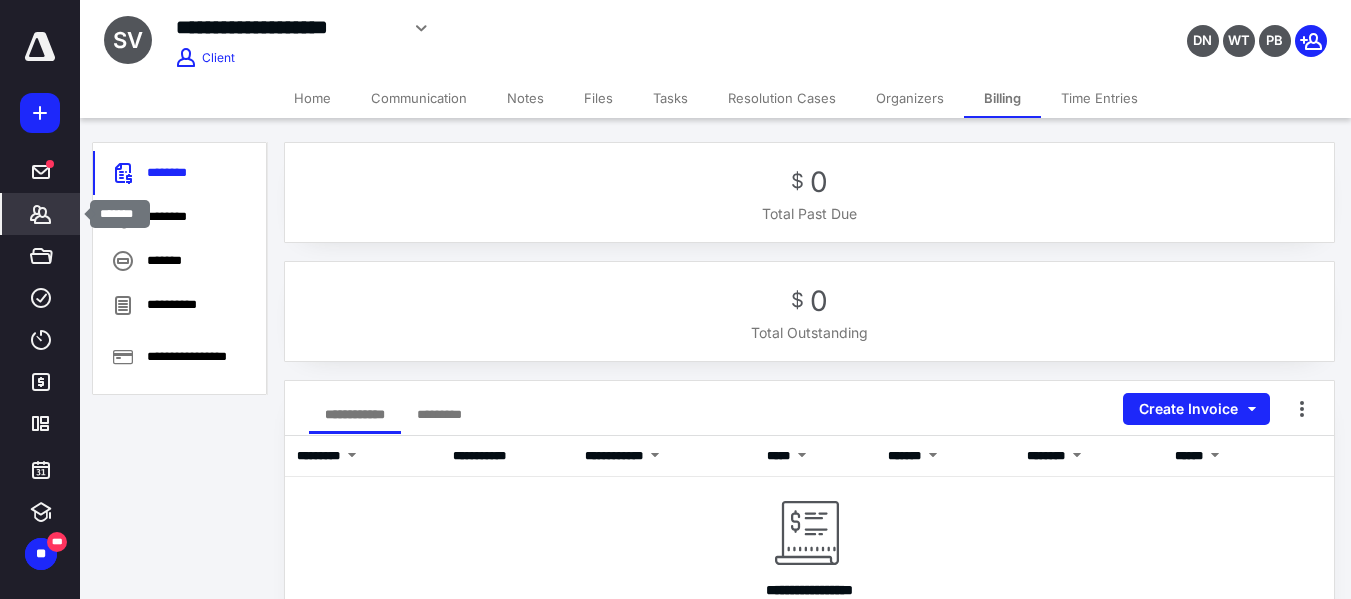 click on "*******" at bounding box center [41, 214] 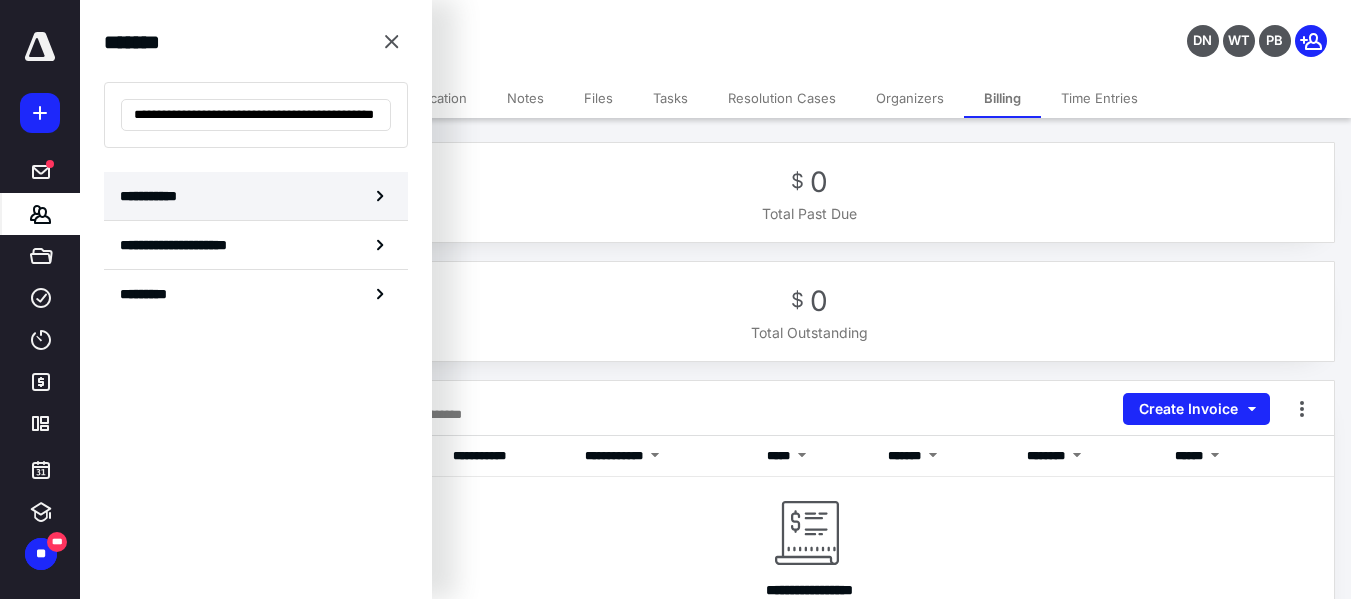 scroll, scrollTop: 0, scrollLeft: 86, axis: horizontal 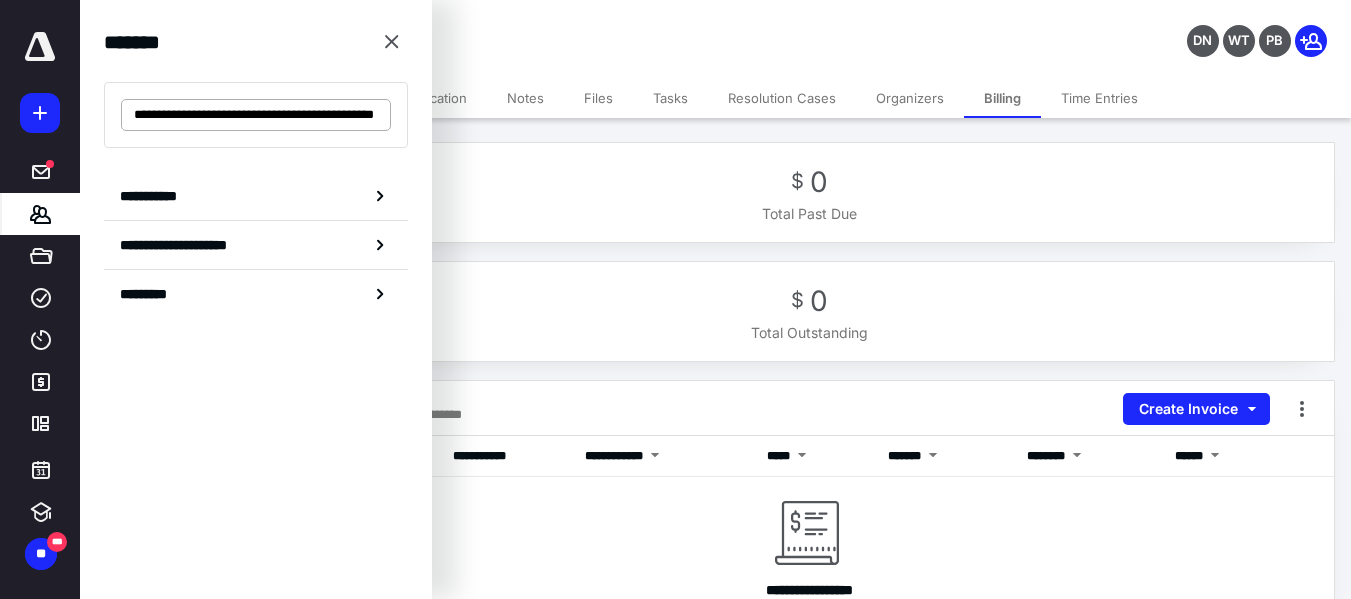 click on "**********" at bounding box center (256, 115) 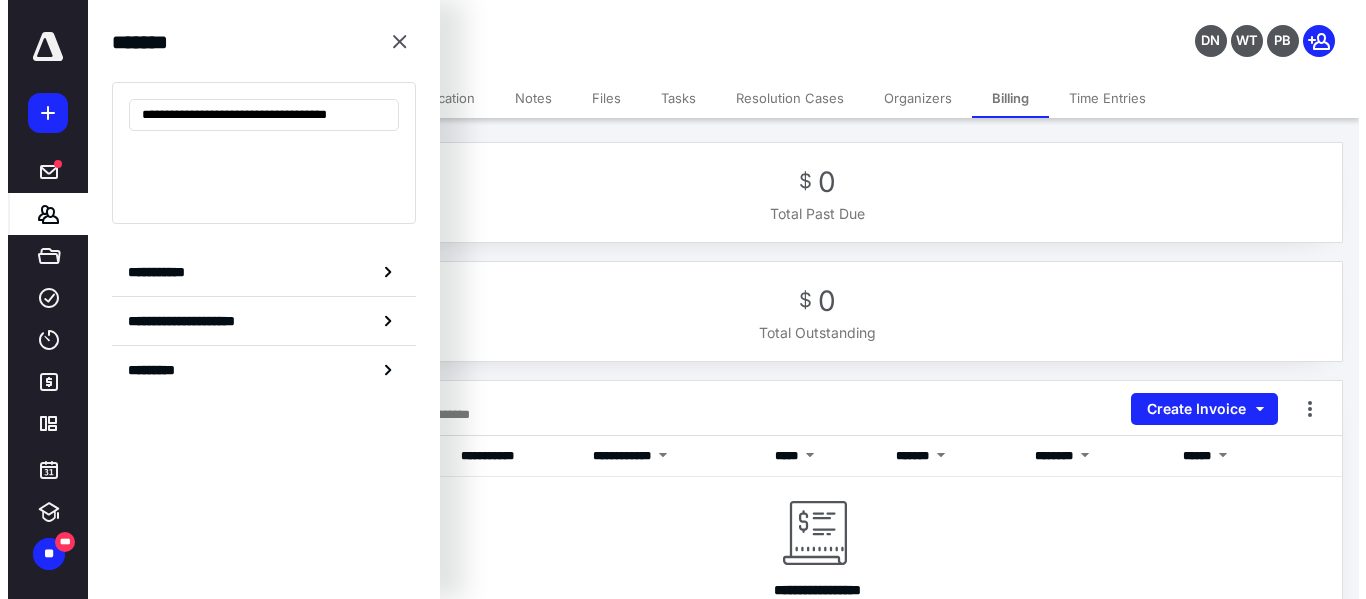 scroll, scrollTop: 0, scrollLeft: 0, axis: both 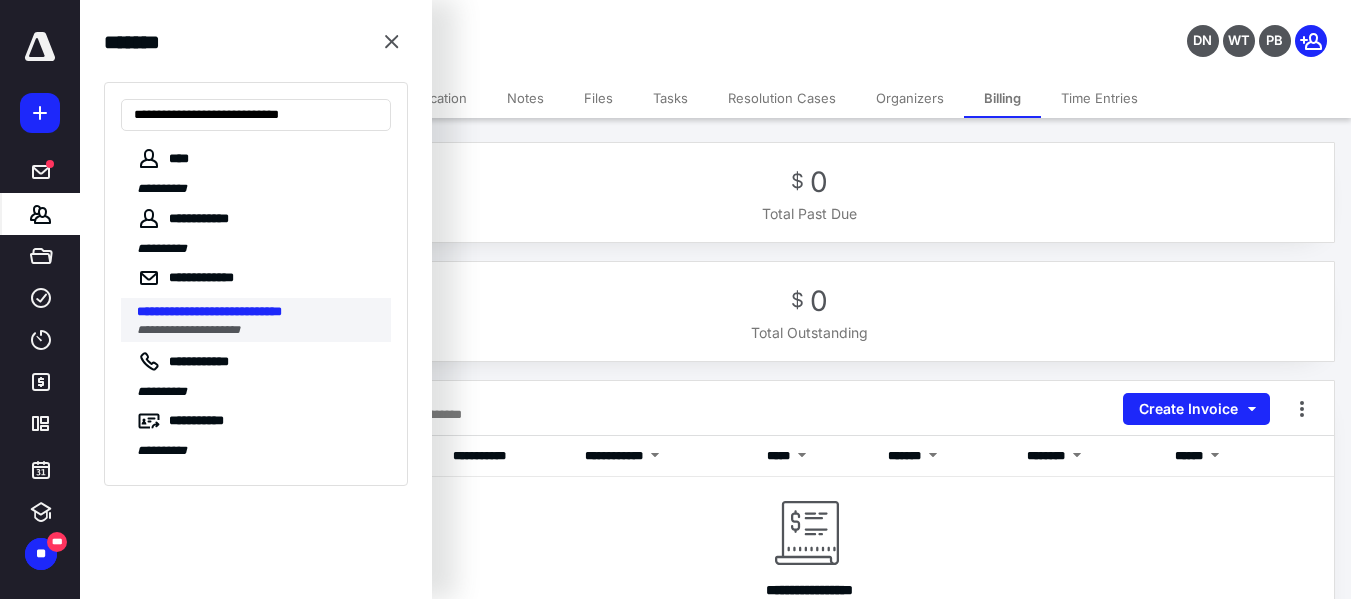 type on "**********" 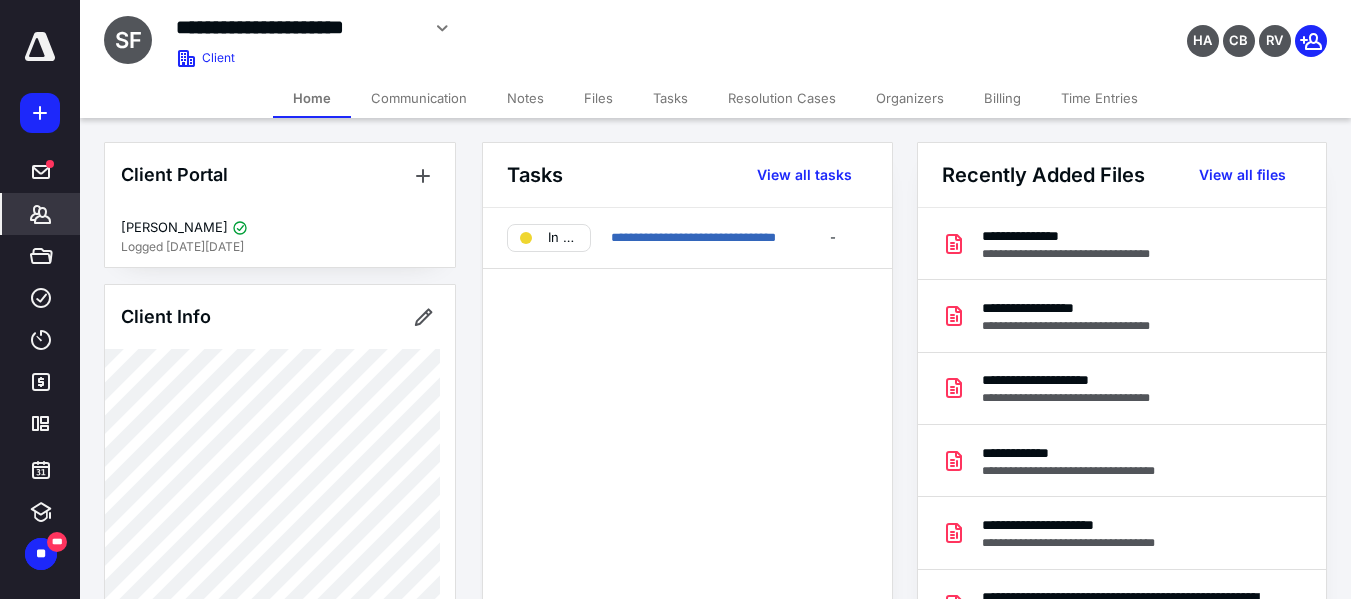 click on "Billing" at bounding box center [1002, 98] 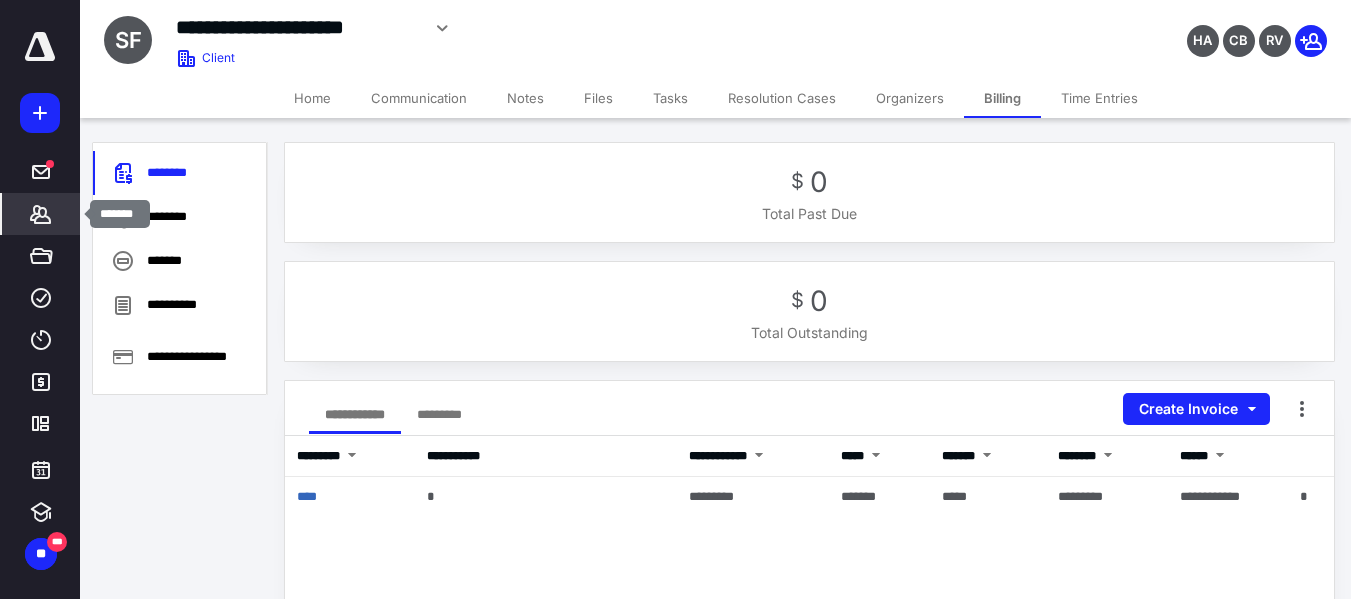 click on "*******" at bounding box center (41, 214) 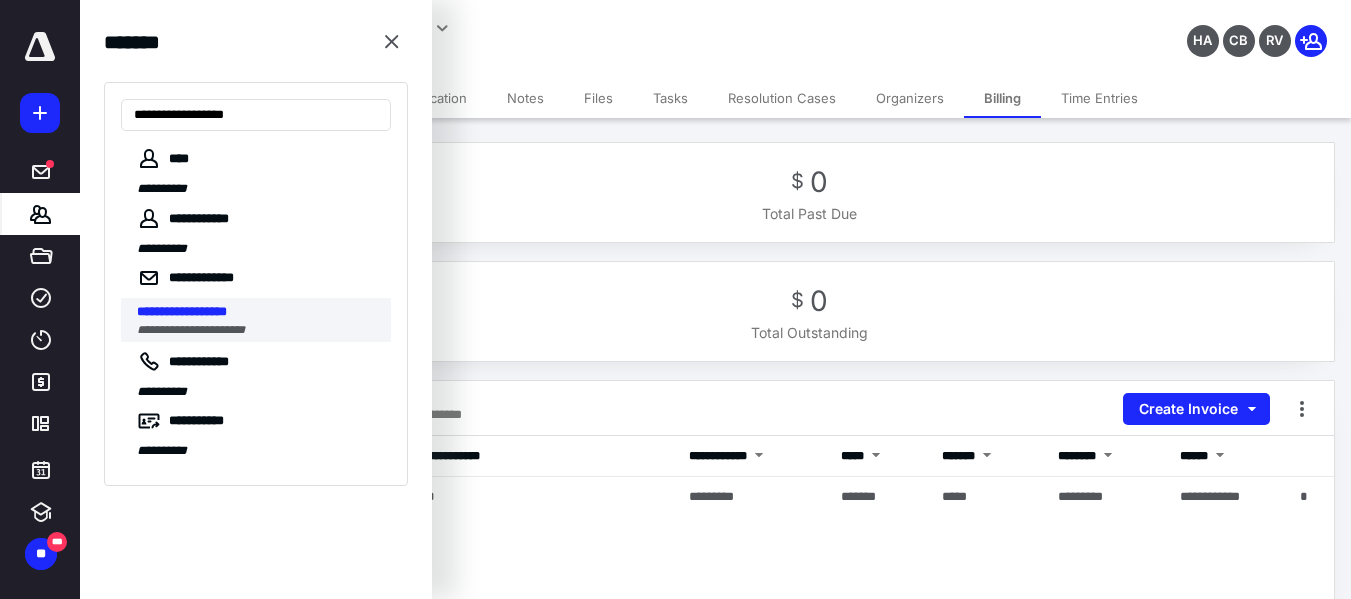 type on "**********" 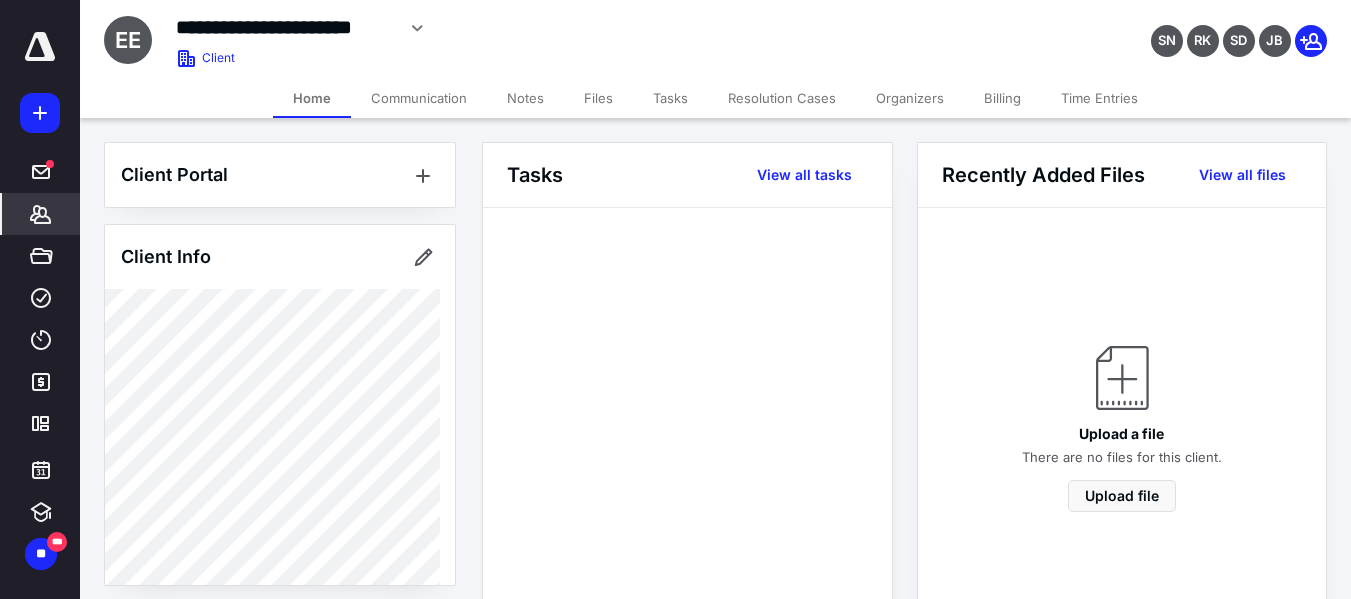 click on "Billing" at bounding box center (1002, 98) 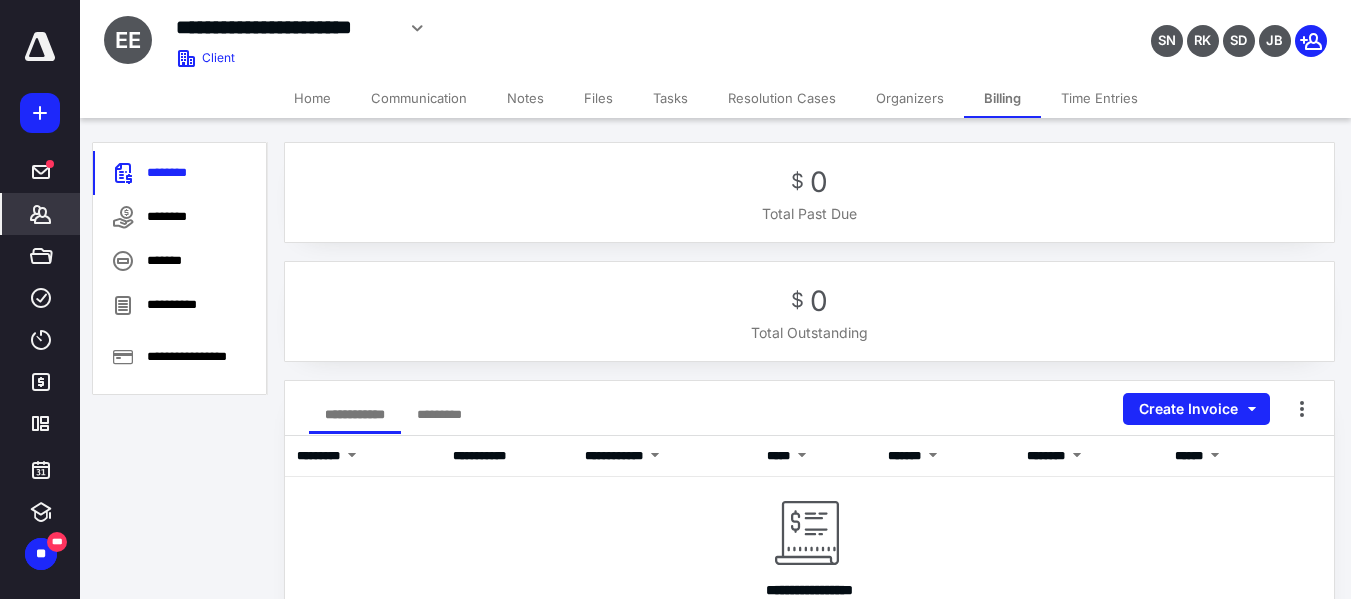 click on "Communication" at bounding box center [419, 98] 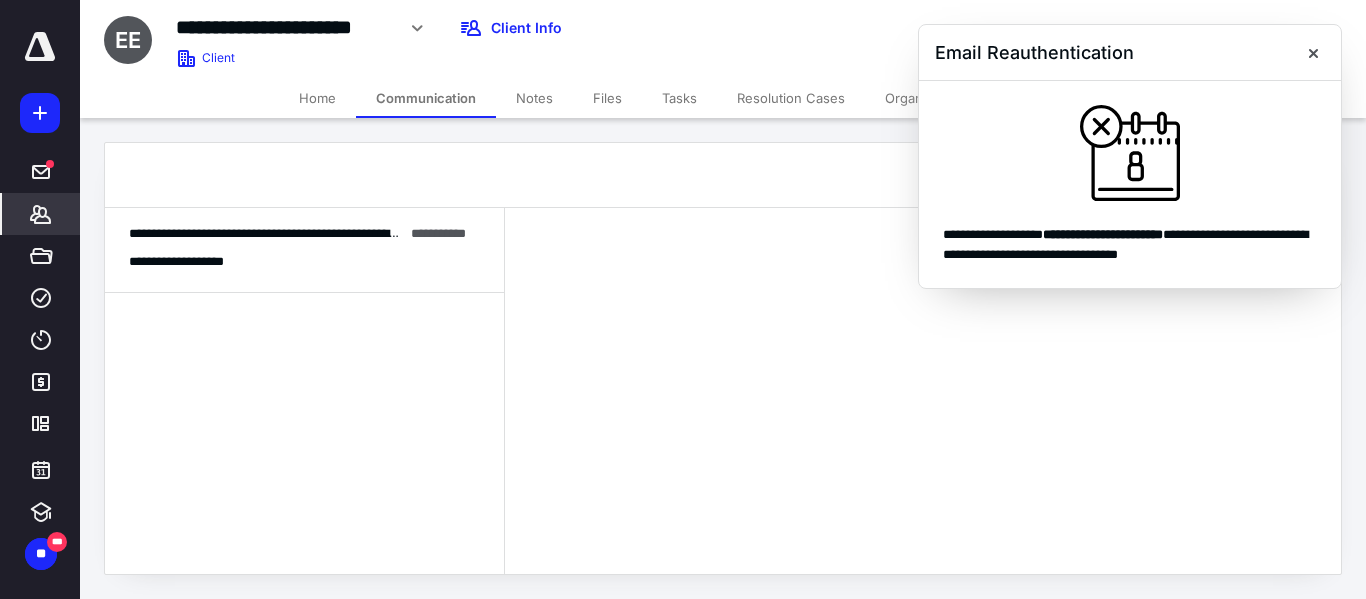 click on "*******" at bounding box center (41, 214) 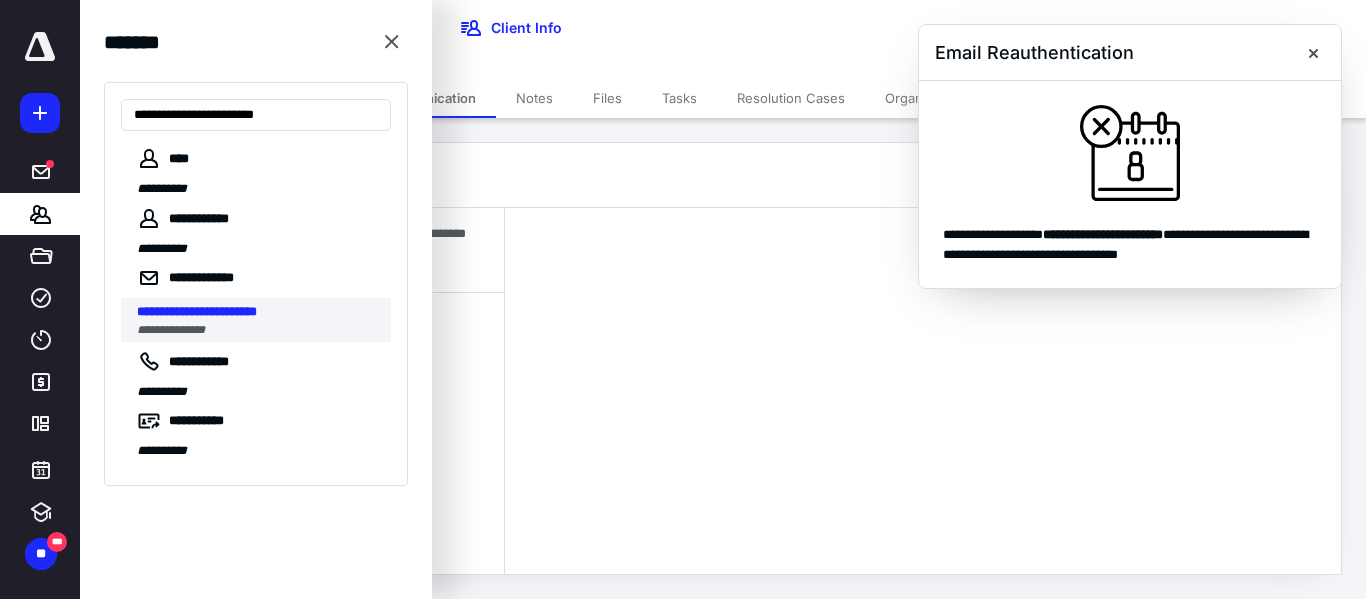 type on "**********" 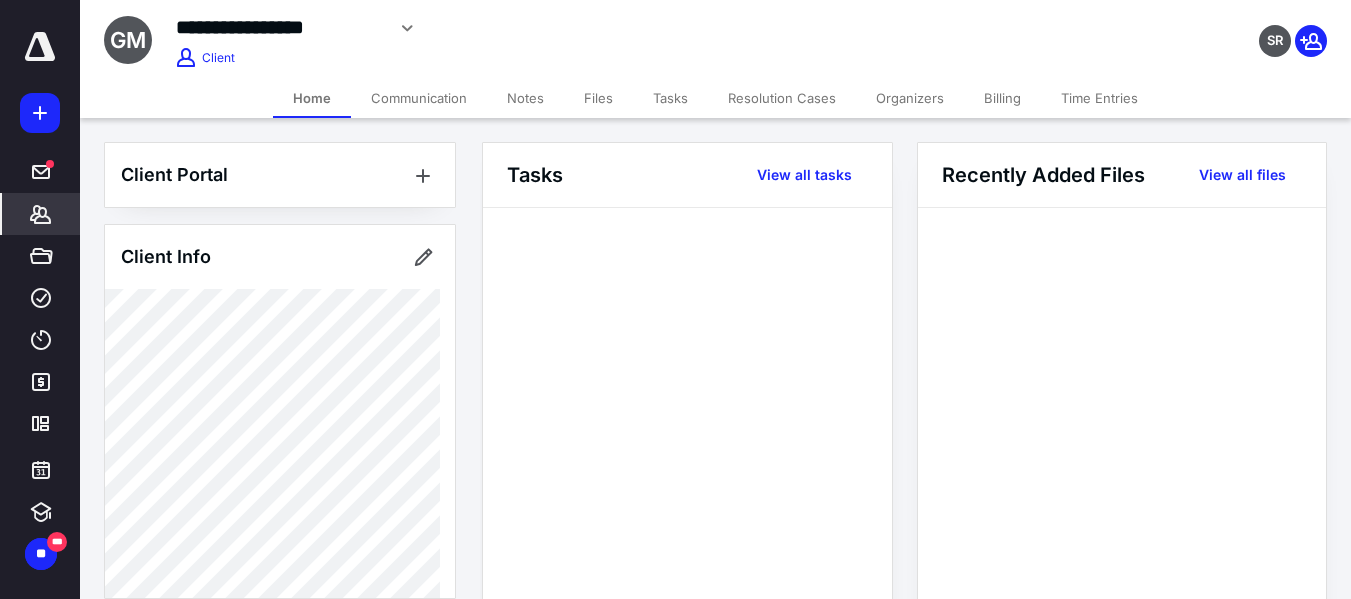 click on "Billing" at bounding box center (1002, 98) 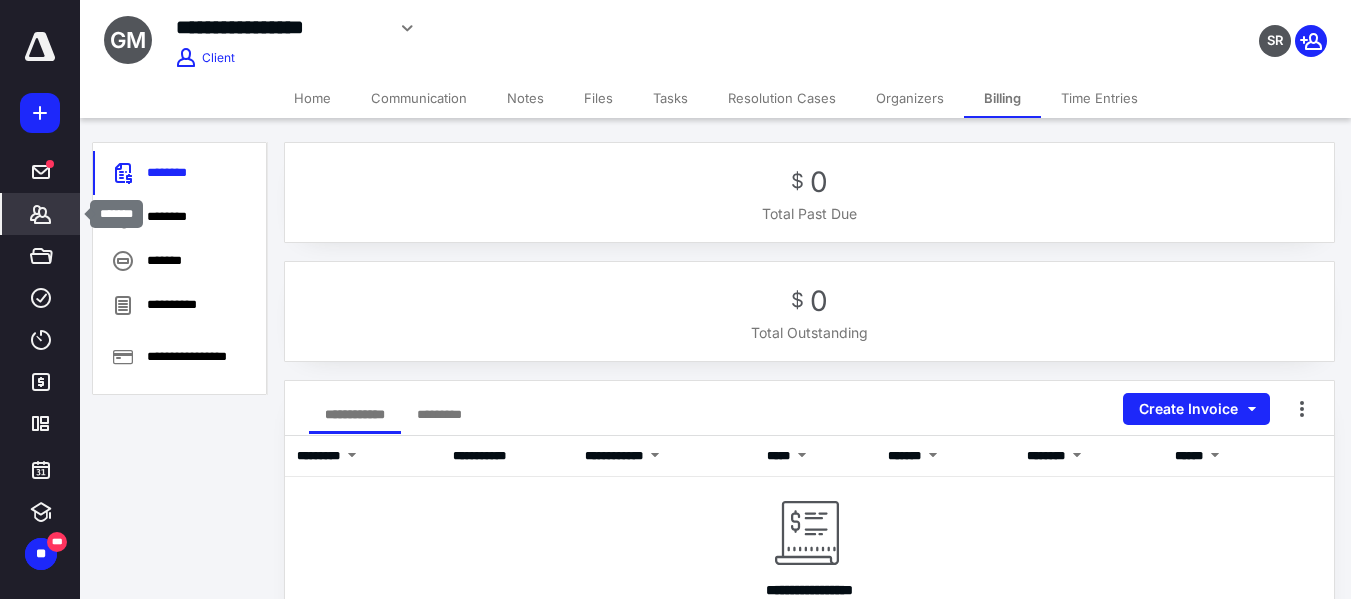 click 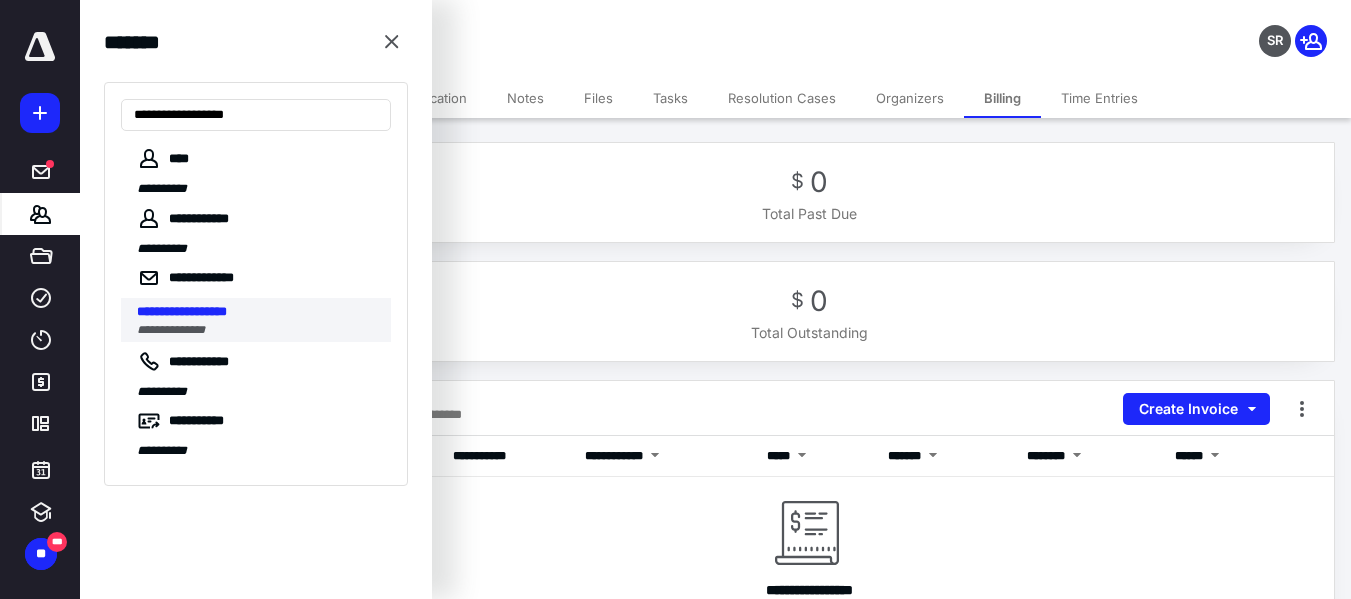 type on "**********" 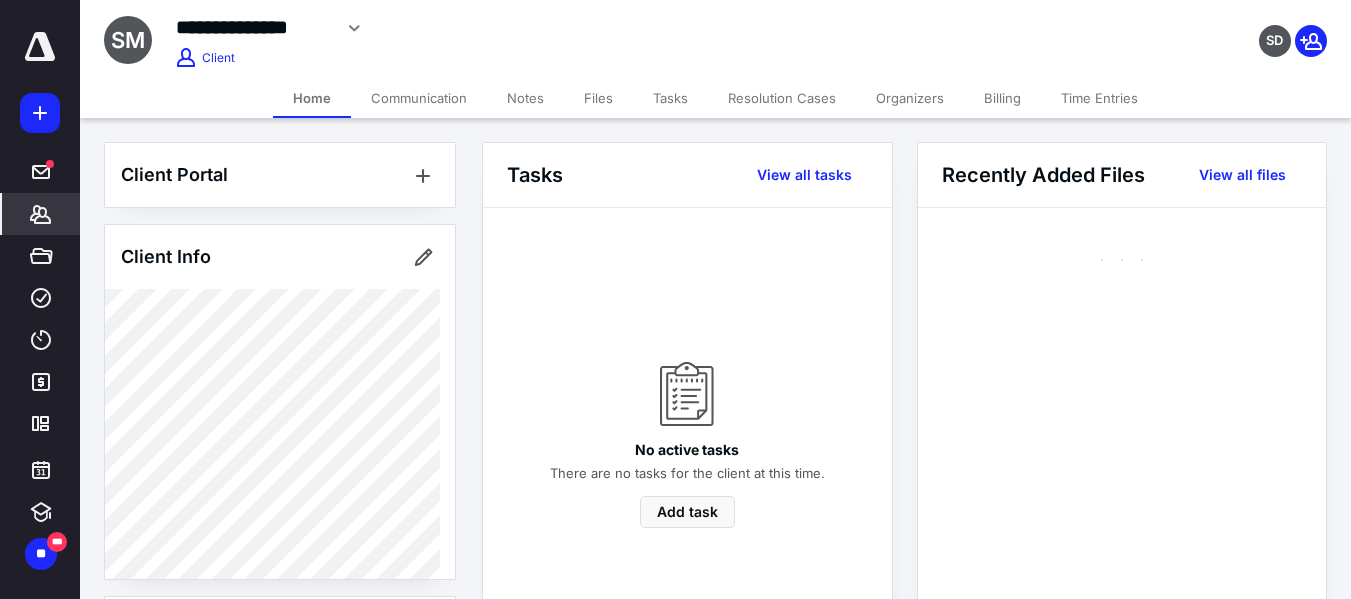 click on "Billing" at bounding box center (1002, 98) 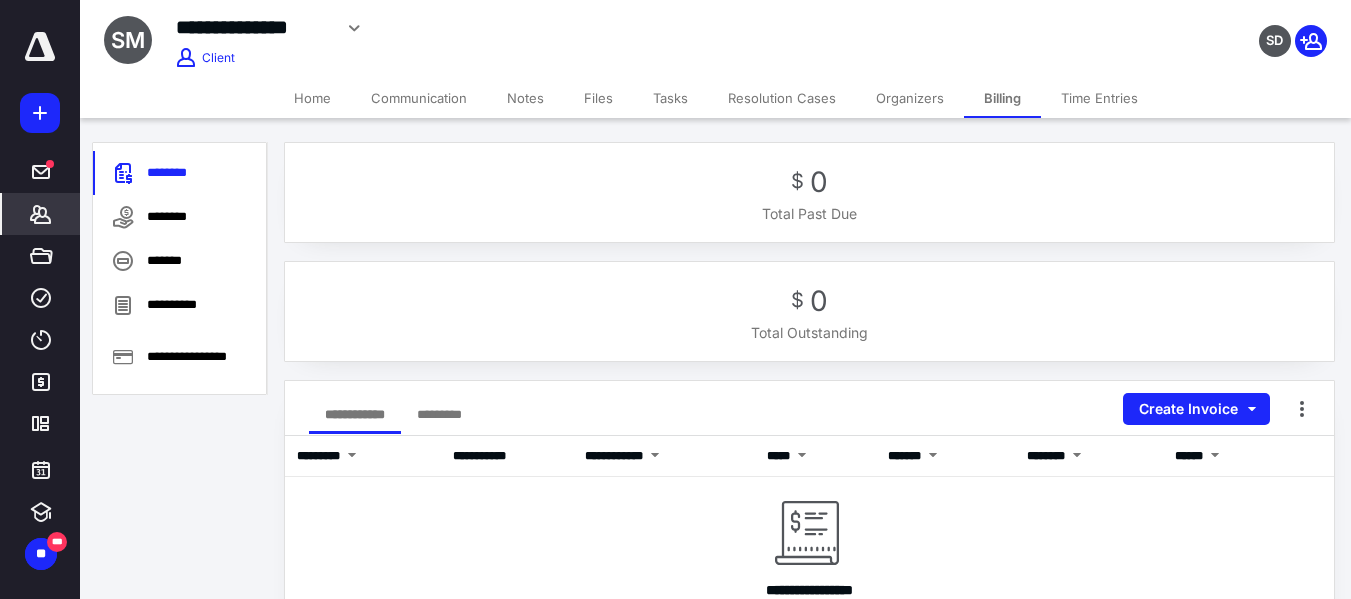 click 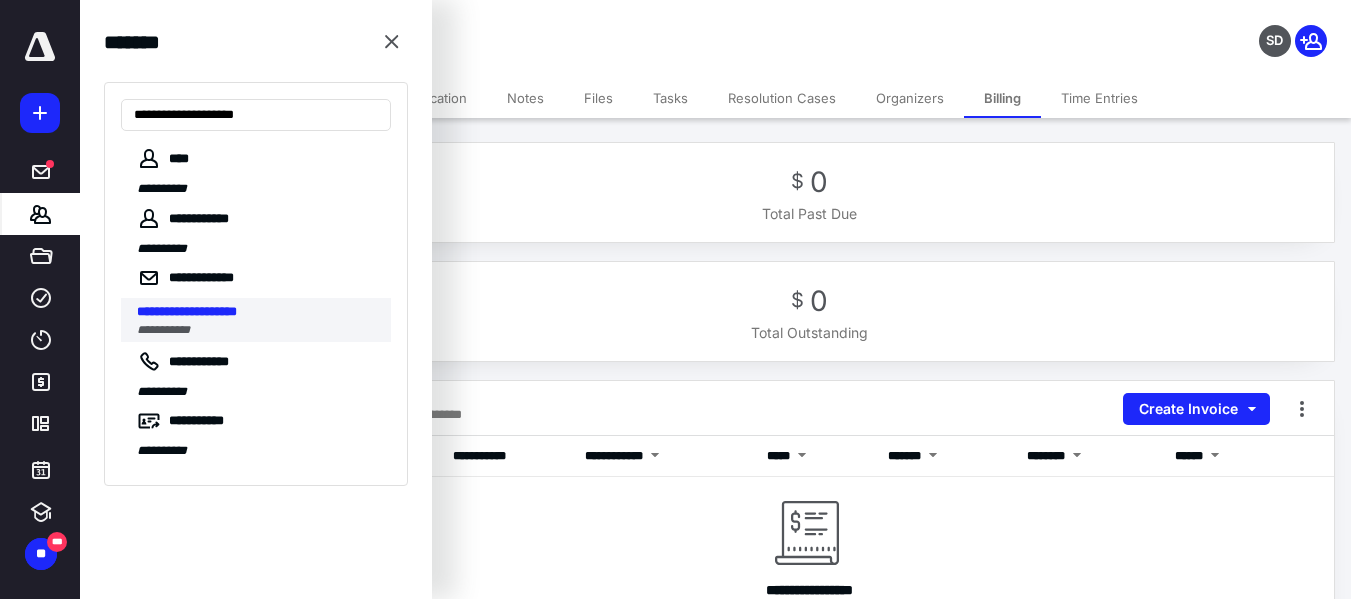 type on "**********" 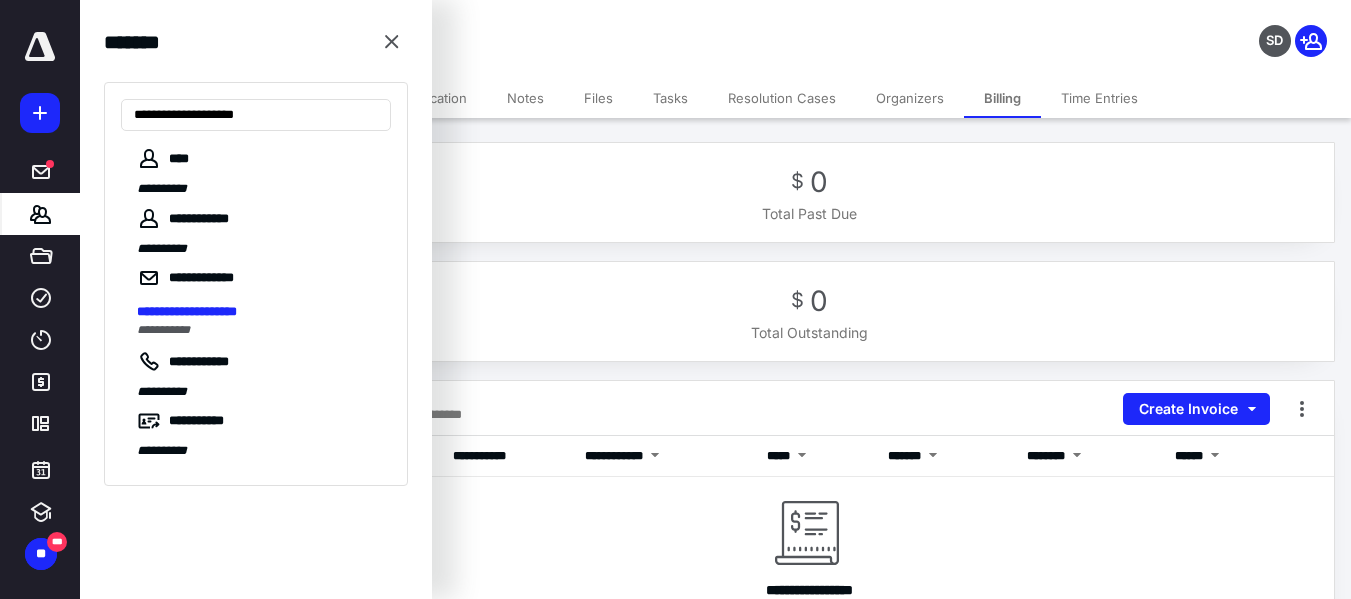 click on "**********" at bounding box center (187, 311) 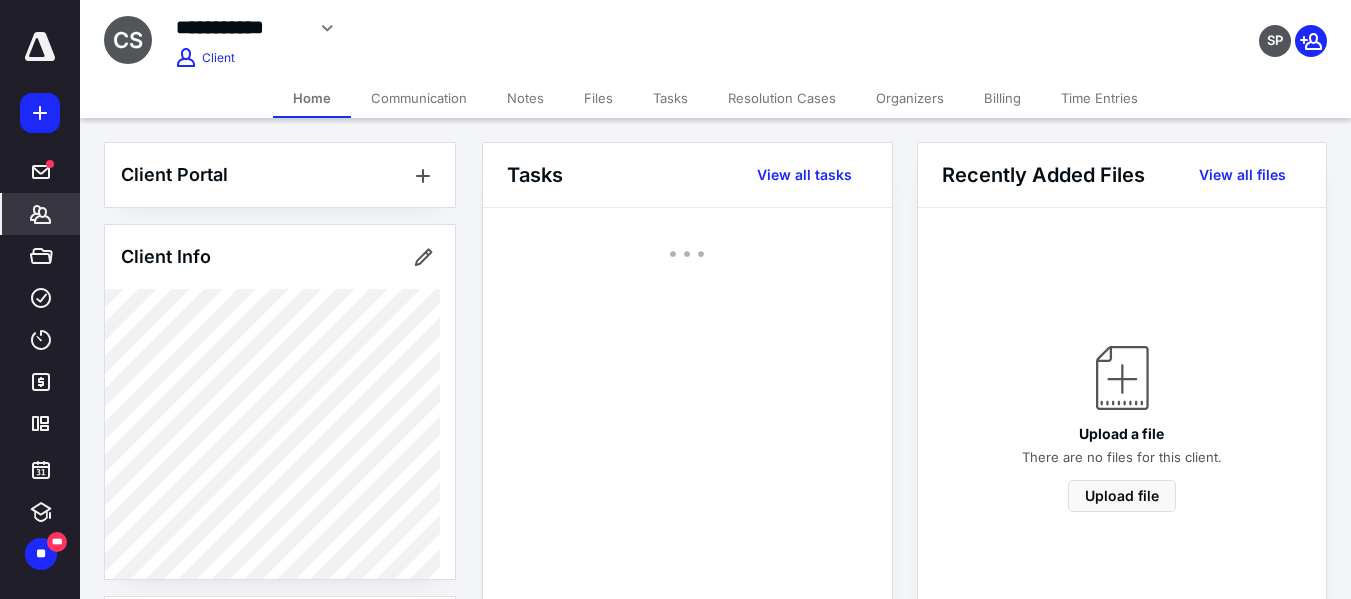 click on "Billing" at bounding box center [1002, 98] 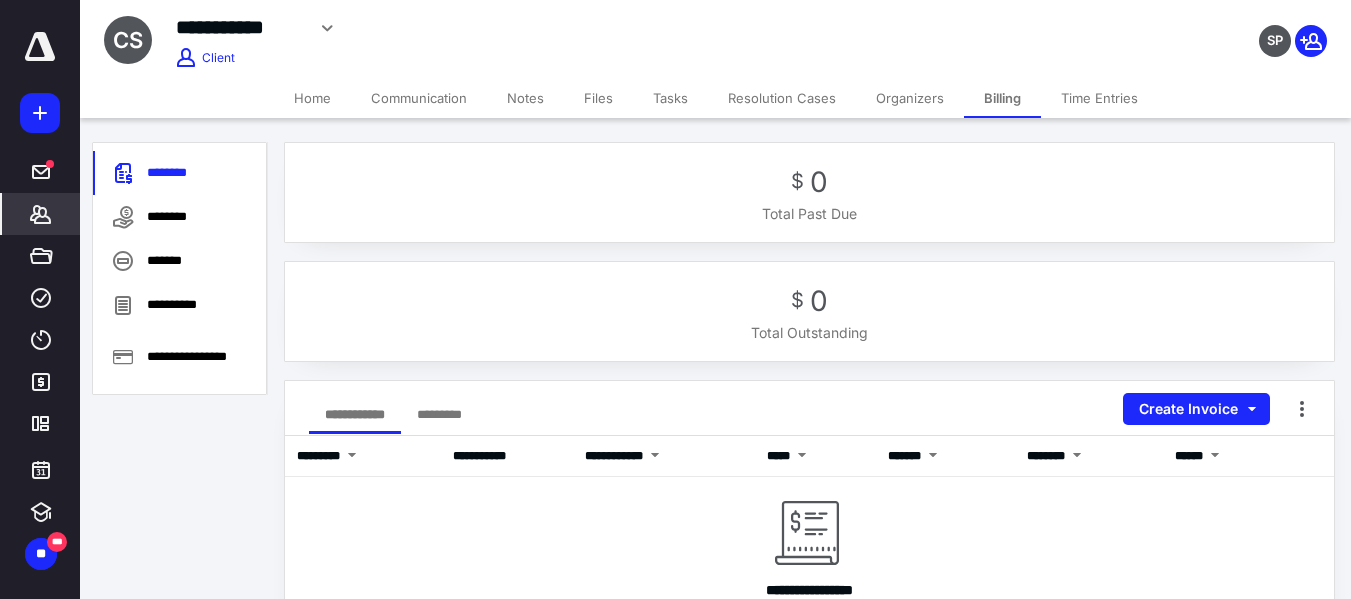 click 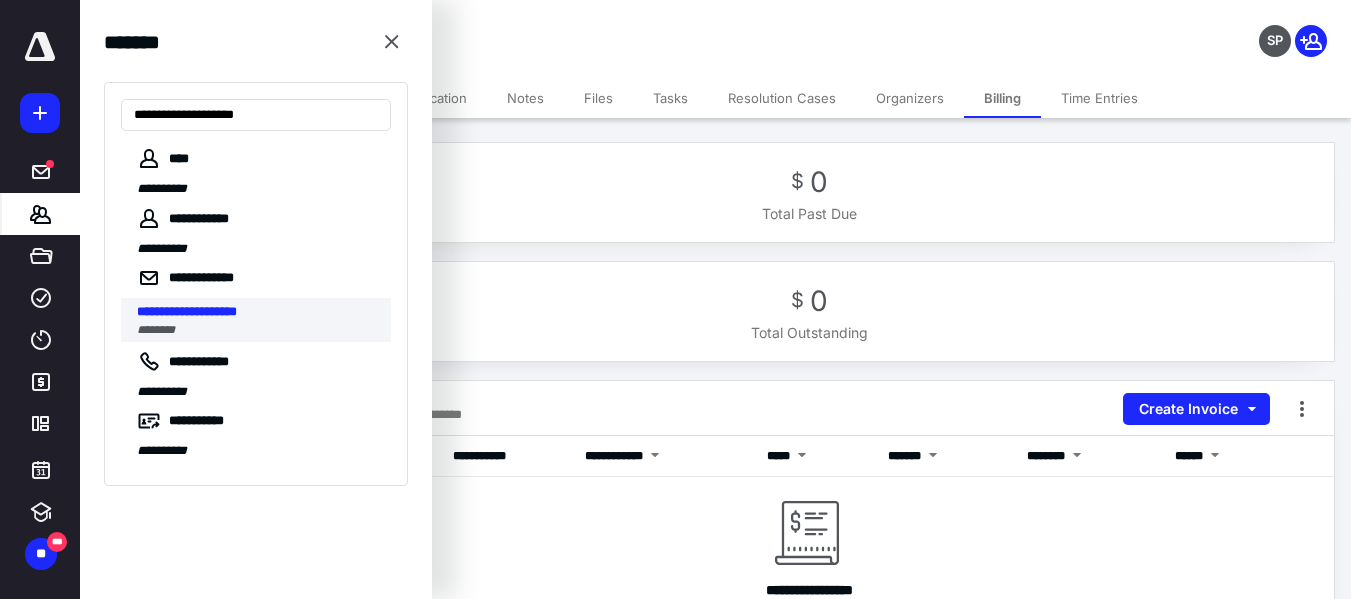 type on "**********" 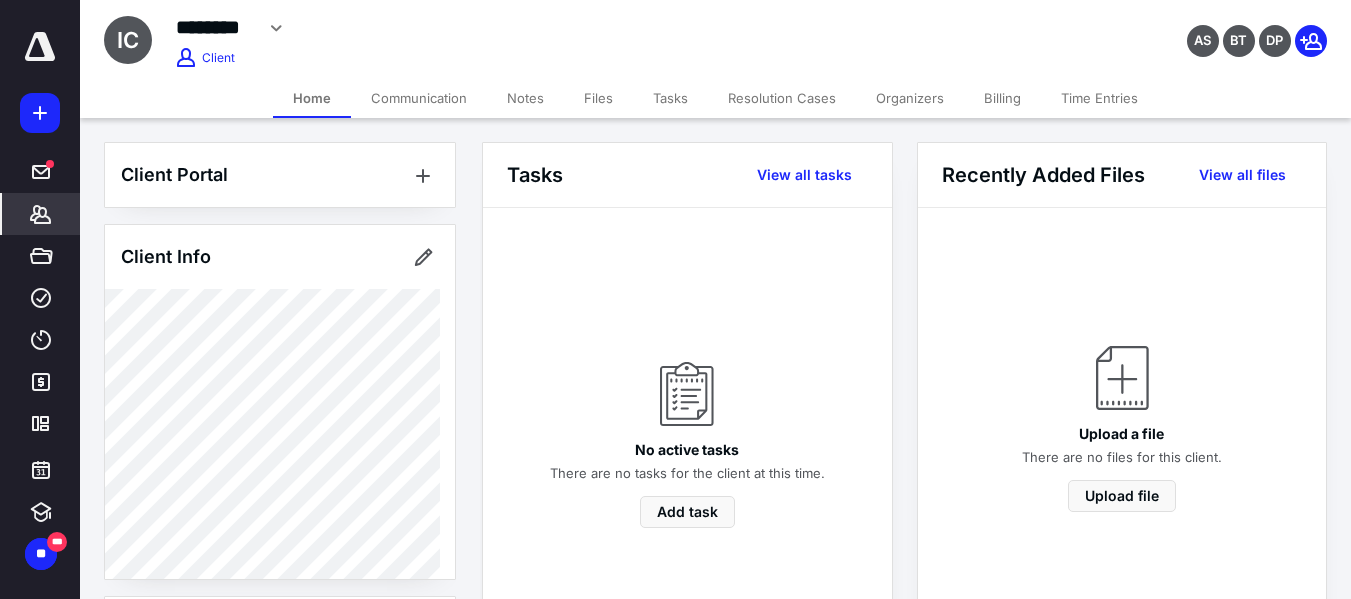 click on "Billing" at bounding box center (1002, 98) 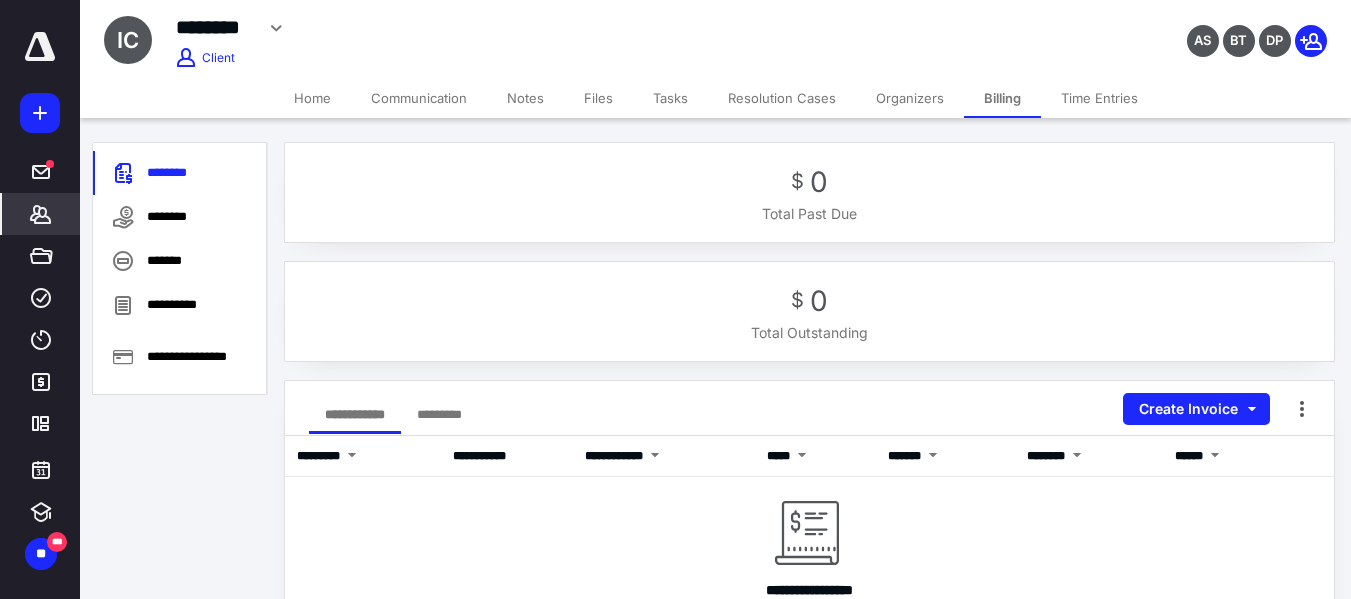click on "*******" at bounding box center (41, 214) 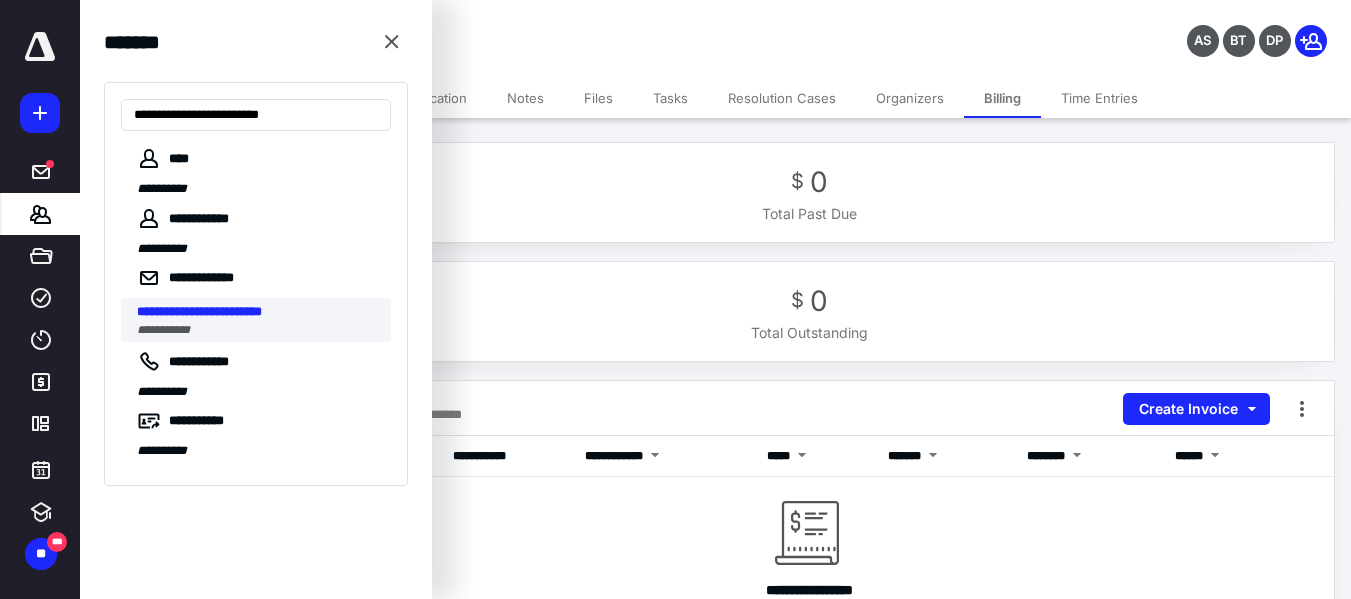 type on "**********" 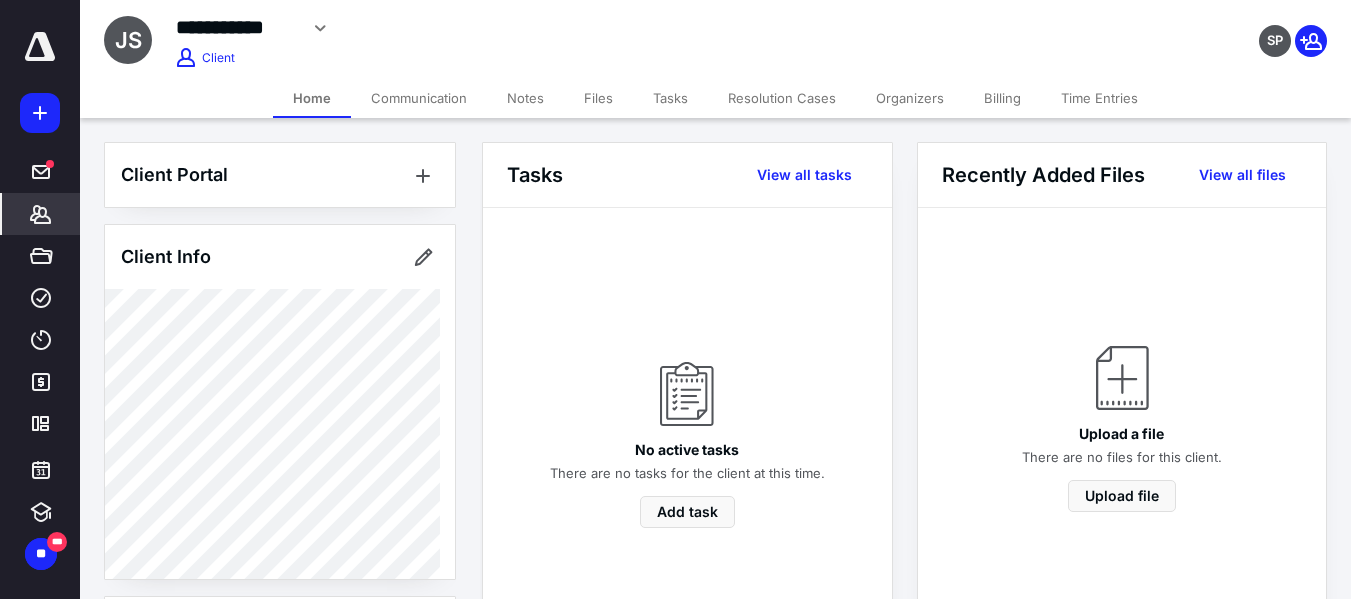 click on "Billing" at bounding box center [1002, 98] 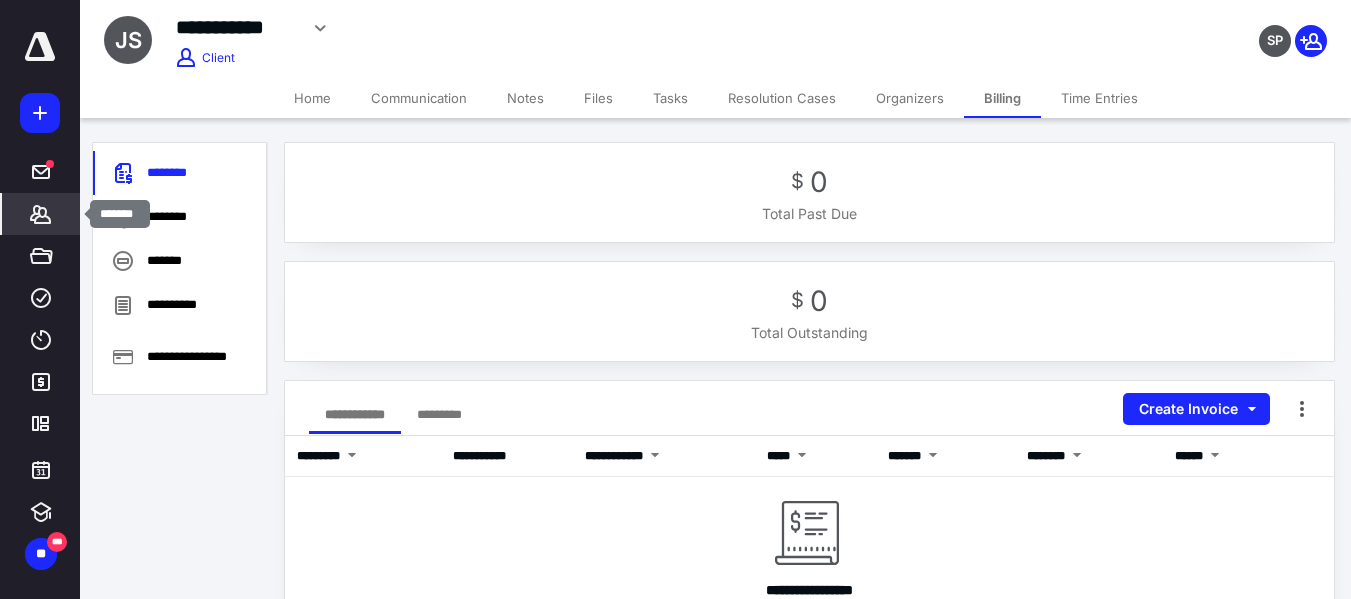 click 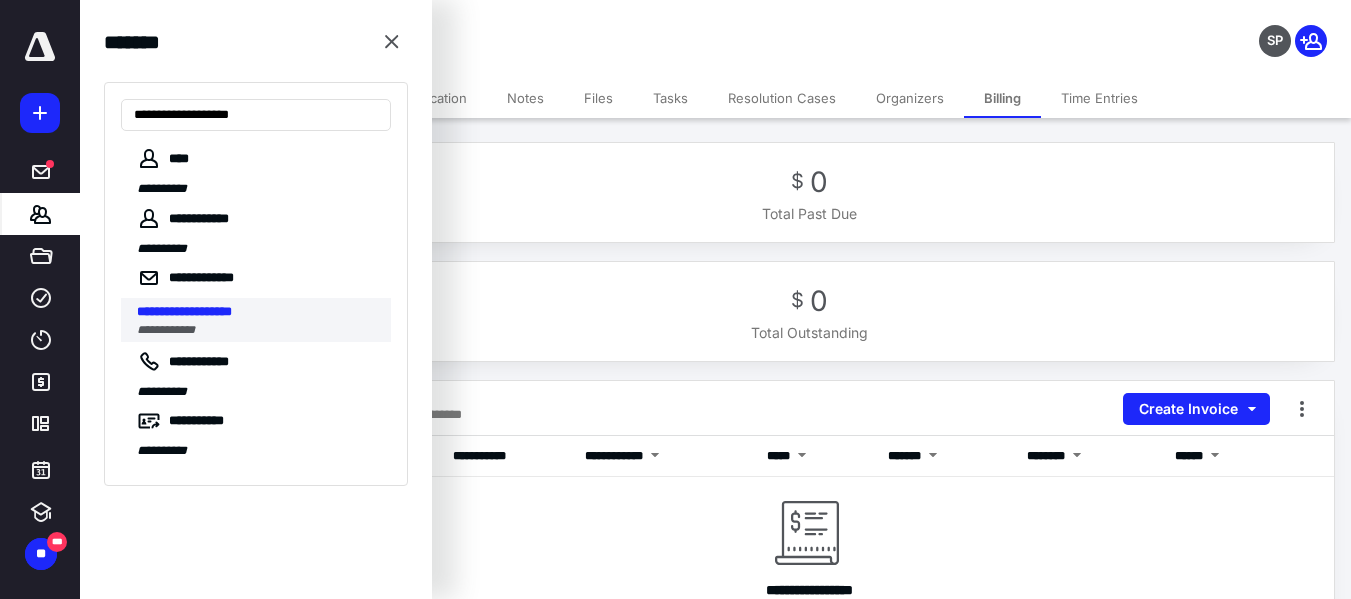 type on "**********" 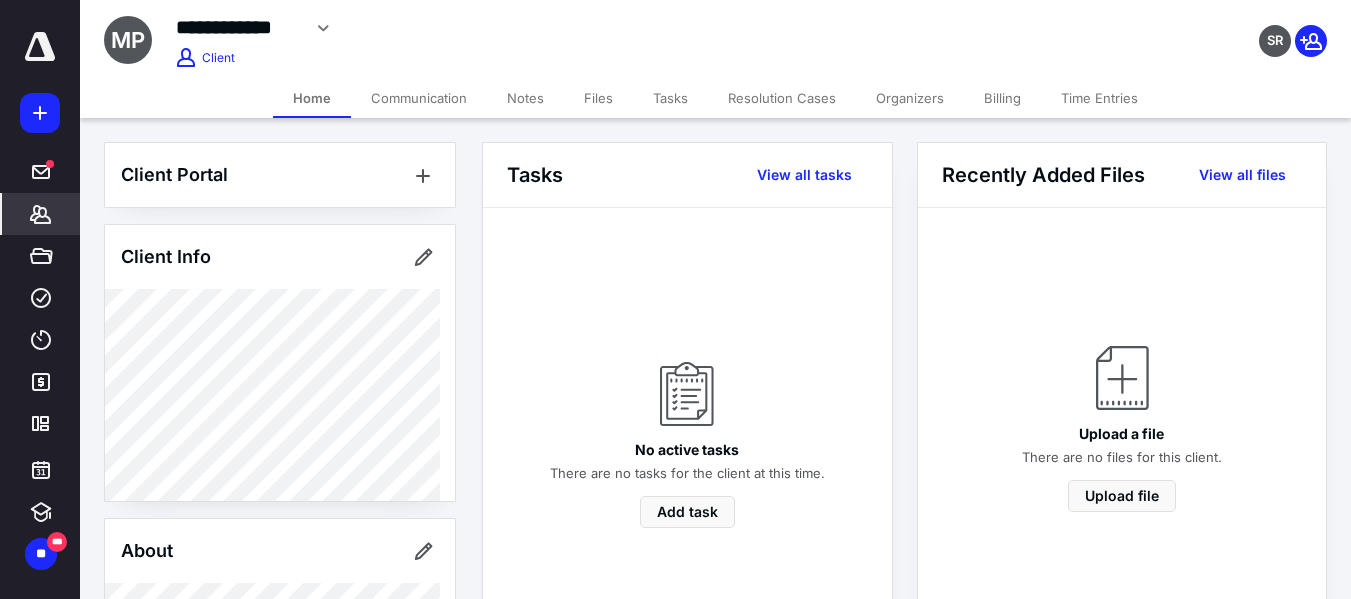 click on "Billing" at bounding box center [1002, 98] 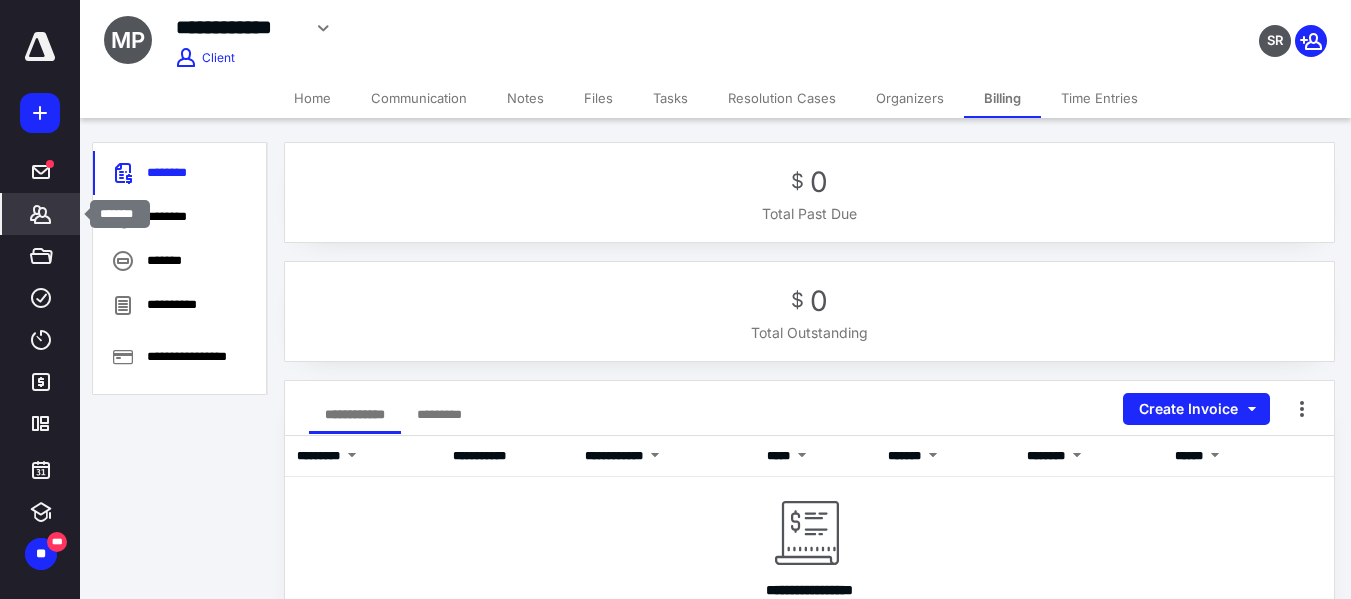 click on "*******" at bounding box center [41, 214] 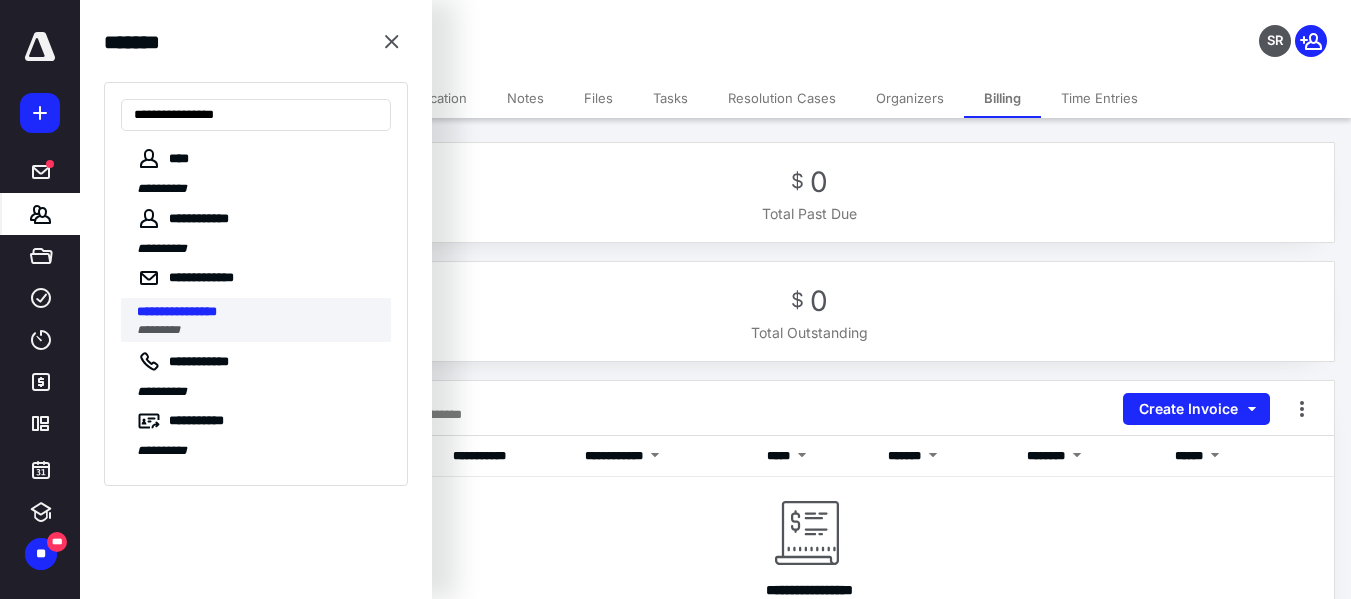 type on "**********" 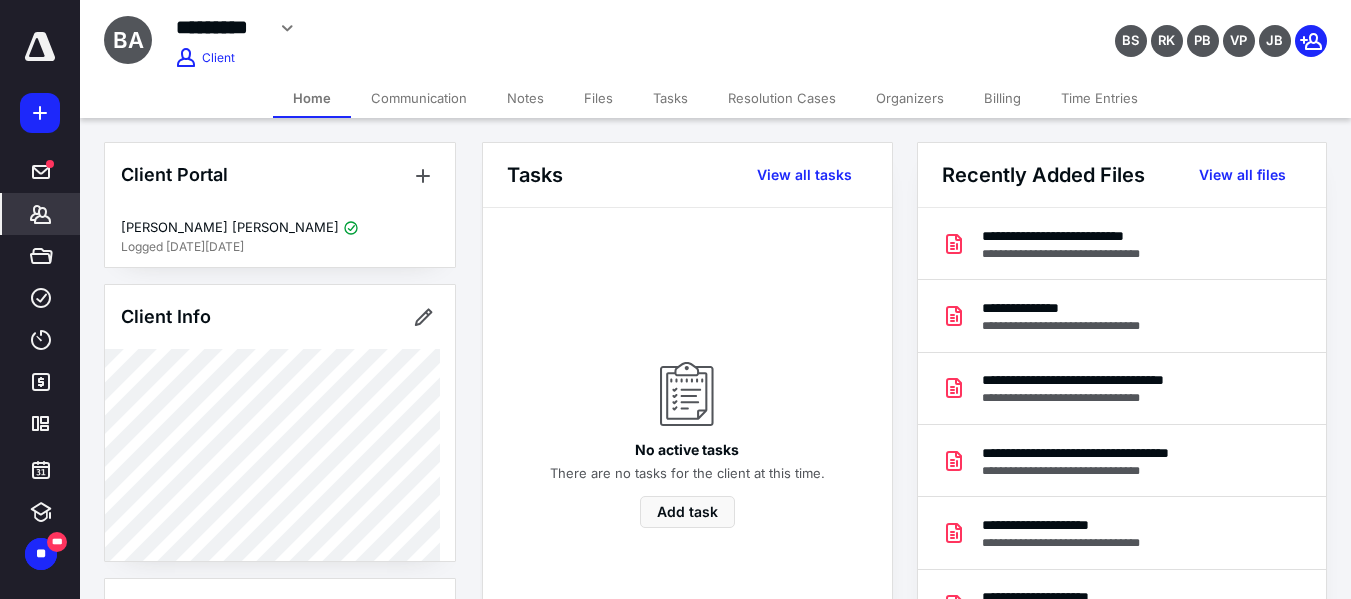 click on "Billing" at bounding box center (1002, 98) 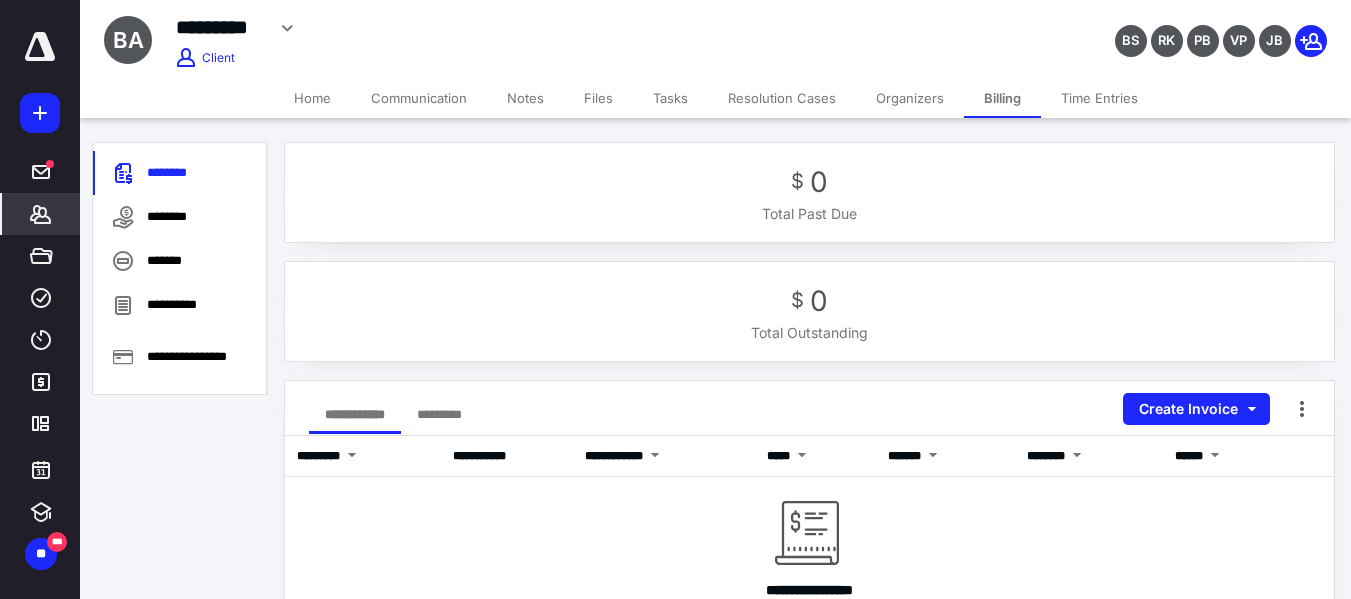 click on "*******" at bounding box center (41, 214) 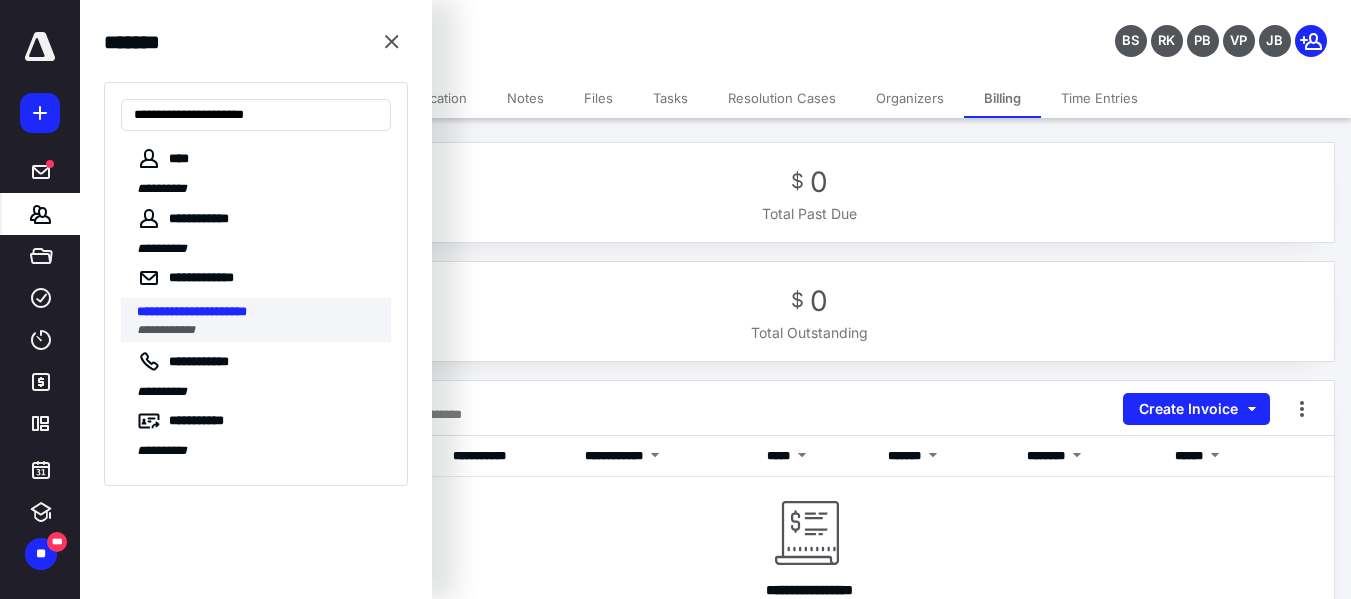 type on "**********" 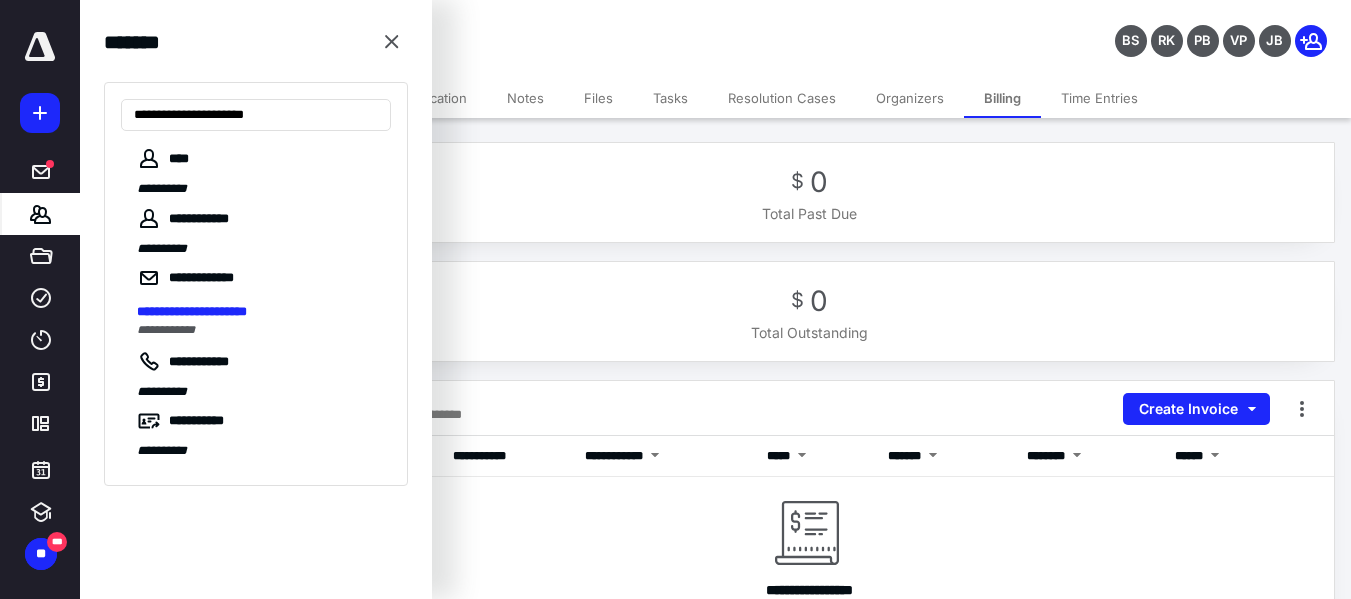 click on "**********" at bounding box center (258, 330) 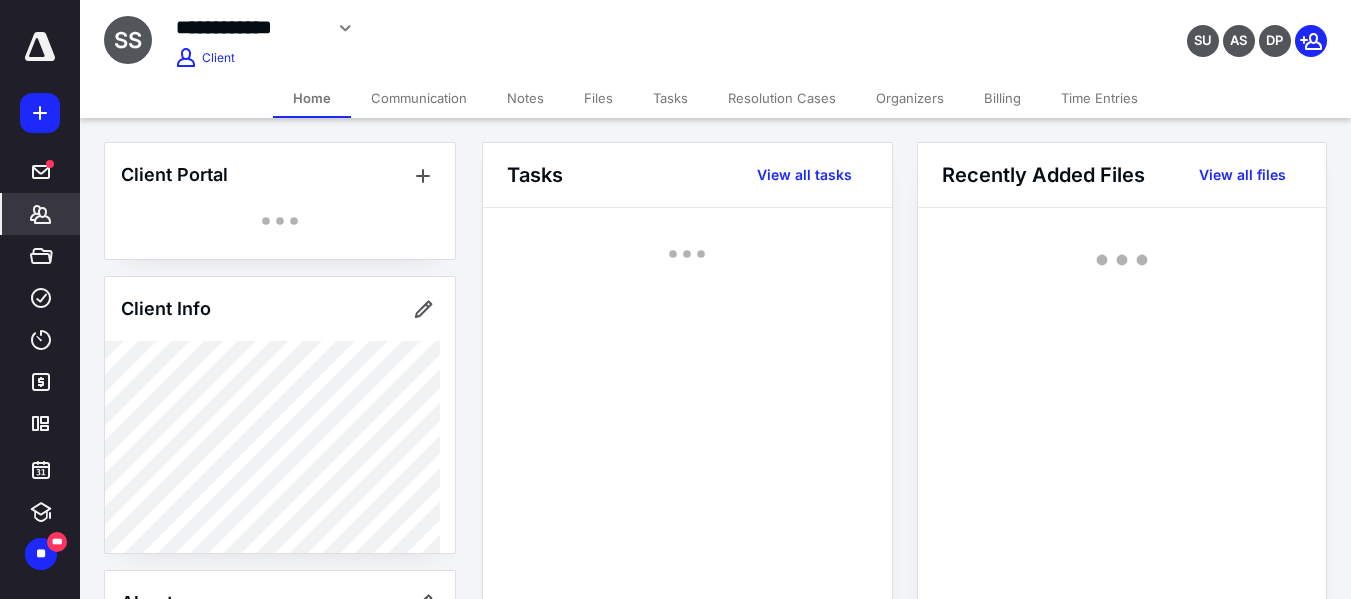 click on "Billing" at bounding box center (1002, 98) 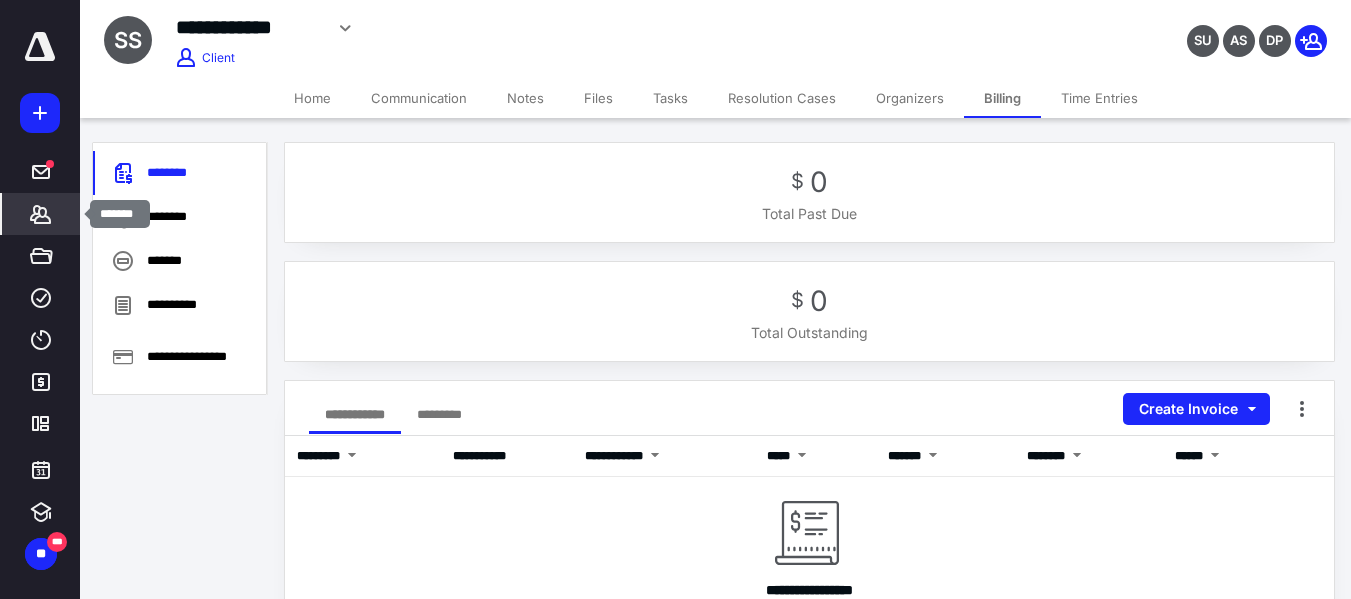 click on "*******" at bounding box center (41, 214) 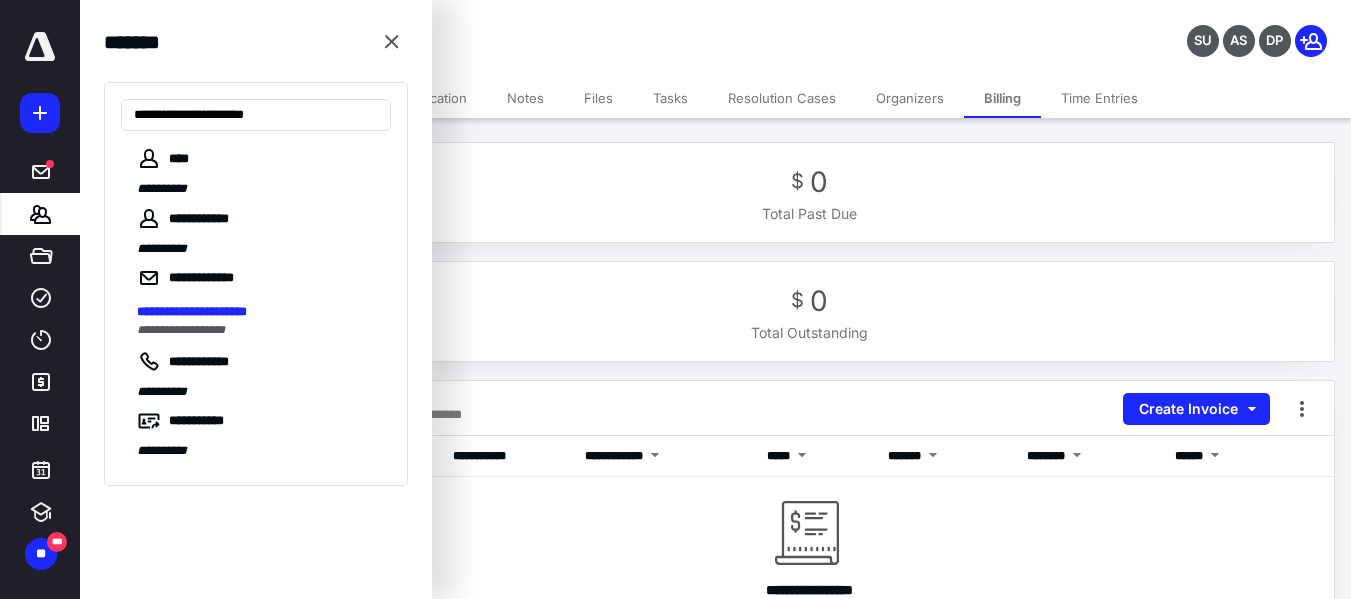 type on "**********" 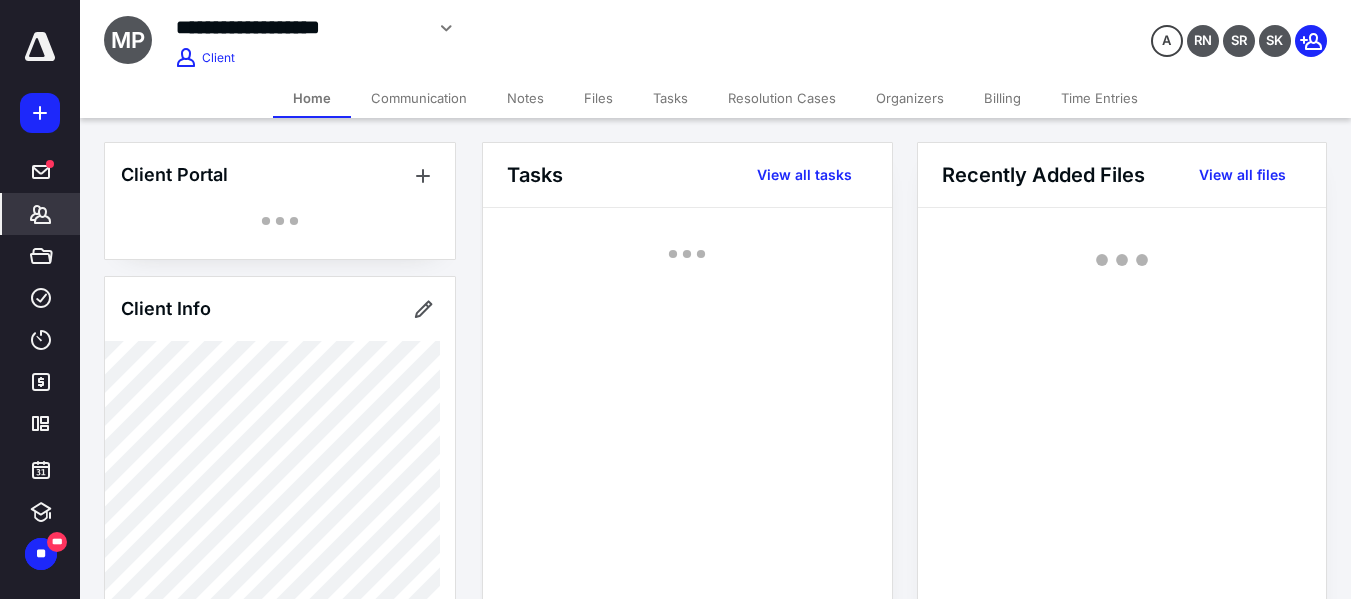 click on "Billing" at bounding box center (1002, 98) 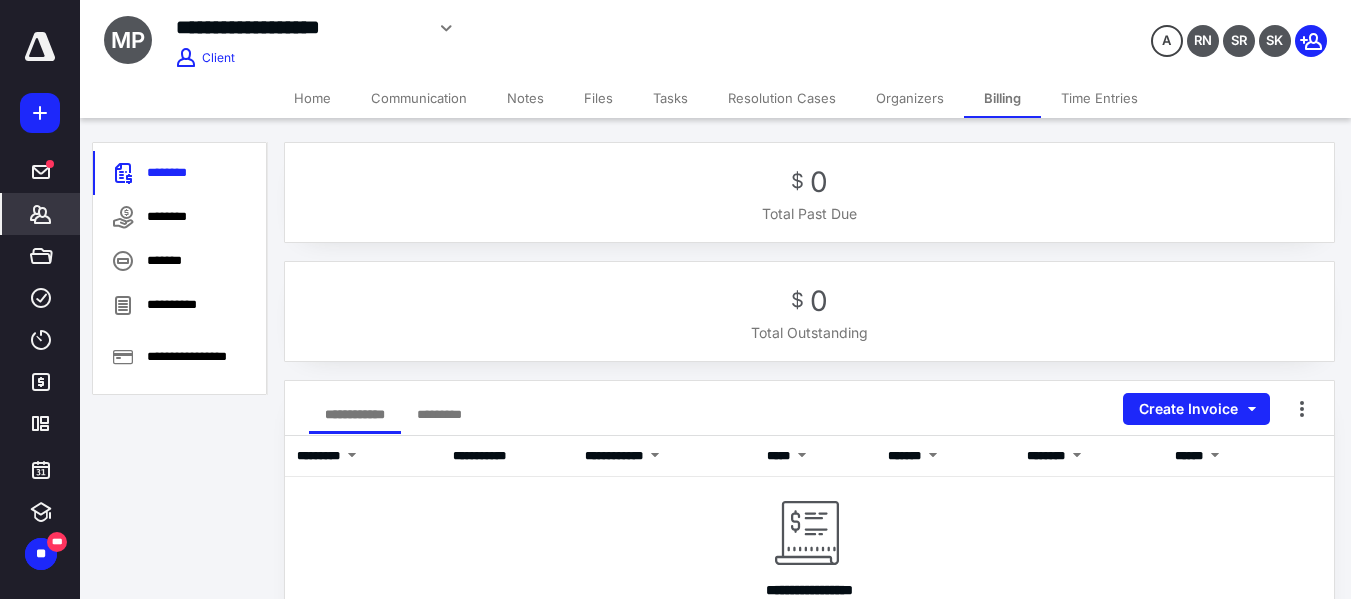 click 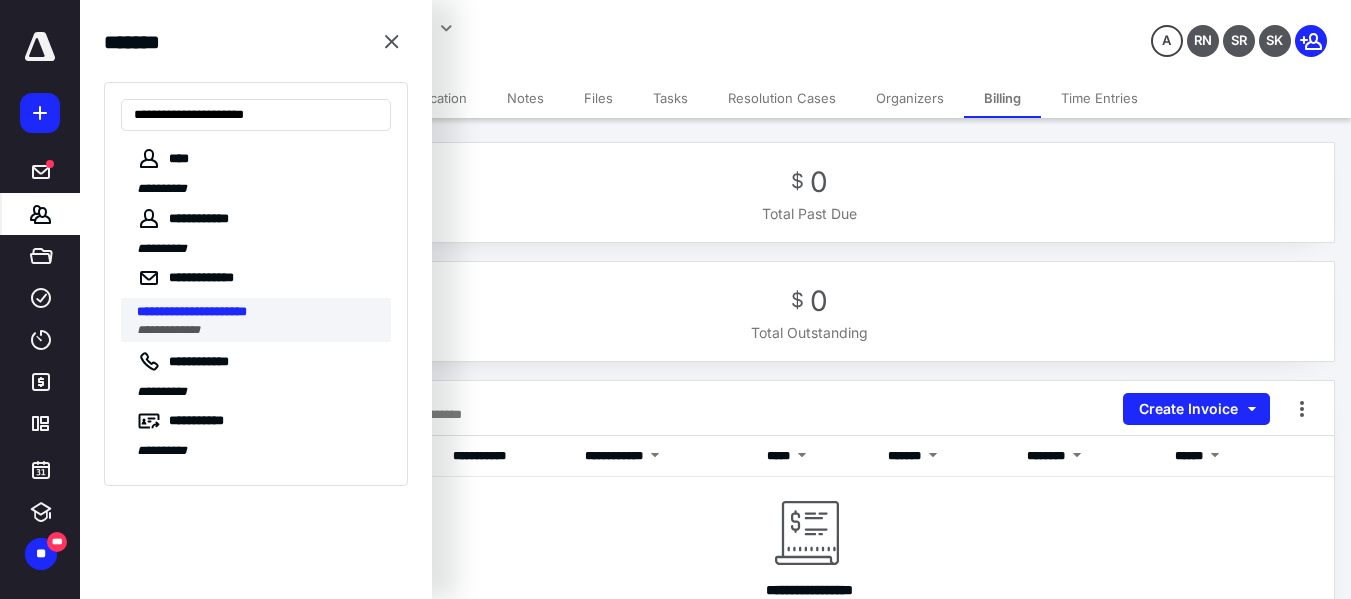 type on "**********" 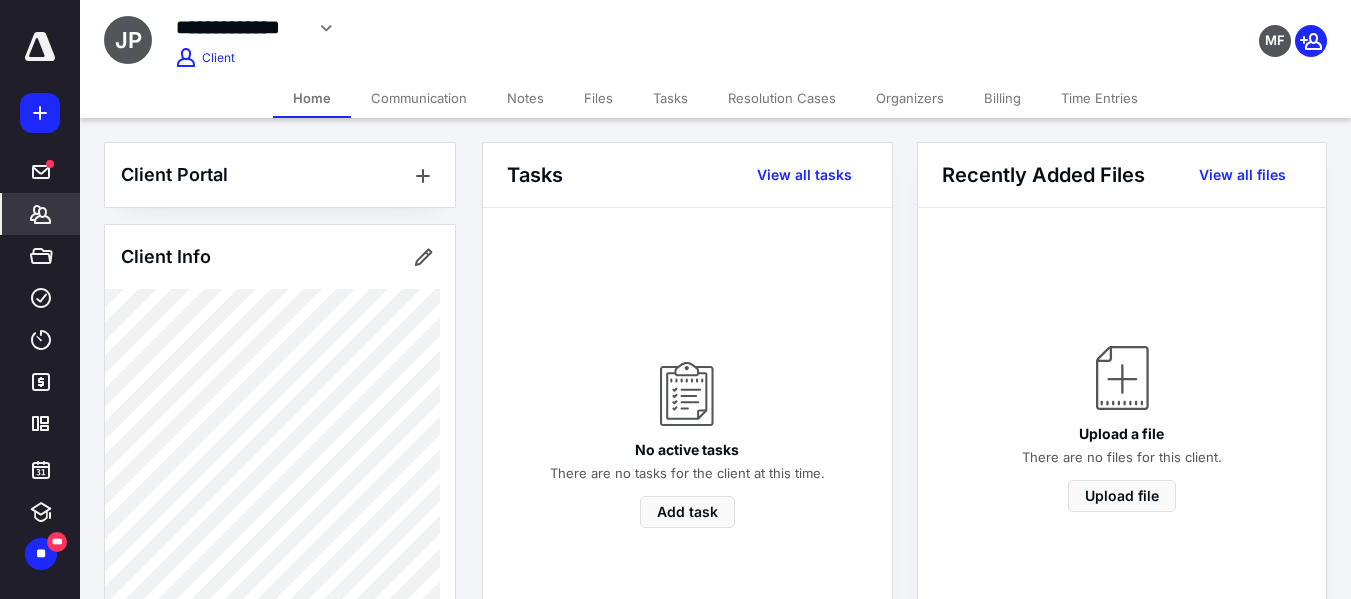 click on "Billing" at bounding box center (1002, 98) 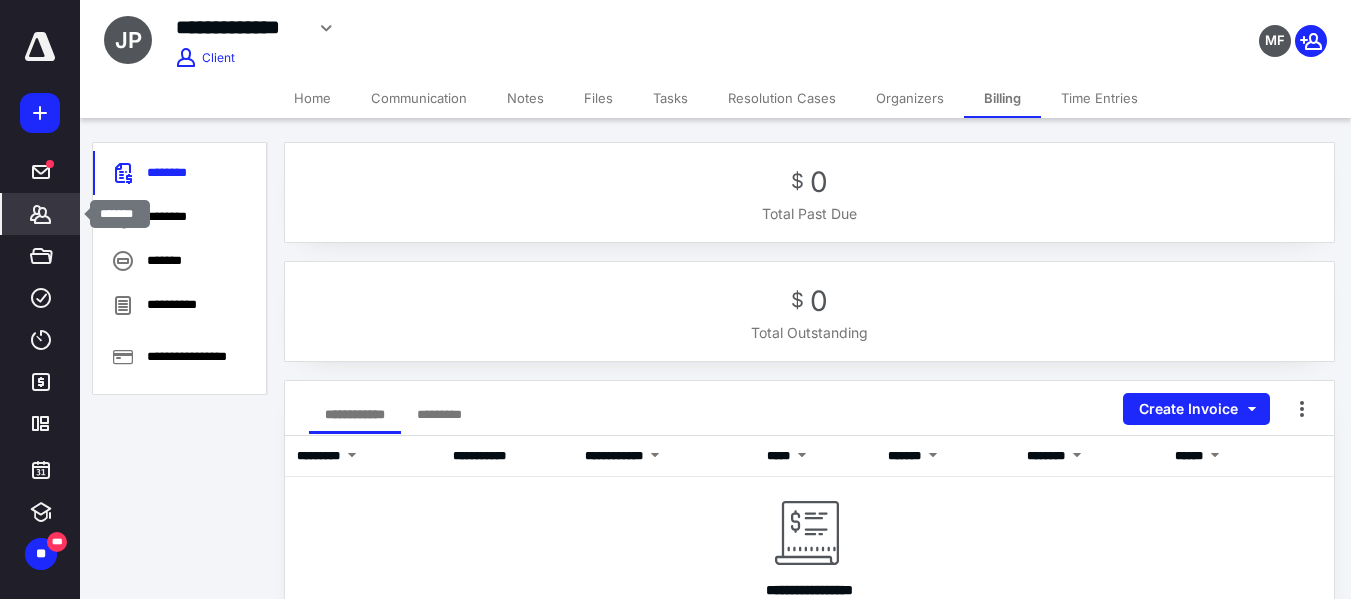 click on "*******" at bounding box center [41, 214] 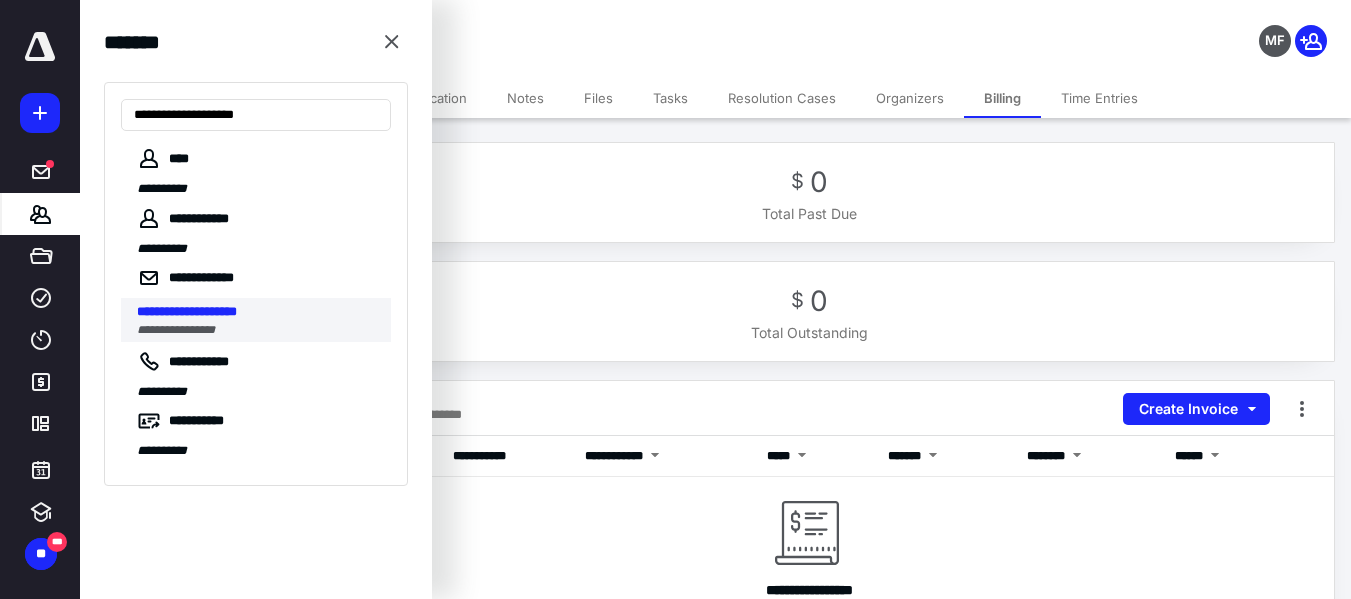 type on "**********" 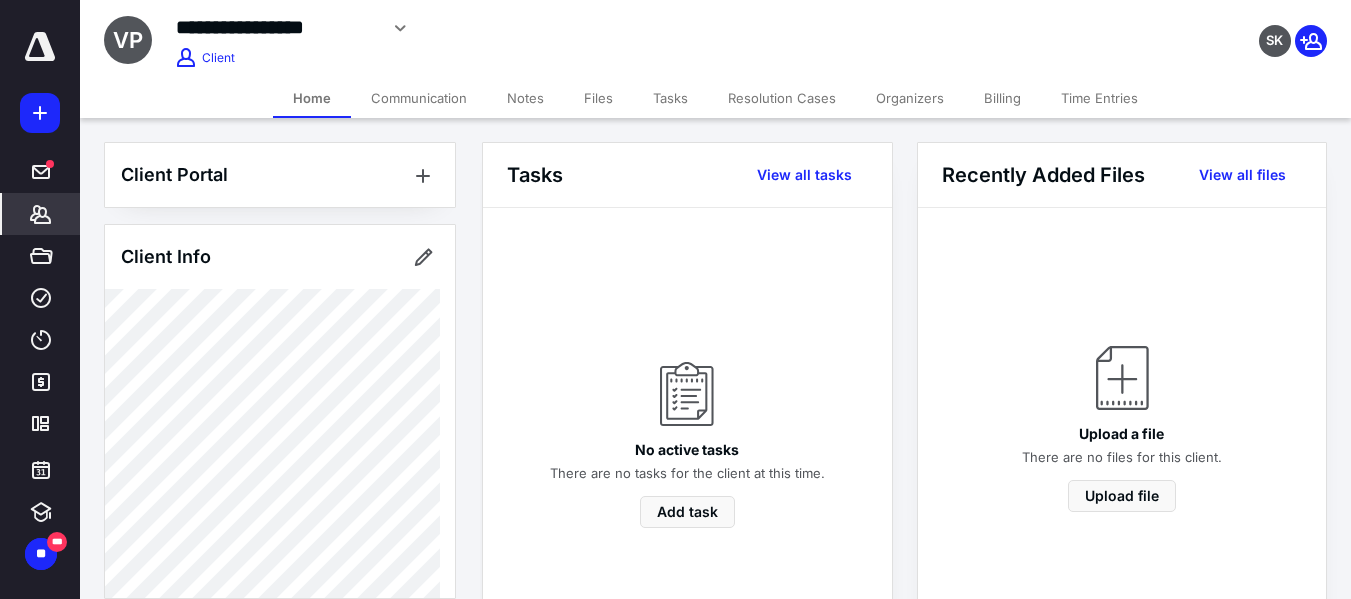 click on "Billing" at bounding box center (1002, 98) 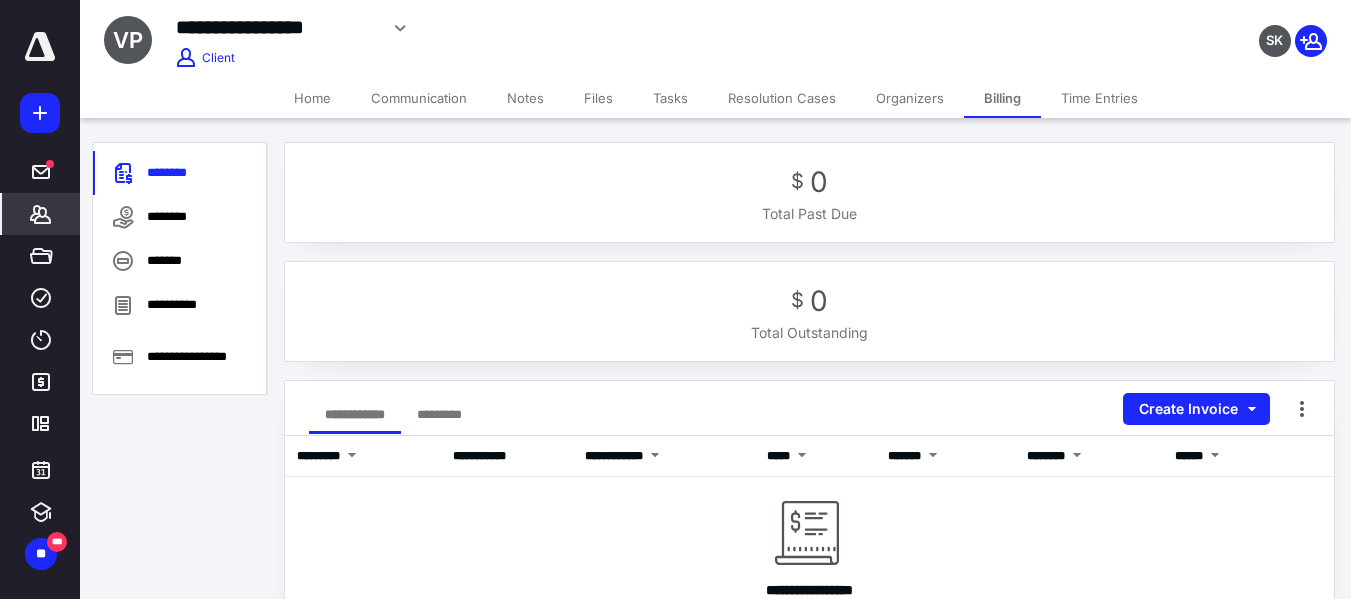 click on "*******" at bounding box center [41, 214] 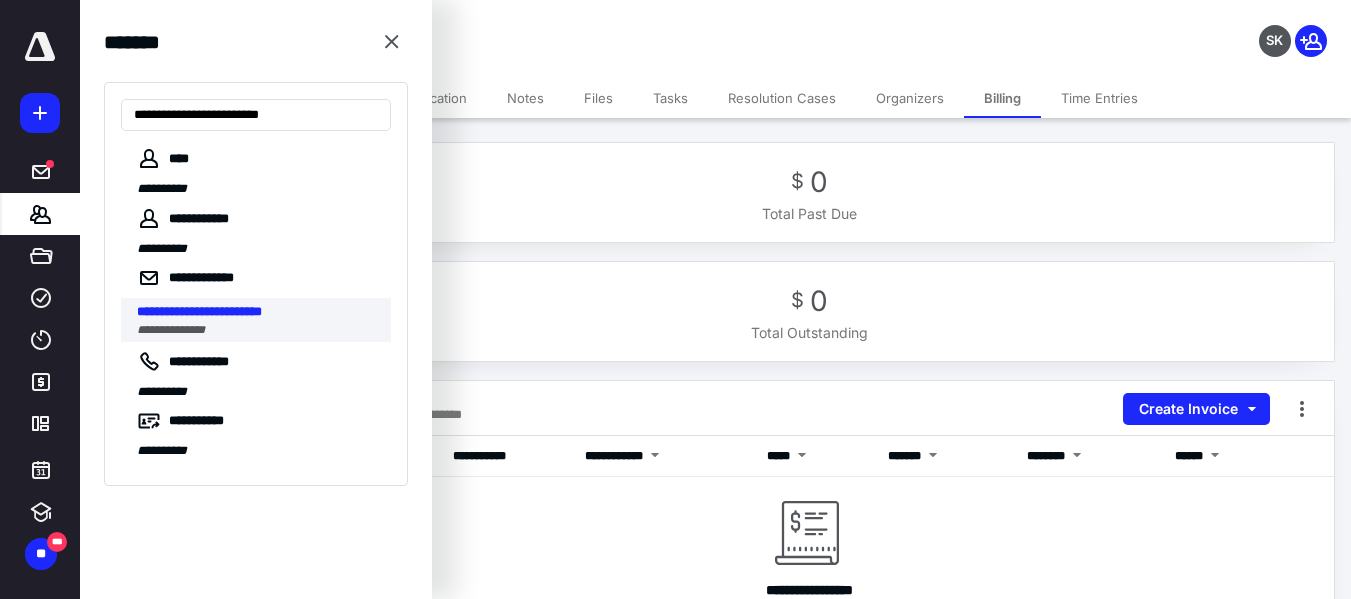 type on "**********" 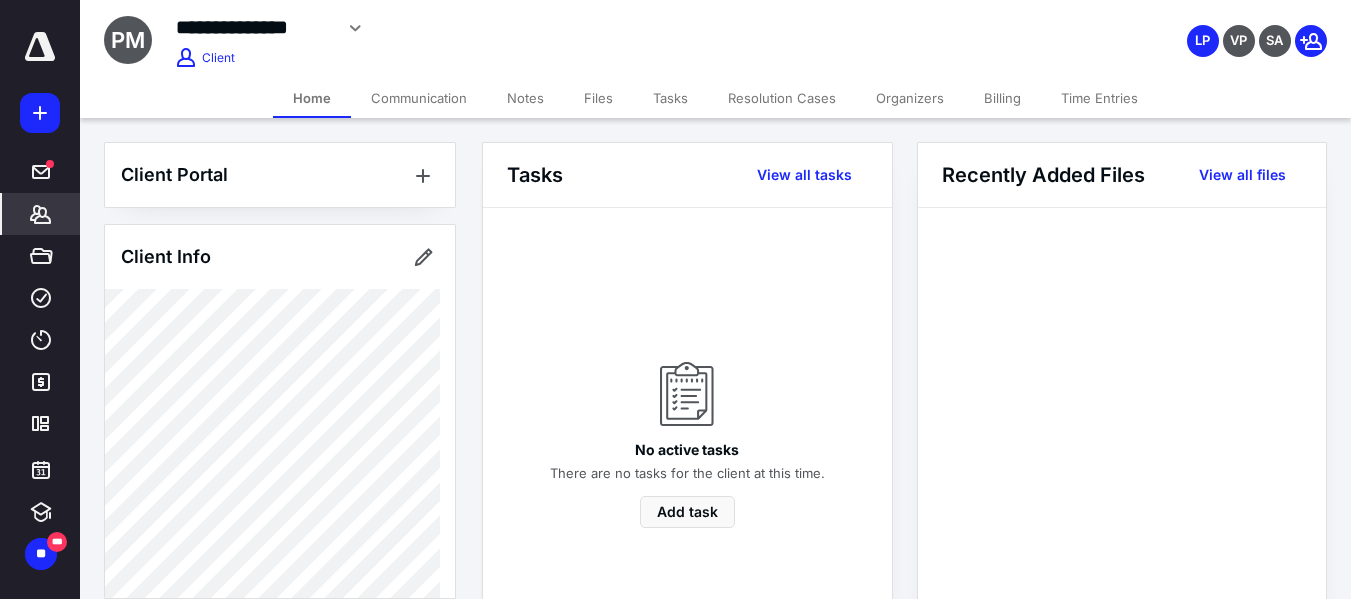 click on "Billing" at bounding box center [1002, 98] 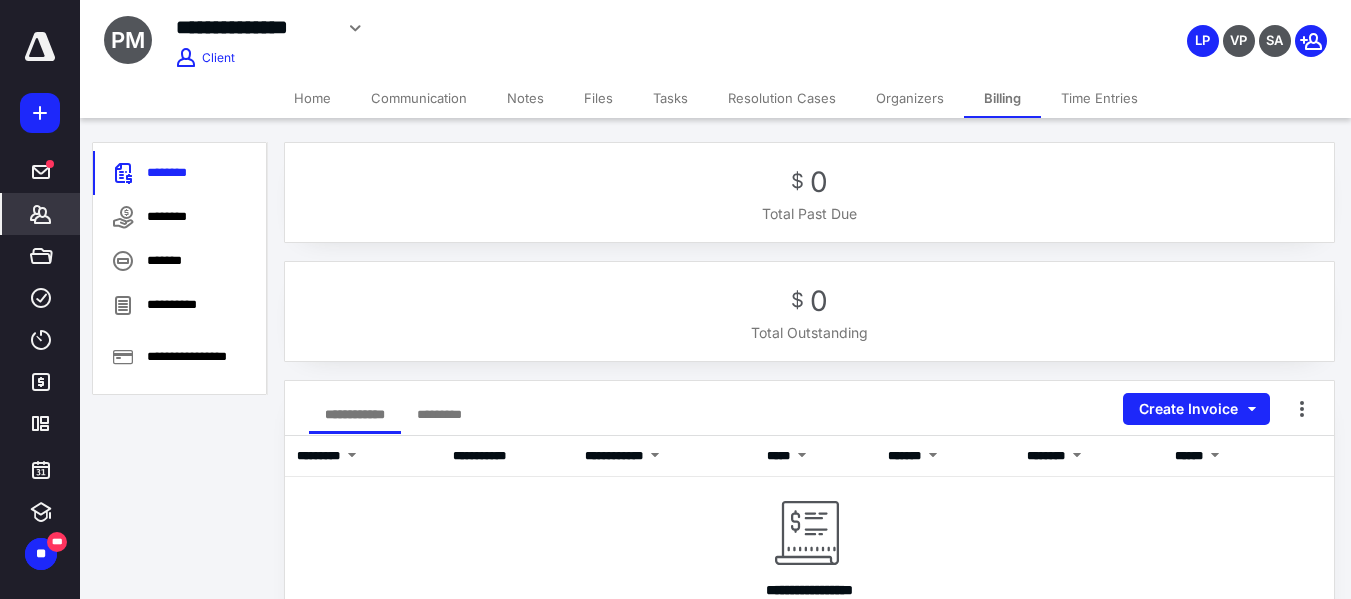 click on "*******" at bounding box center [41, 214] 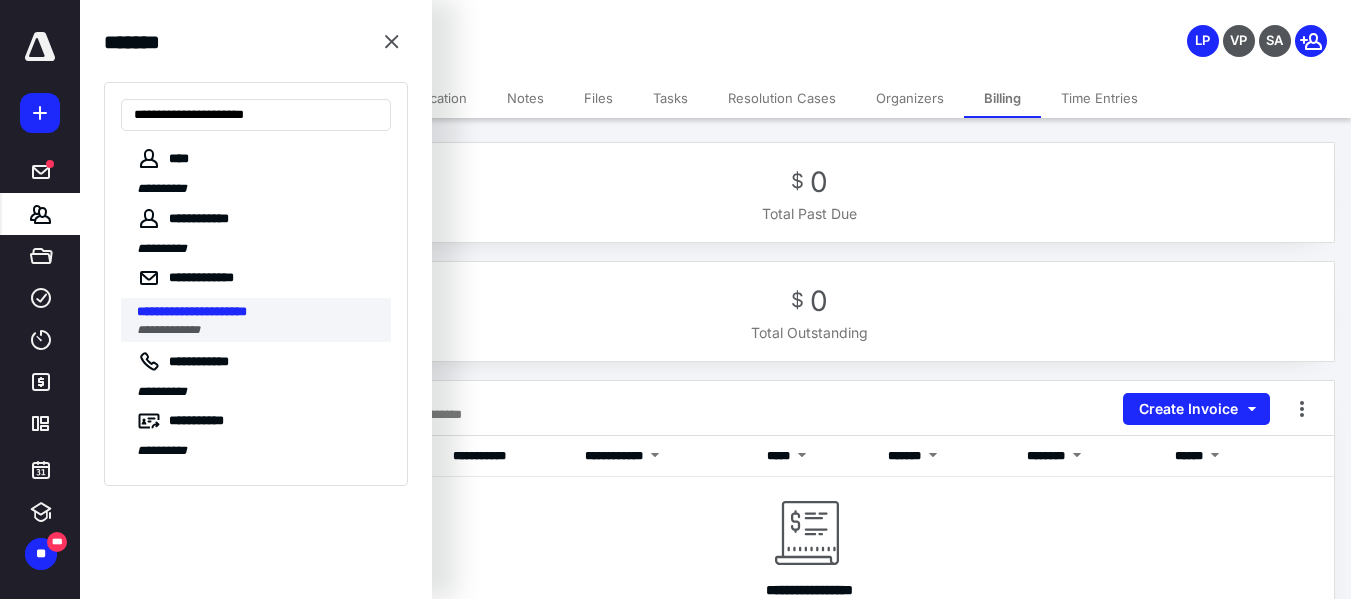 type on "**********" 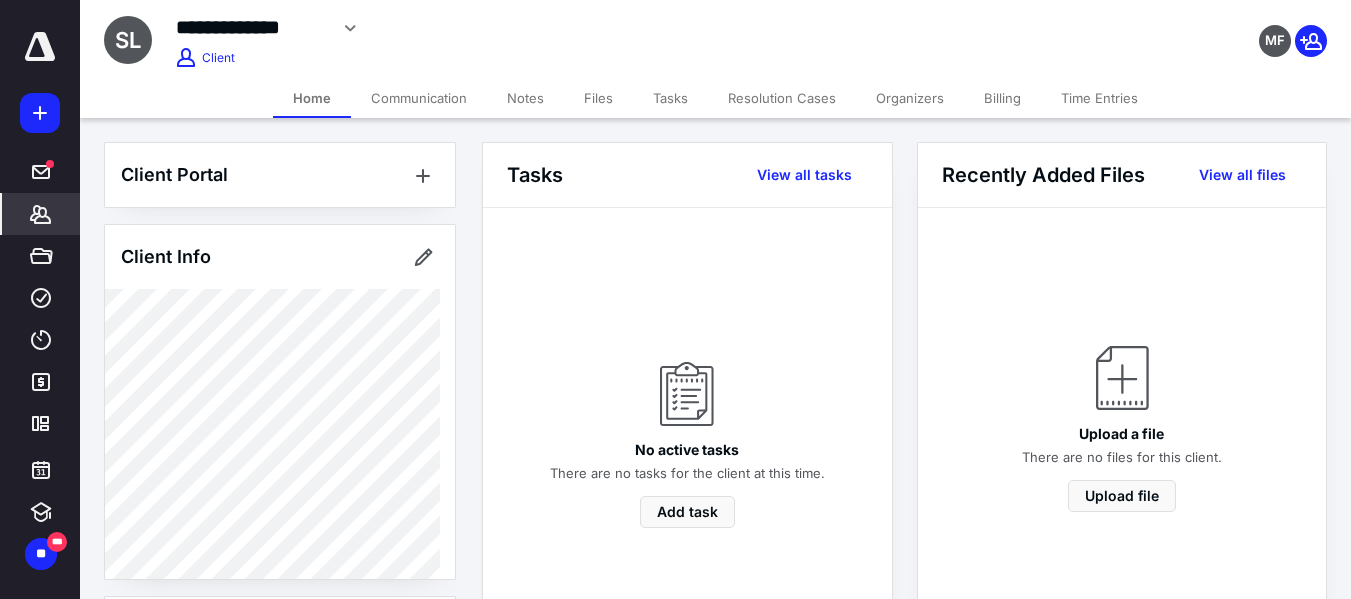click on "Billing" at bounding box center [1002, 98] 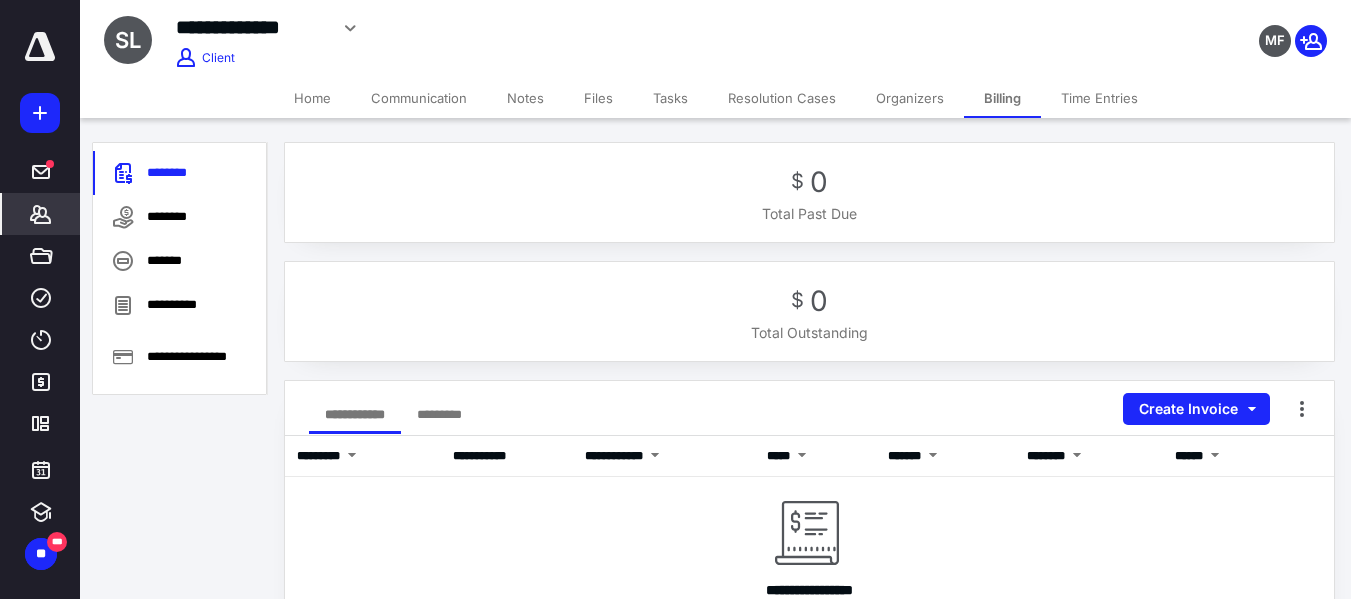 click on "*******" at bounding box center [41, 214] 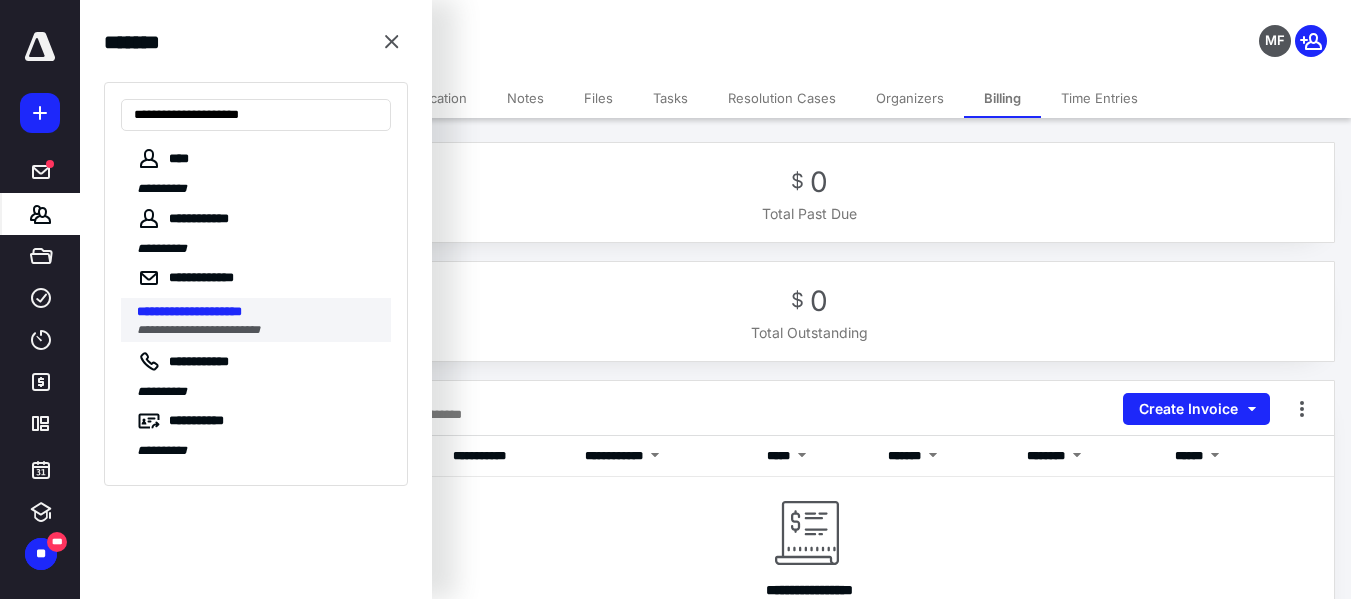 type on "**********" 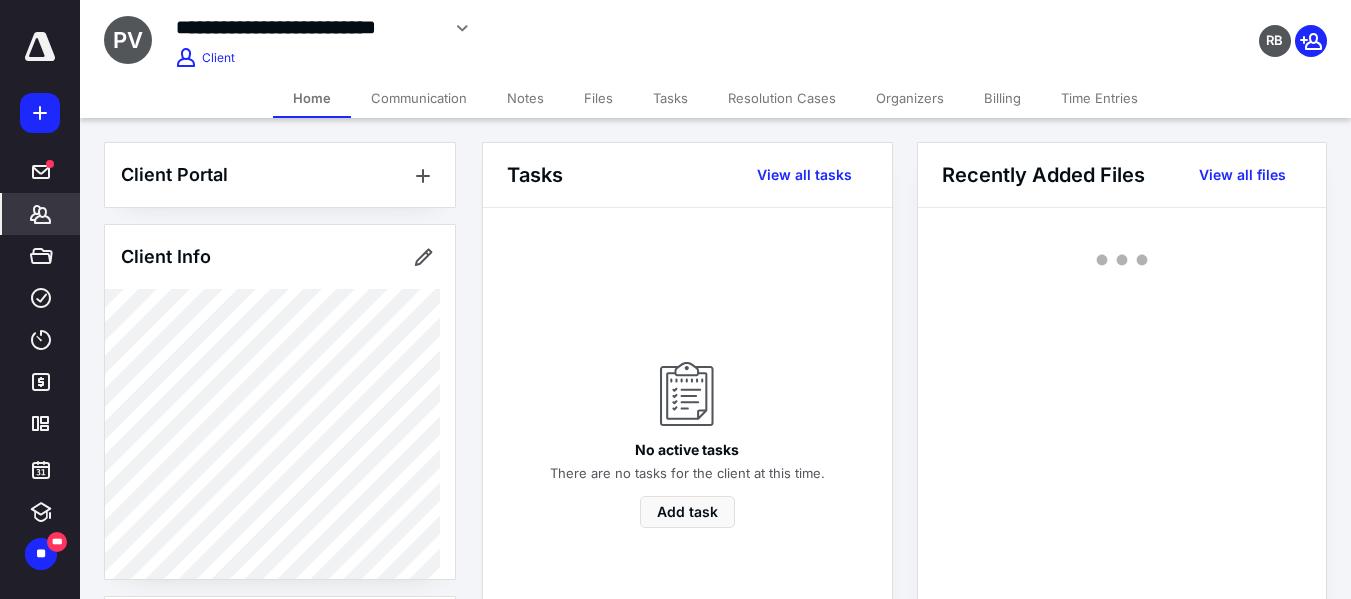 click on "Billing" at bounding box center (1002, 98) 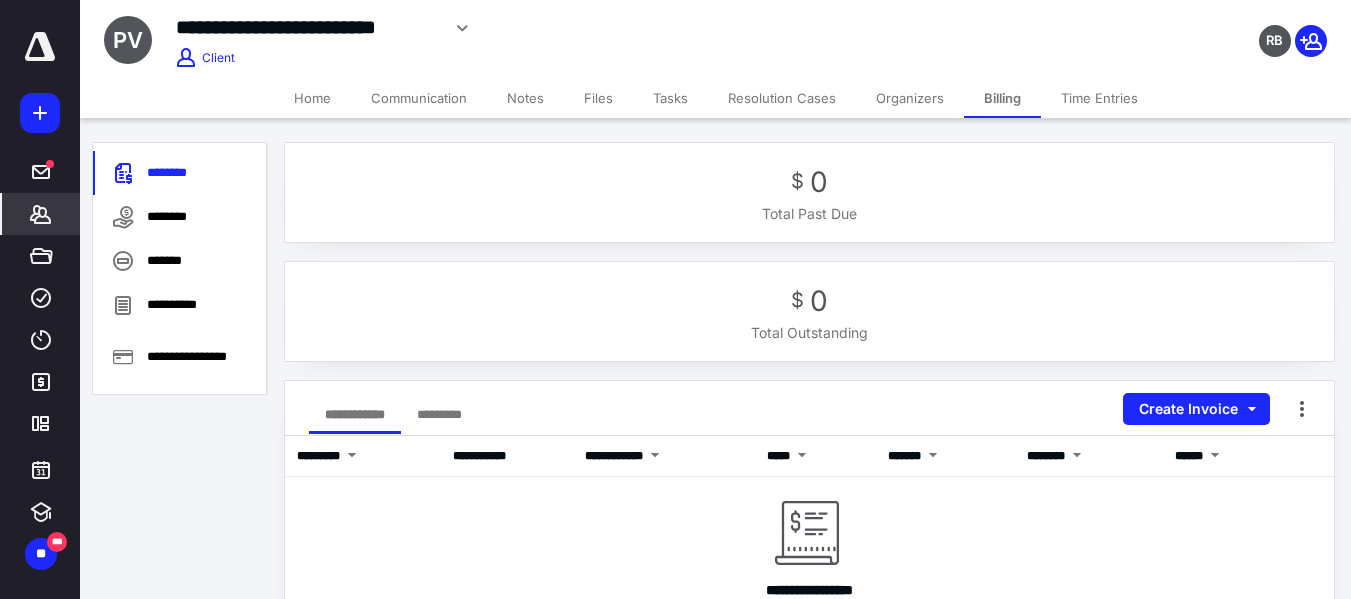 click 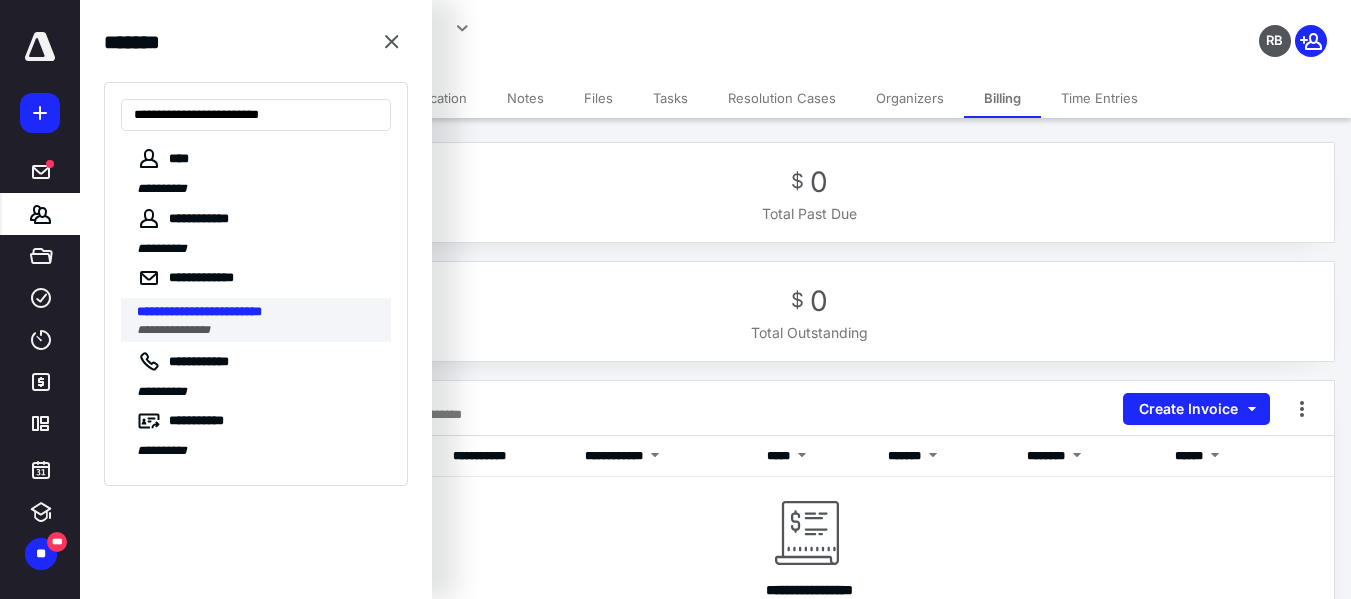 type on "**********" 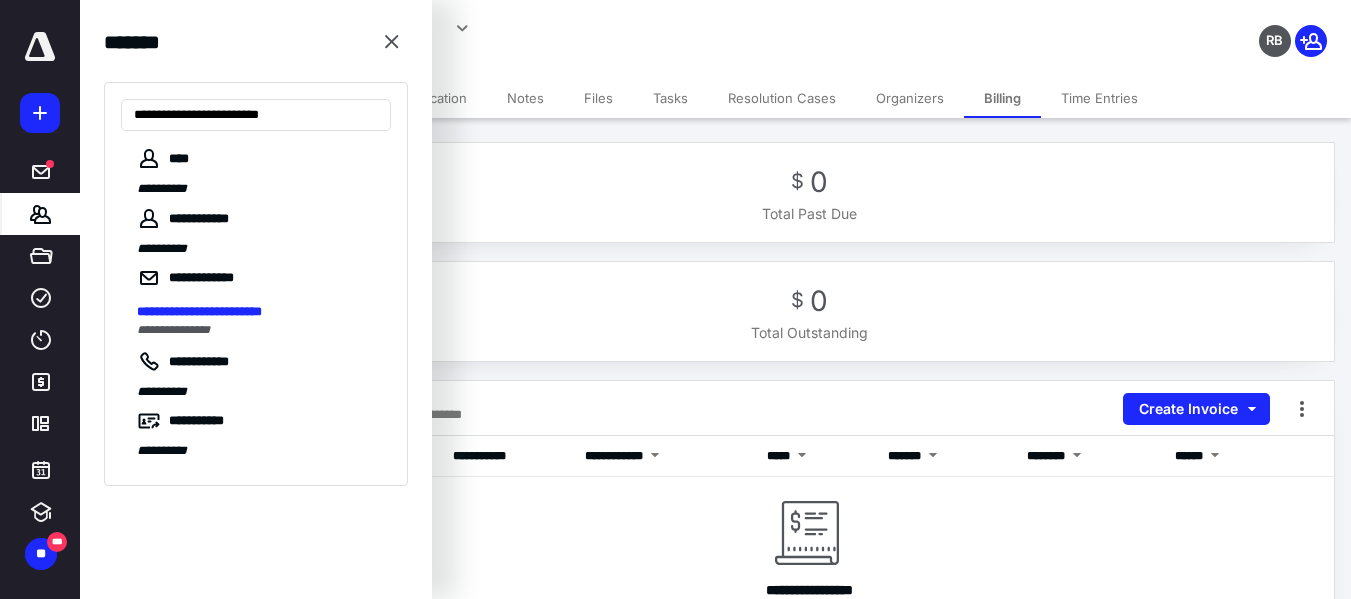 drag, startPoint x: 237, startPoint y: 319, endPoint x: 291, endPoint y: 293, distance: 59.933296 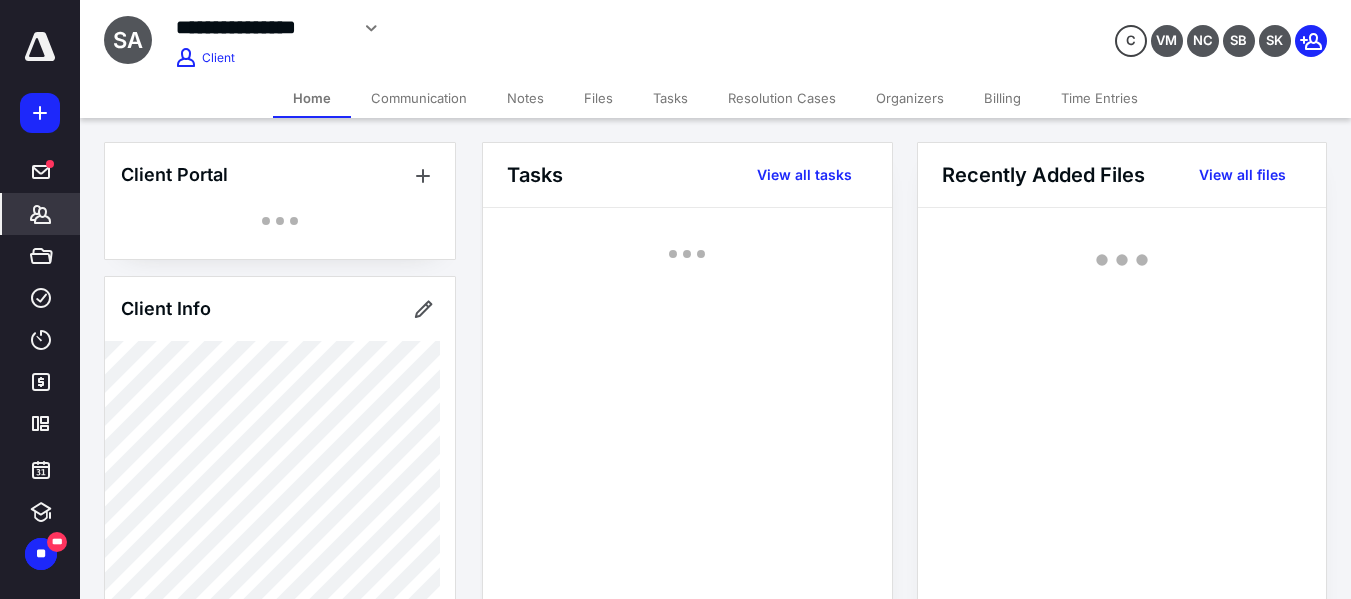 click on "Billing" at bounding box center [1002, 98] 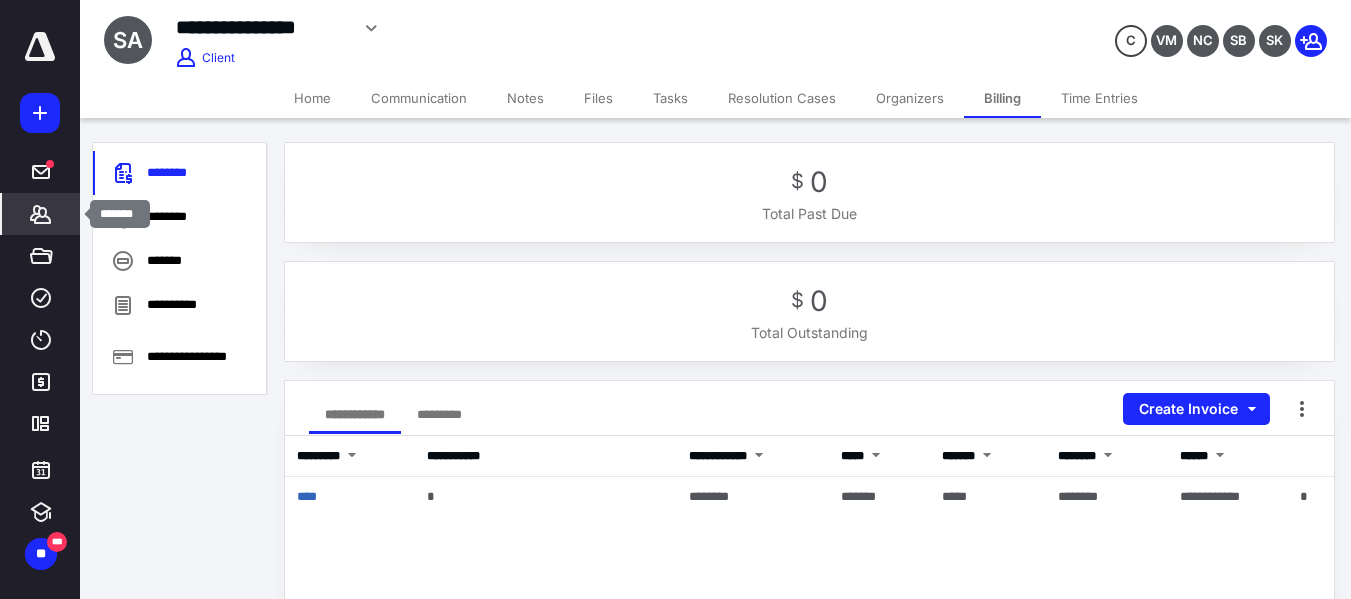 click on "*******" at bounding box center (41, 214) 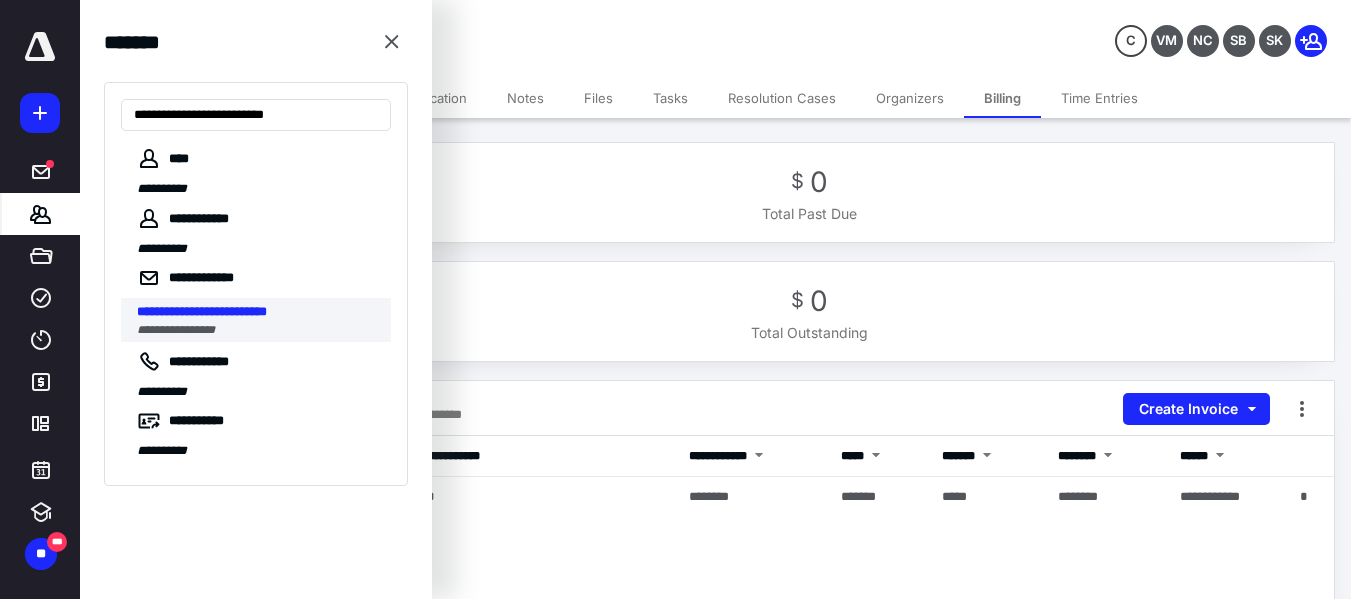 type on "**********" 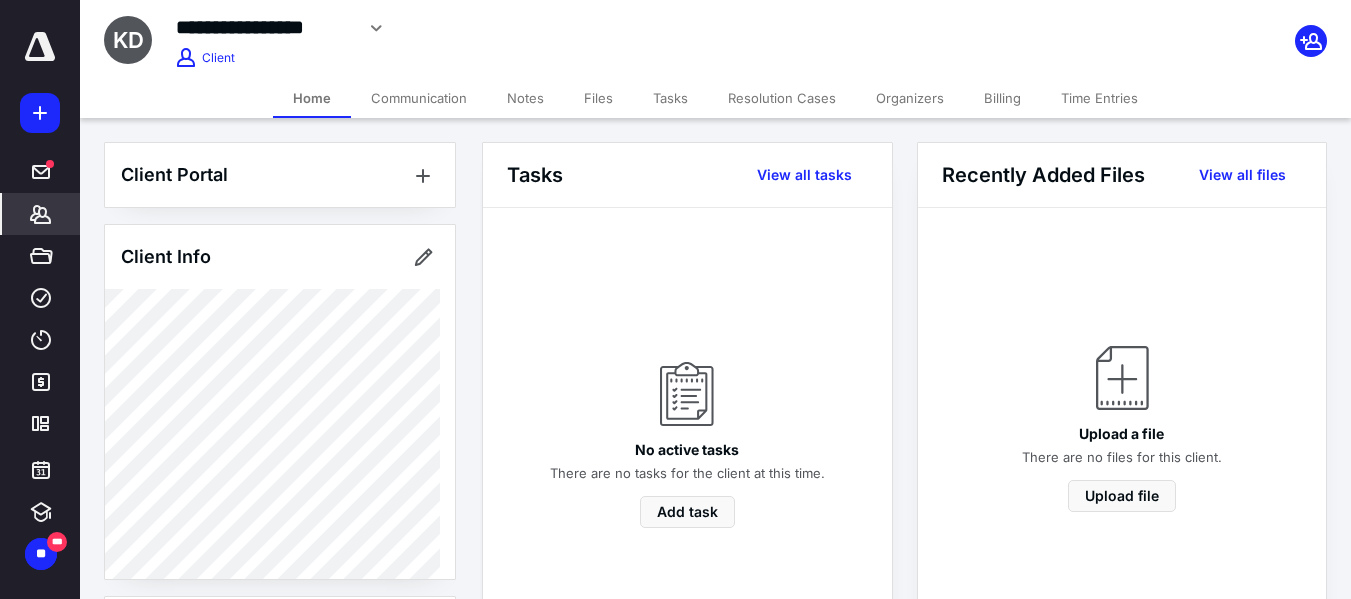 click on "Organizers" at bounding box center [910, 98] 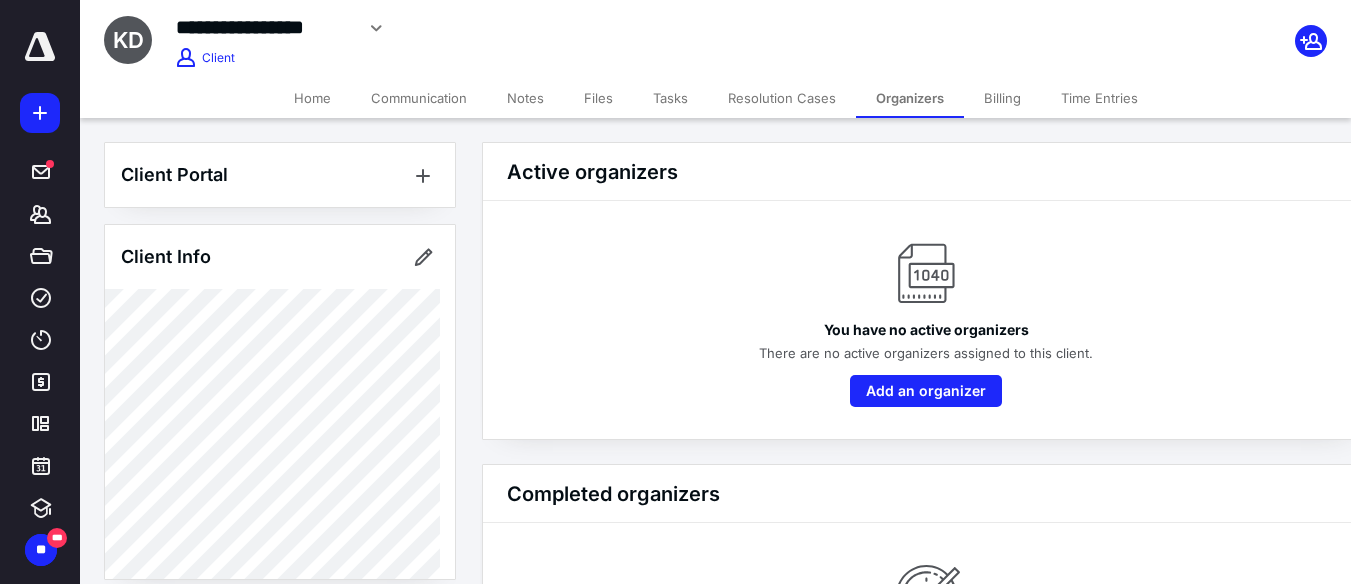 click on "Billing" at bounding box center (1002, 98) 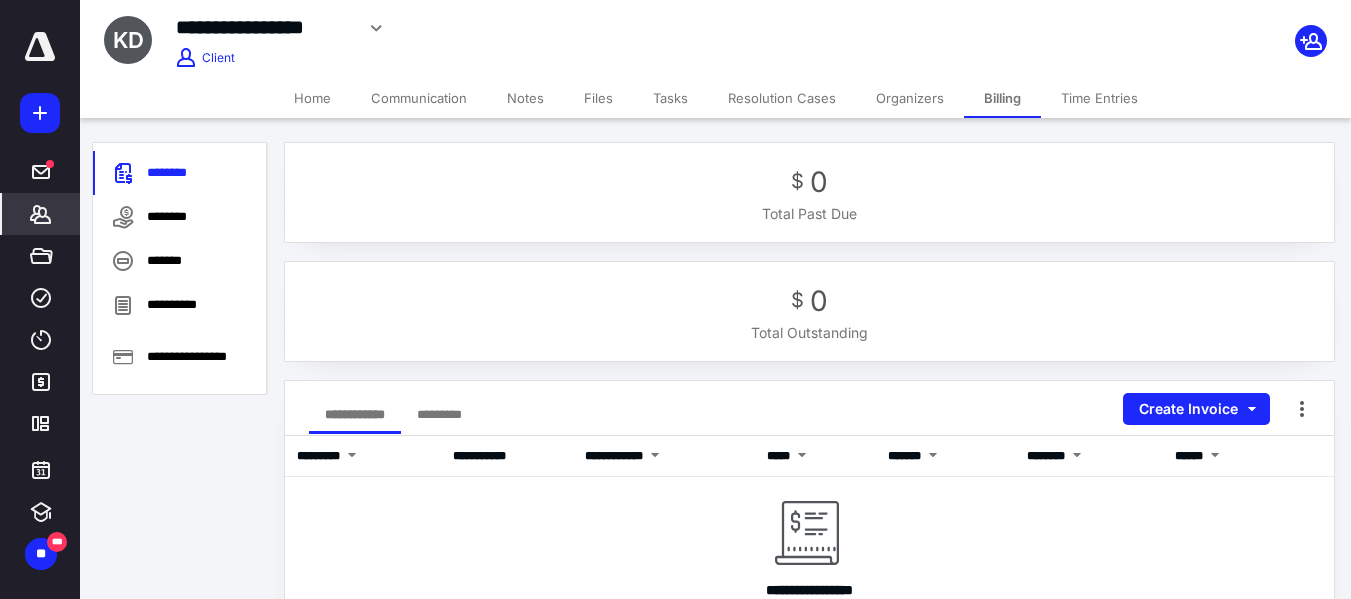click on "Communication" at bounding box center (419, 98) 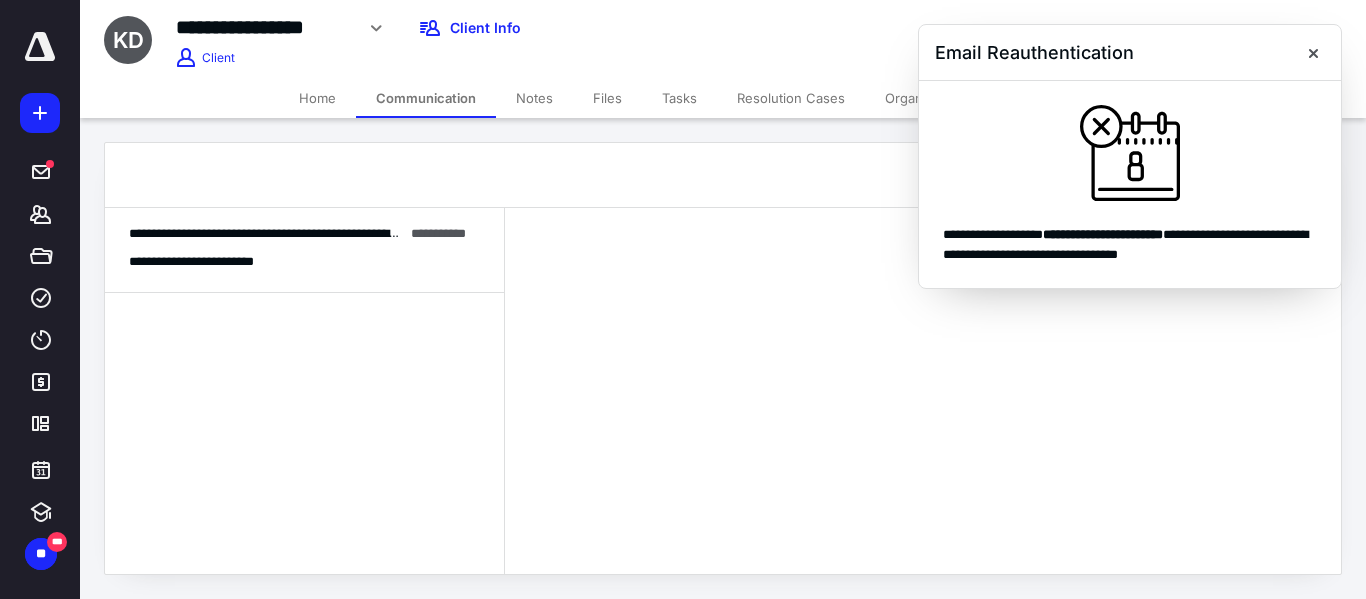 click on "**********" at bounding box center [304, 262] 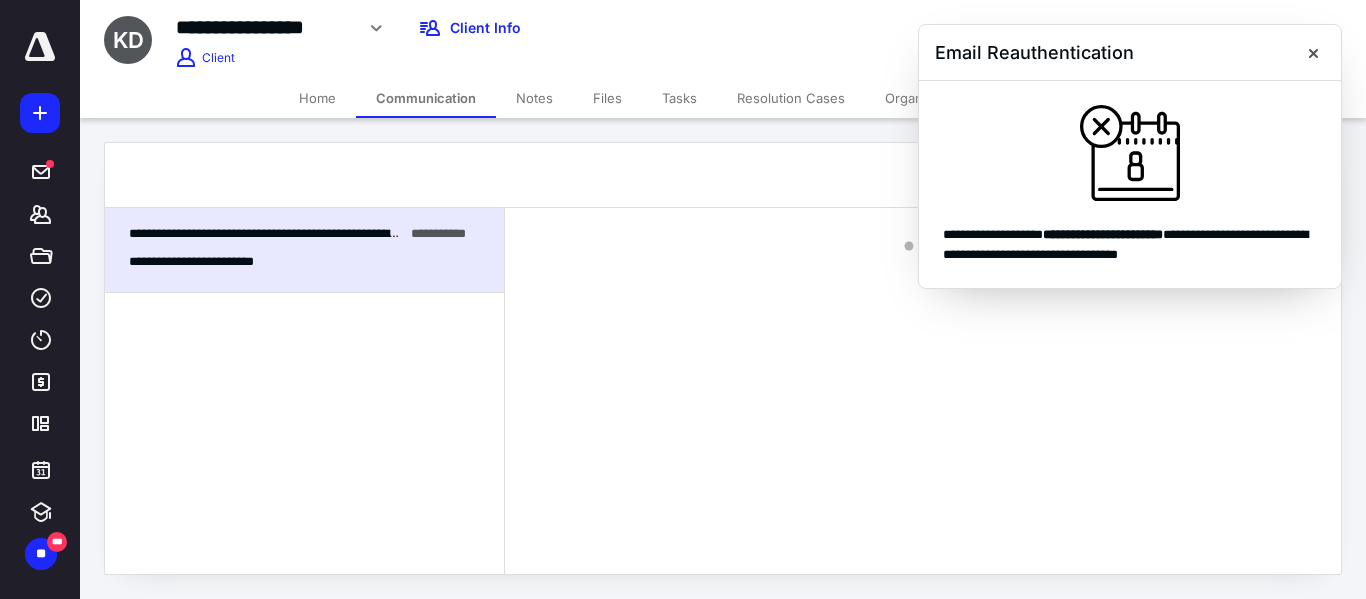 click on "**********" at bounding box center [304, 262] 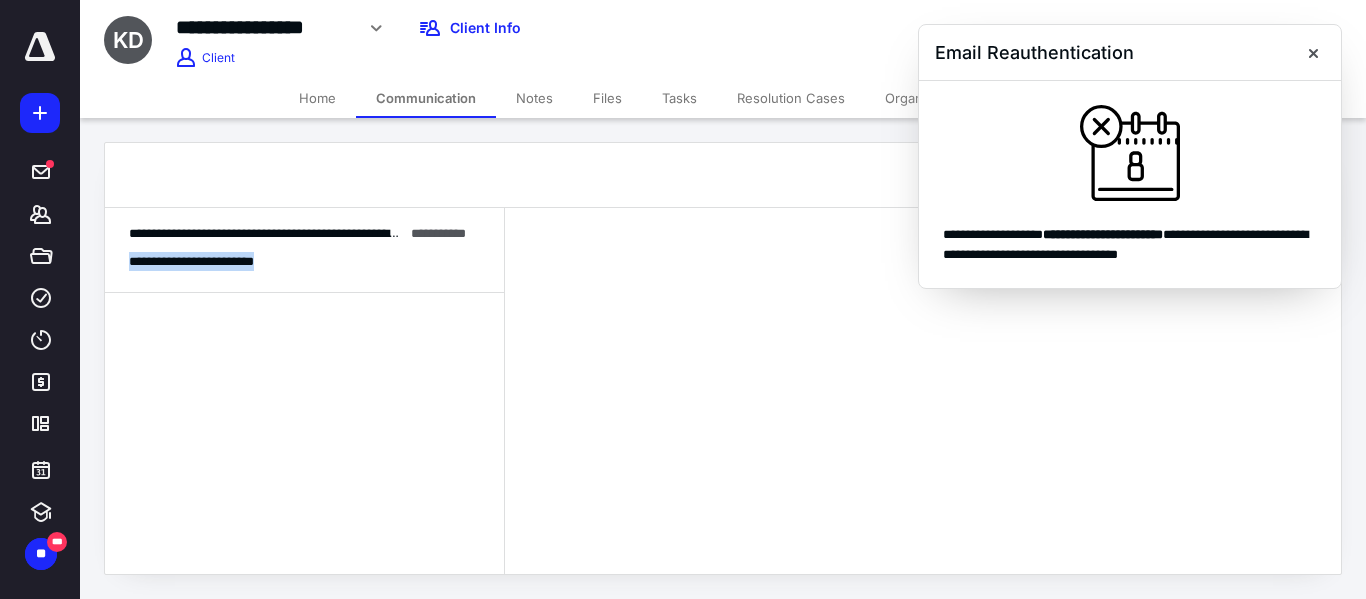 click on "**********" at bounding box center [304, 262] 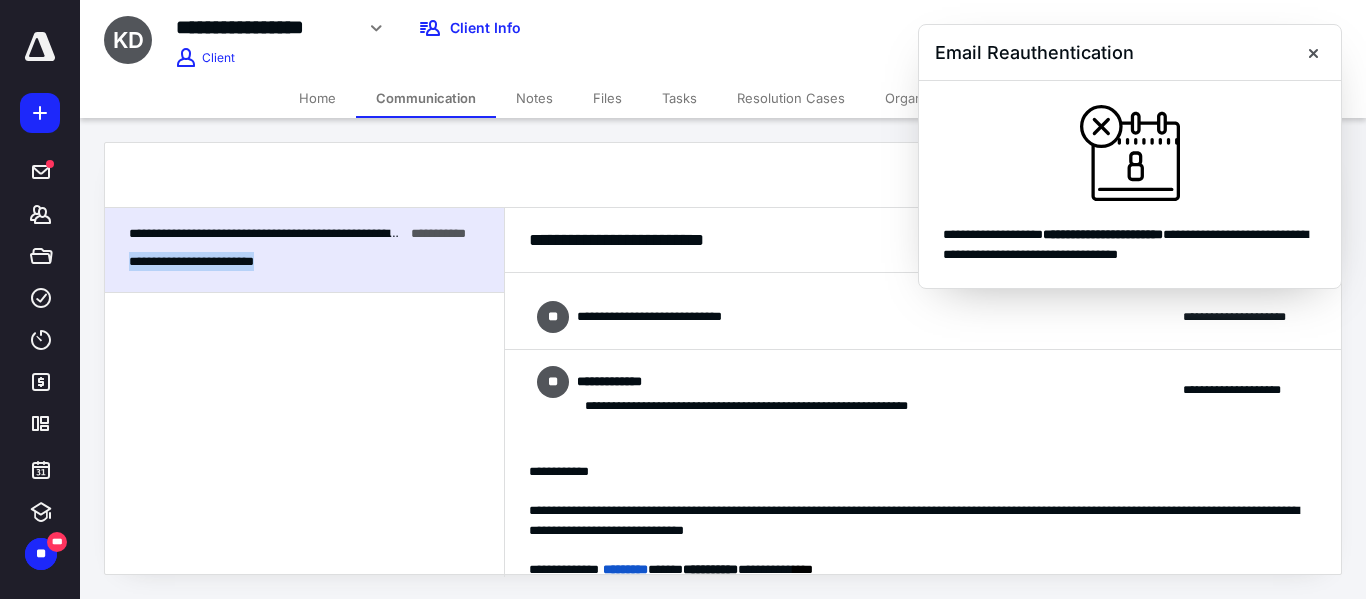 scroll, scrollTop: 0, scrollLeft: 0, axis: both 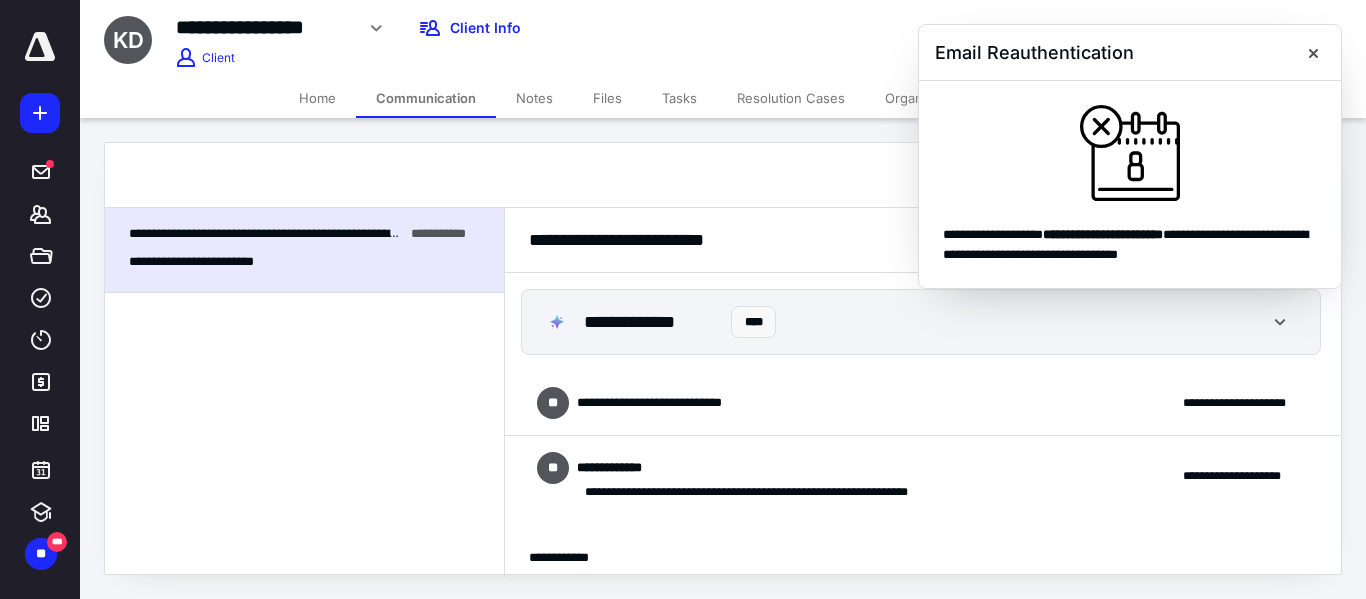 click on "**********" at bounding box center [656, 403] 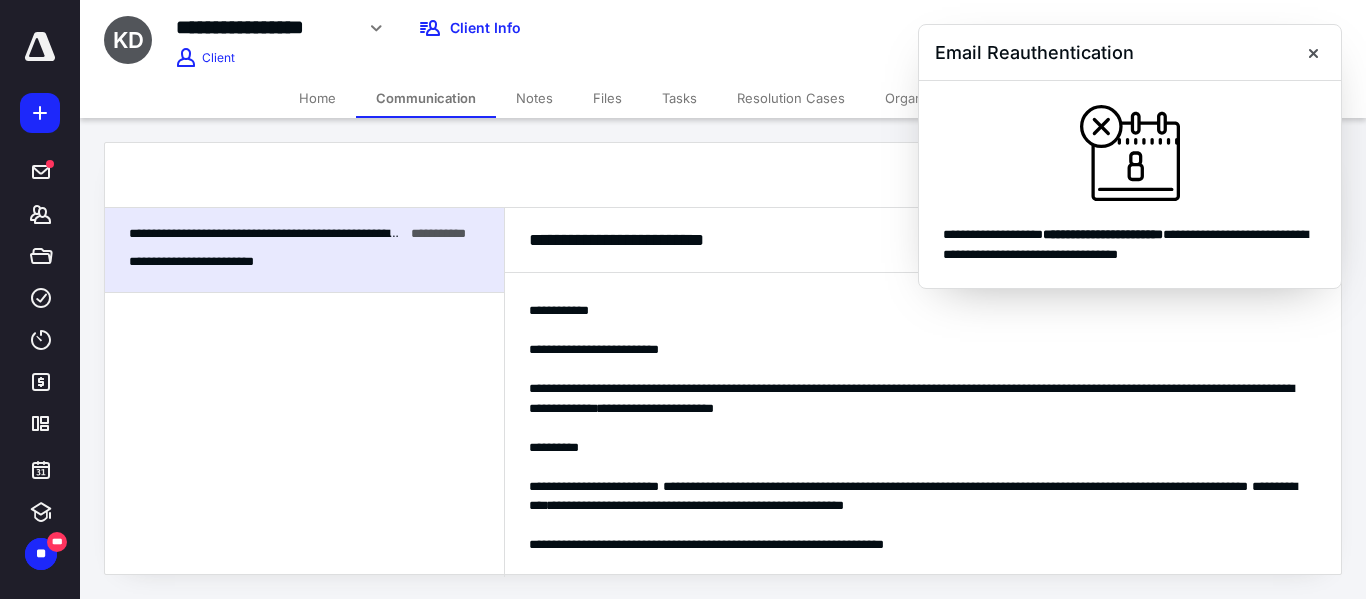scroll, scrollTop: 200, scrollLeft: 0, axis: vertical 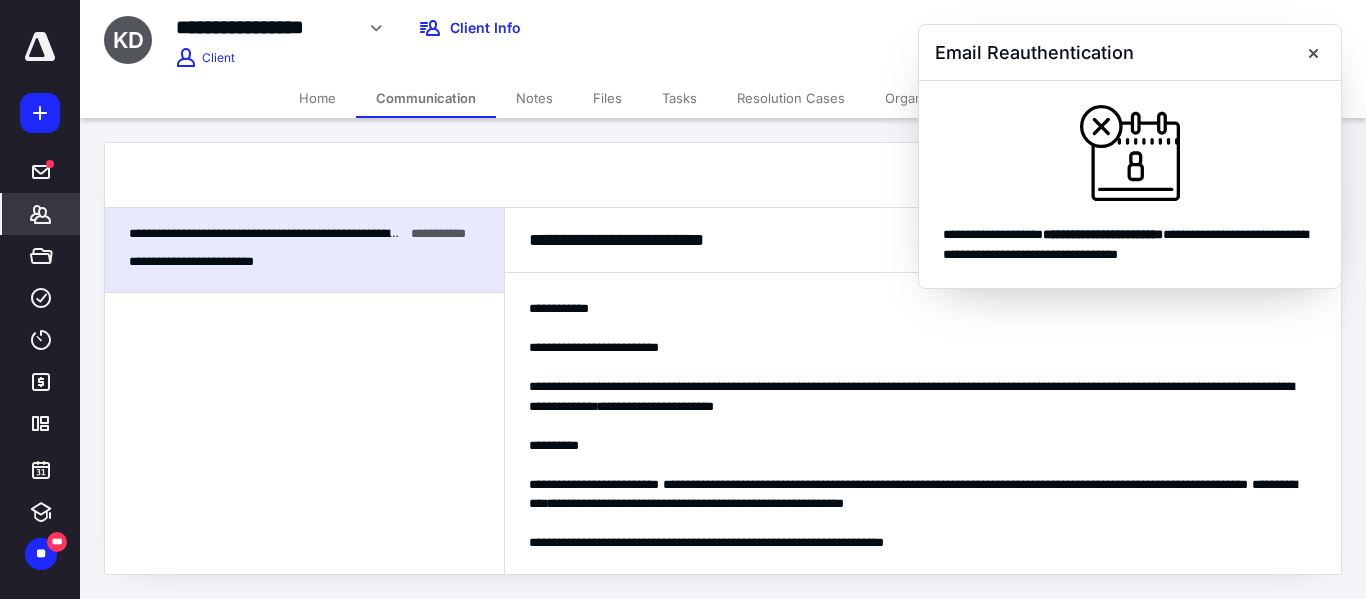 click 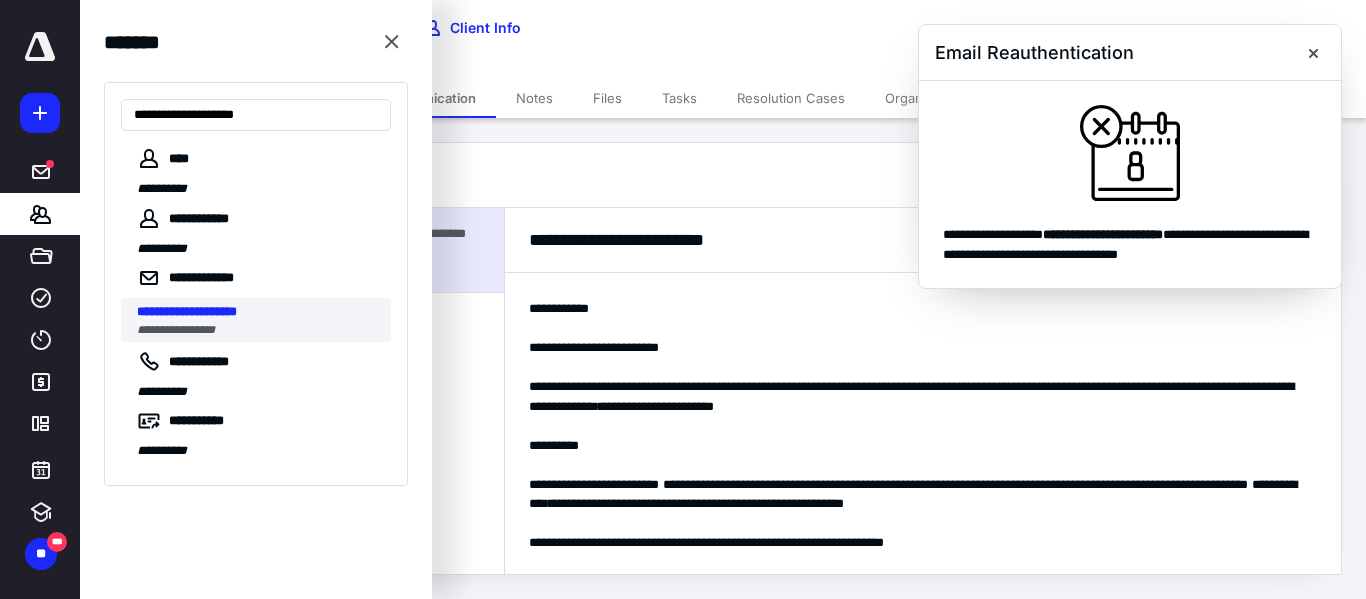 type on "**********" 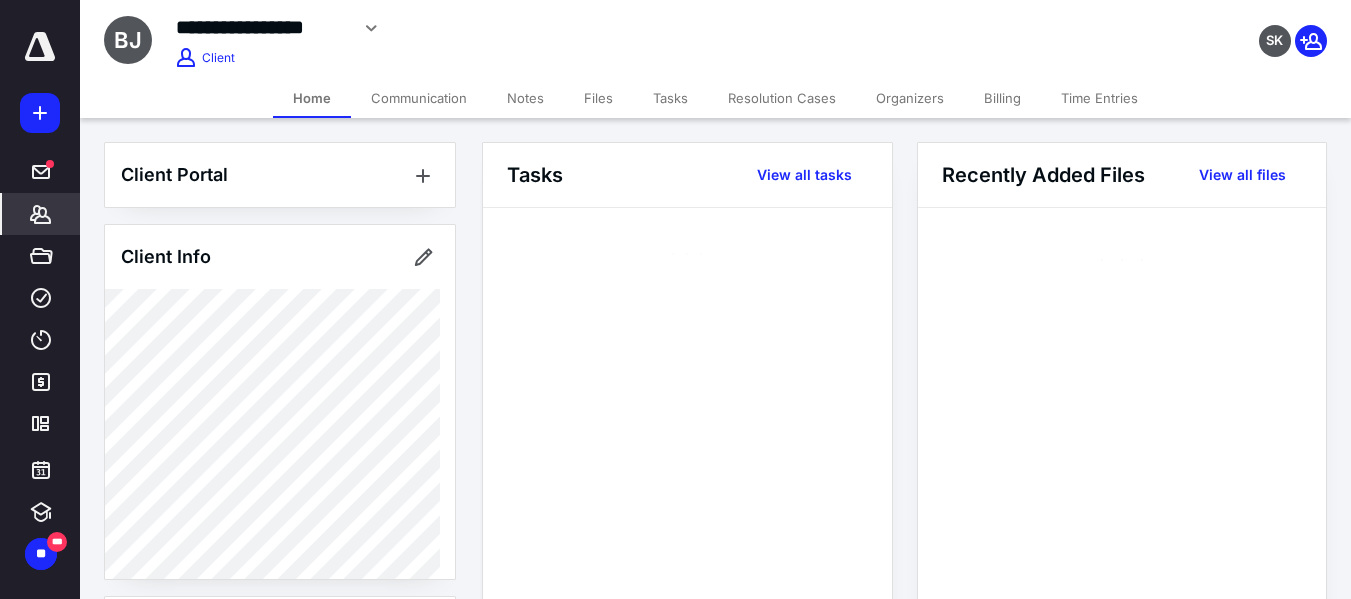 click on "Billing" at bounding box center (1002, 98) 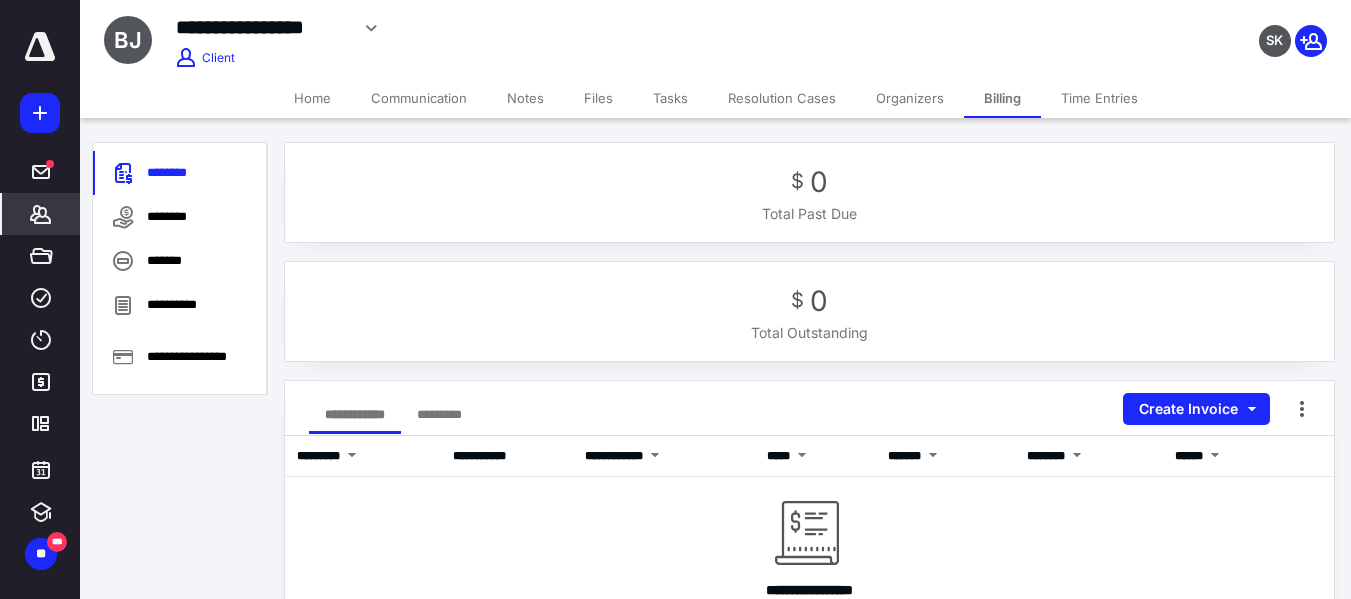 click on "Communication" at bounding box center [419, 98] 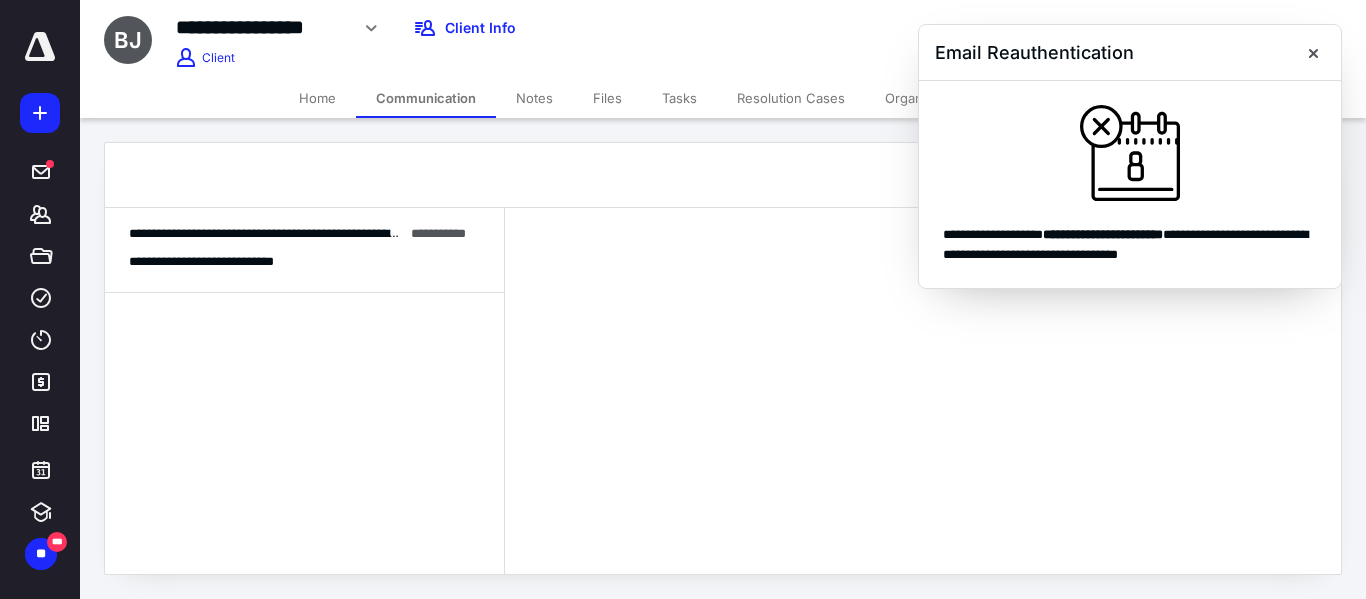 click on "**********" at bounding box center [221, 262] 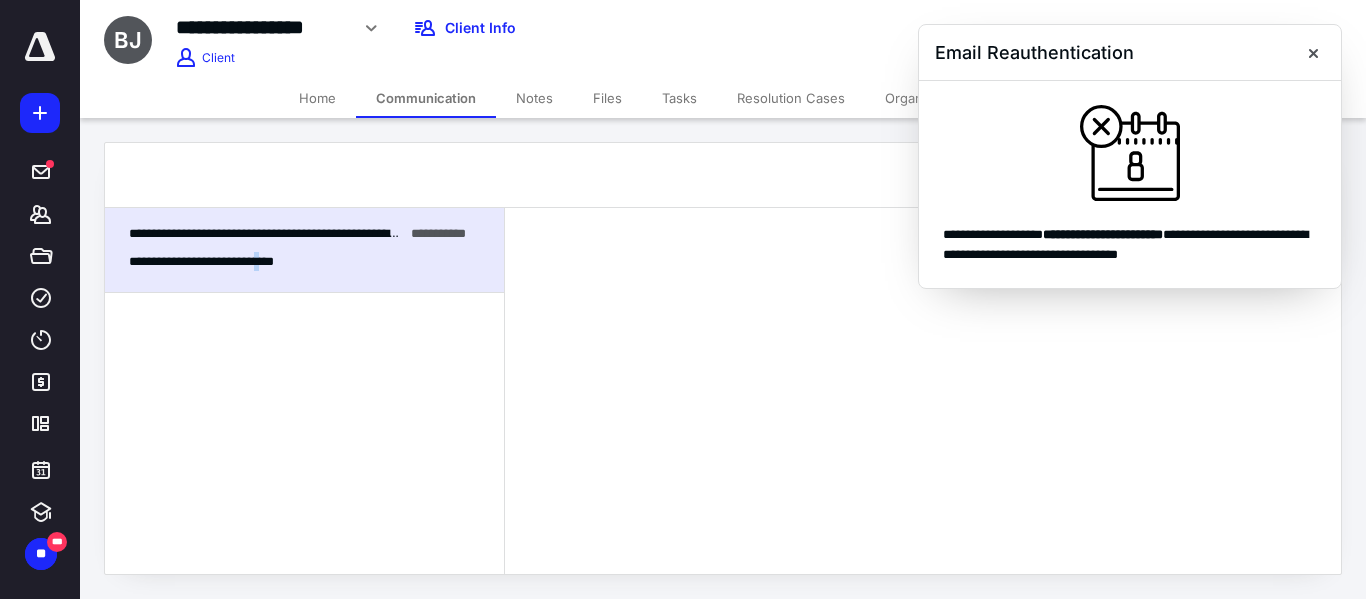 click on "**********" at bounding box center [221, 262] 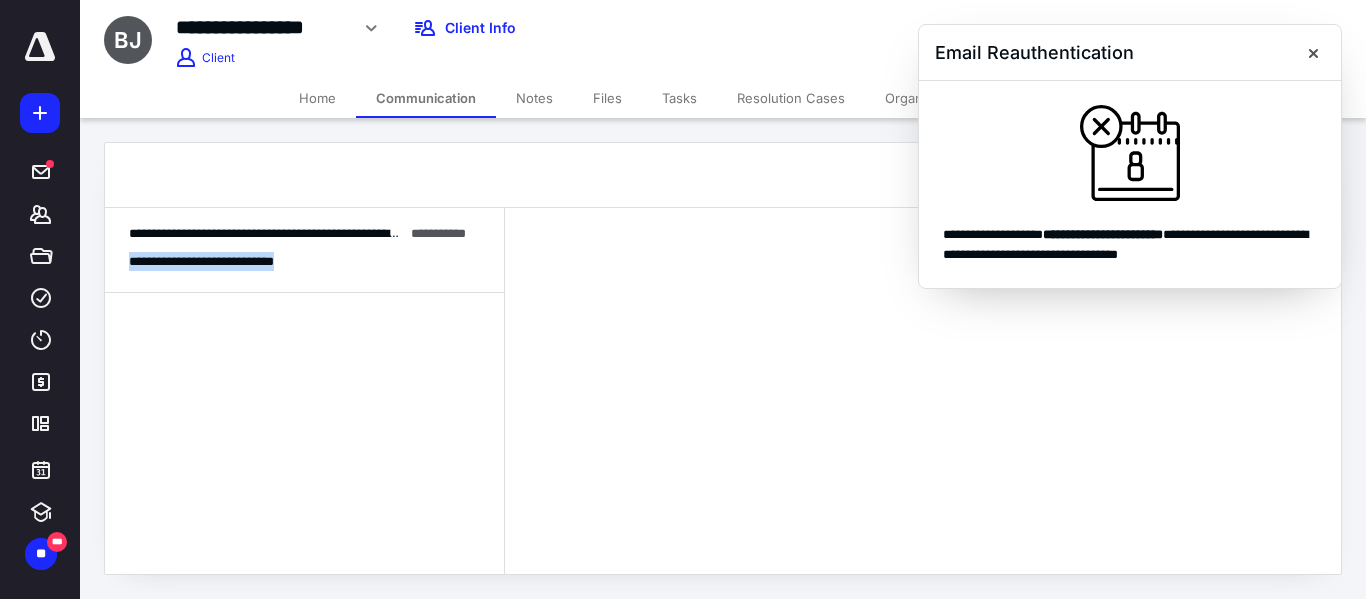 click on "**********" at bounding box center [221, 262] 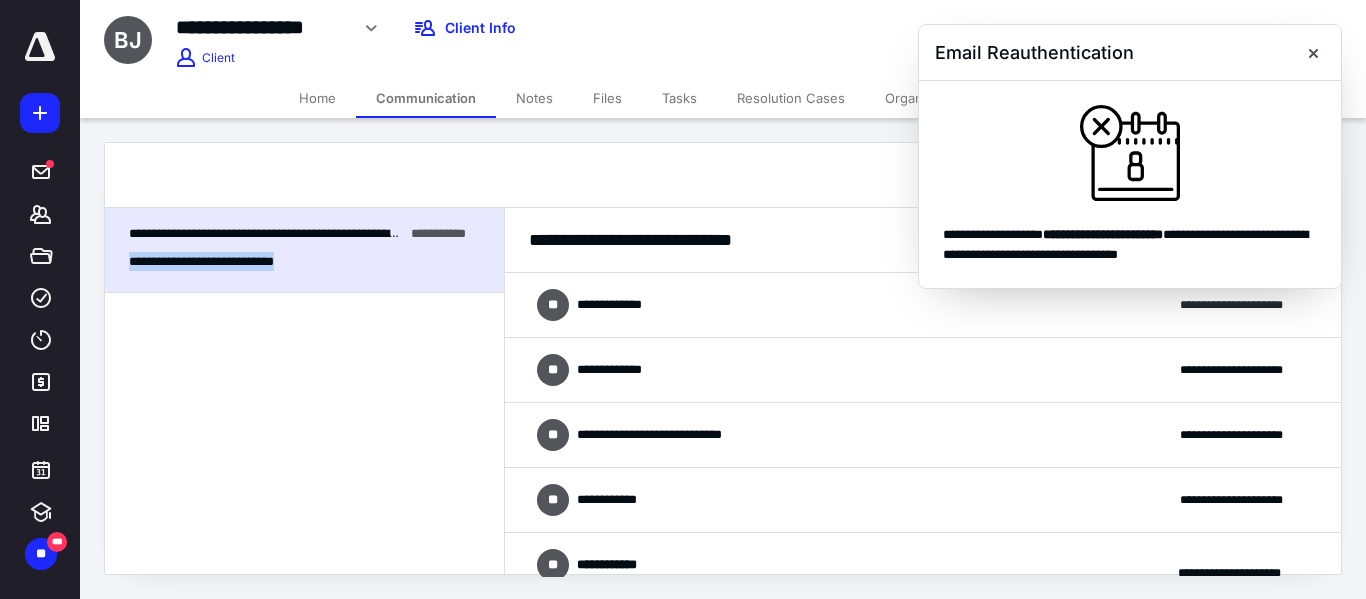 scroll, scrollTop: 200, scrollLeft: 0, axis: vertical 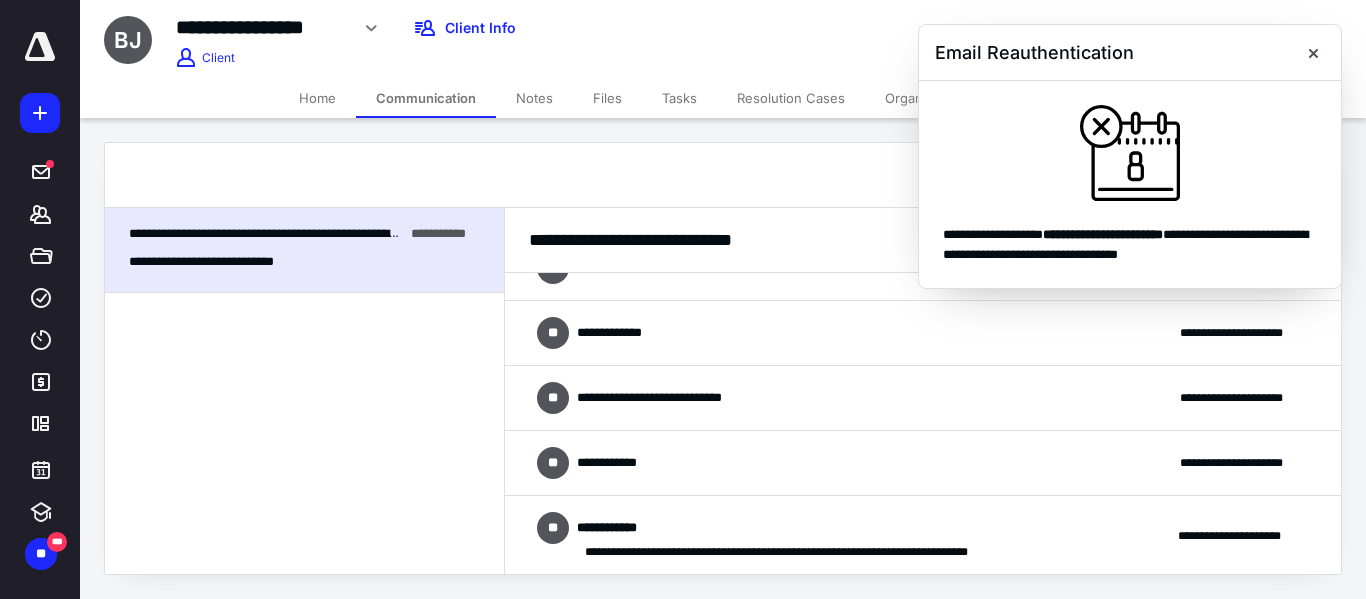click on "**********" at bounding box center (923, 463) 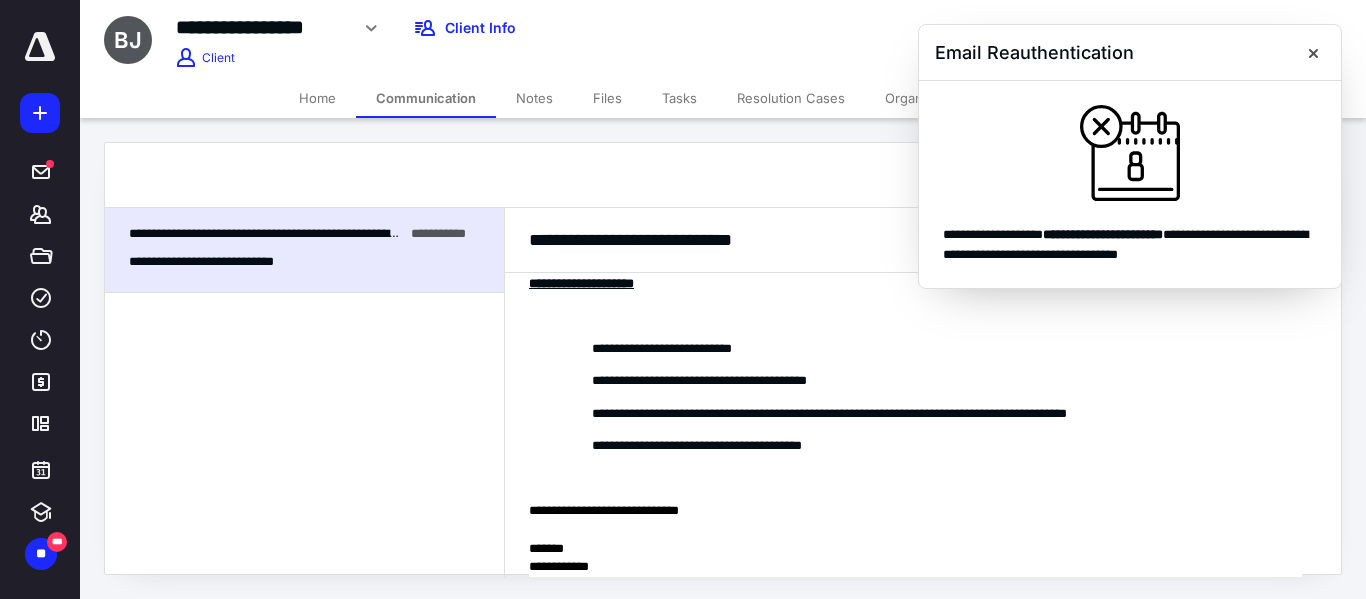 scroll, scrollTop: 1800, scrollLeft: 0, axis: vertical 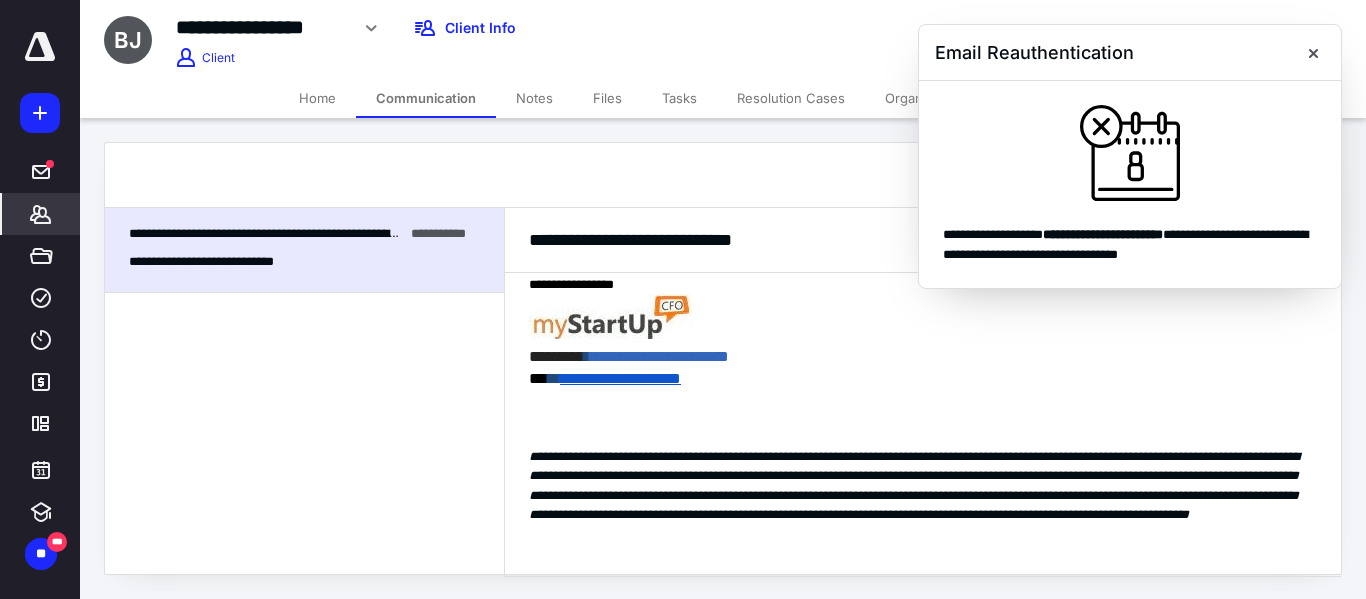 click 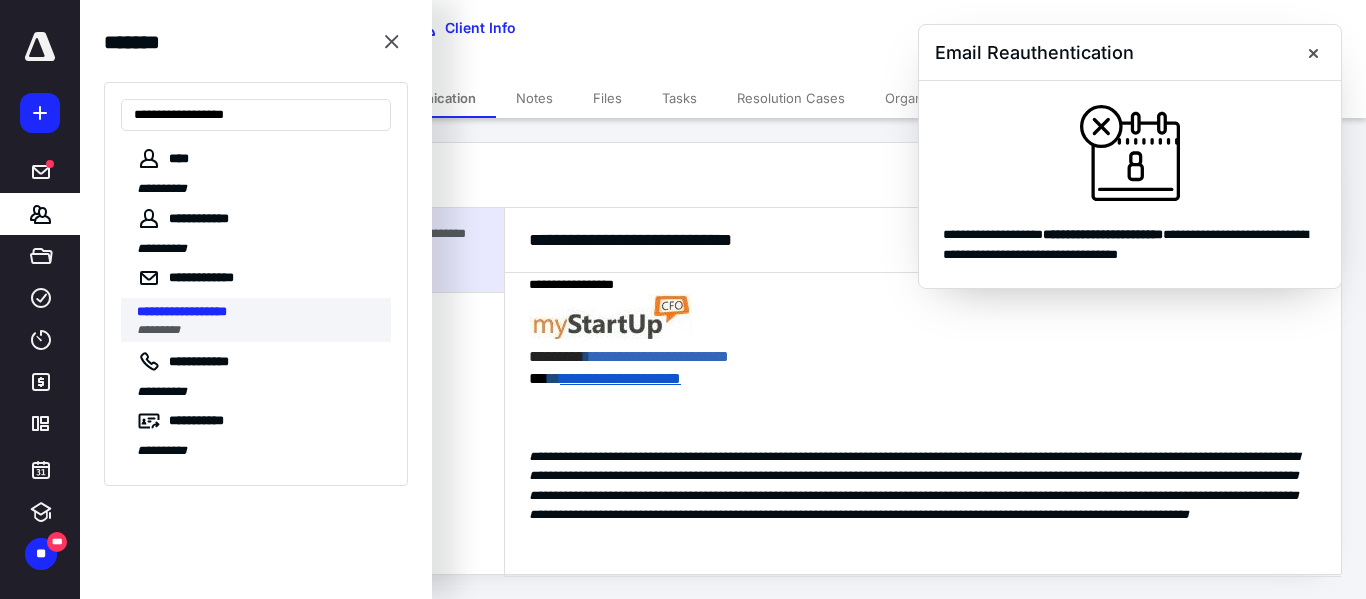type on "**********" 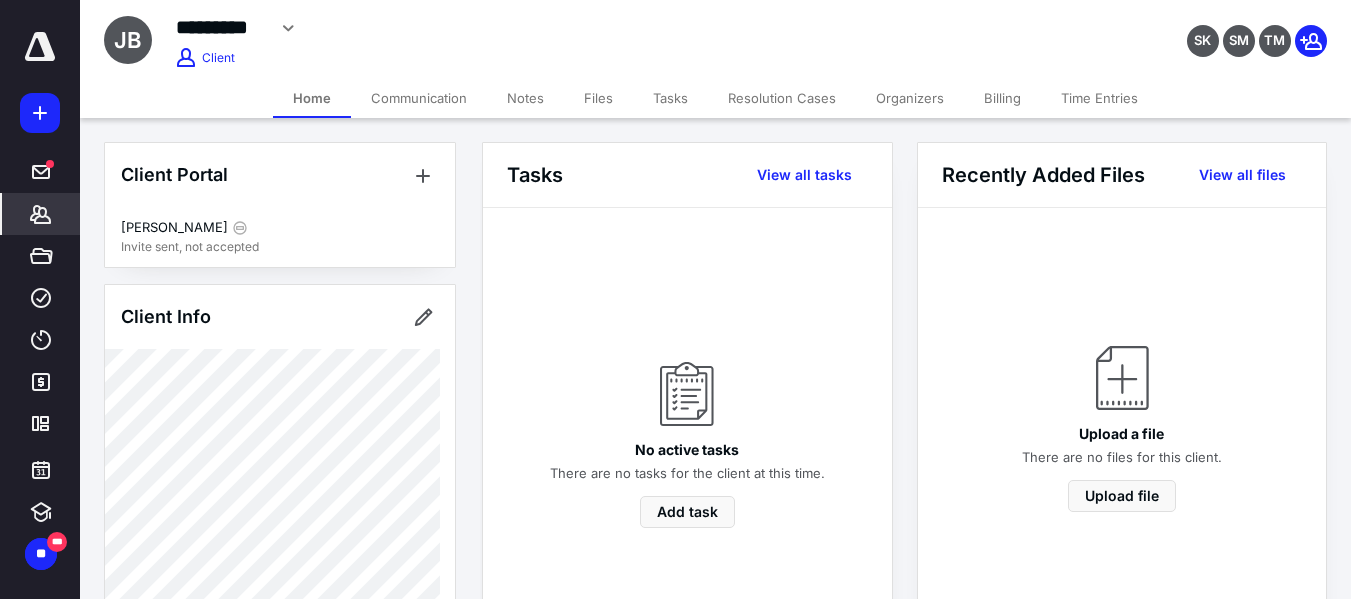 click on "Billing" at bounding box center [1002, 98] 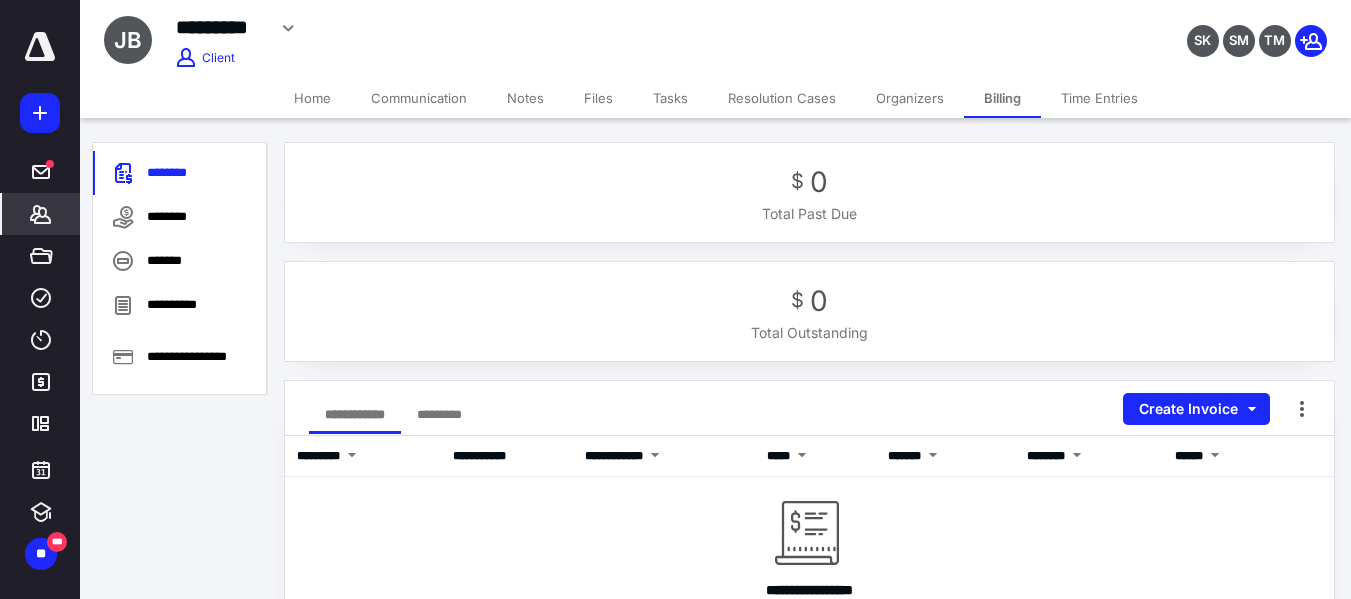 click on "Communication" at bounding box center (419, 98) 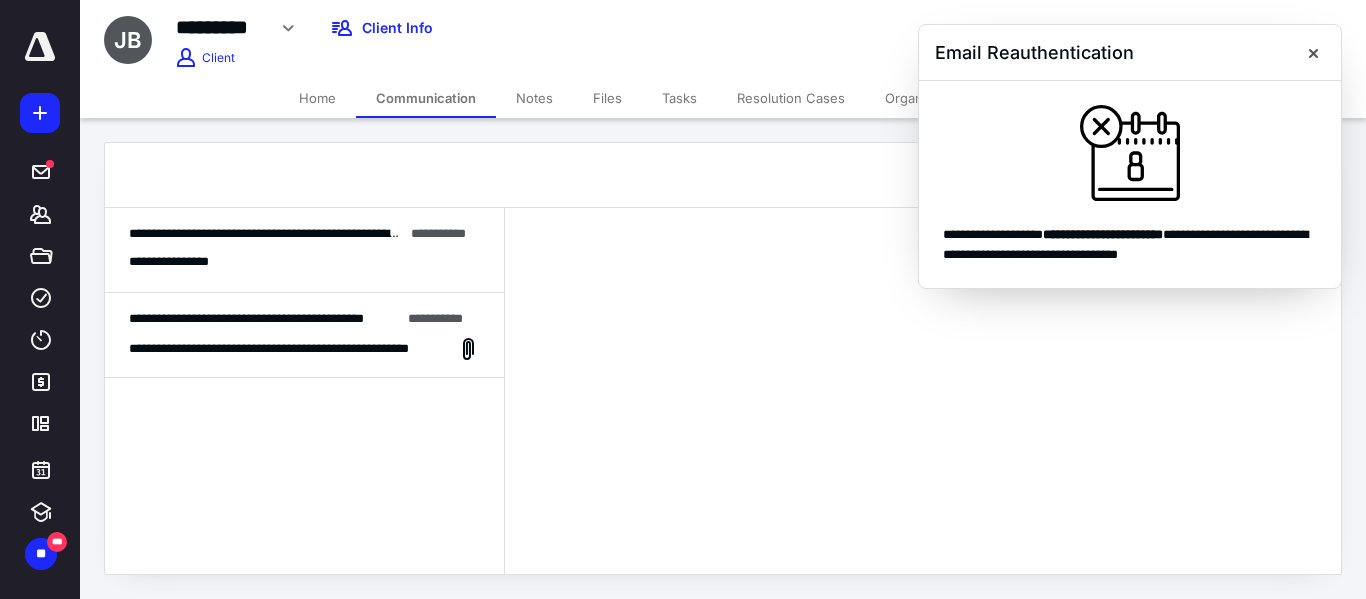 click on "**********" at bounding box center (279, 233) 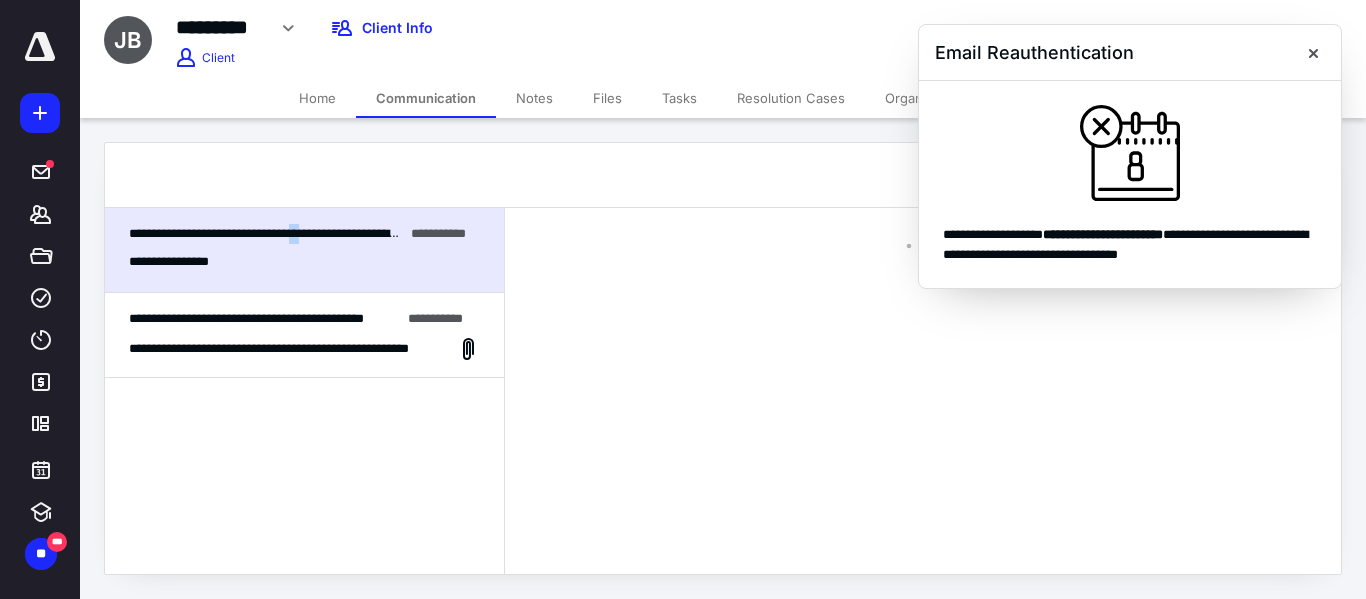 click on "**********" at bounding box center (279, 233) 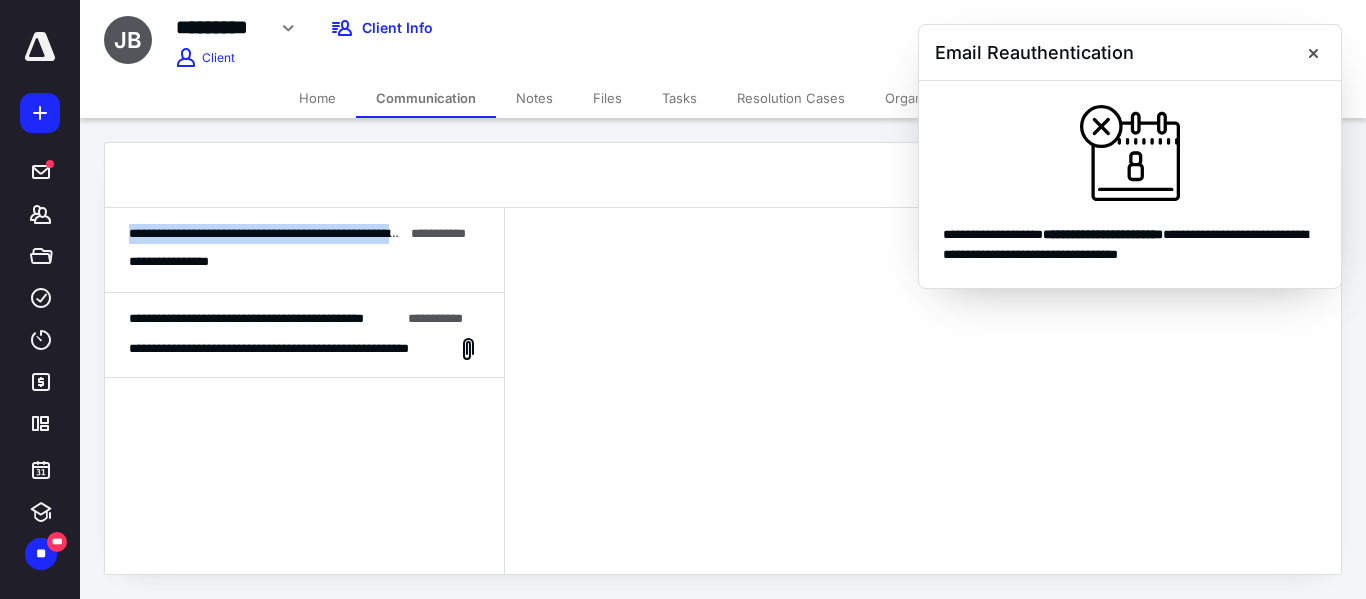 click on "**********" at bounding box center [279, 233] 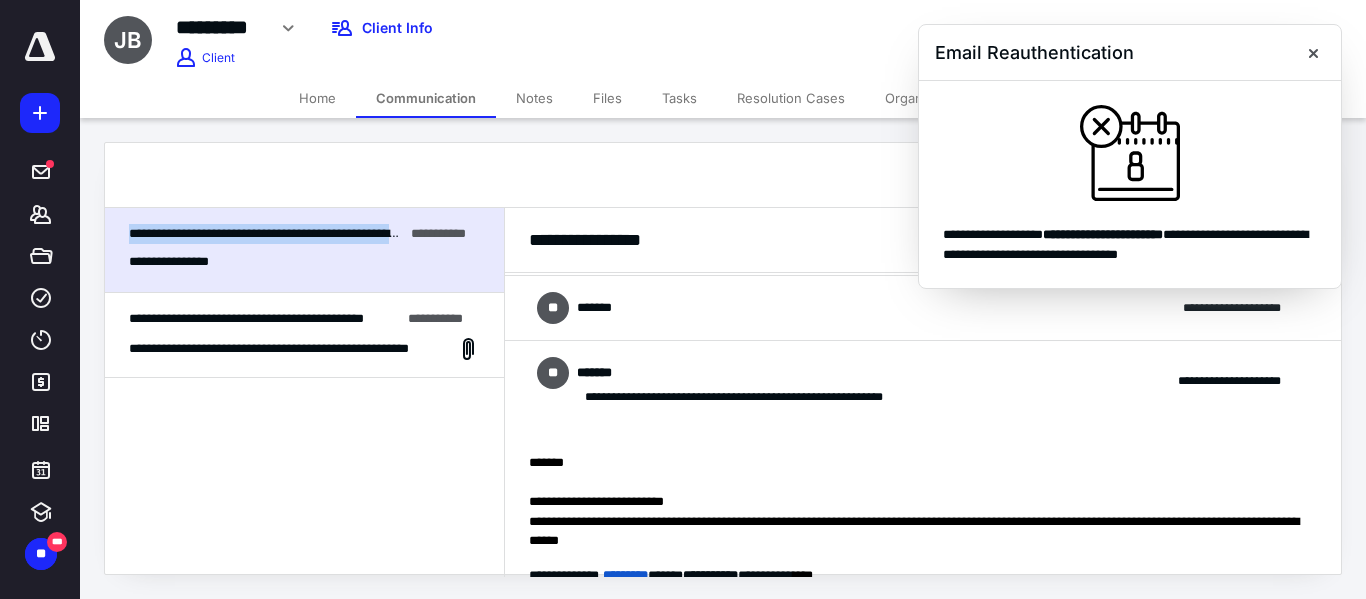 scroll, scrollTop: 41, scrollLeft: 0, axis: vertical 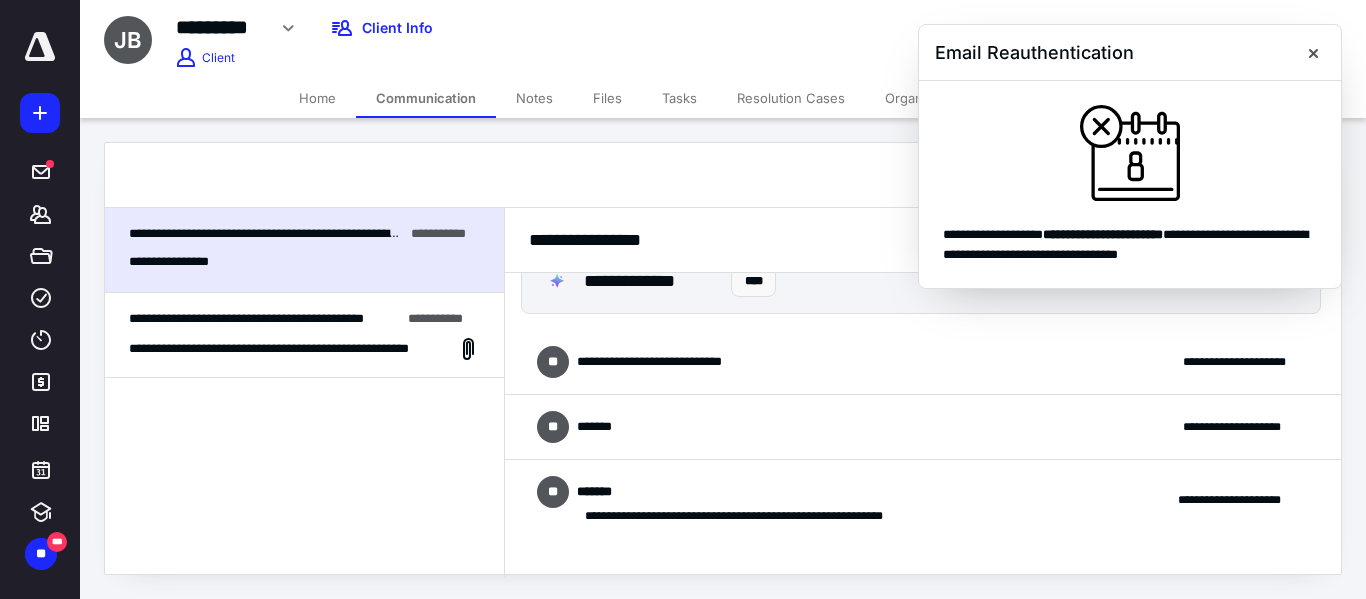 click on "**********" at bounding box center (923, 362) 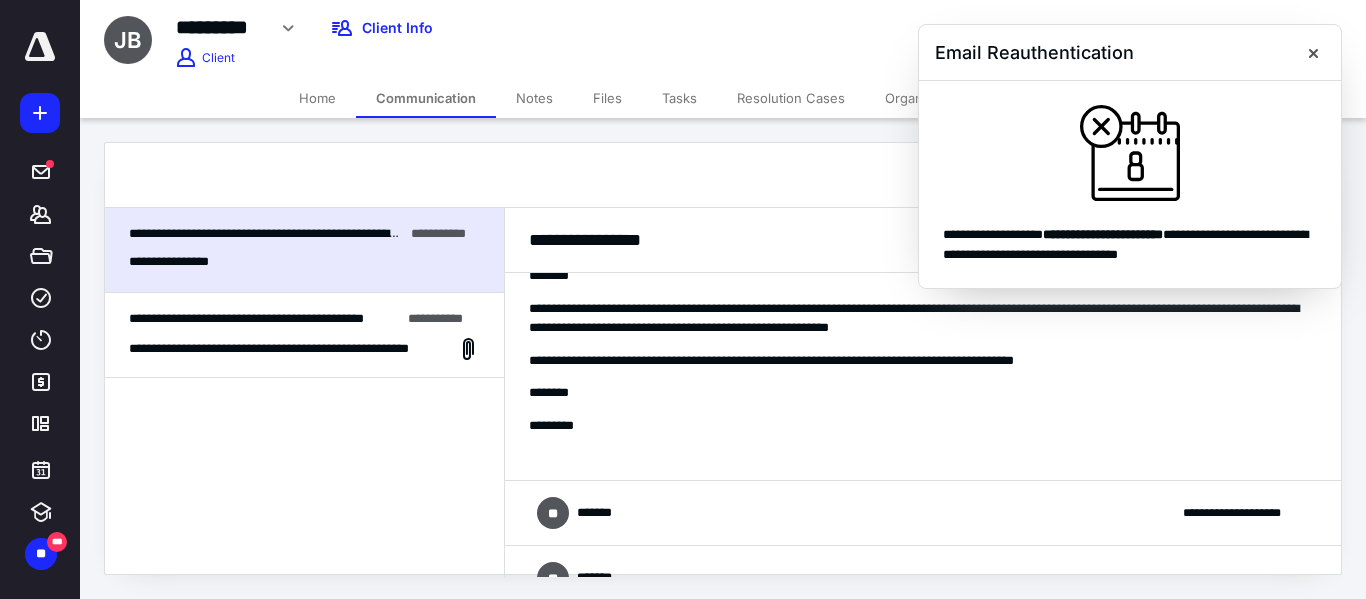 scroll, scrollTop: 1041, scrollLeft: 0, axis: vertical 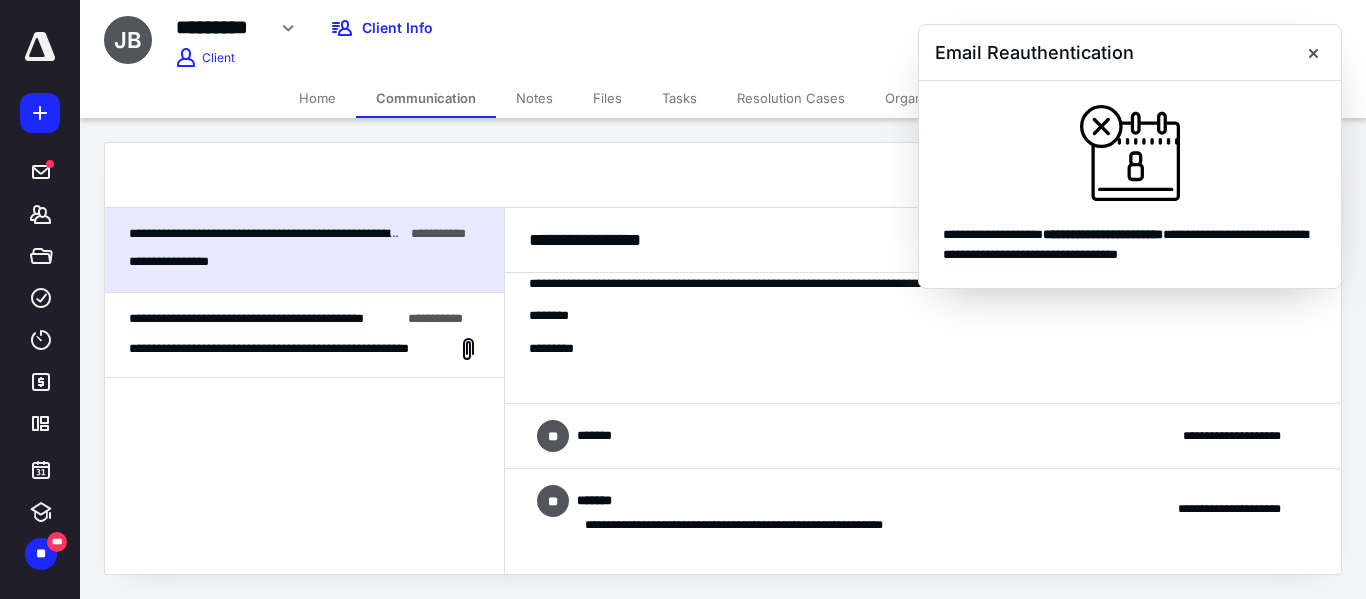 click on "**********" at bounding box center (923, 436) 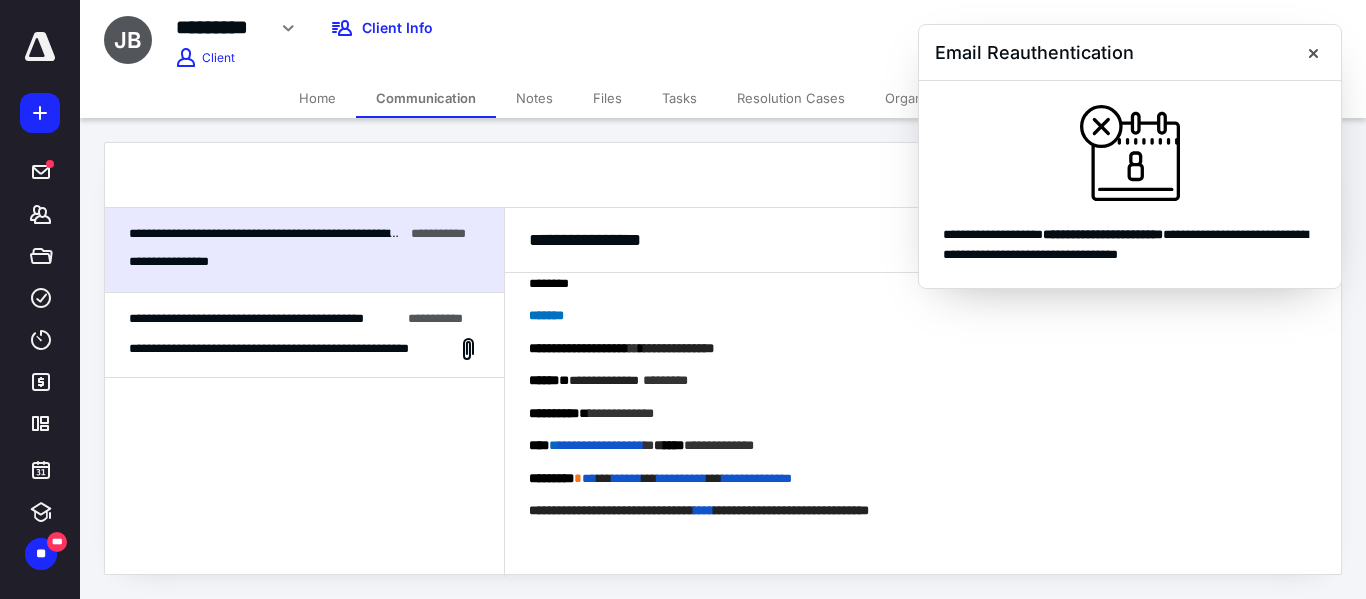 scroll, scrollTop: 2142, scrollLeft: 0, axis: vertical 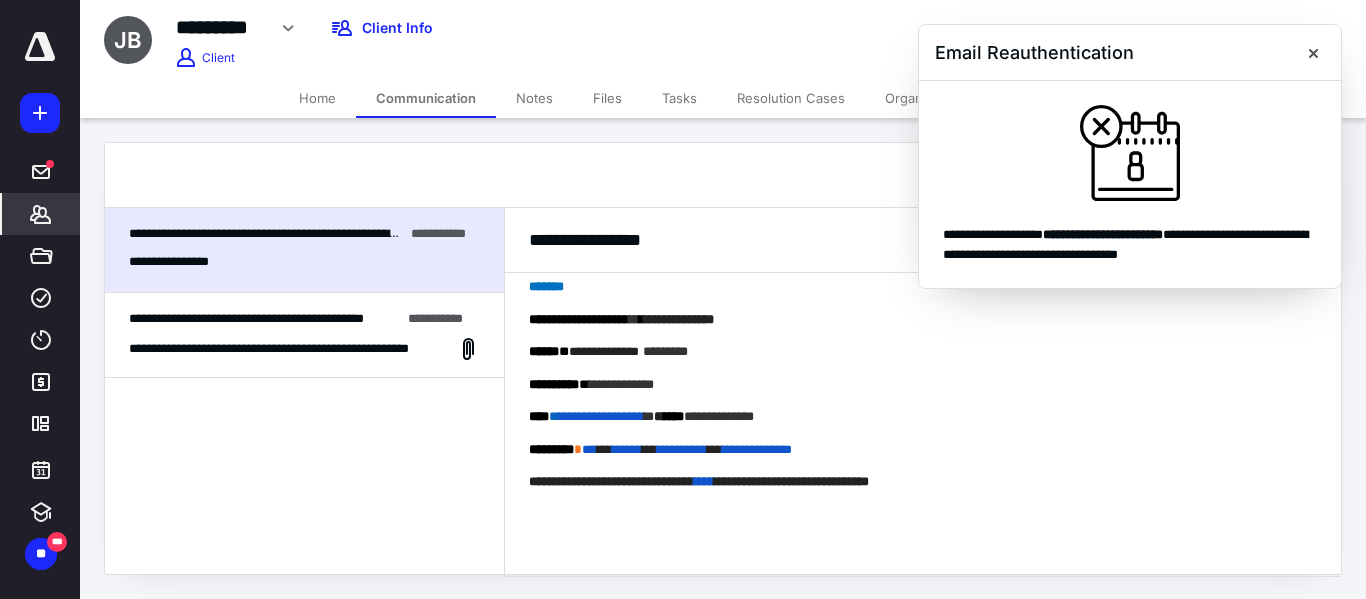 click 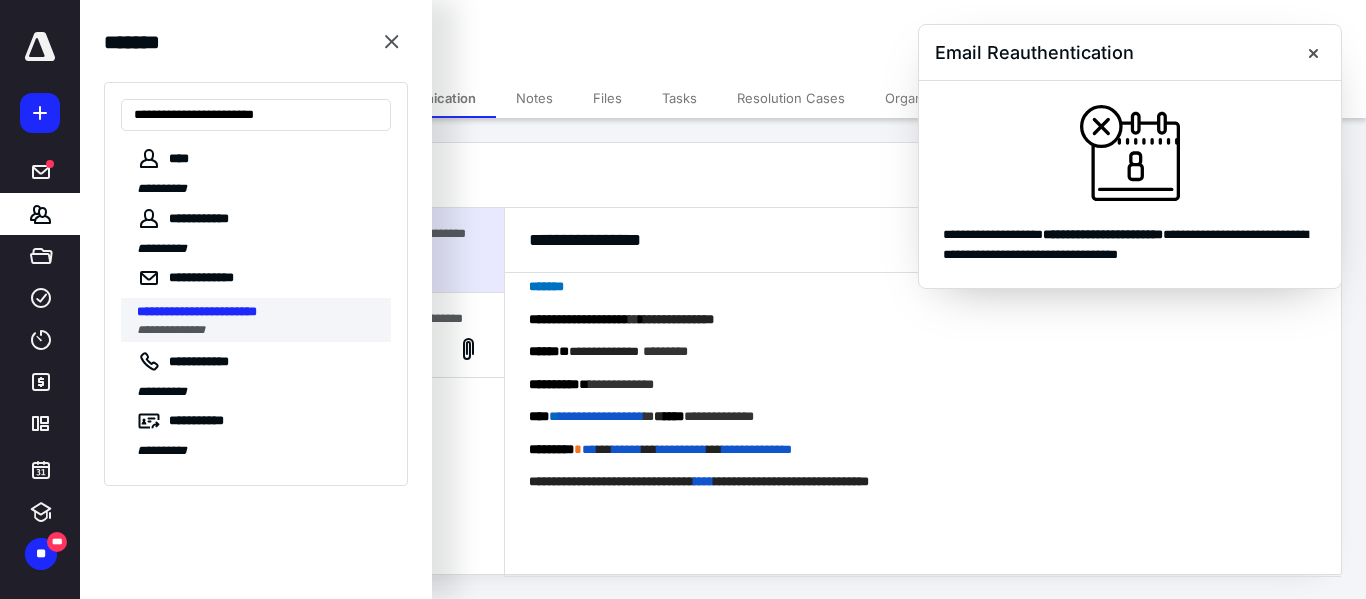 type on "**********" 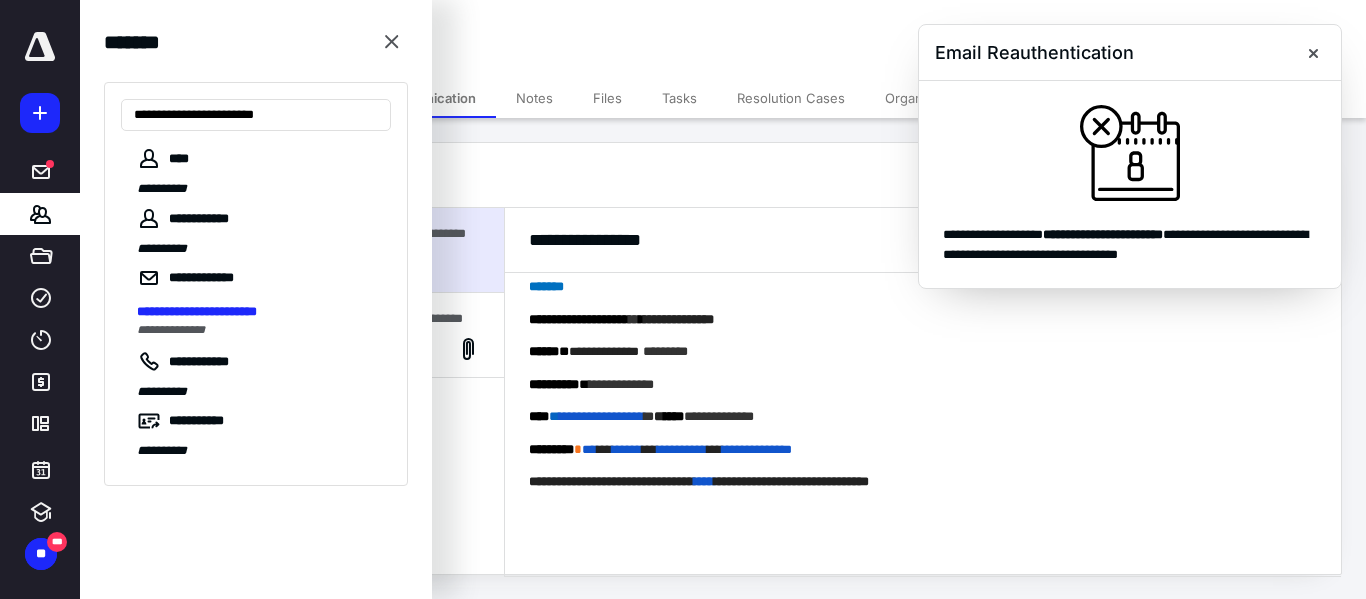 drag, startPoint x: 215, startPoint y: 325, endPoint x: 453, endPoint y: 231, distance: 255.8906 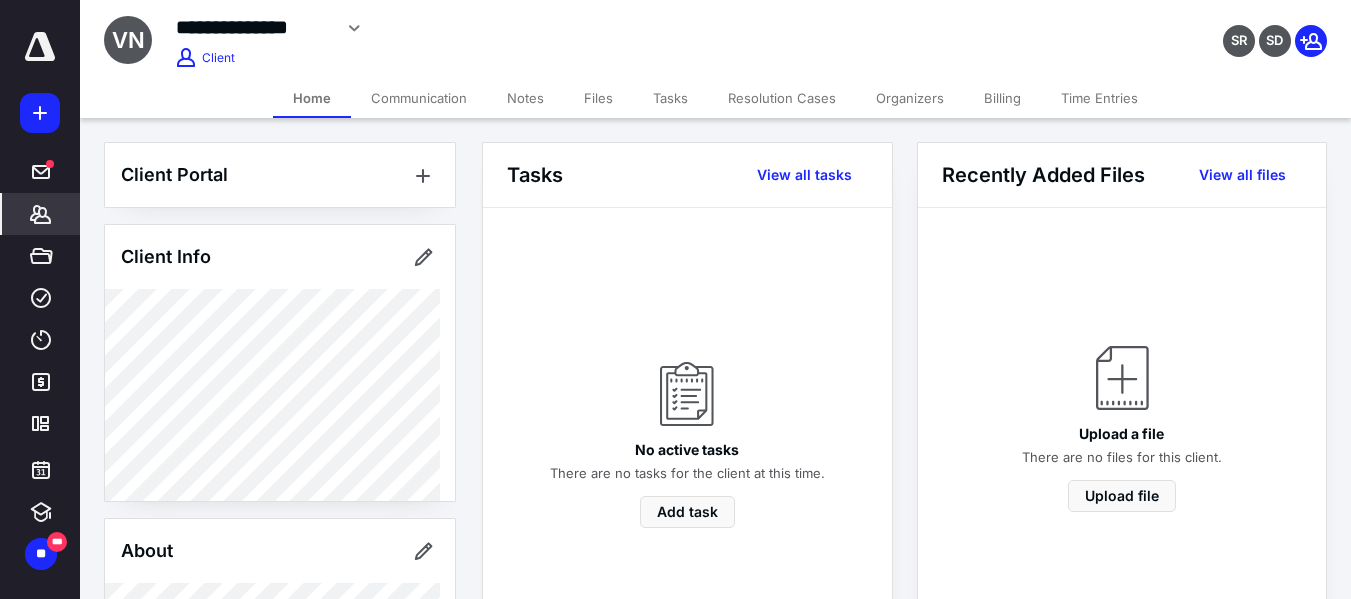click on "Billing" at bounding box center [1002, 98] 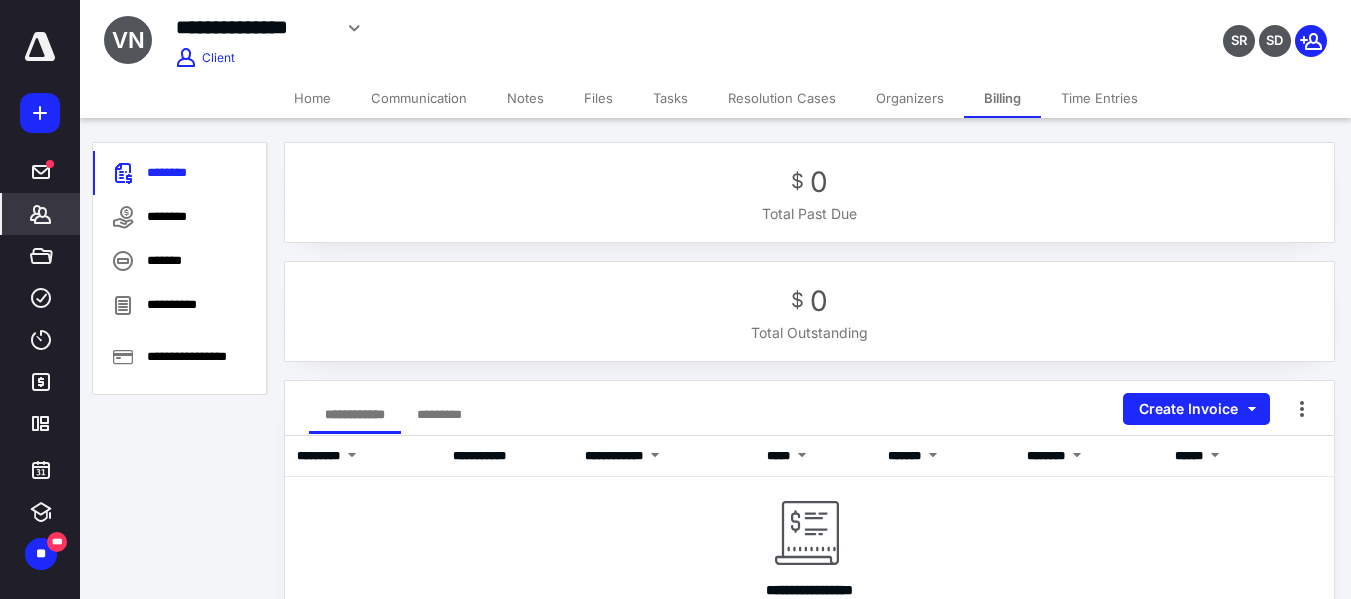 click on "Communication" at bounding box center [419, 98] 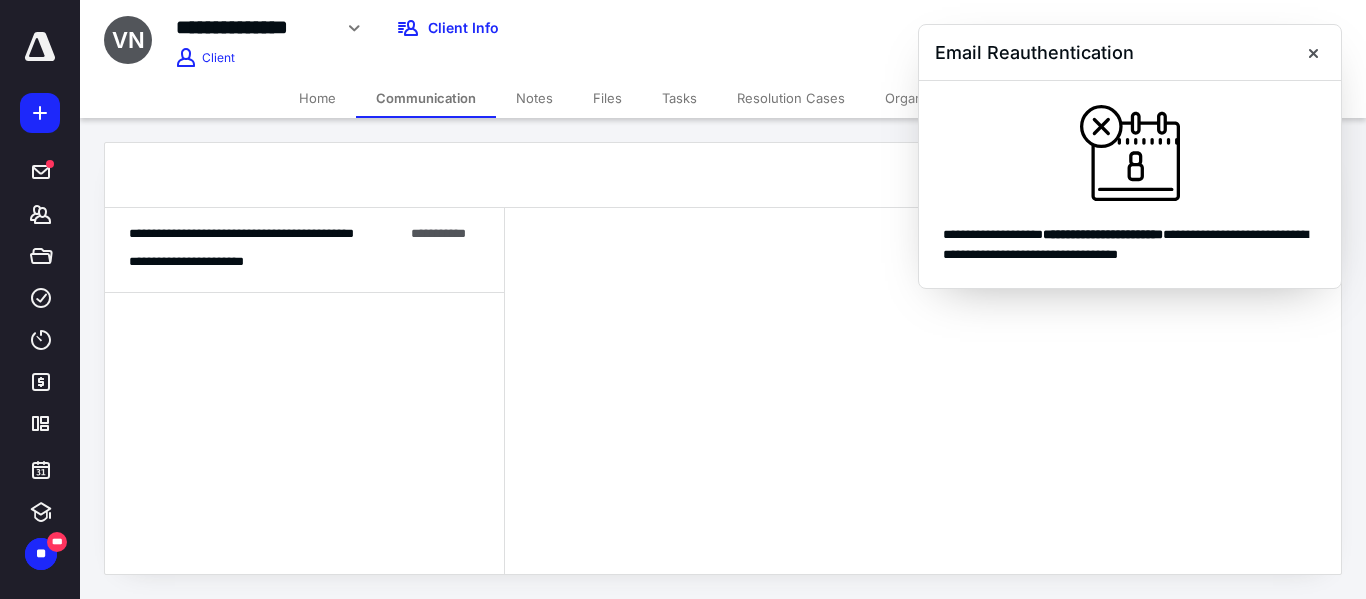 click on "**********" at bounding box center (304, 262) 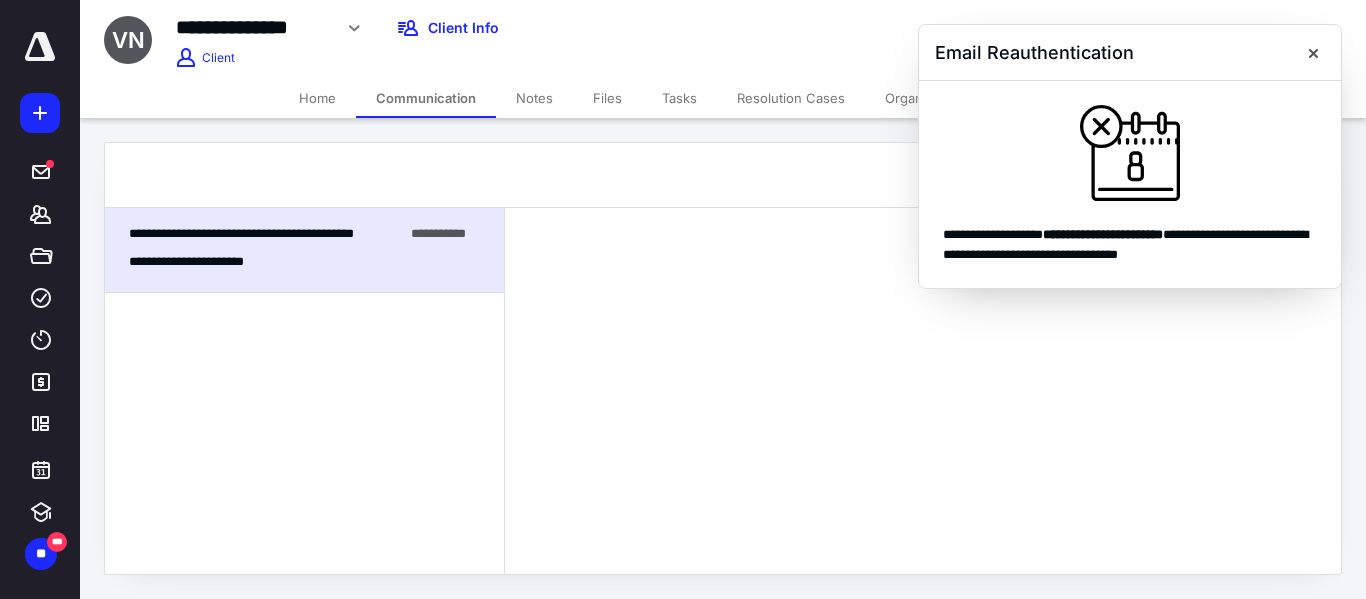 click on "**********" at bounding box center [304, 262] 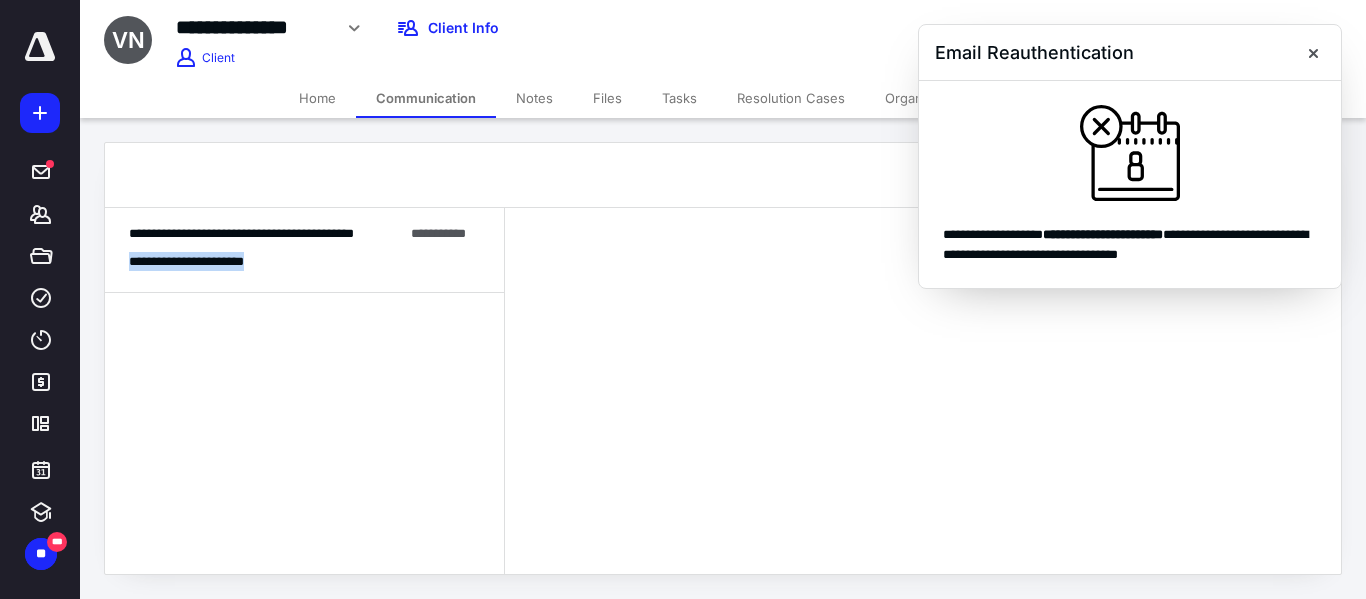 click on "**********" at bounding box center [304, 262] 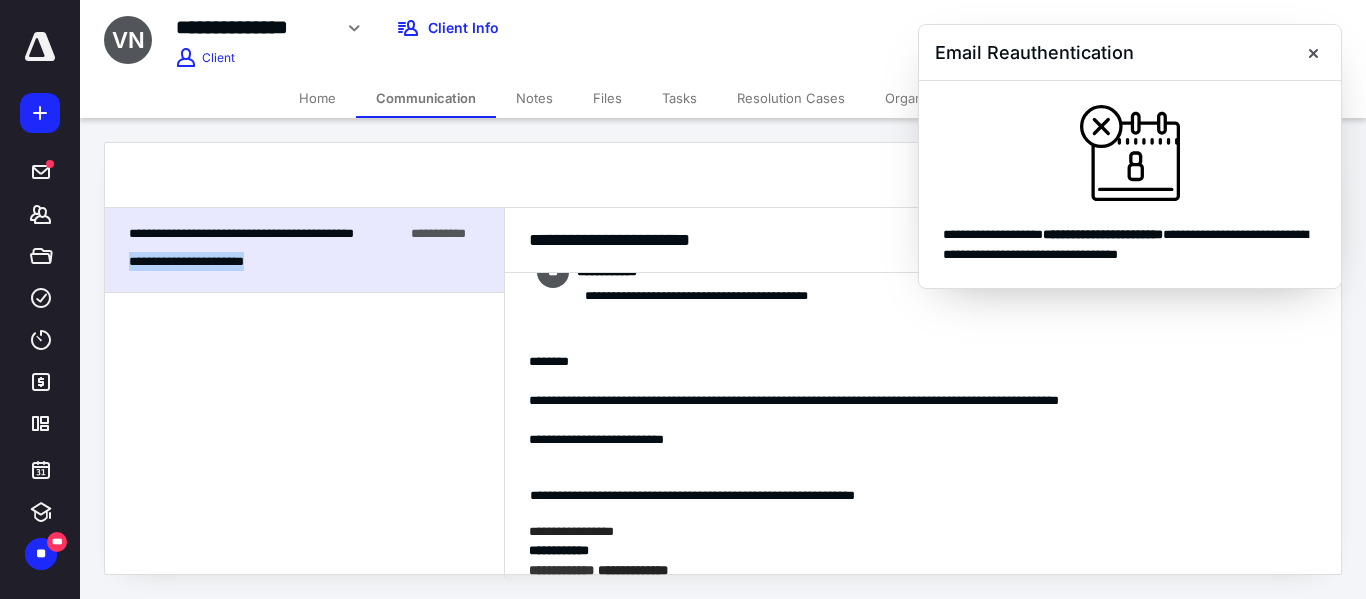 scroll, scrollTop: 190, scrollLeft: 0, axis: vertical 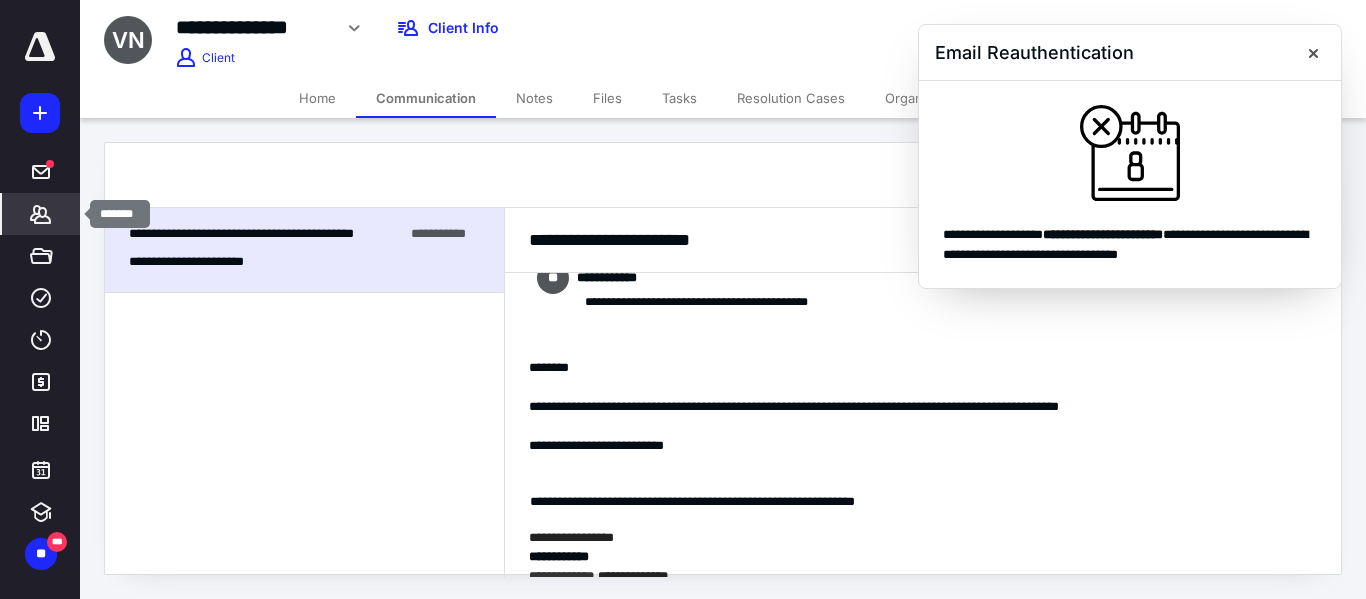 click 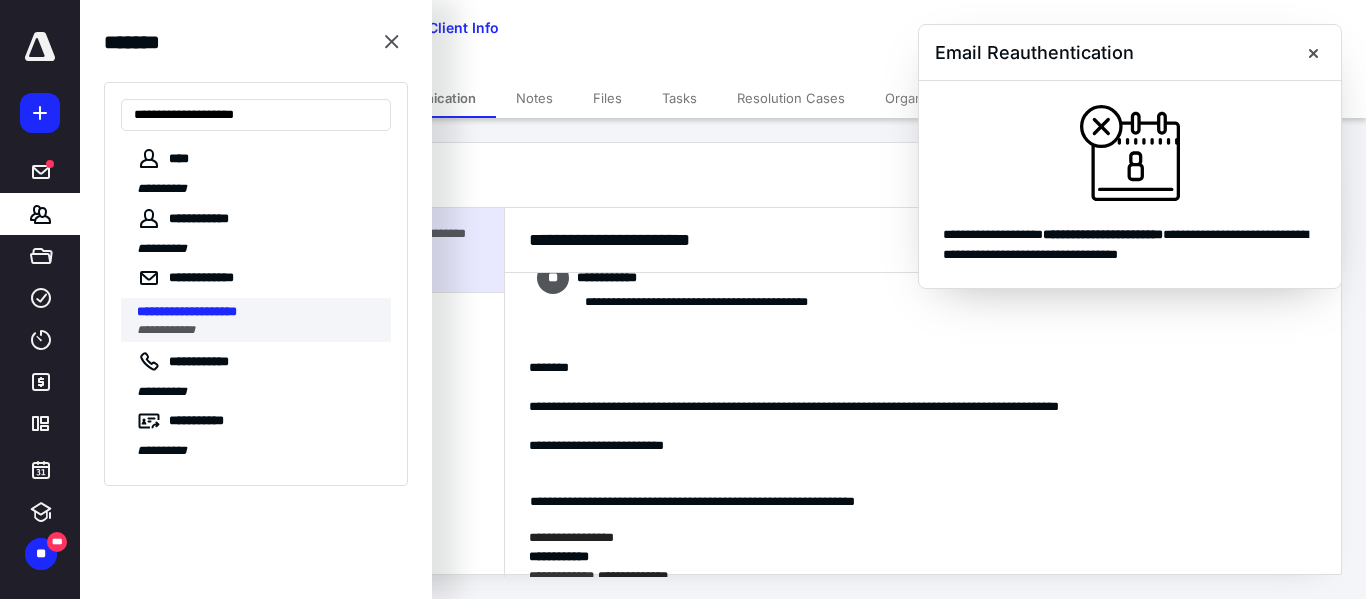 type on "**********" 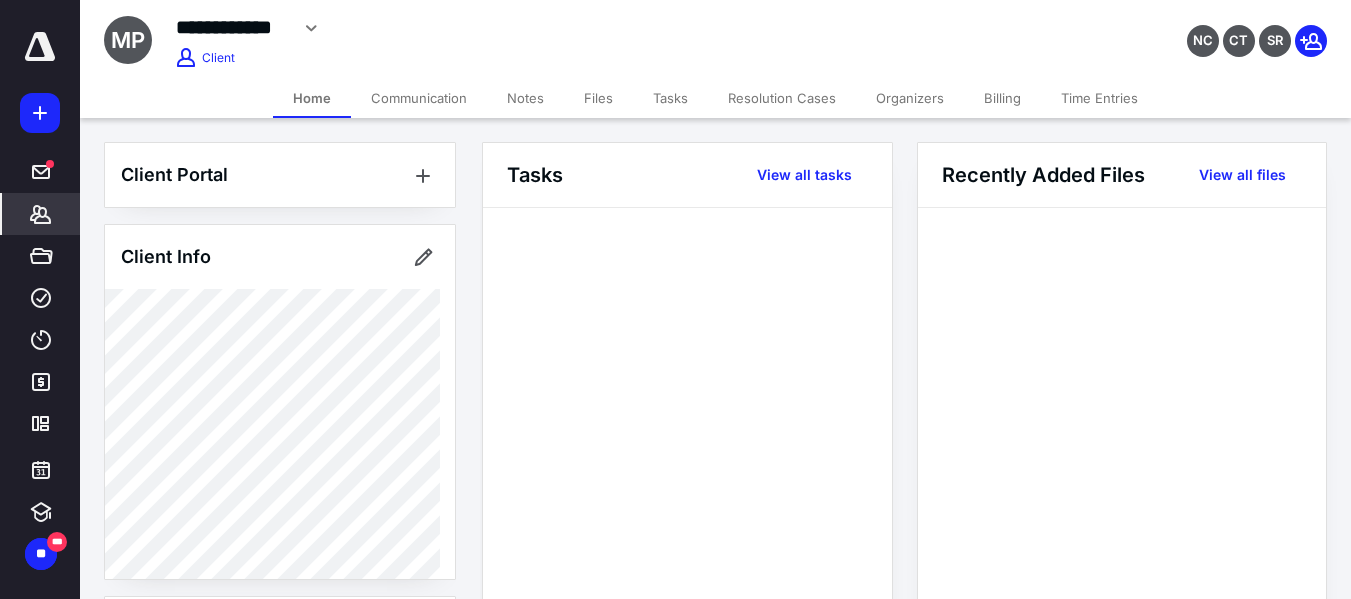 click on "Billing" at bounding box center (1002, 98) 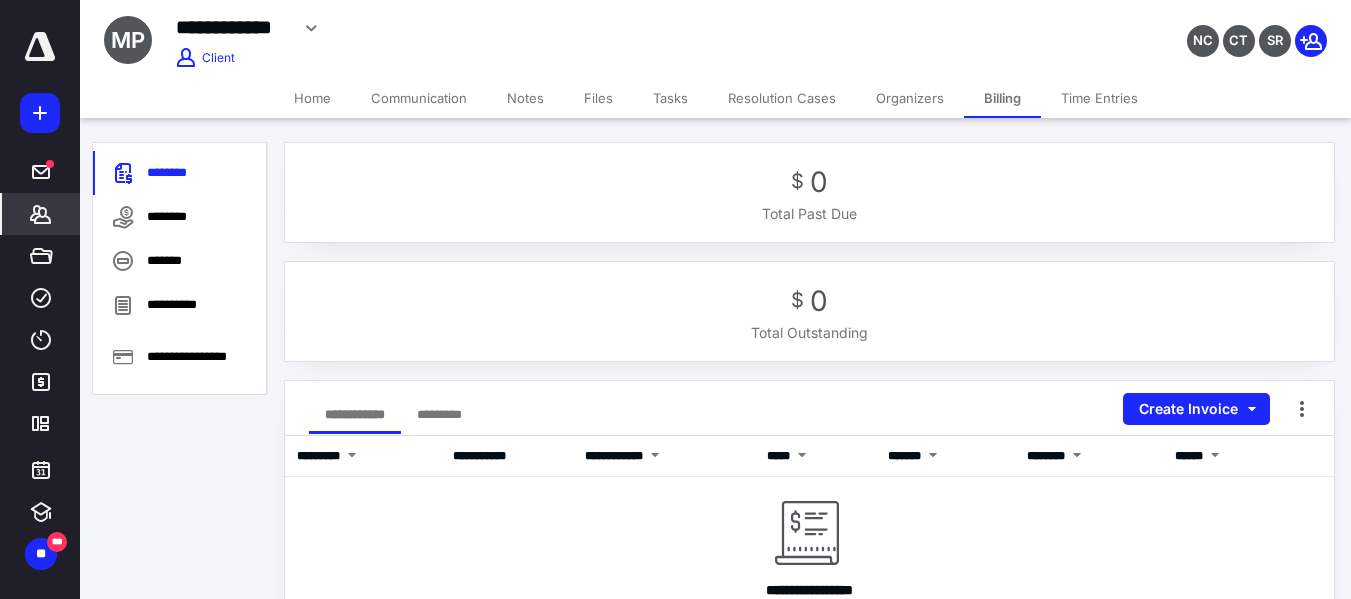 click on "Communication" at bounding box center [419, 98] 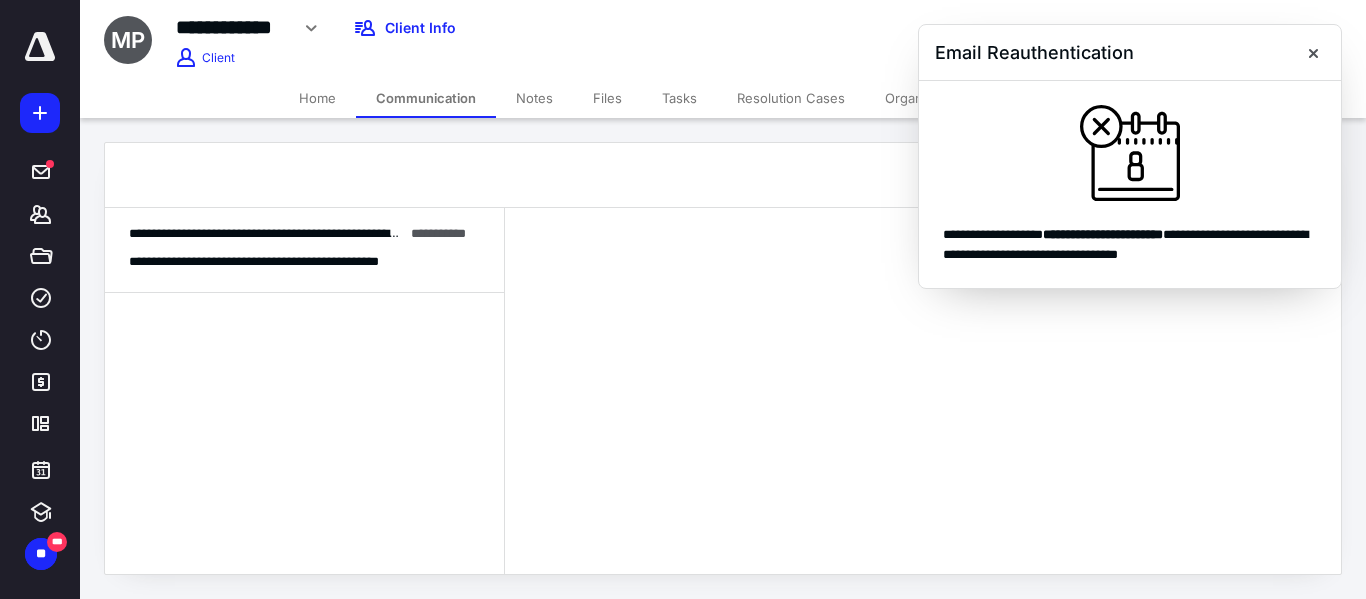 click on "**********" at bounding box center [339, 233] 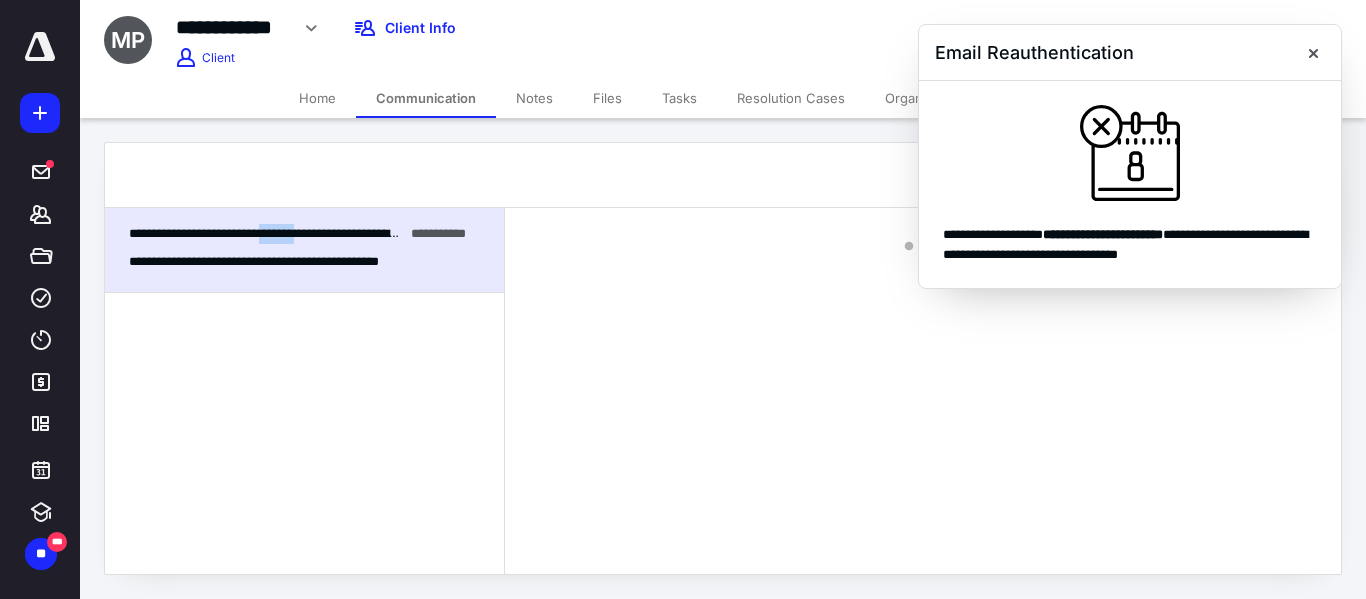 click on "**********" at bounding box center (339, 233) 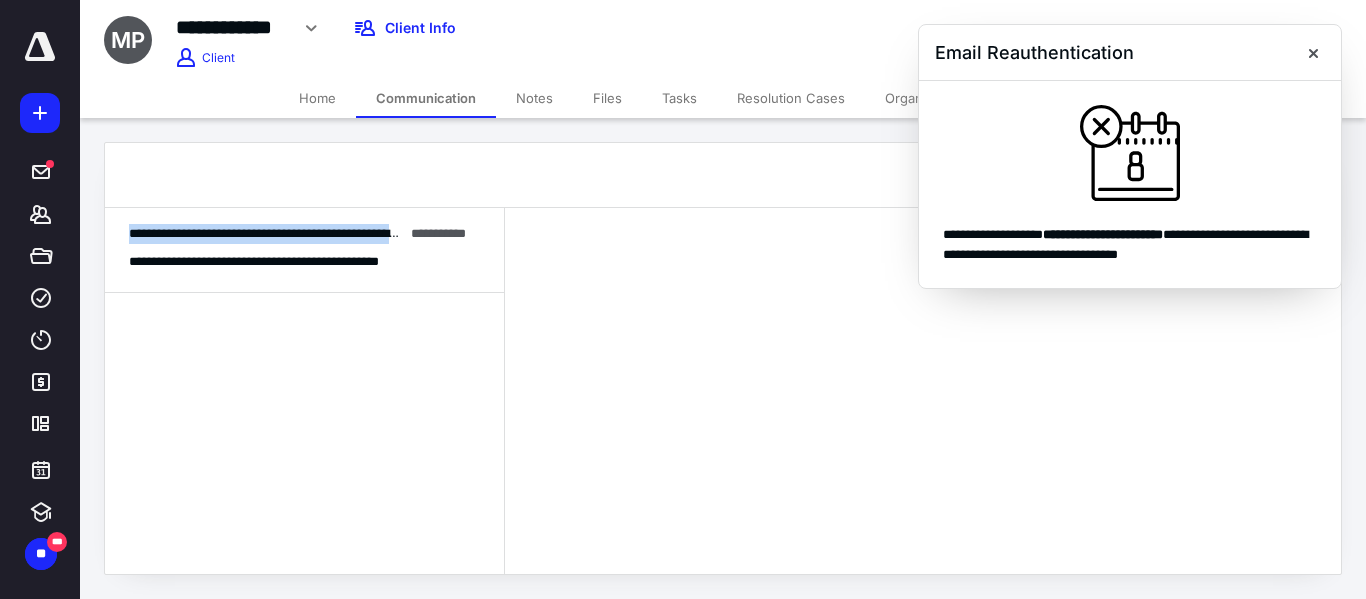 click on "**********" at bounding box center [339, 233] 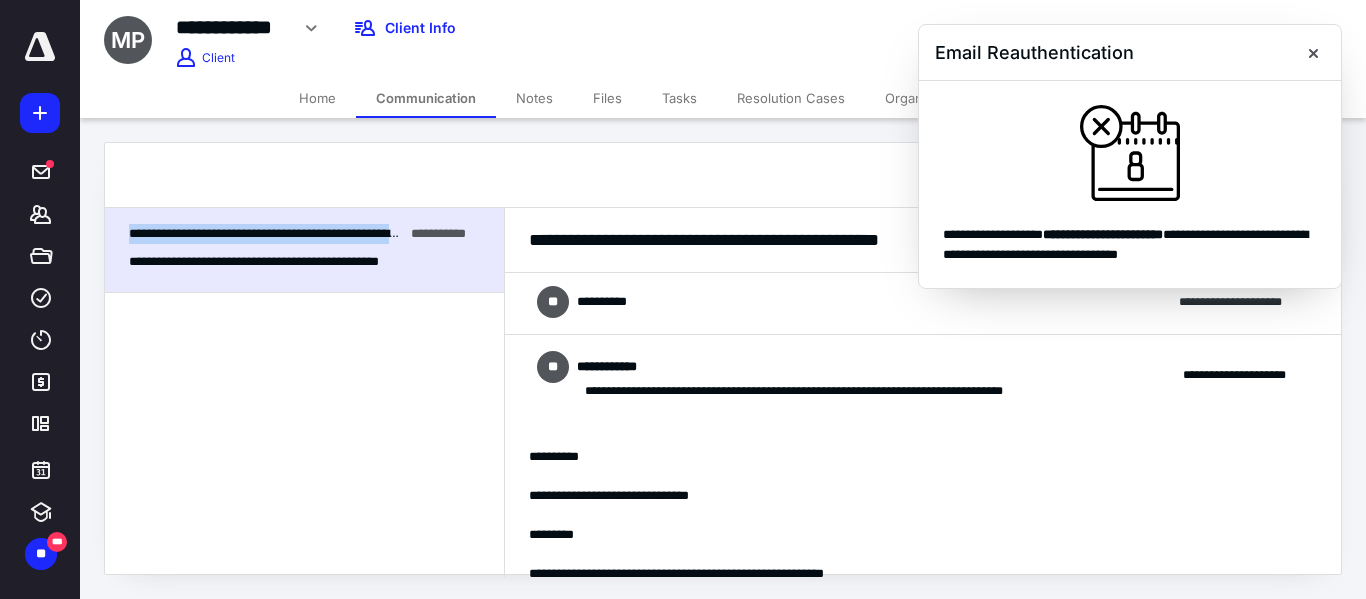 scroll, scrollTop: 227, scrollLeft: 0, axis: vertical 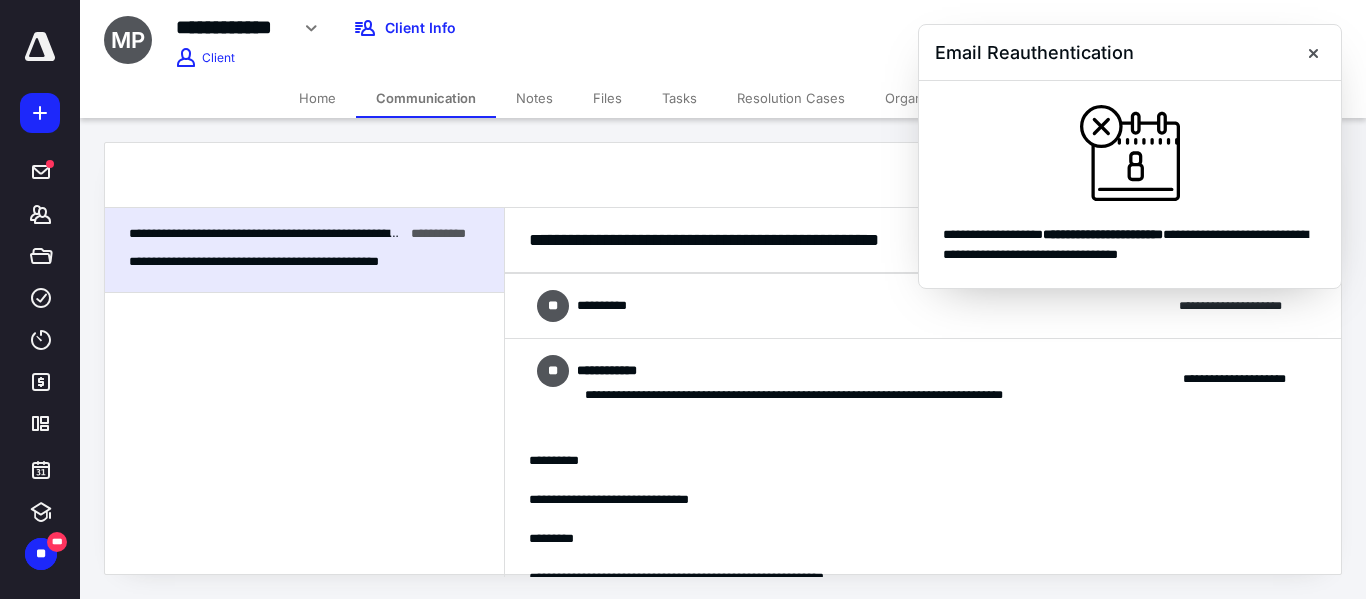 click on "**********" at bounding box center (923, 306) 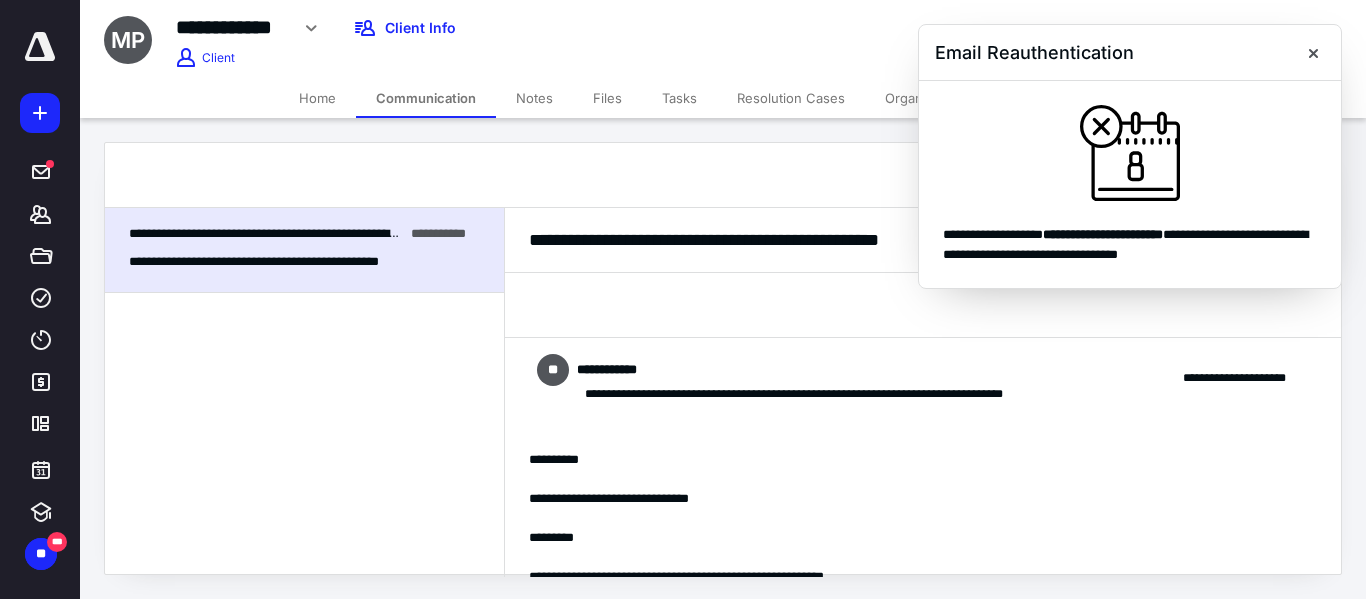 scroll, scrollTop: 881, scrollLeft: 0, axis: vertical 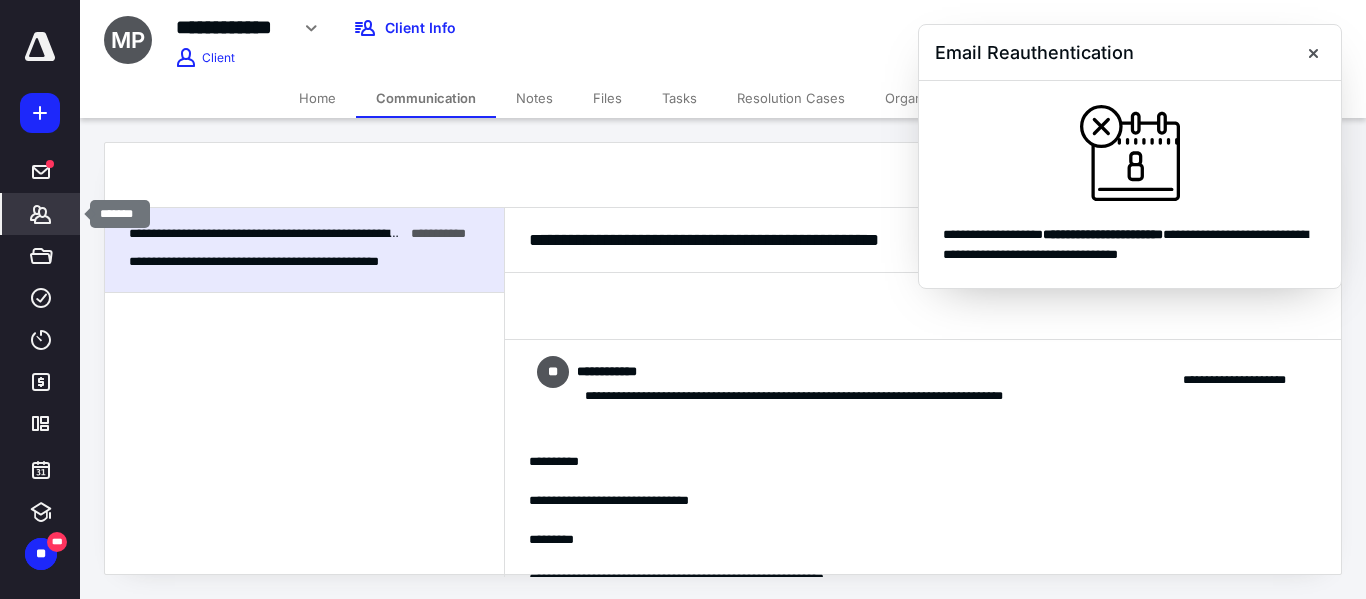 click 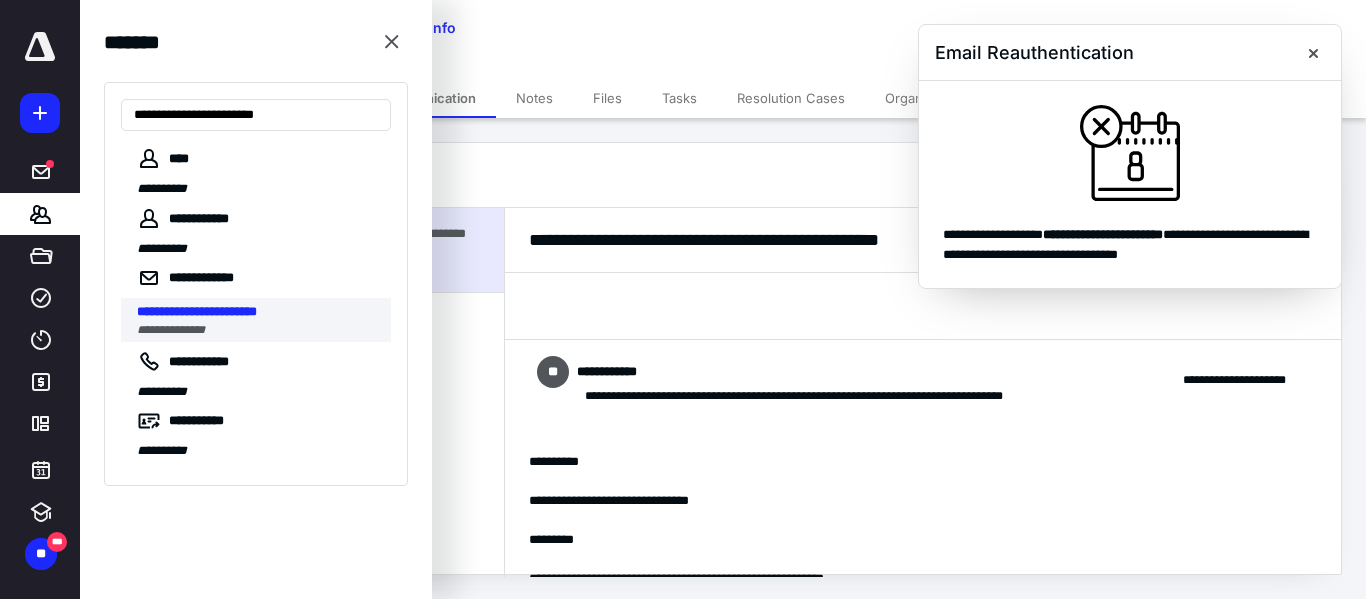 type on "**********" 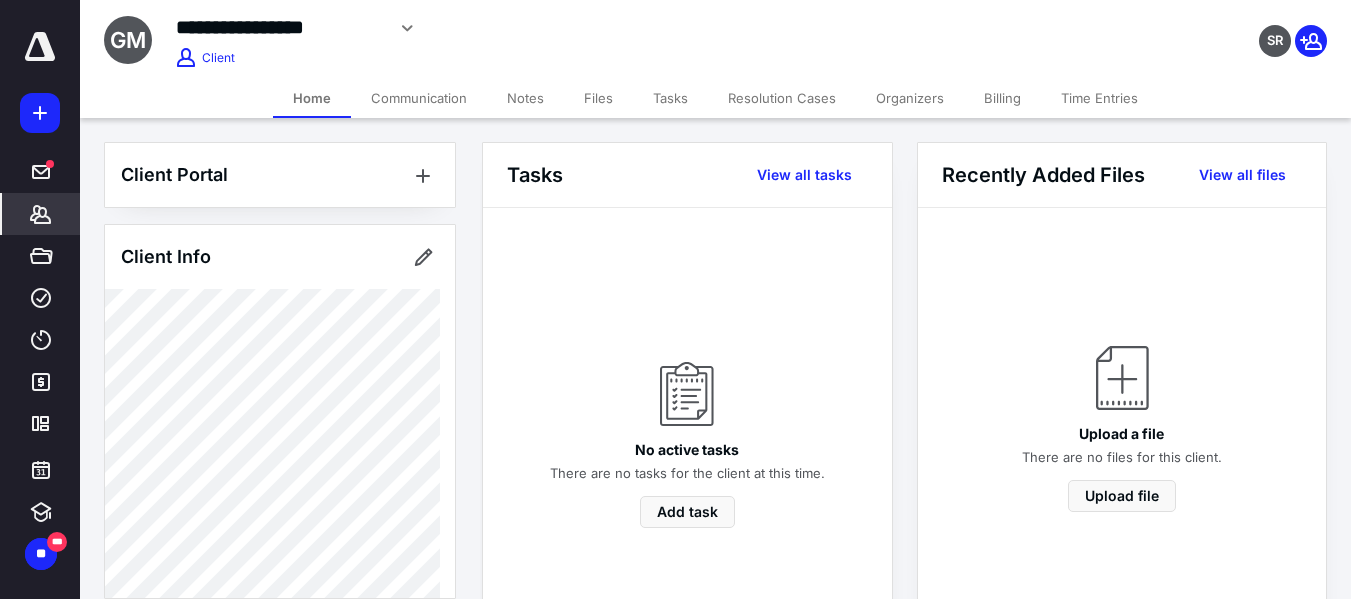 click on "Billing" at bounding box center [1002, 98] 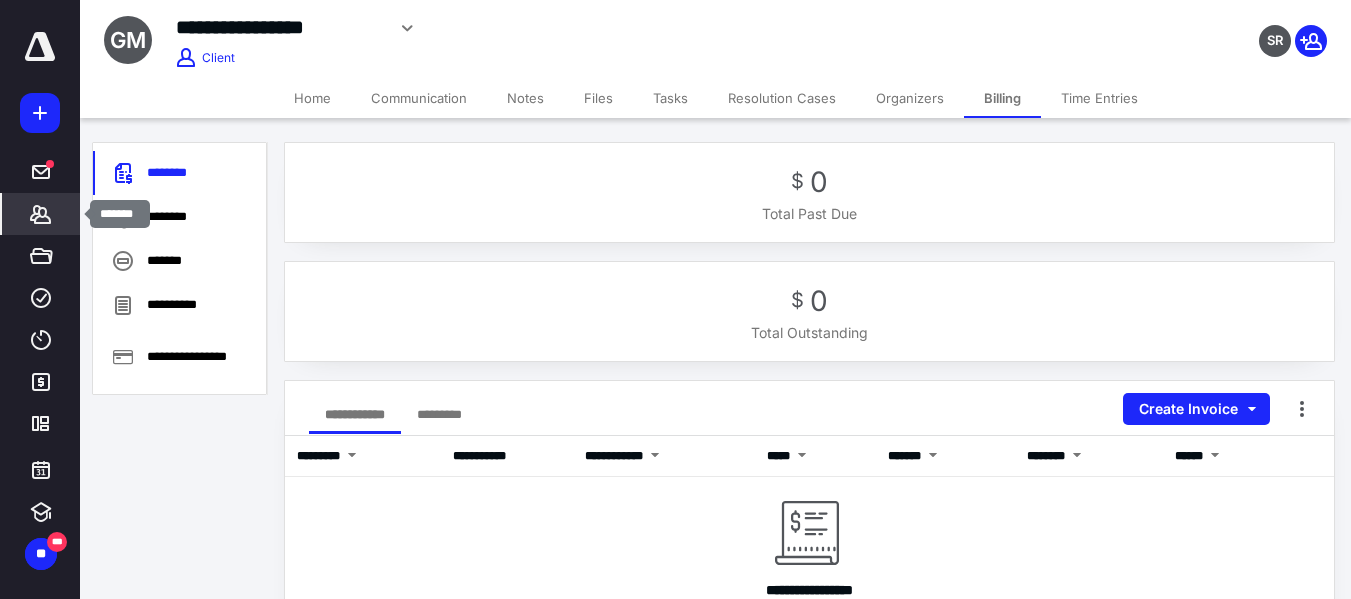 click 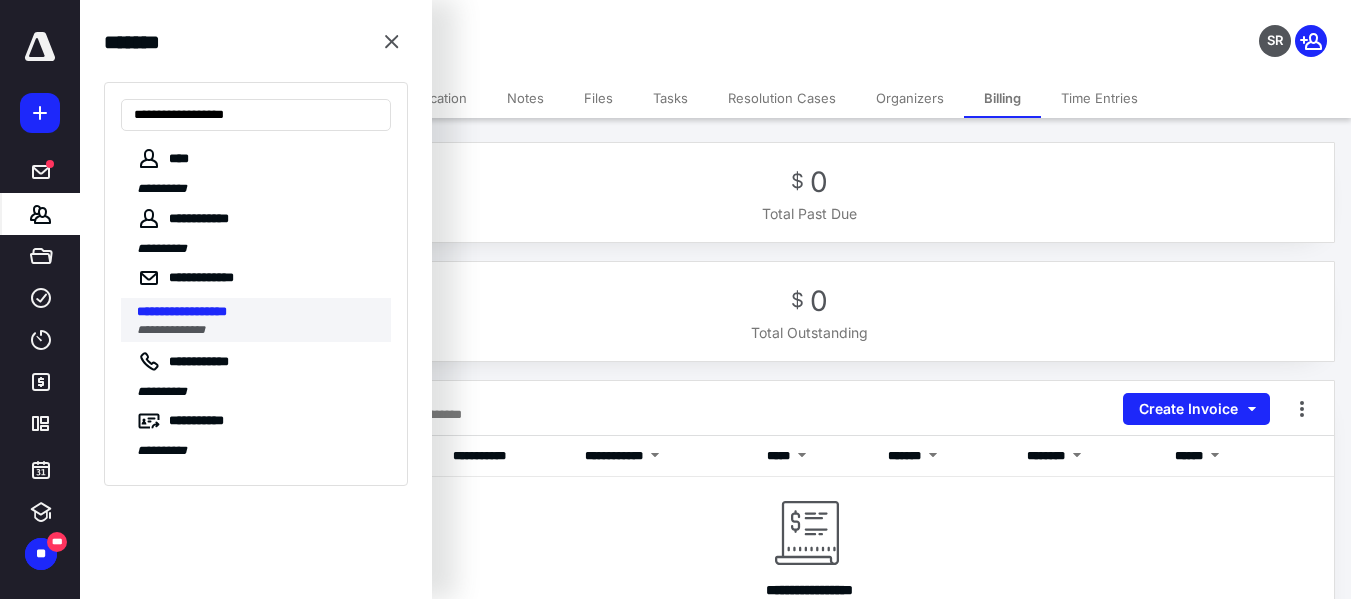 type on "**********" 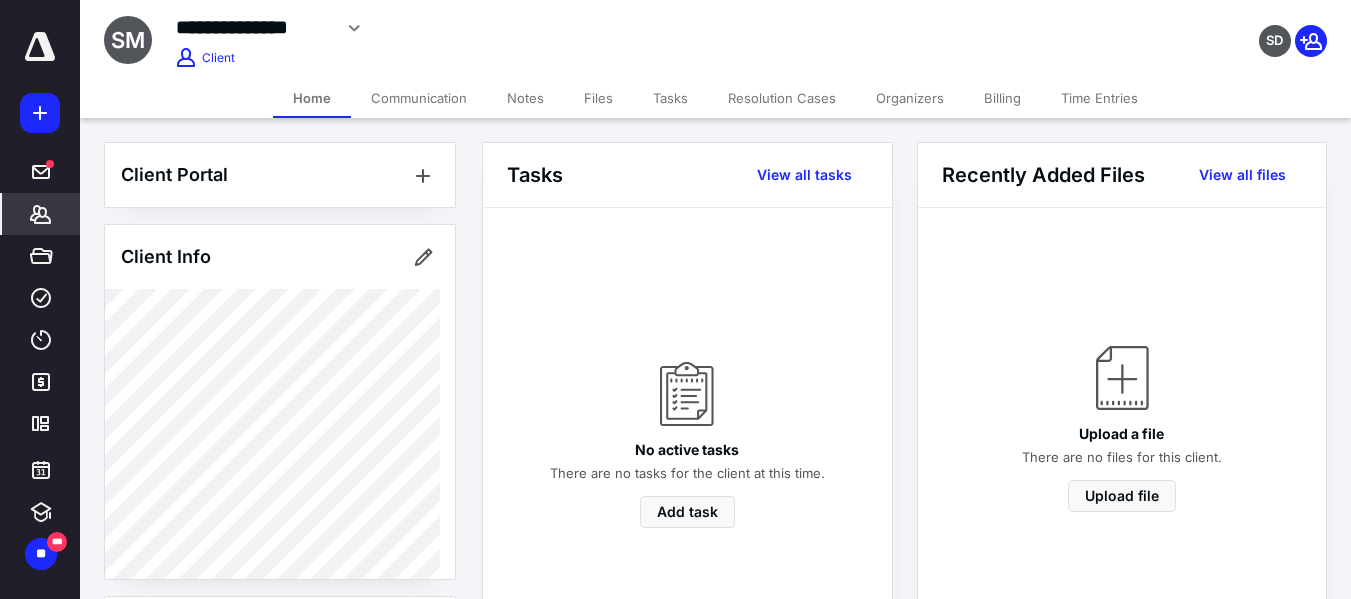 click on "Billing" at bounding box center [1002, 98] 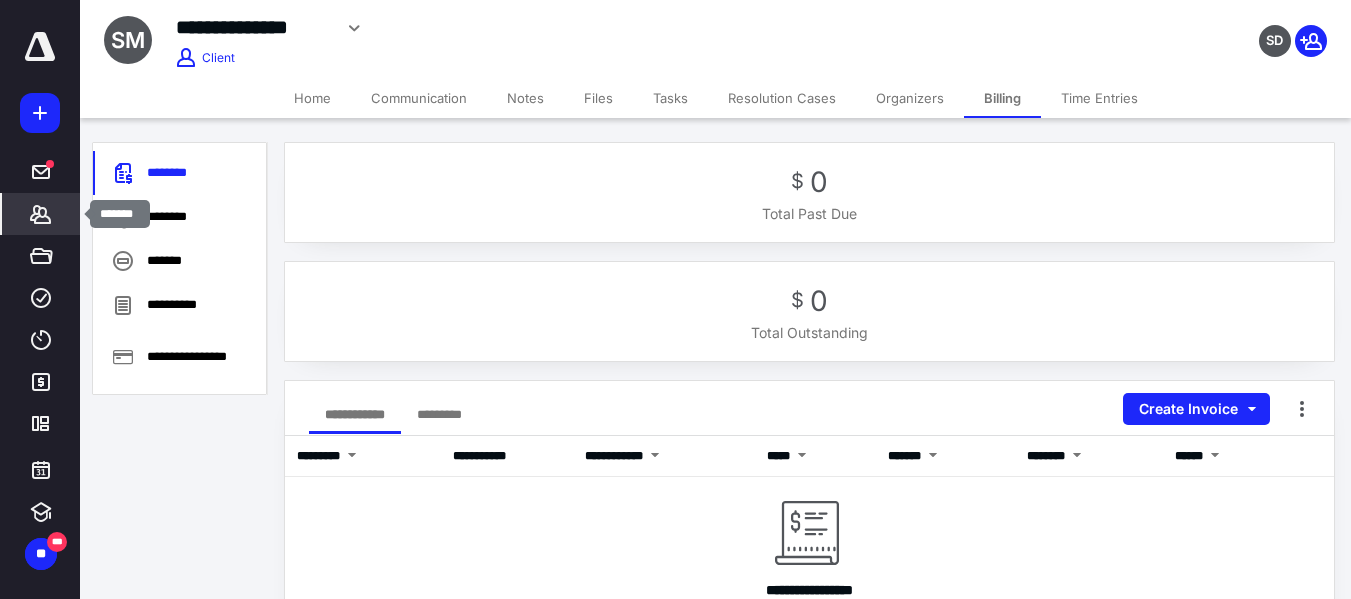 click on "*******" at bounding box center [41, 214] 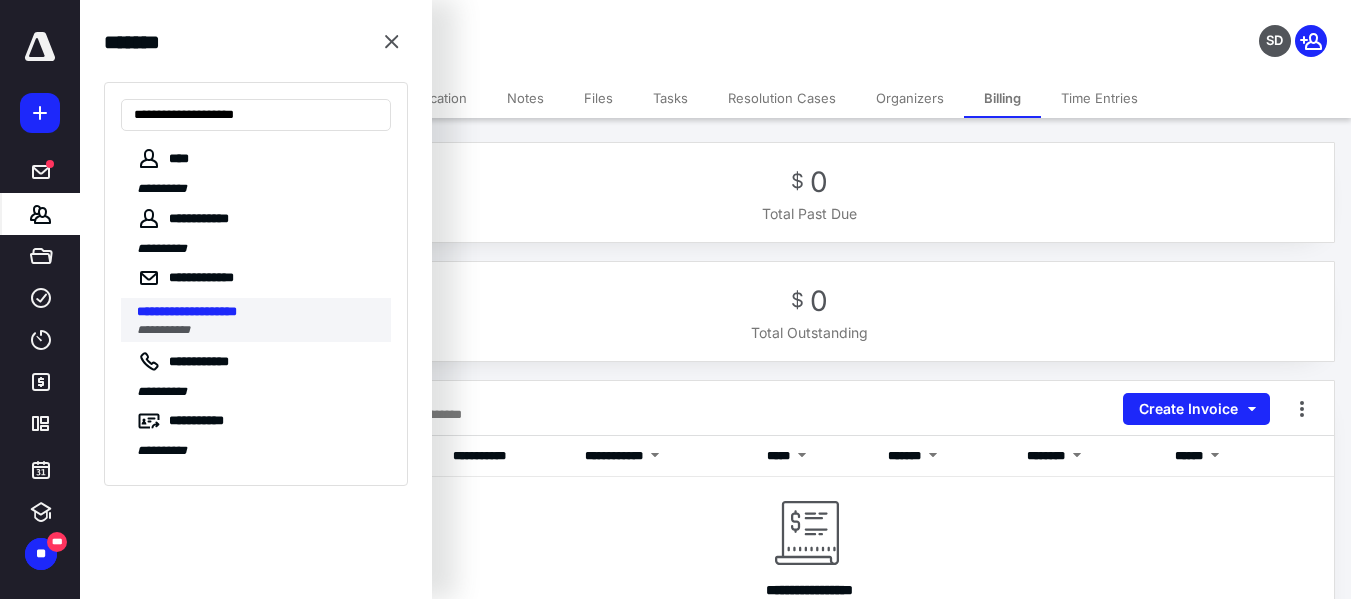 type on "**********" 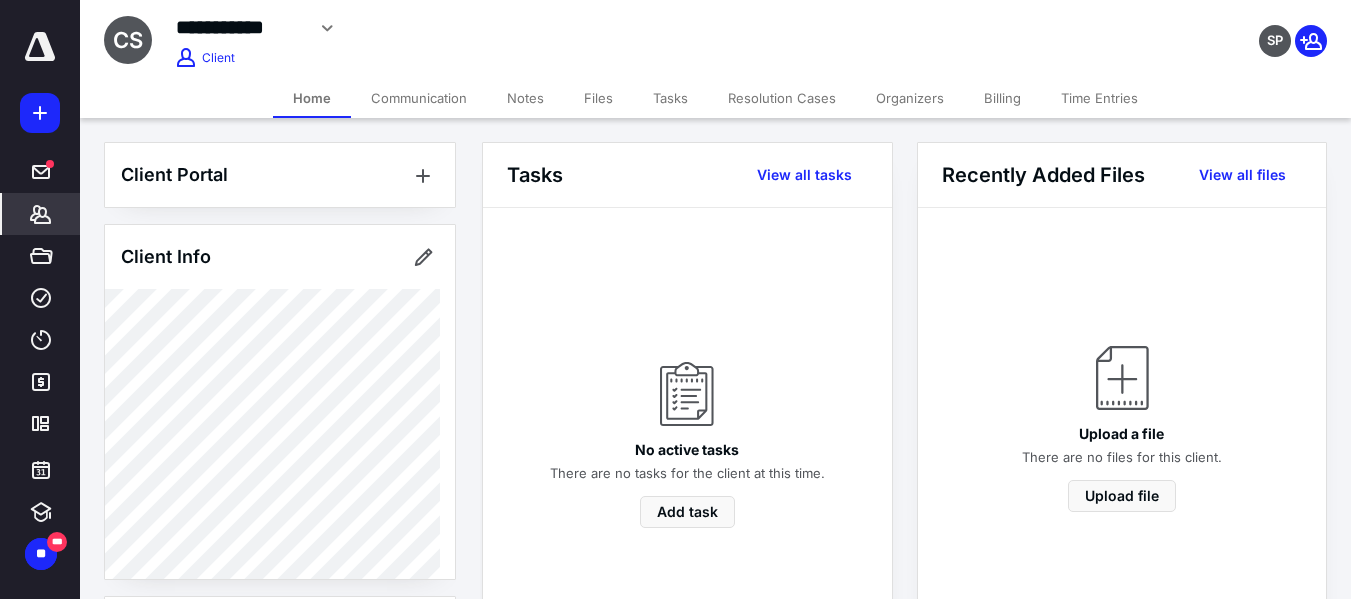click on "Billing" at bounding box center (1002, 98) 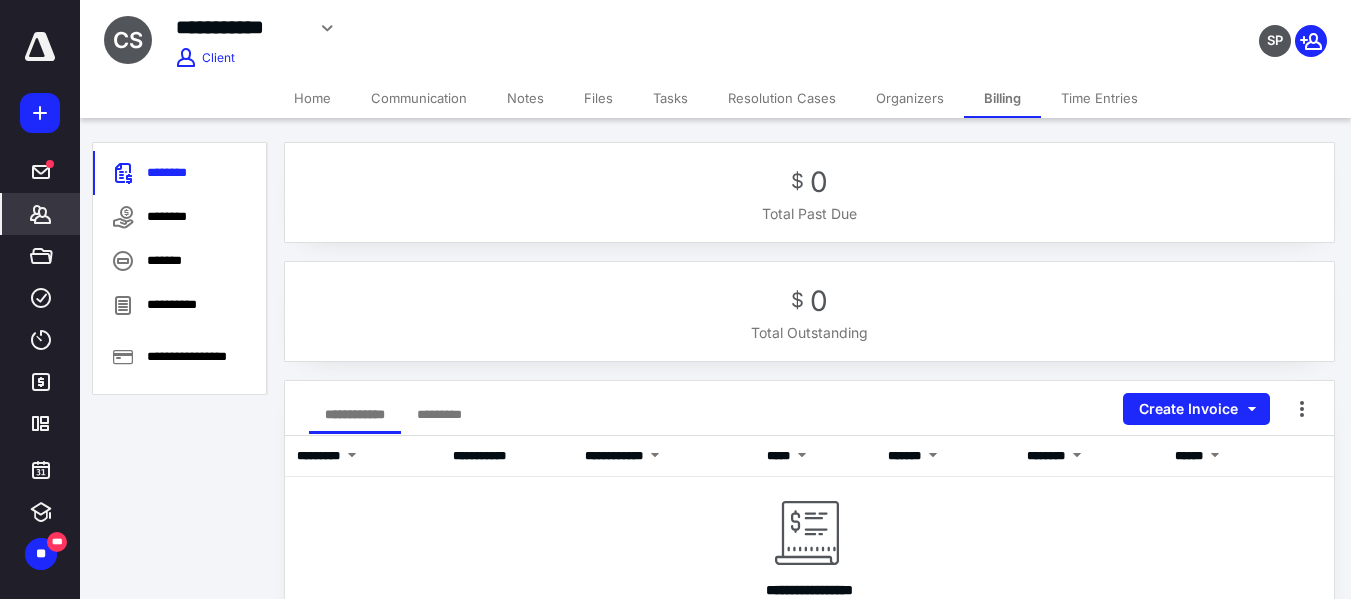 click 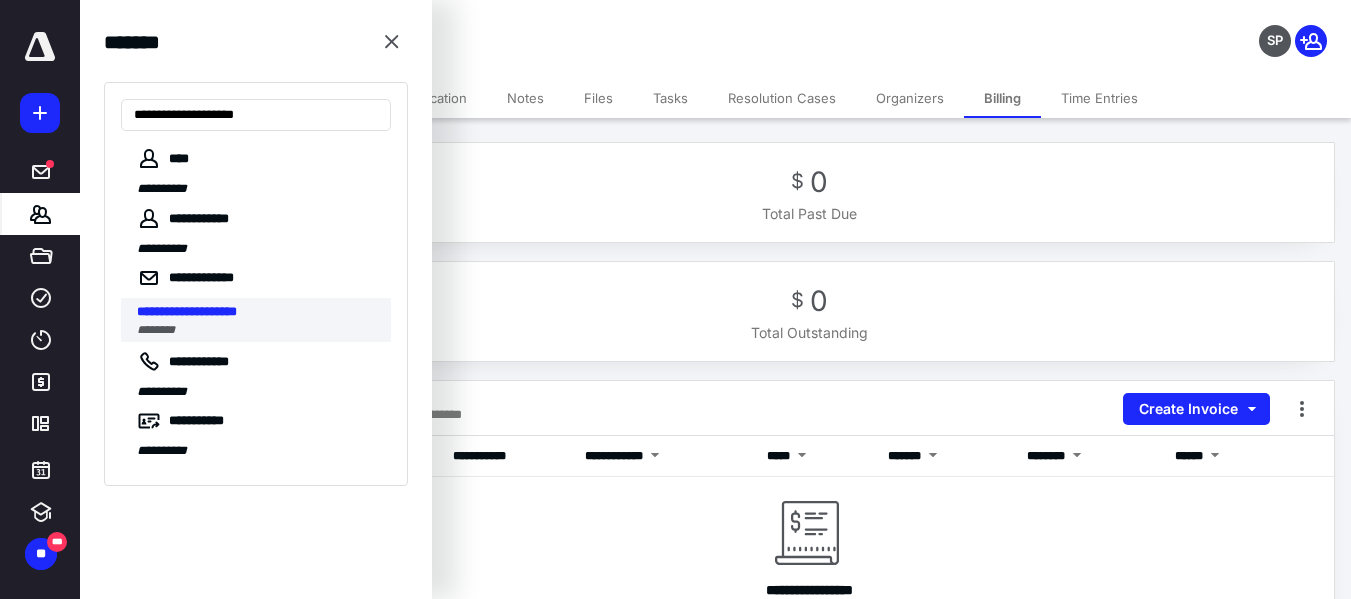 type on "**********" 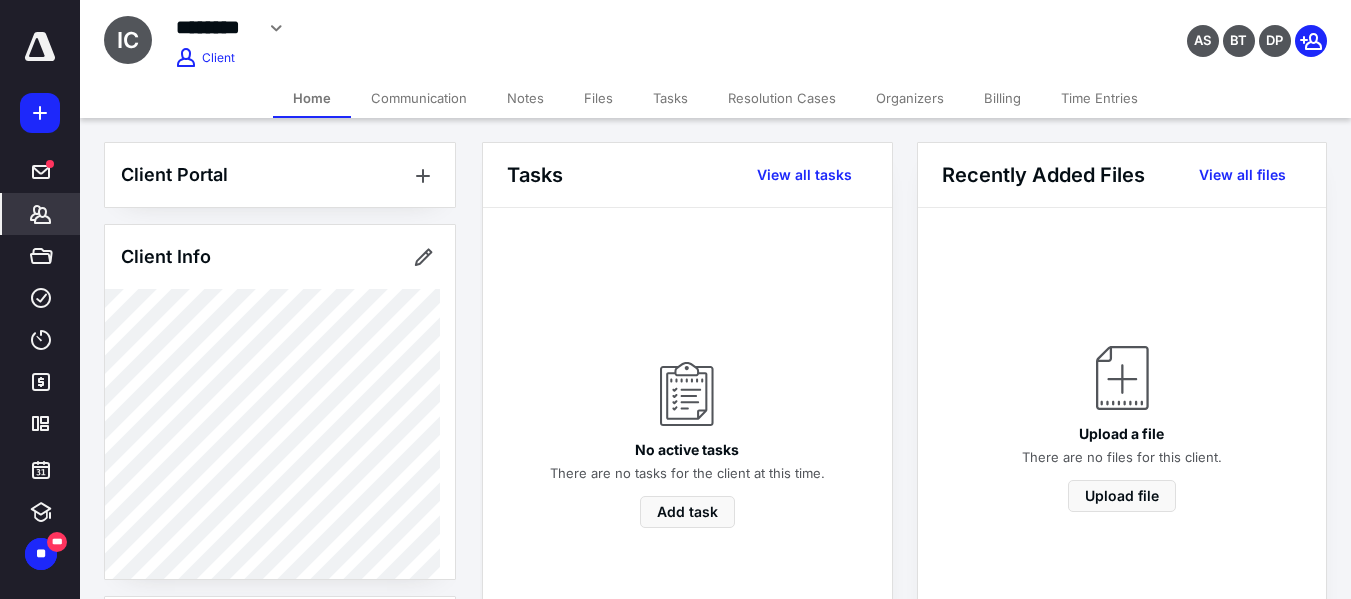 click on "Billing" at bounding box center [1002, 98] 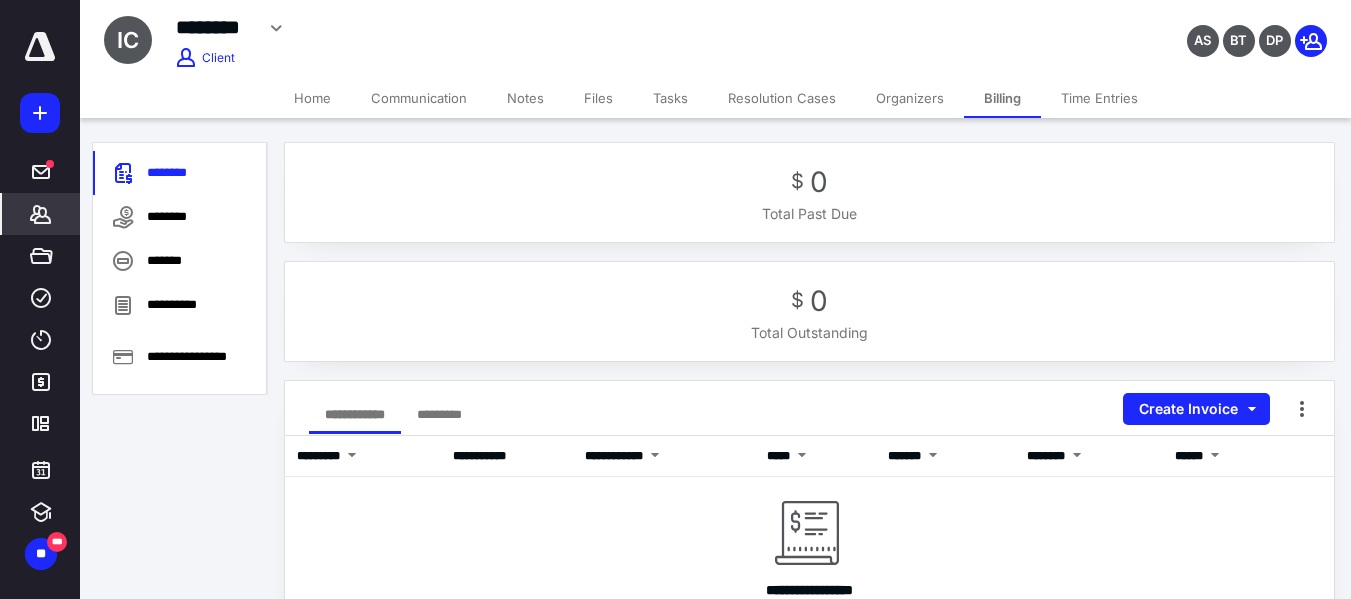 click on "*******" at bounding box center (41, 214) 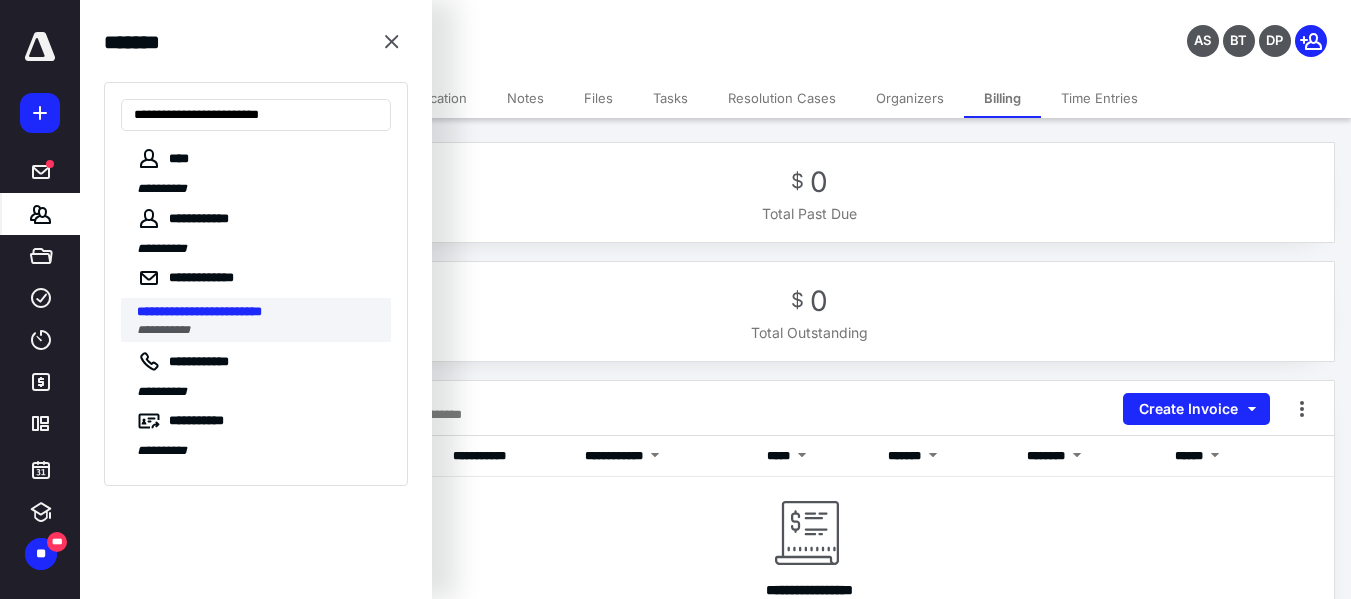 type on "**********" 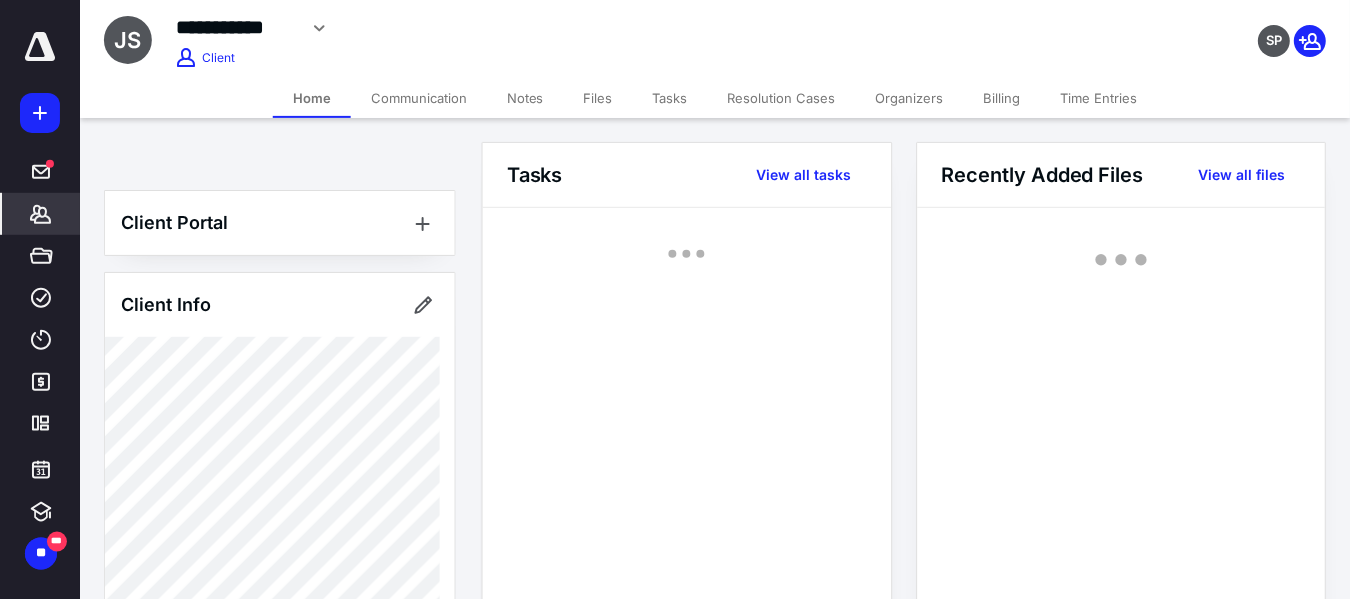 click on "Billing" at bounding box center (1002, 98) 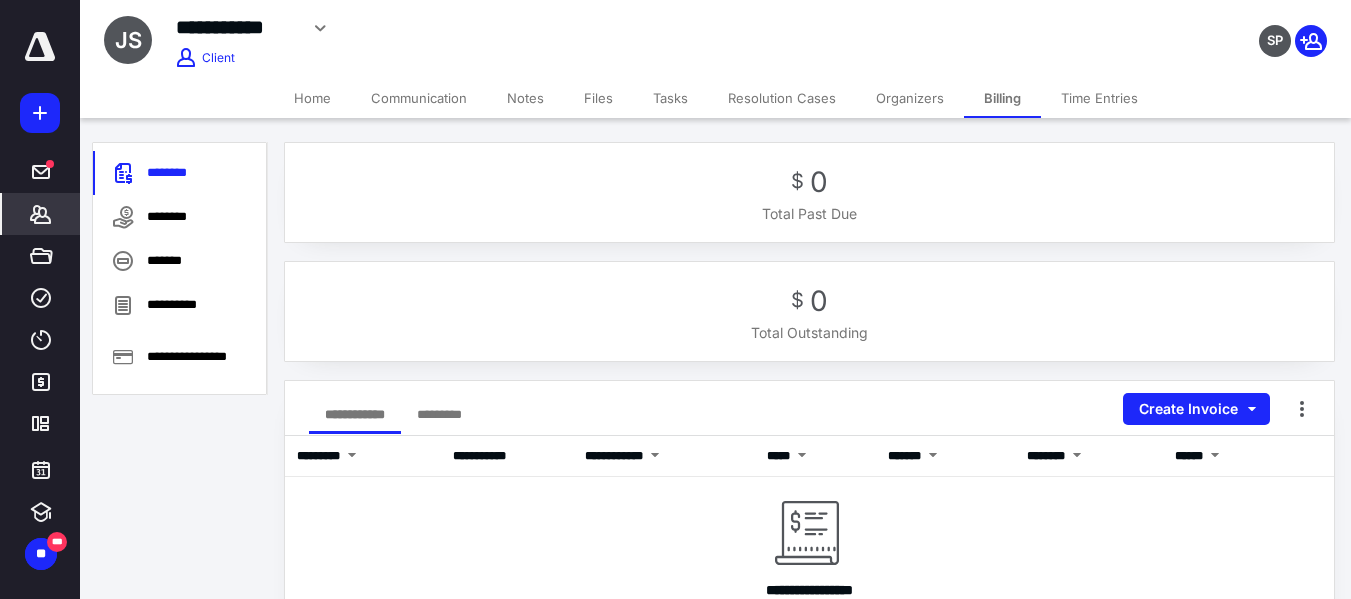 click on "*******" at bounding box center [41, 214] 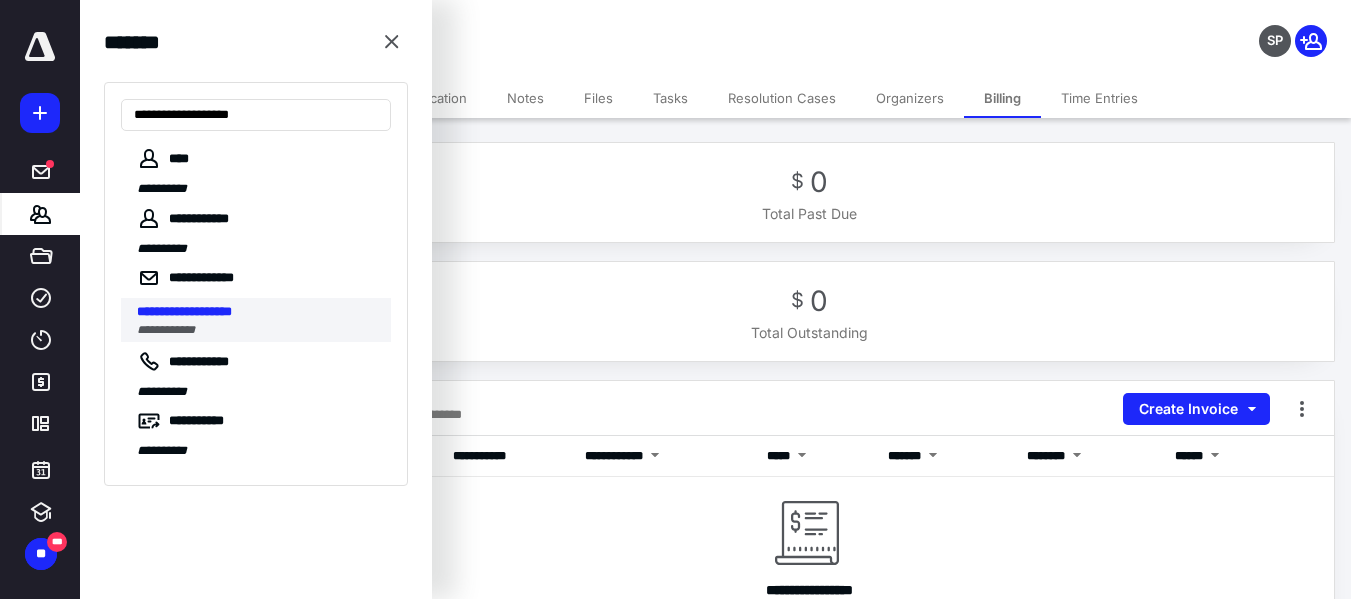 type on "**********" 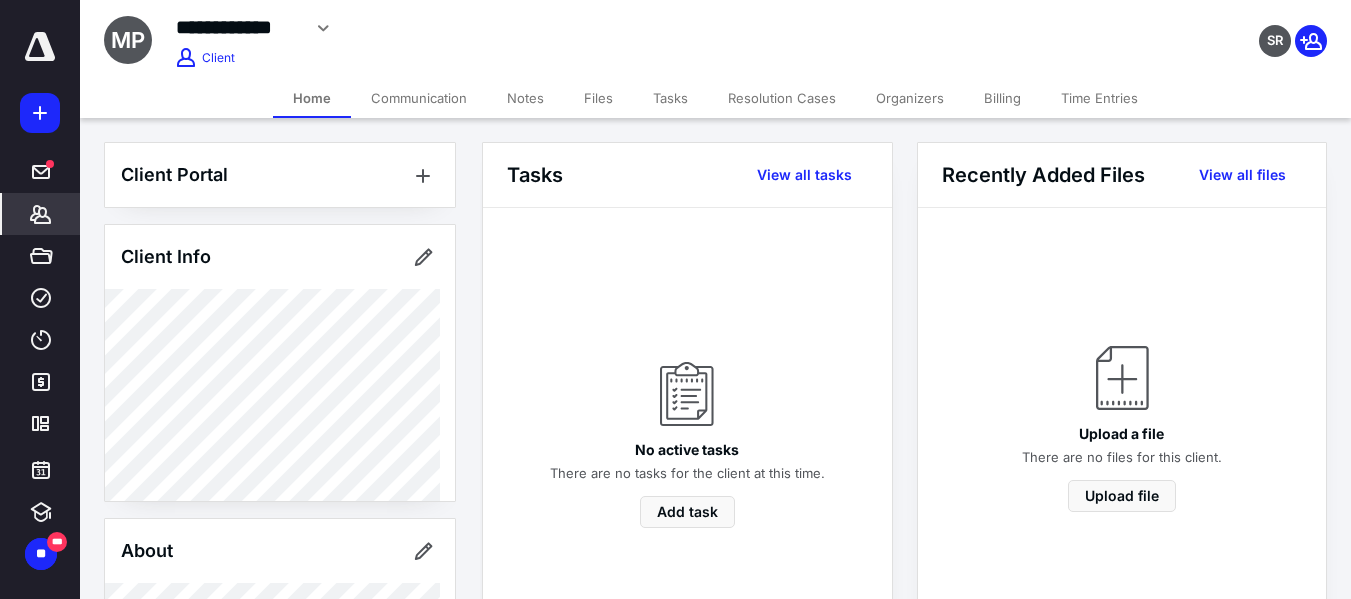 click on "Billing" at bounding box center [1002, 98] 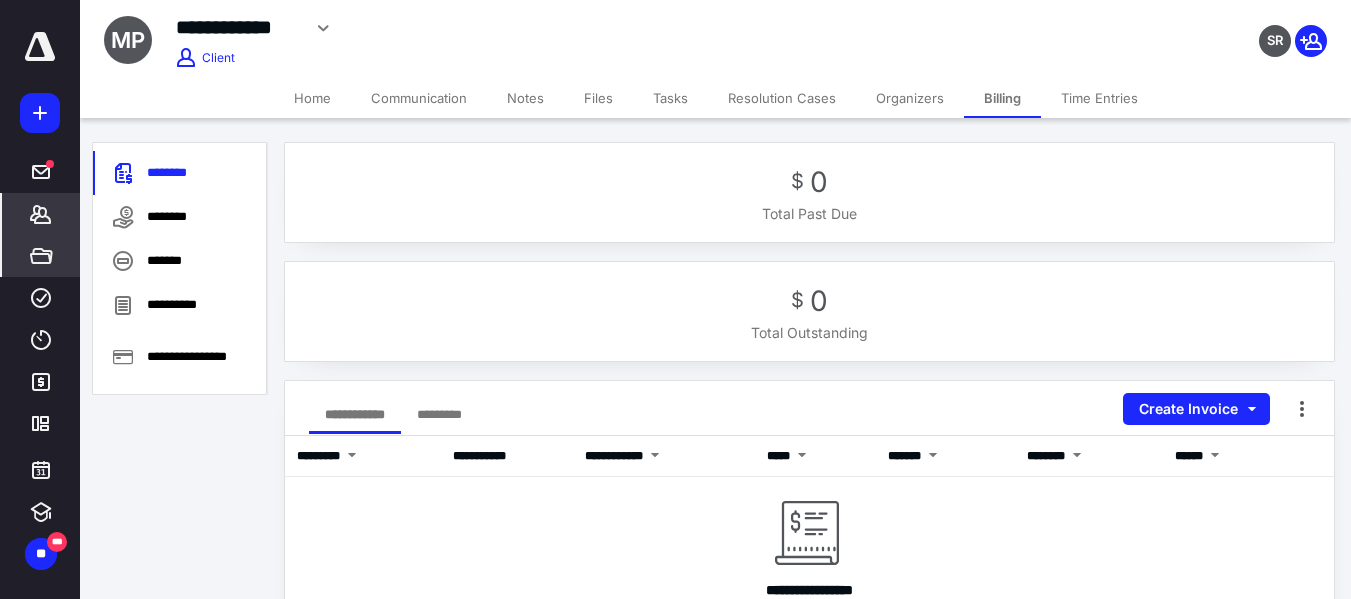 click on "*****" at bounding box center (41, 256) 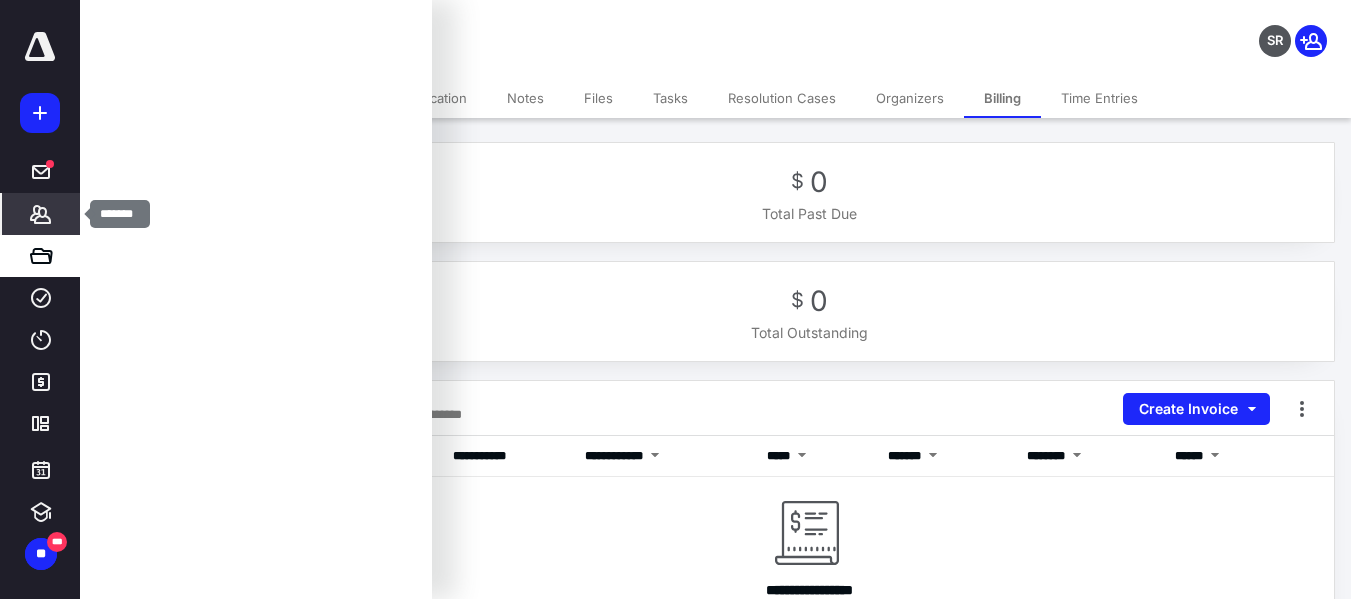 click 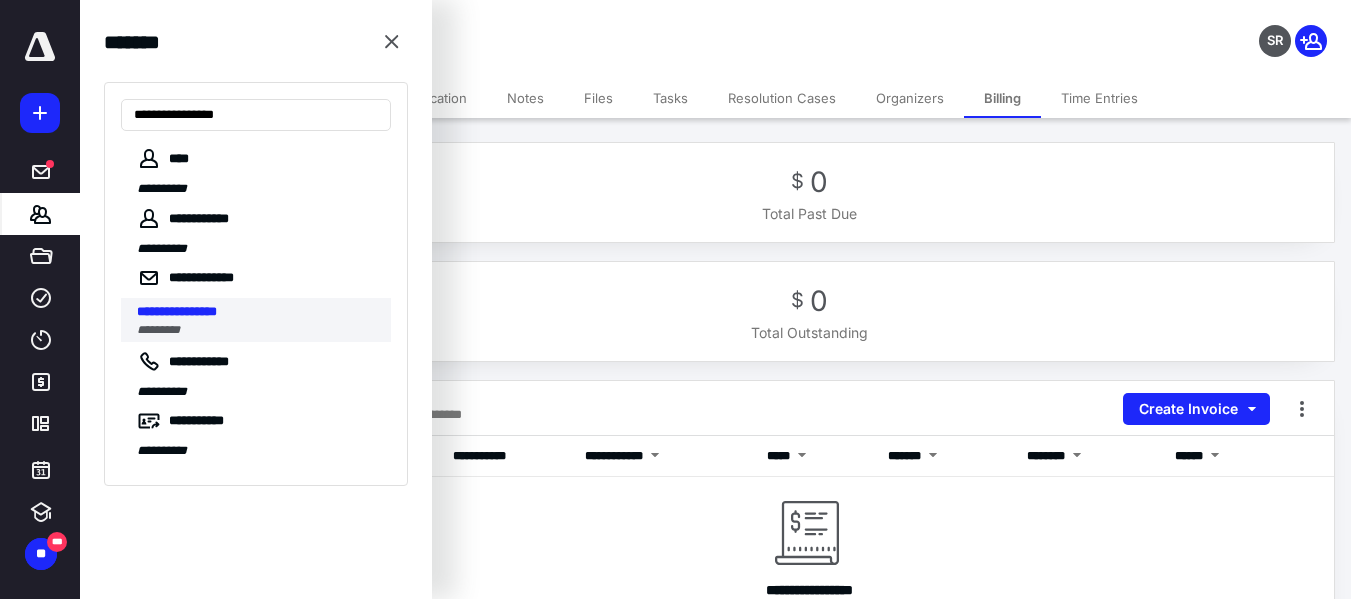 type on "**********" 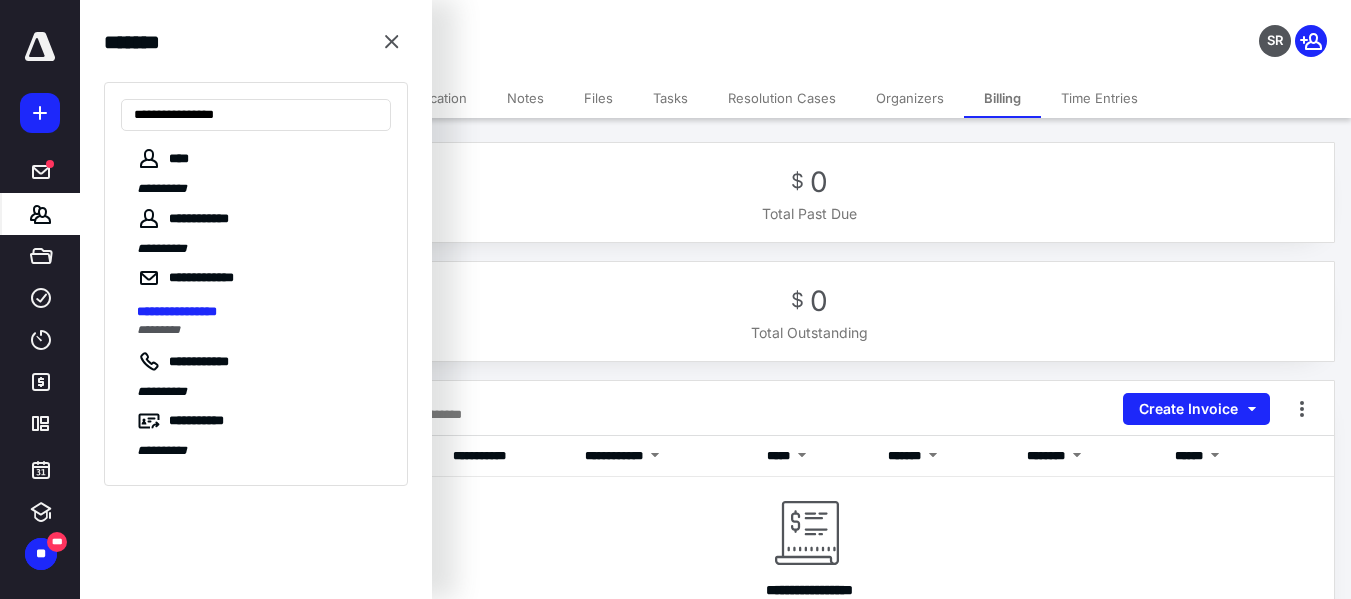 drag, startPoint x: 206, startPoint y: 305, endPoint x: 488, endPoint y: 276, distance: 283.4872 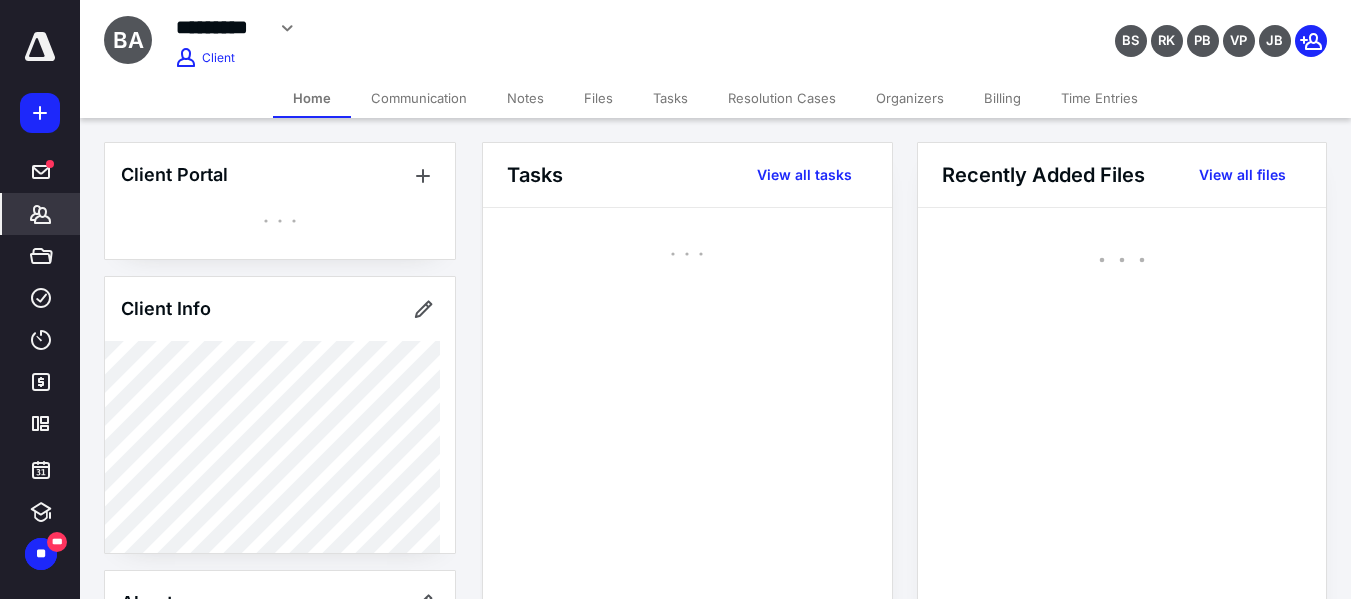 click on "Billing" at bounding box center (1002, 98) 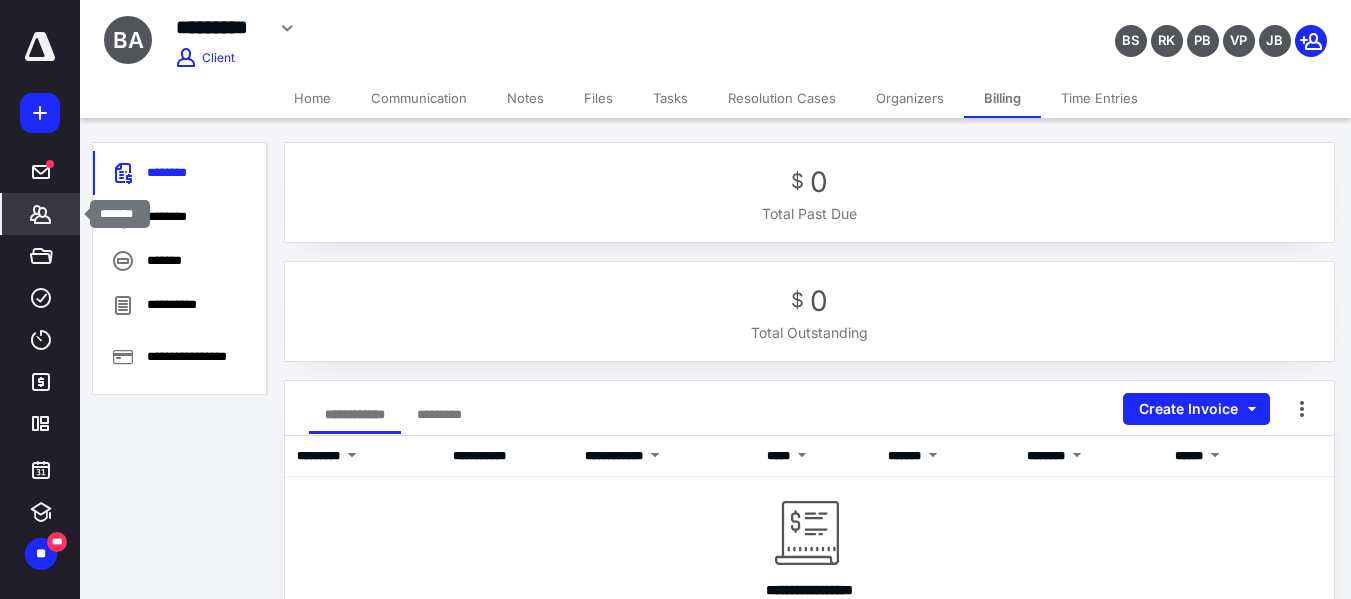 click on "*******" at bounding box center (41, 214) 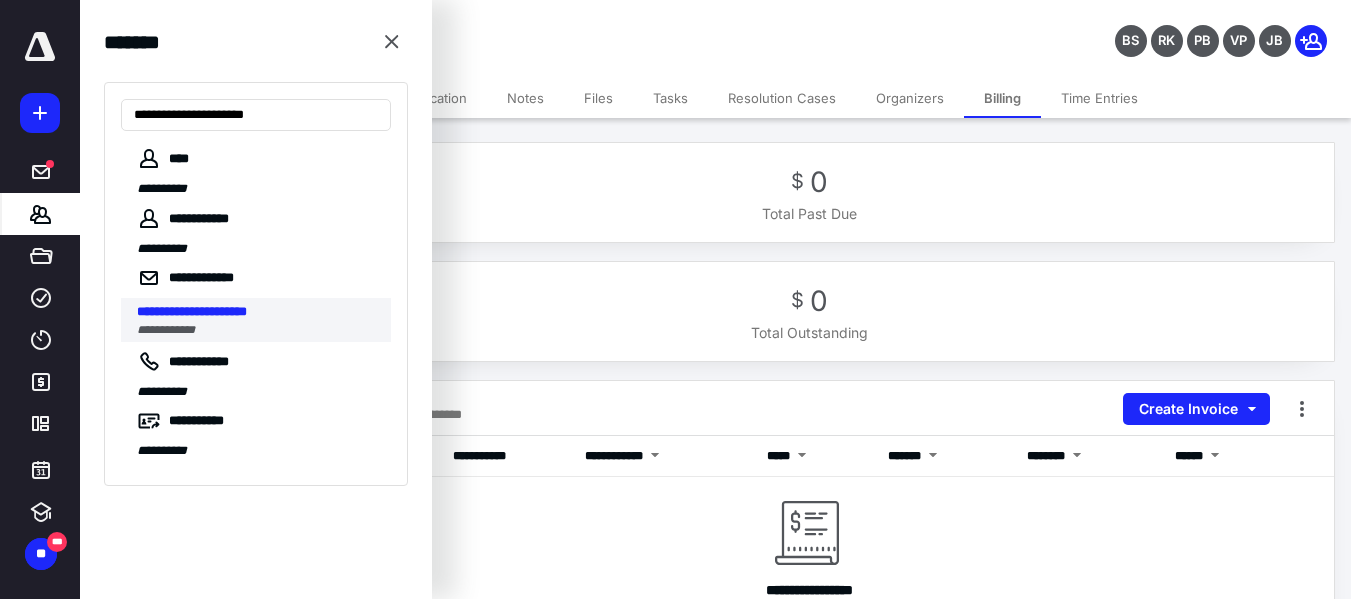 type on "**********" 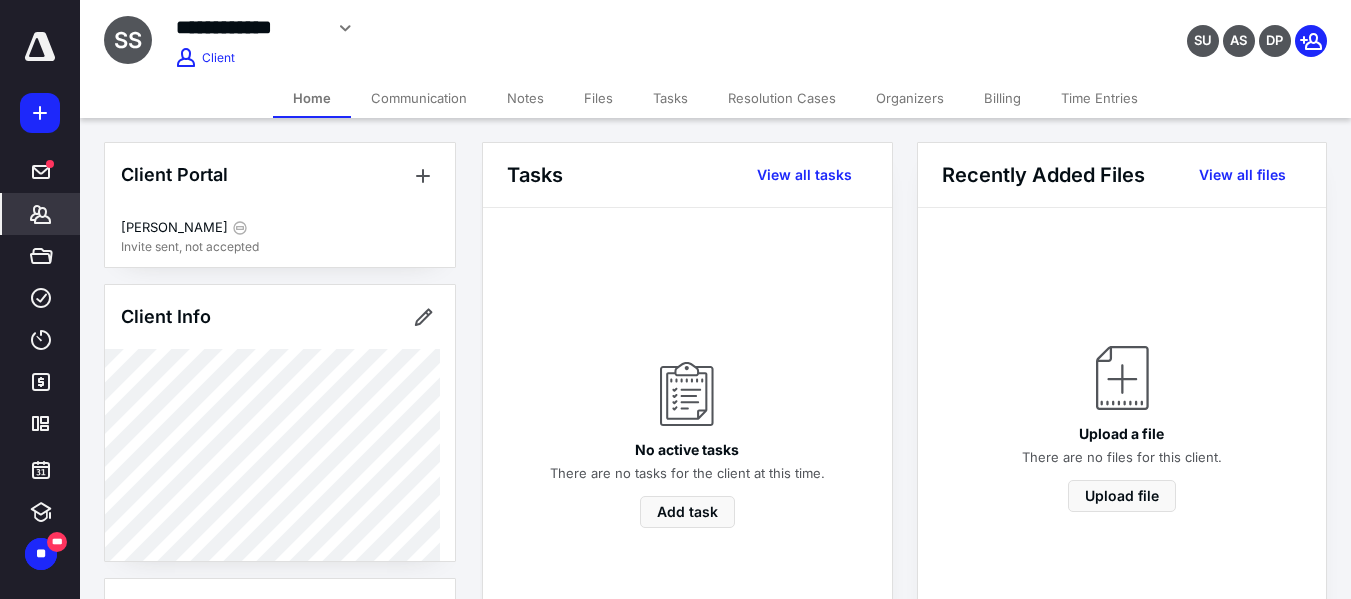 click on "Billing" at bounding box center [1002, 98] 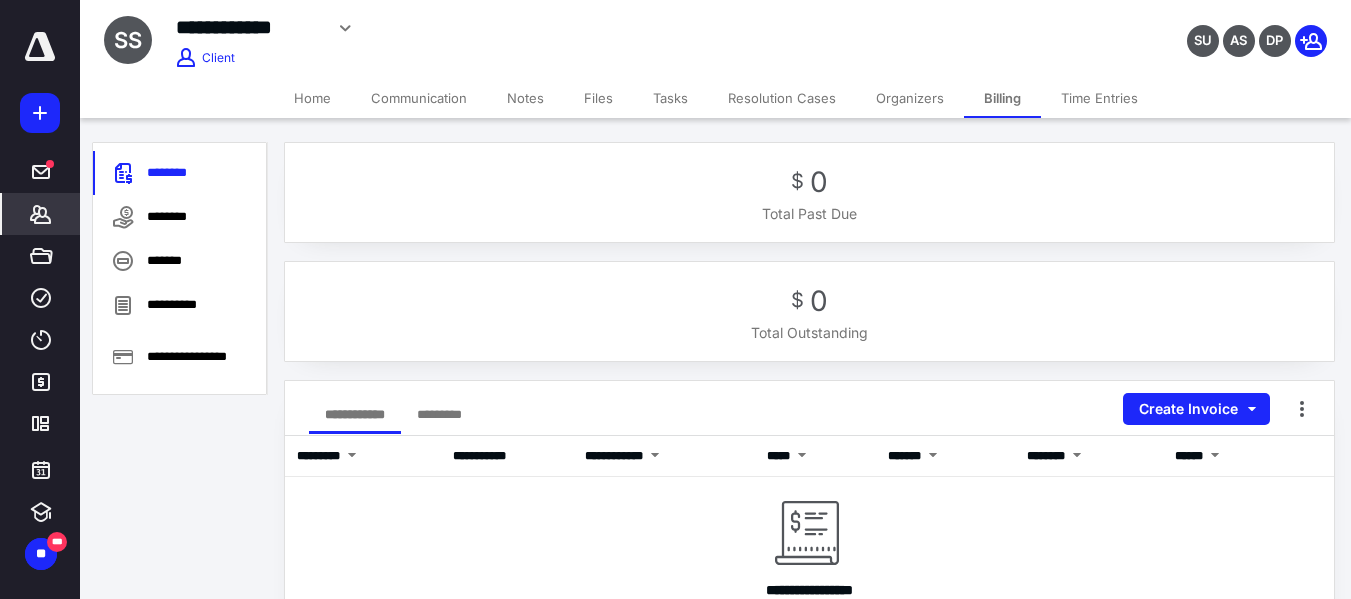 click on "*******" at bounding box center [41, 214] 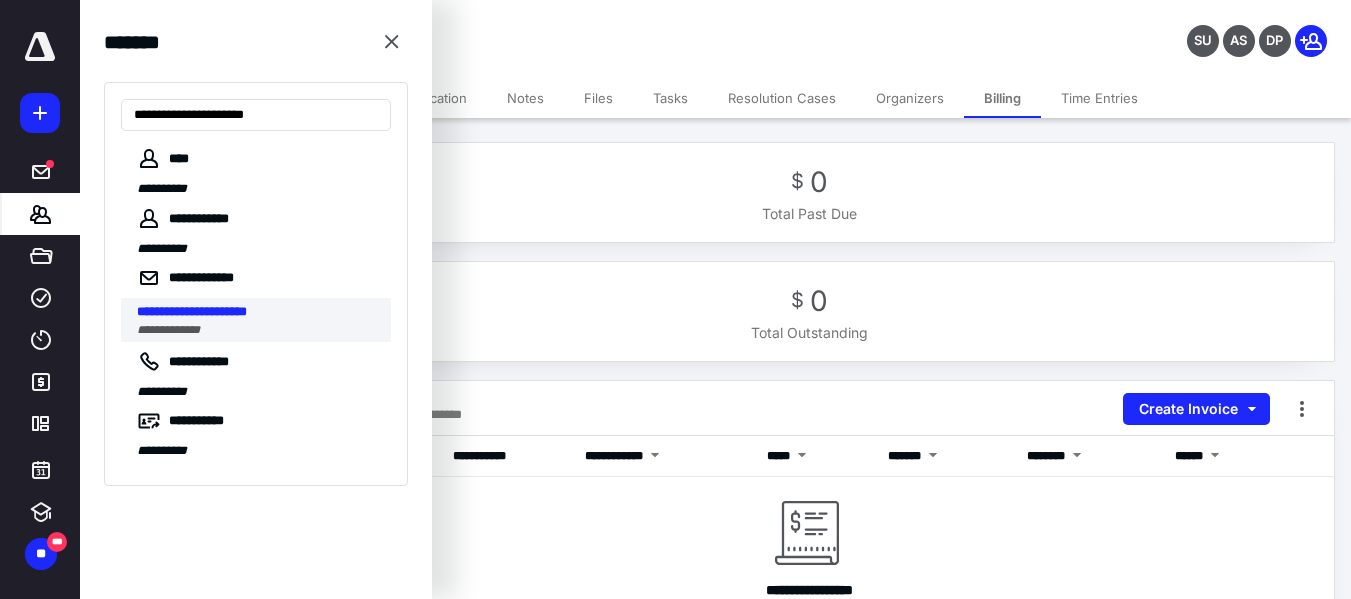 type on "**********" 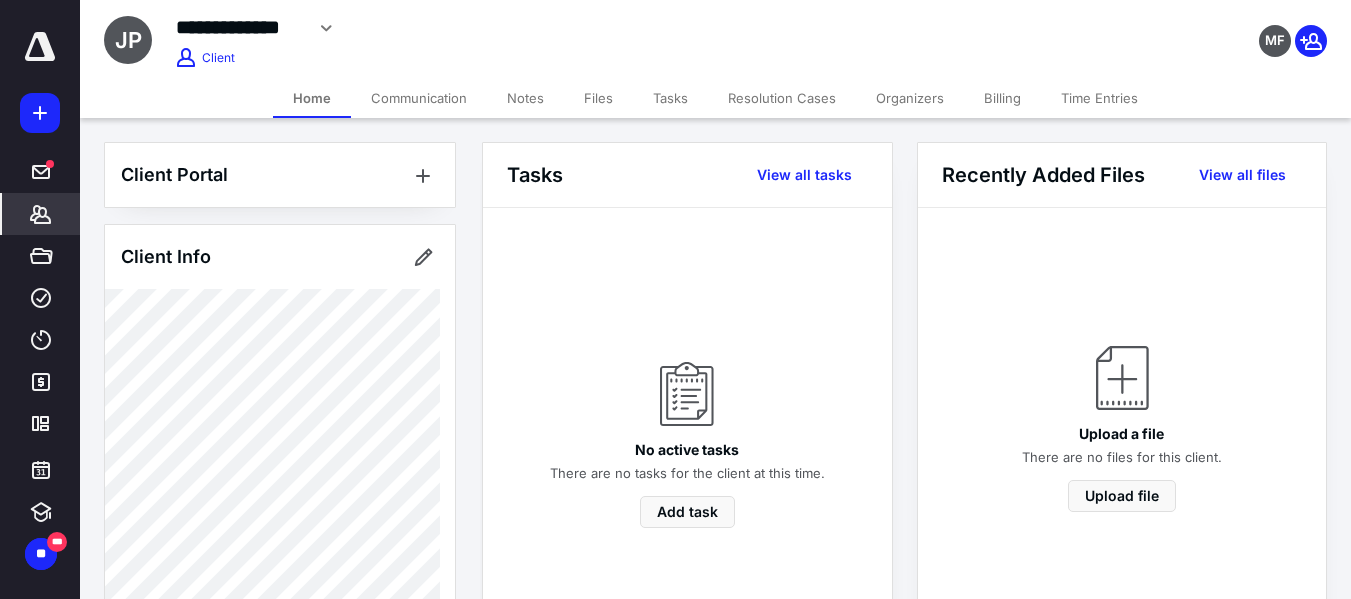 click on "Billing" at bounding box center (1002, 98) 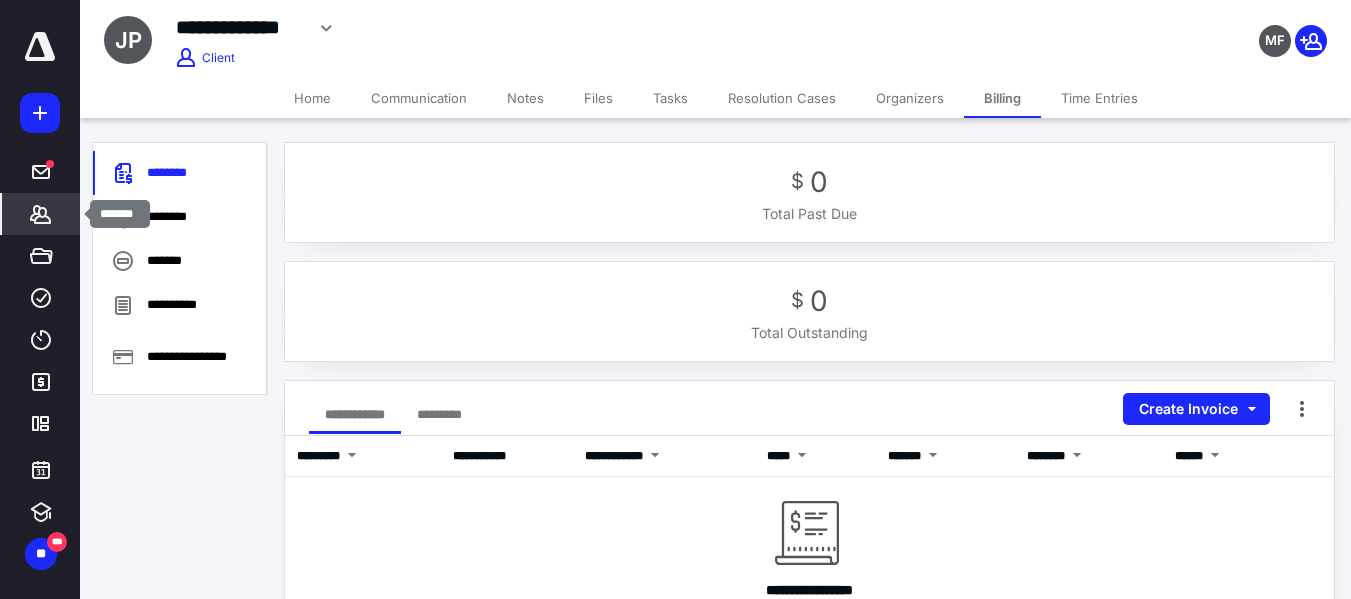 click on "*******" at bounding box center (41, 214) 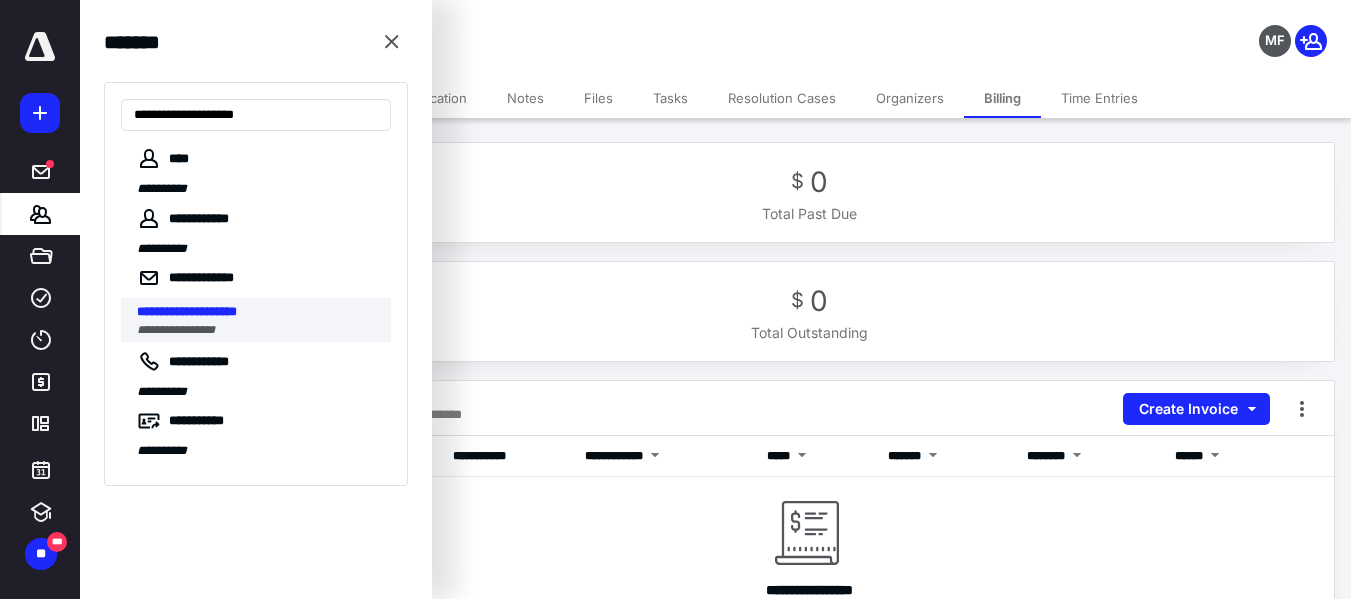 type on "**********" 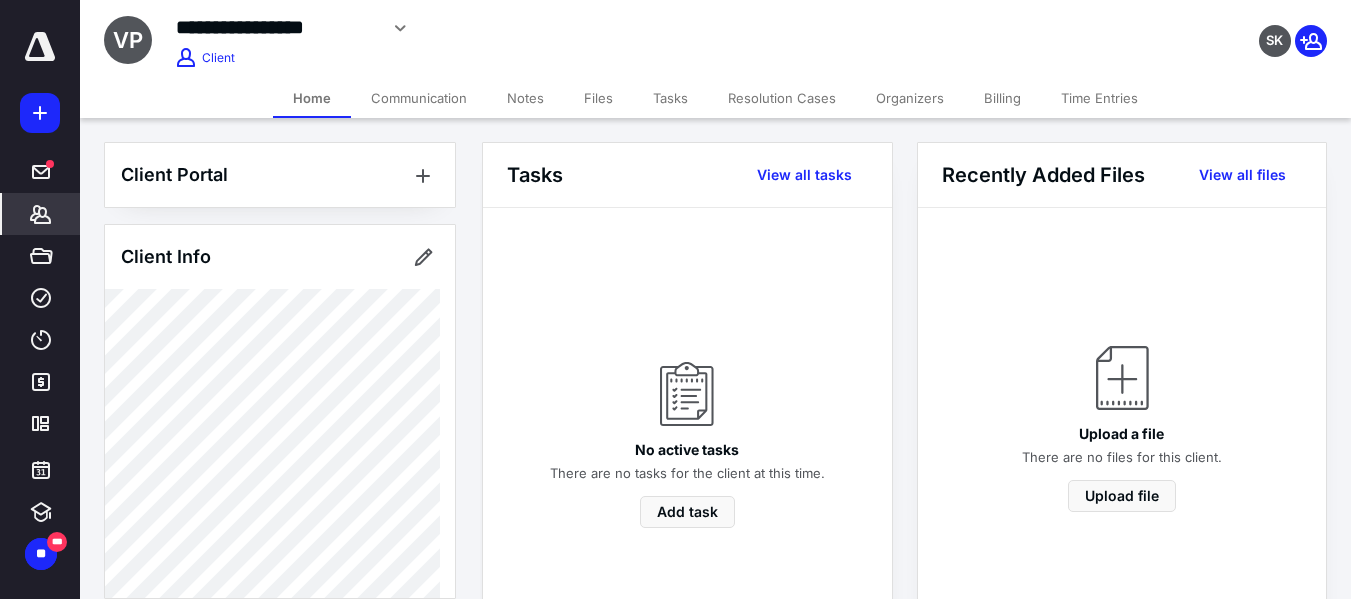 click on "Billing" at bounding box center [1002, 98] 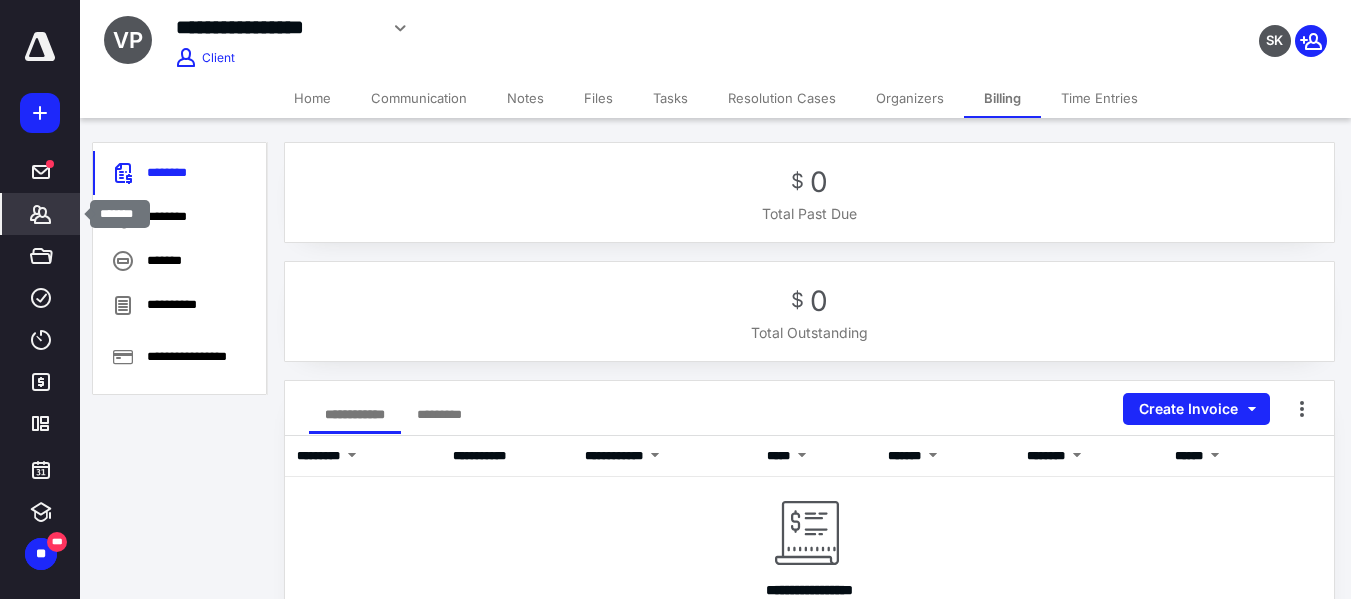 click 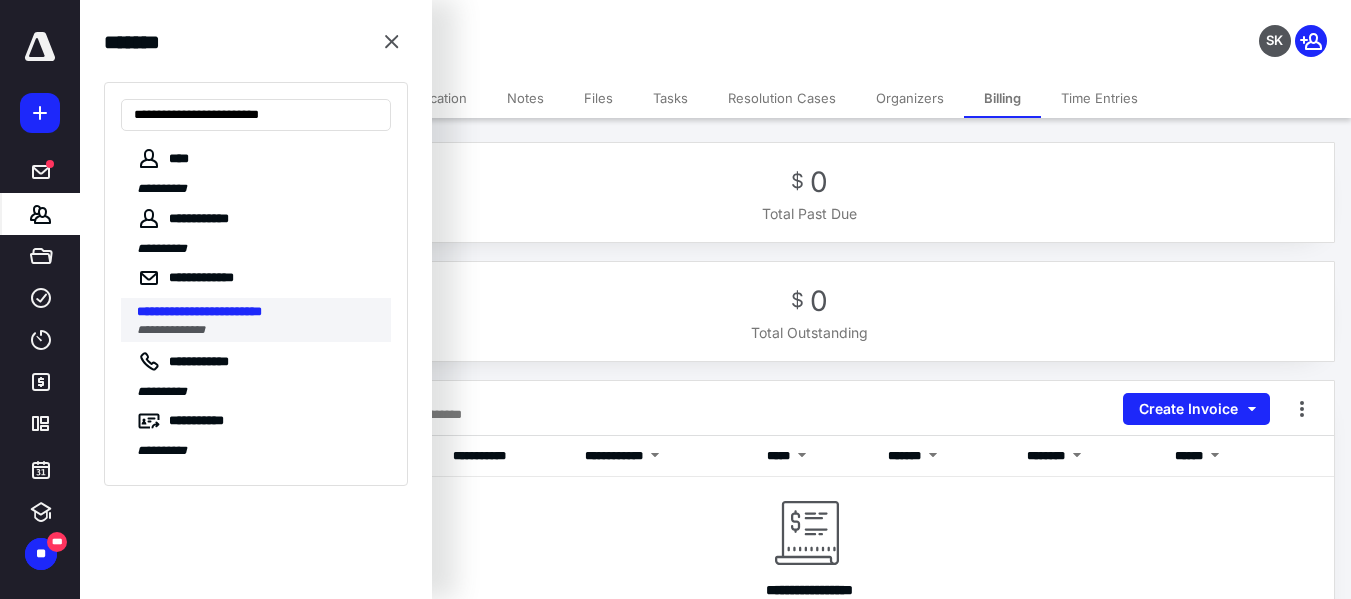 type on "**********" 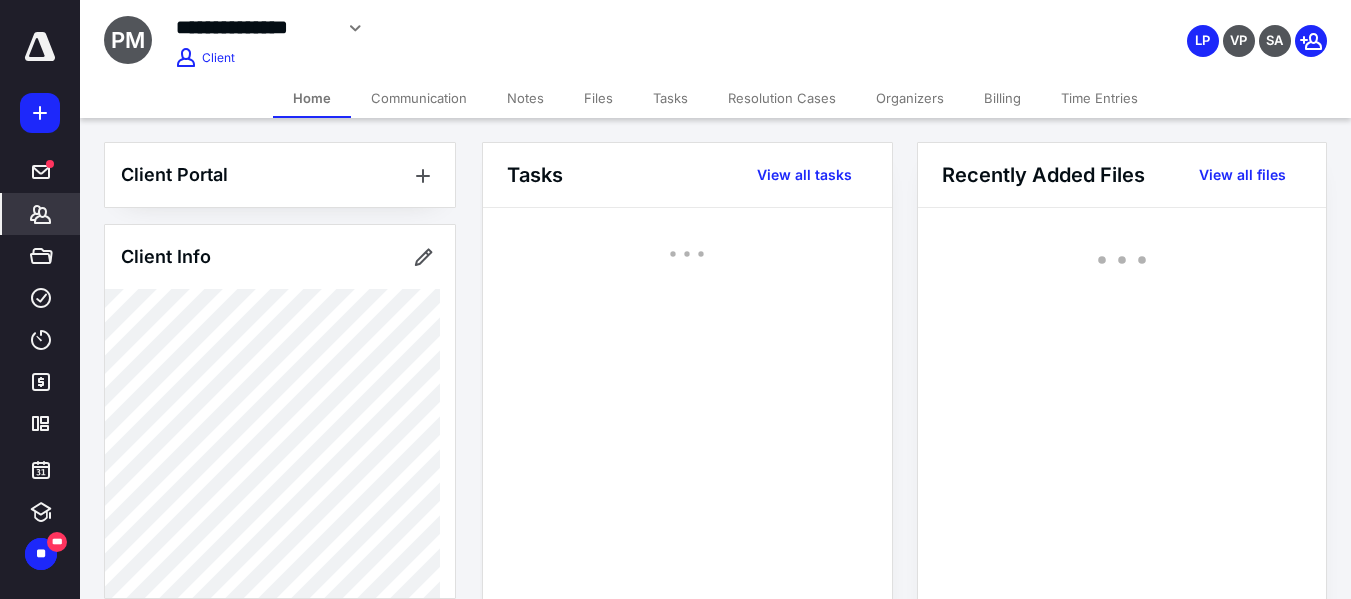 click on "Billing" at bounding box center (1002, 98) 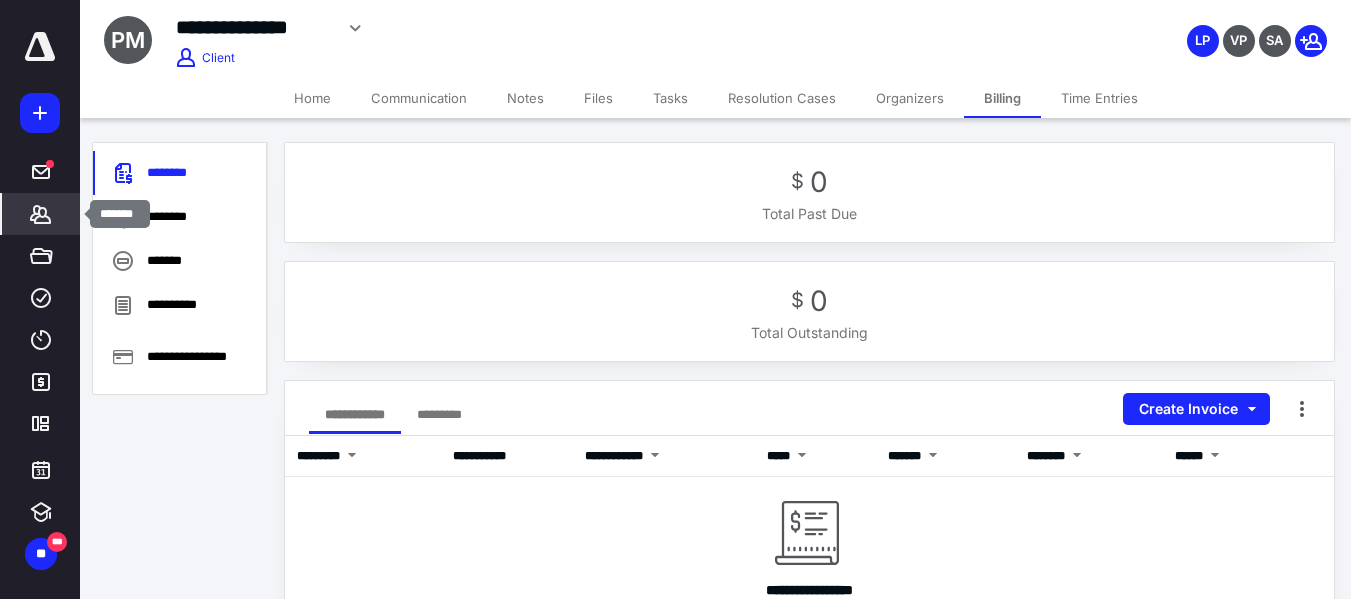 click 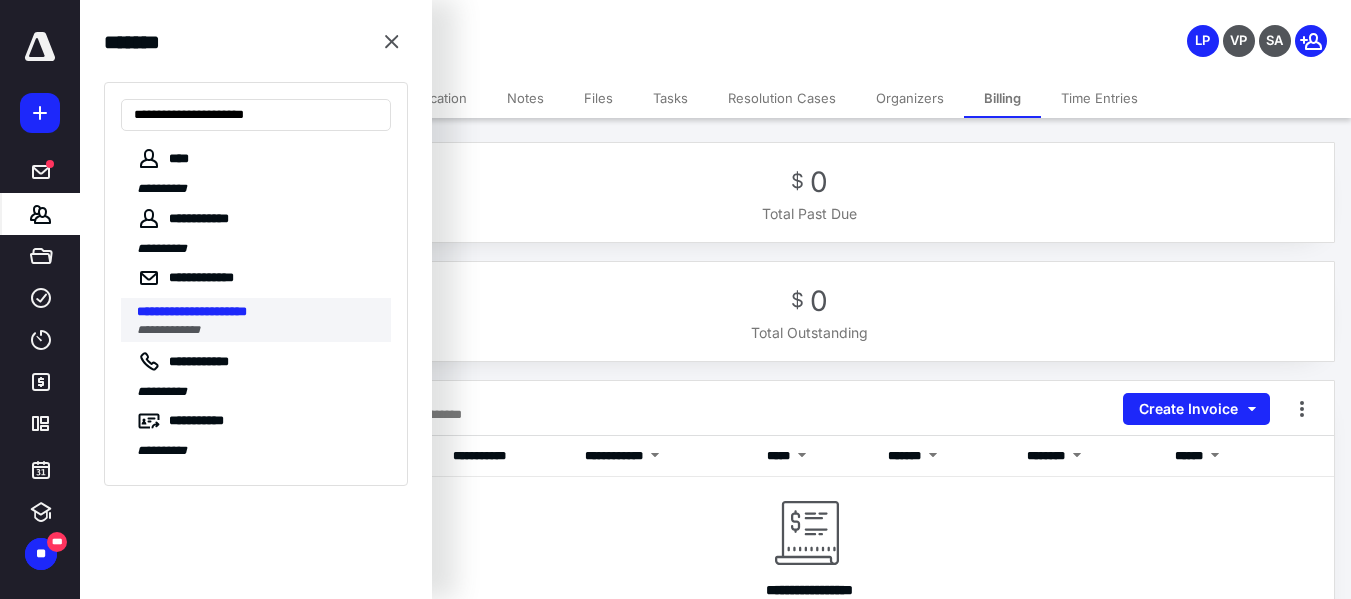 type on "**********" 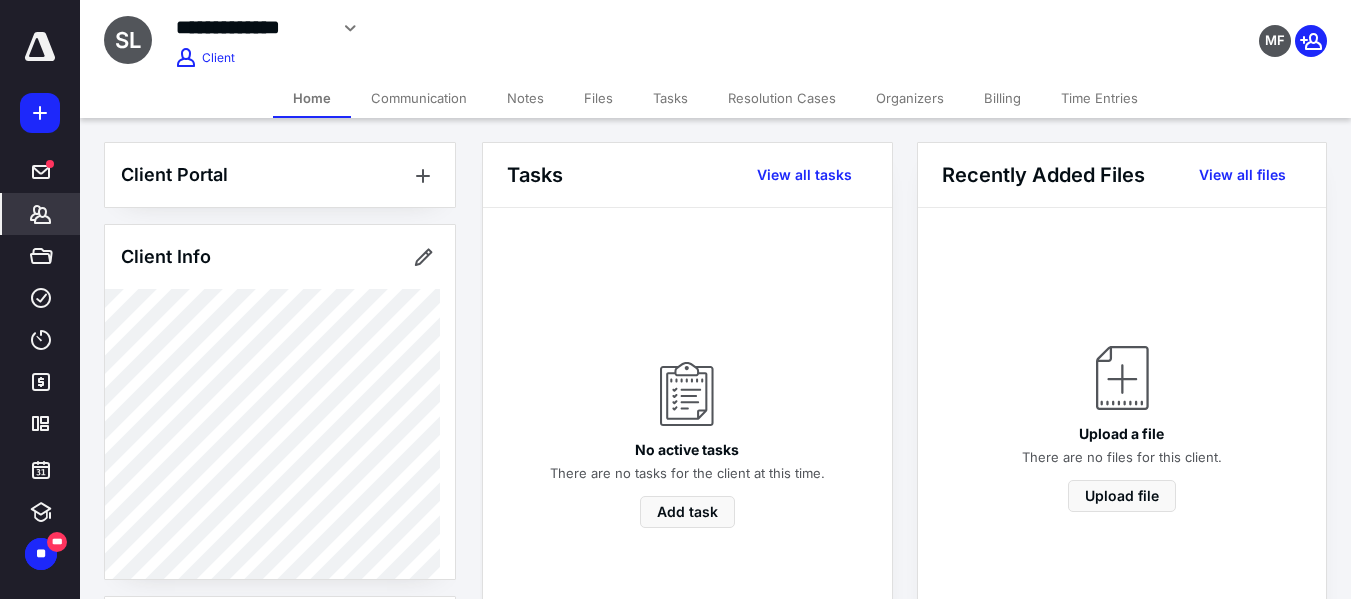 click on "Billing" at bounding box center (1002, 98) 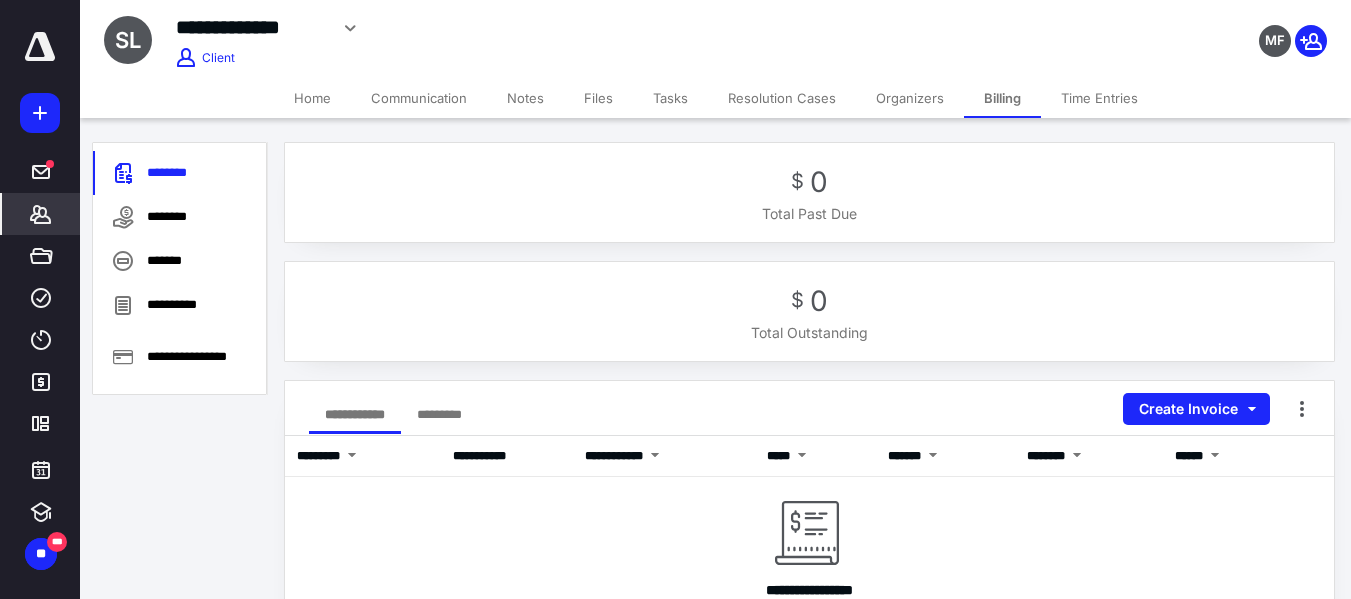 click on "Communication" at bounding box center (419, 98) 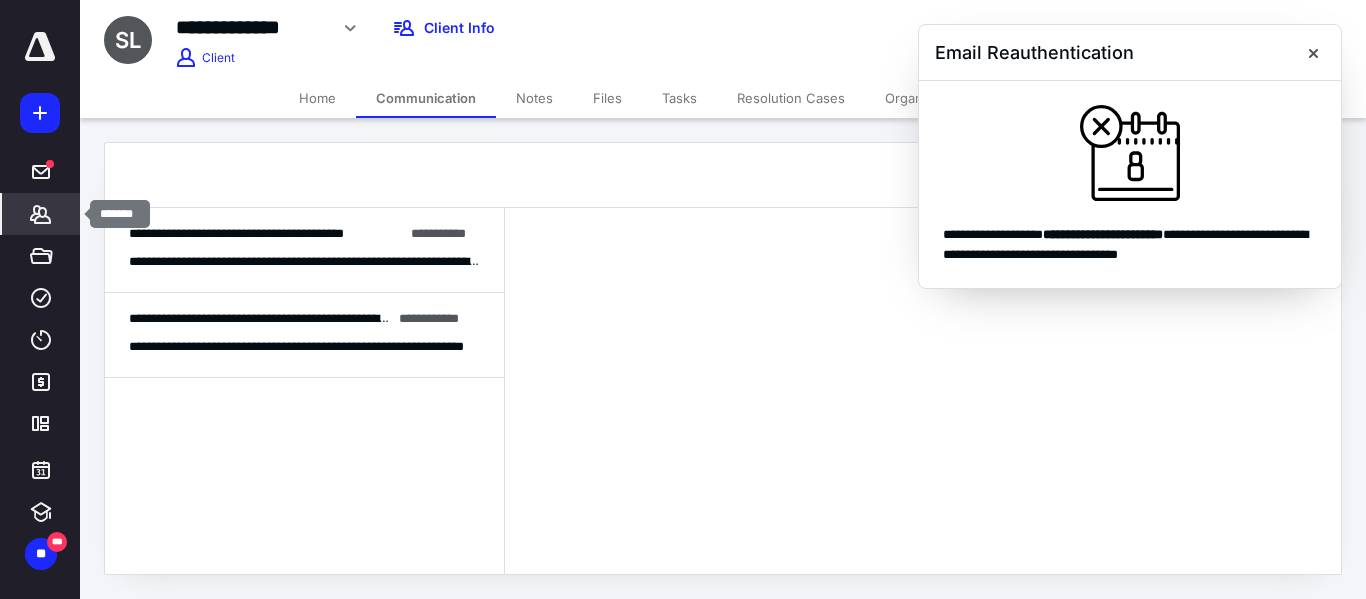 click 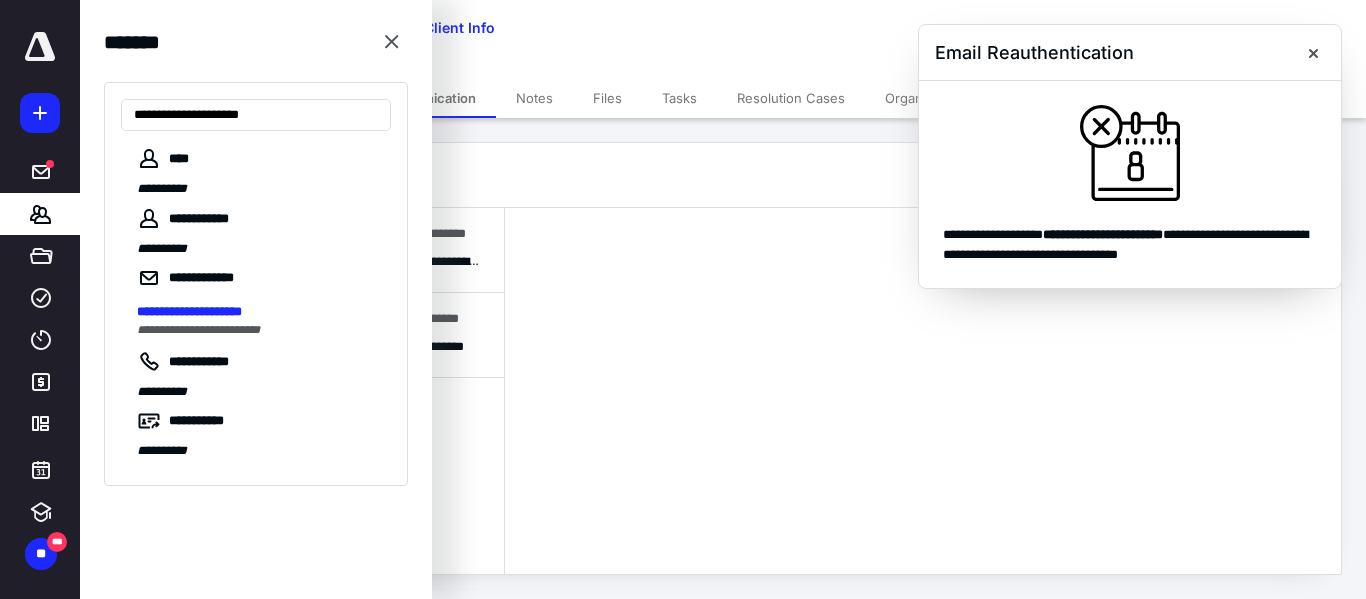 type on "**********" 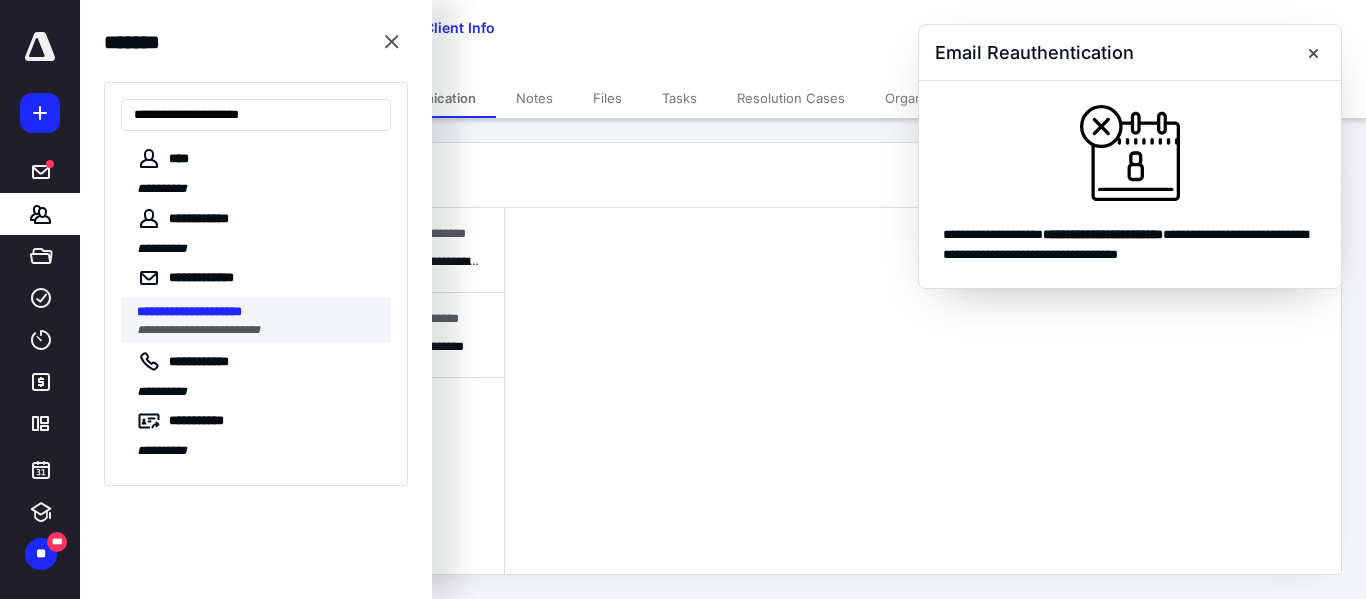click on "**********" at bounding box center [198, 330] 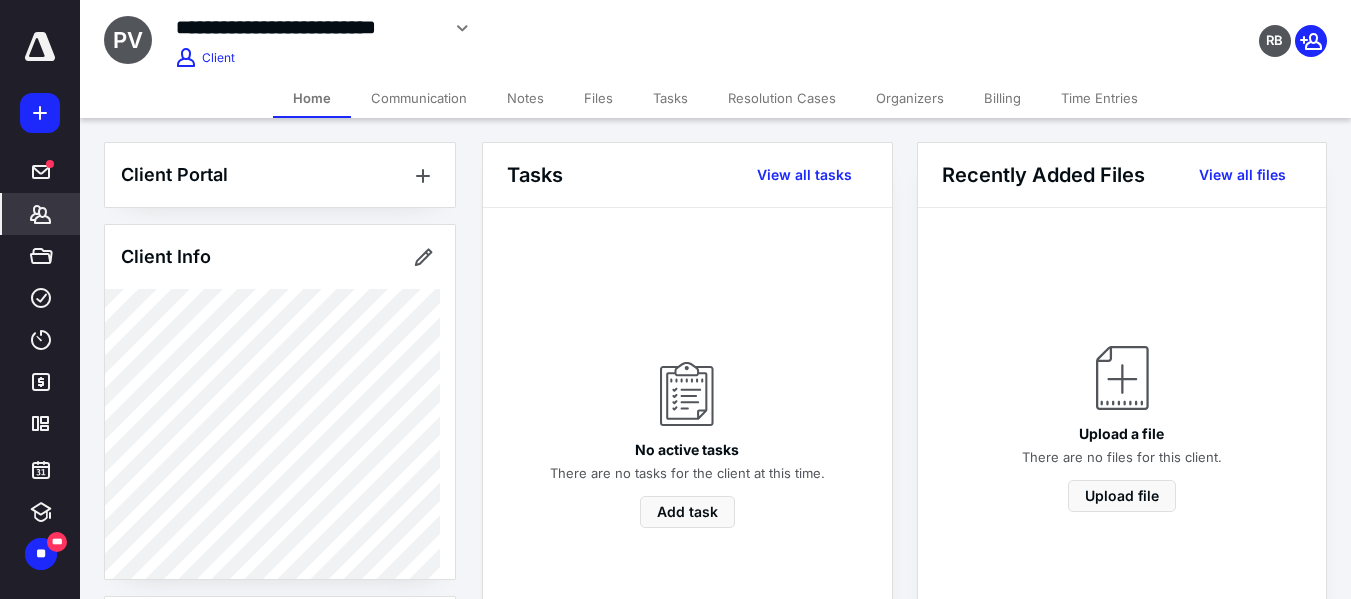 click on "Billing" at bounding box center (1002, 98) 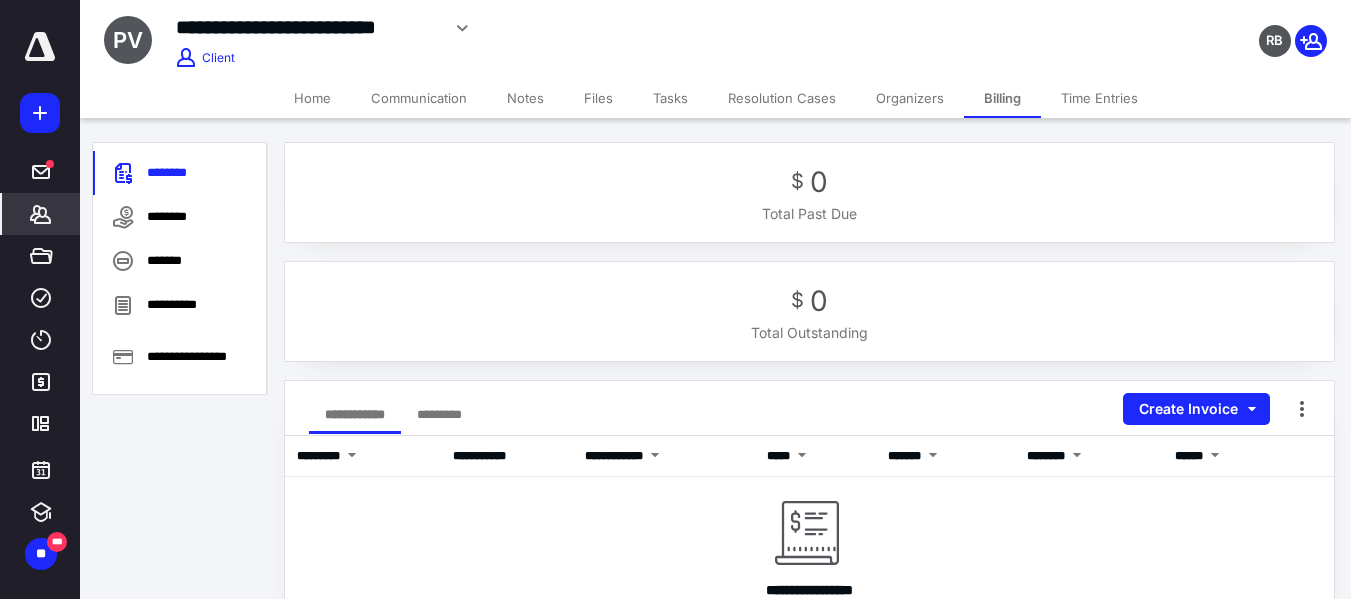 click 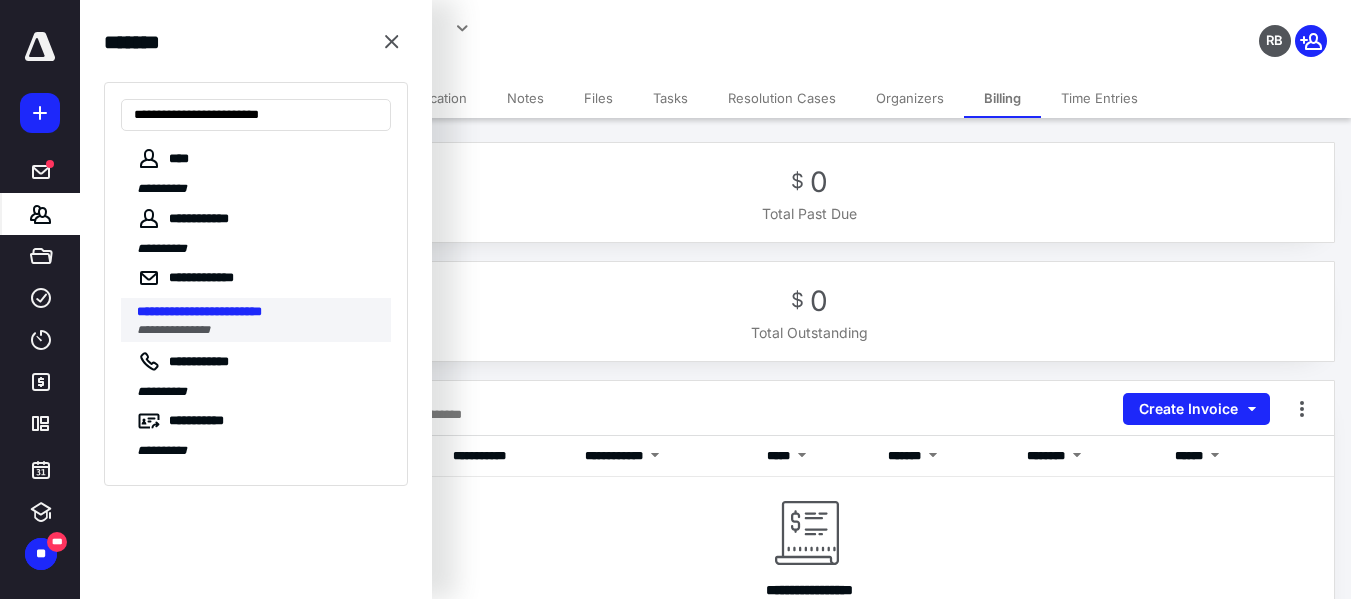 type on "**********" 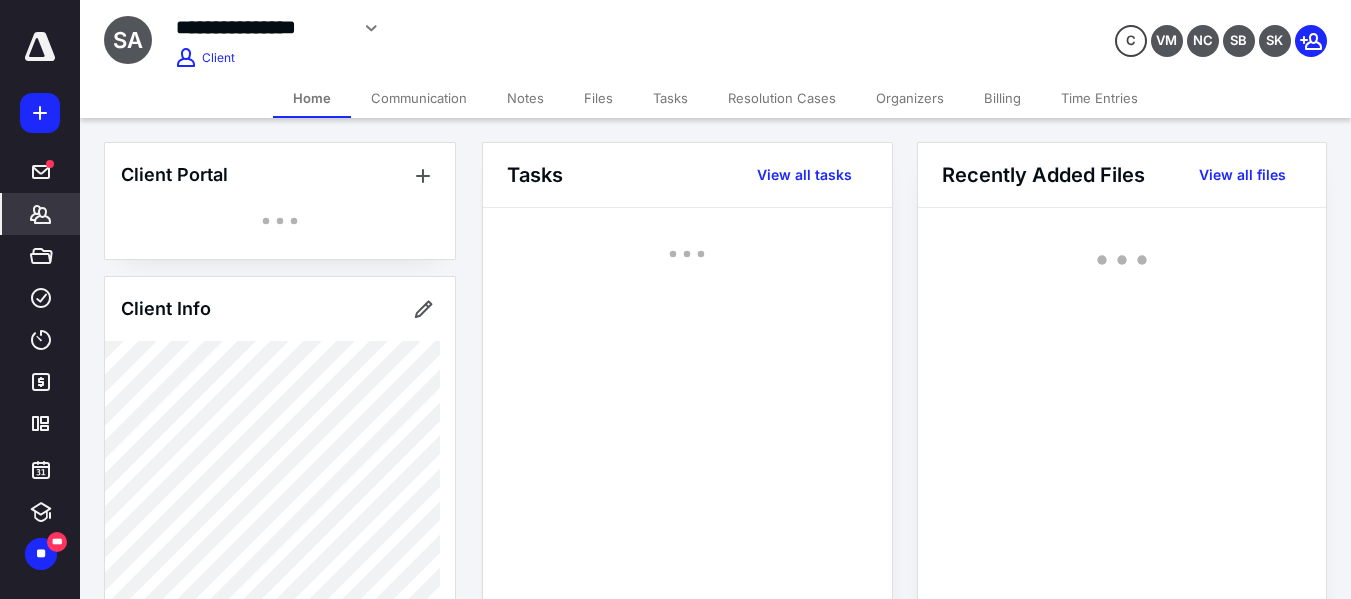 click on "Billing" at bounding box center [1002, 98] 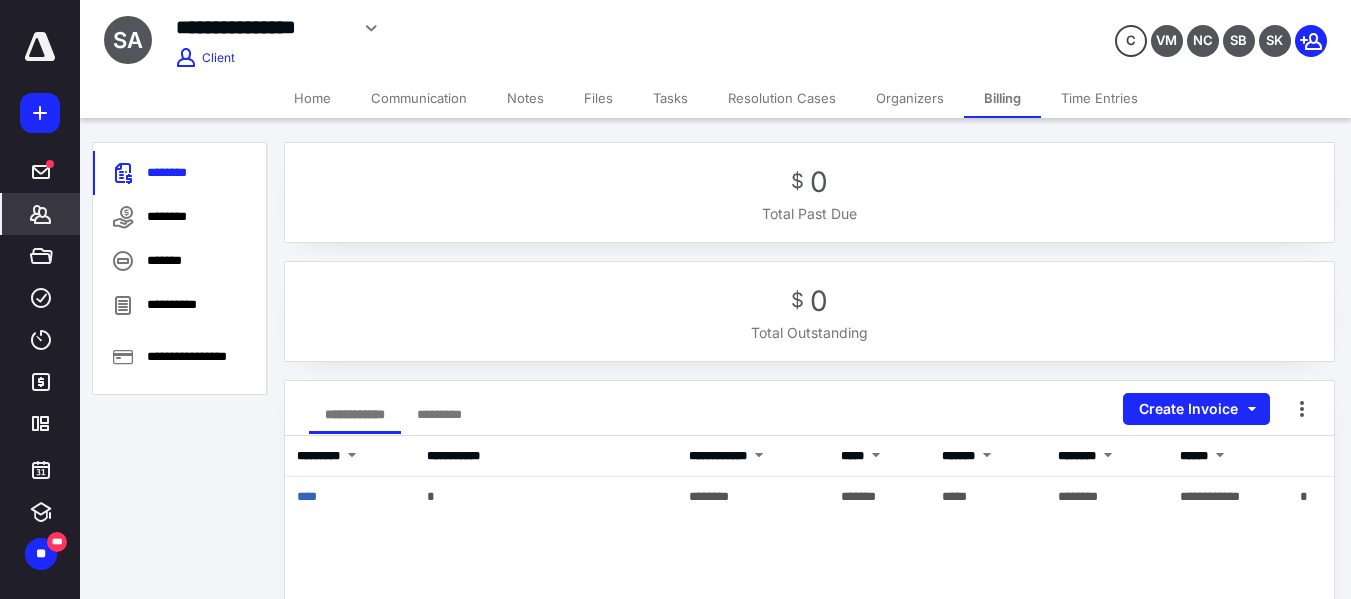 click 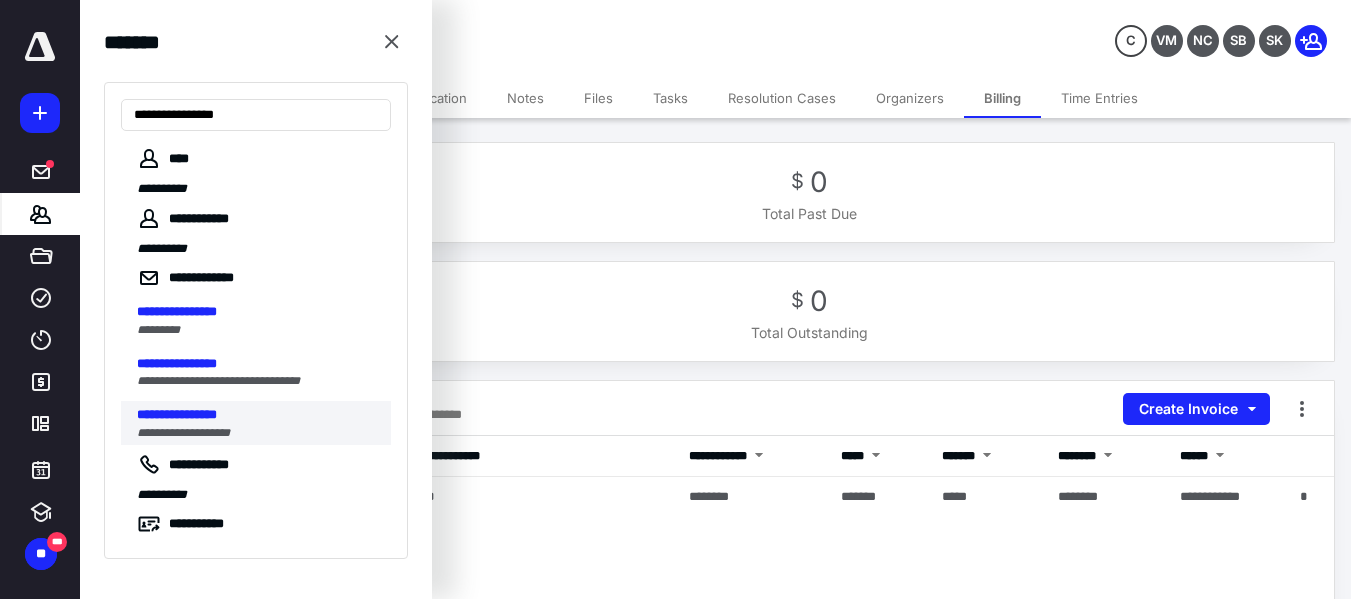 type on "**********" 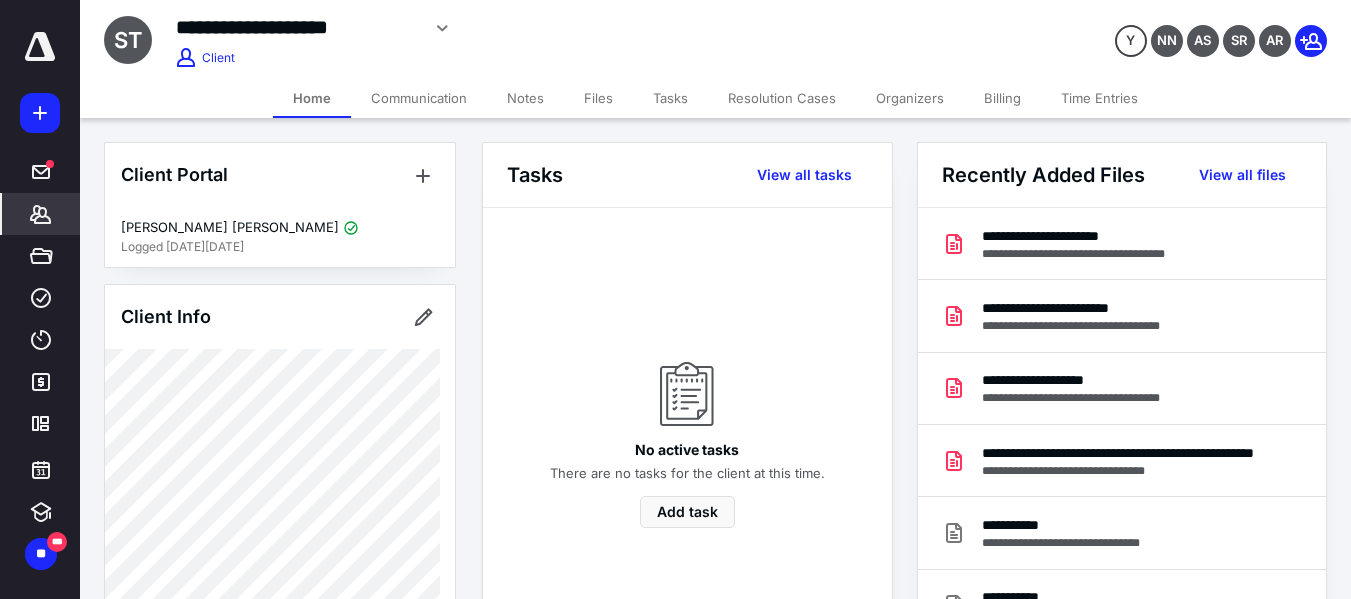 click on "Billing" at bounding box center (1002, 98) 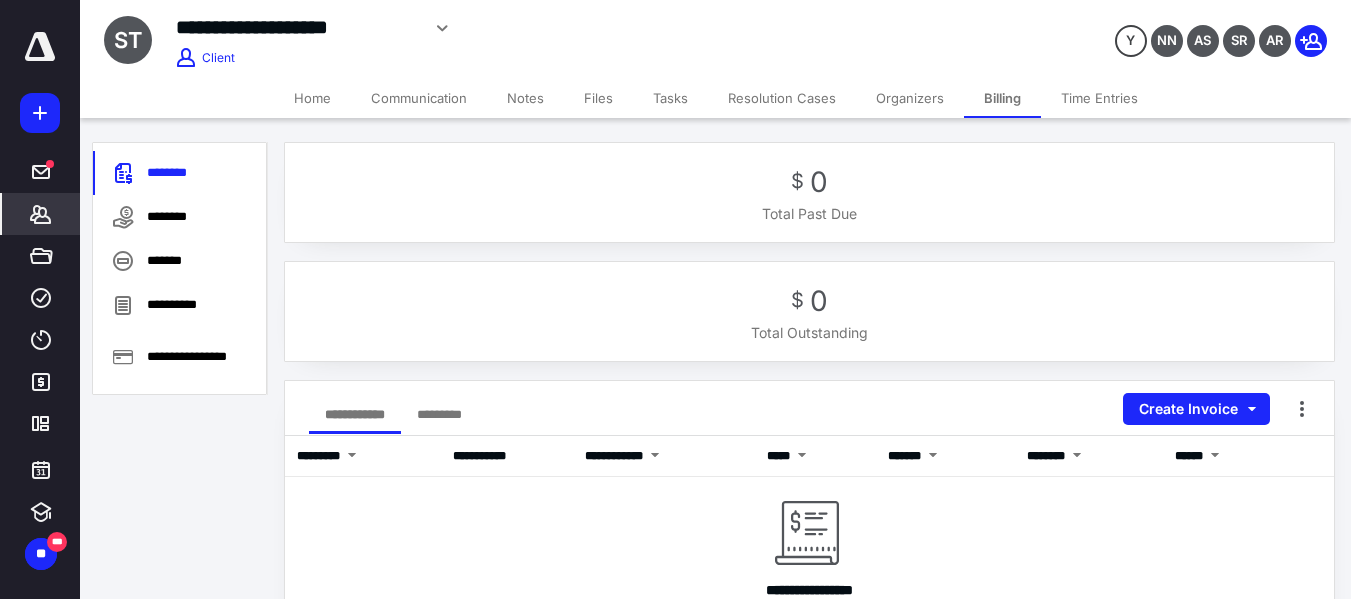 click on "Communication" at bounding box center [419, 98] 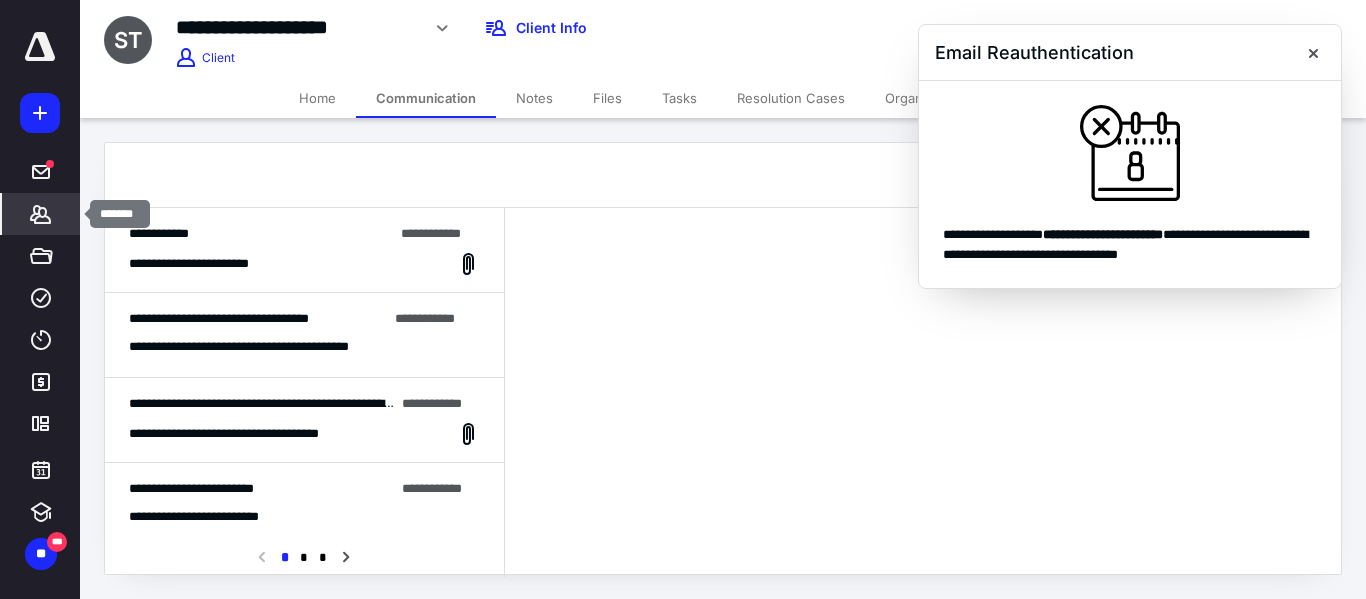 click on "*******" at bounding box center [41, 214] 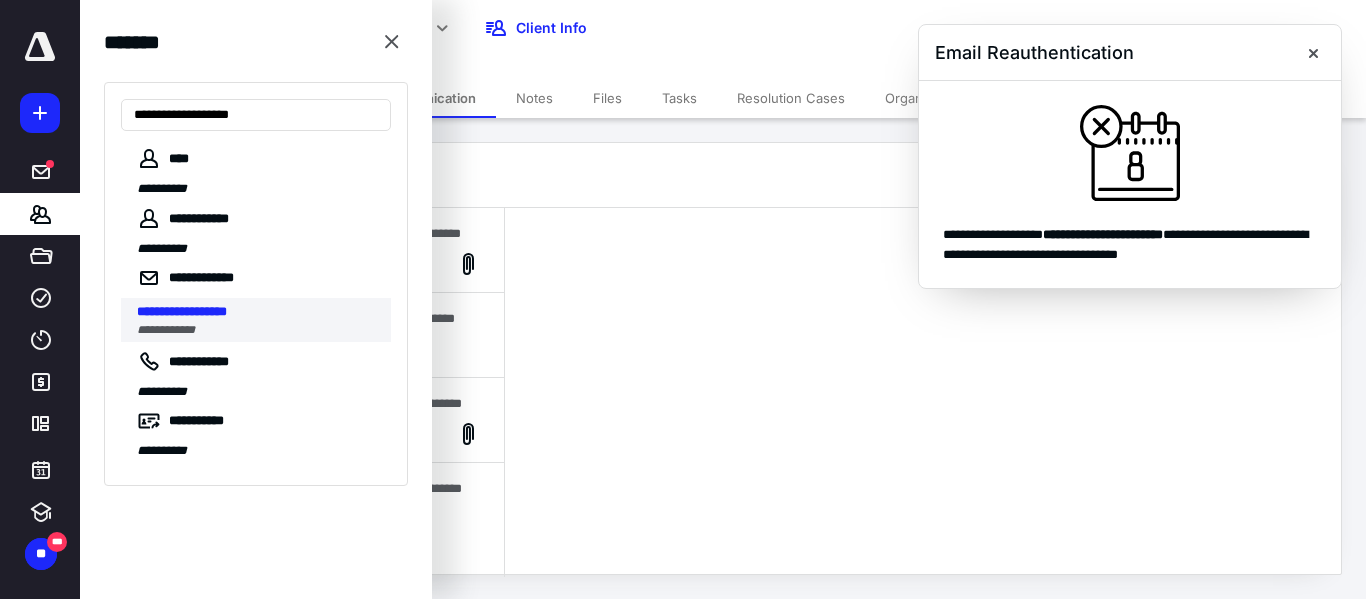 type on "**********" 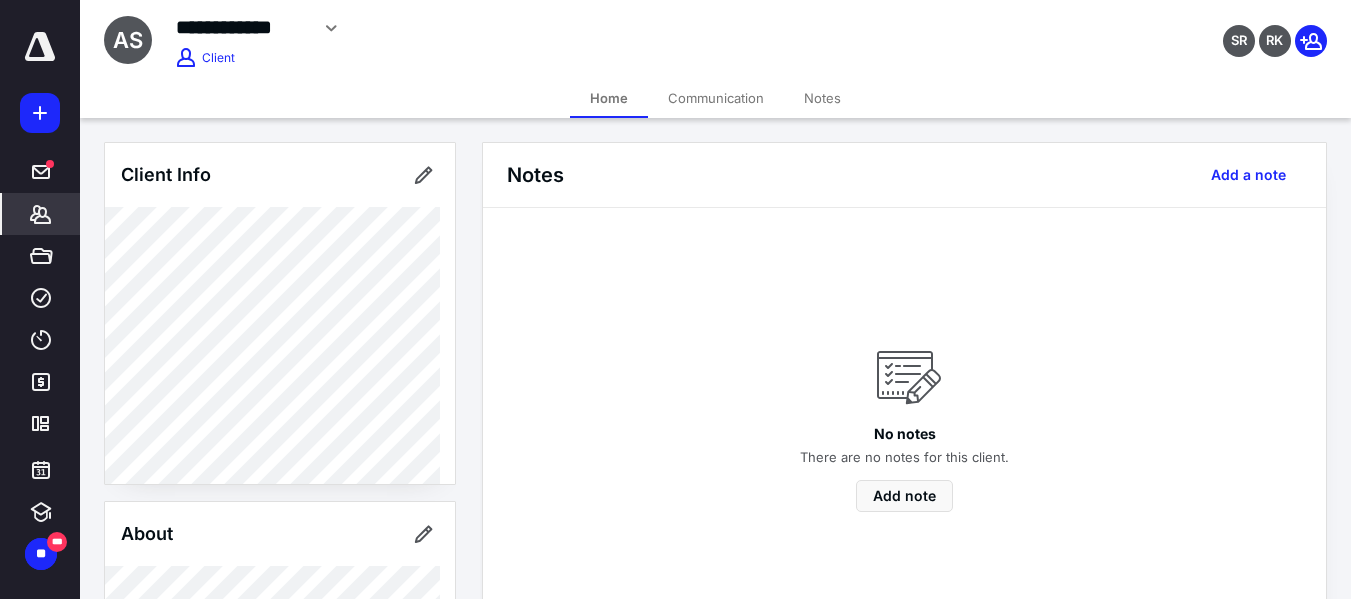 click on "Home Communication Notes" at bounding box center [715, 98] 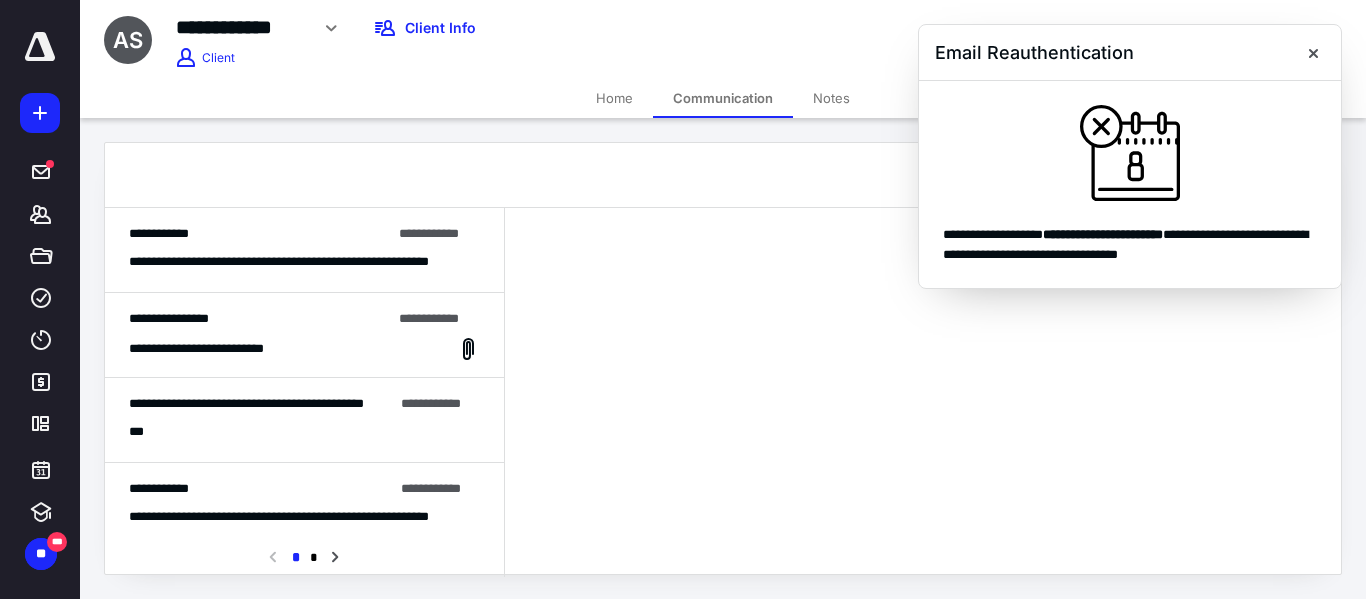 click on "**********" at bounding box center [304, 250] 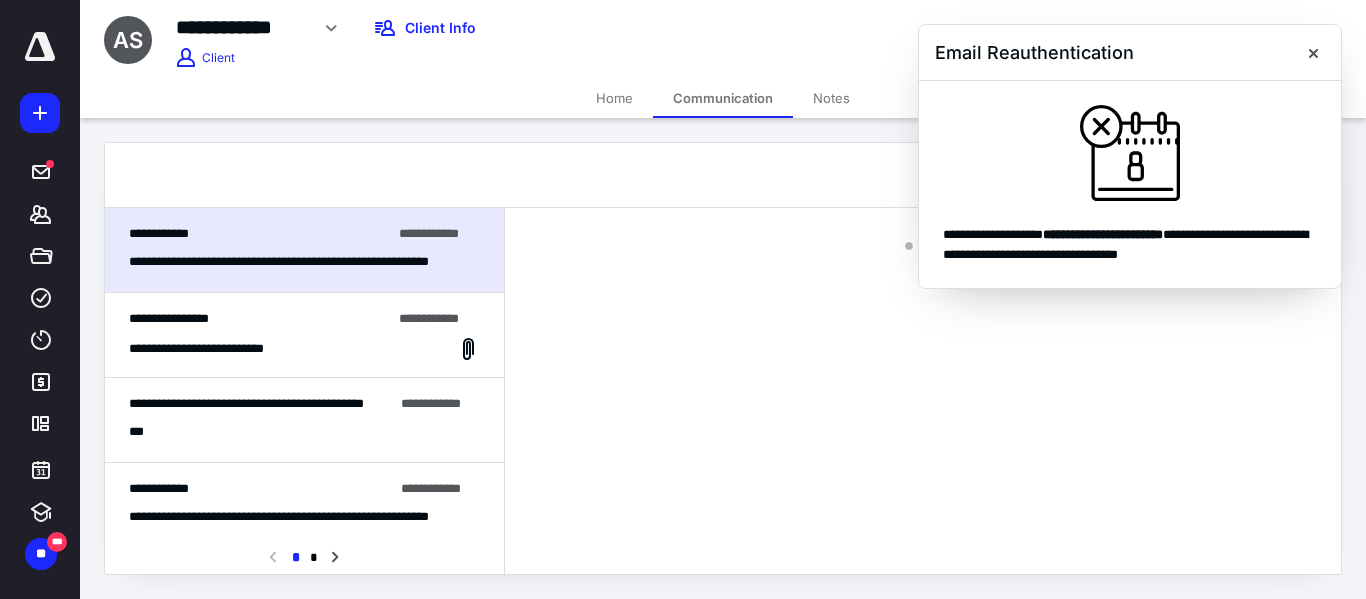 click on "**********" at bounding box center [304, 250] 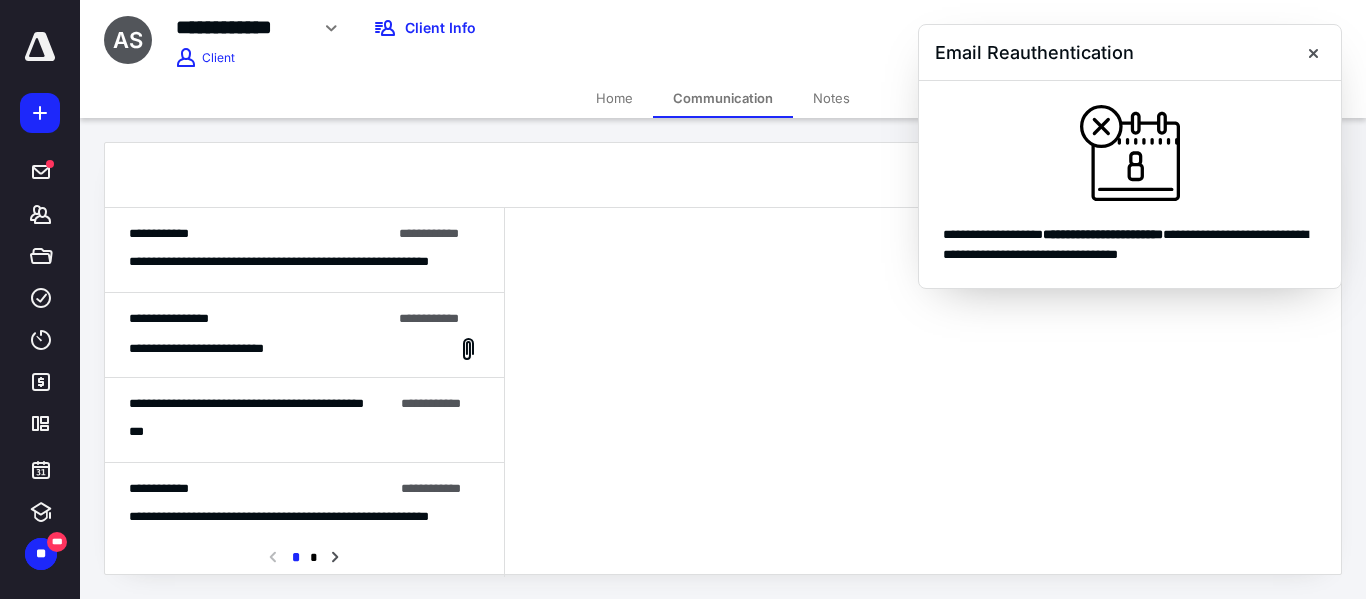 click on "**********" at bounding box center [304, 250] 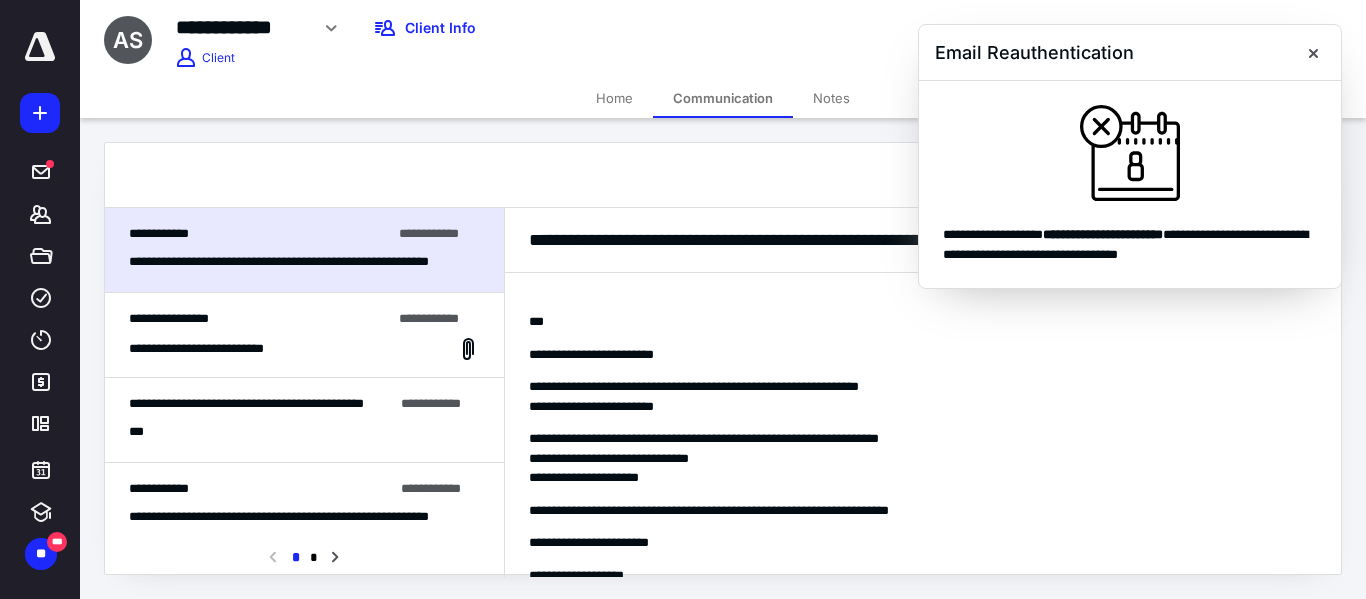 scroll, scrollTop: 0, scrollLeft: 0, axis: both 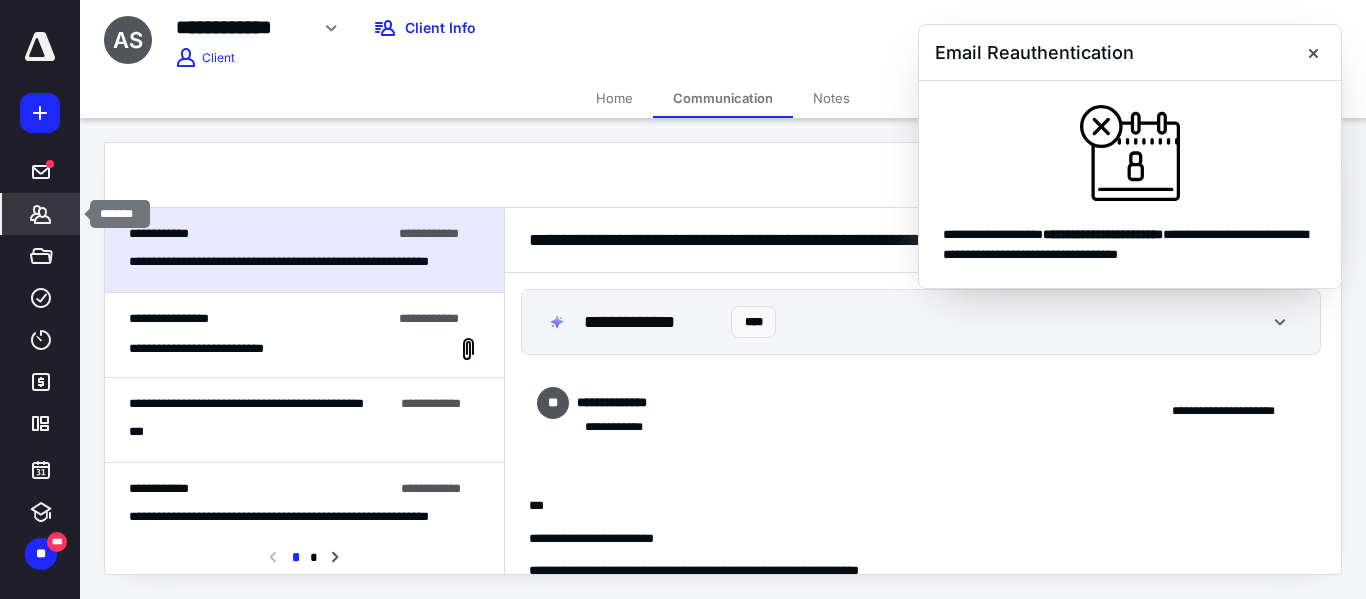 click 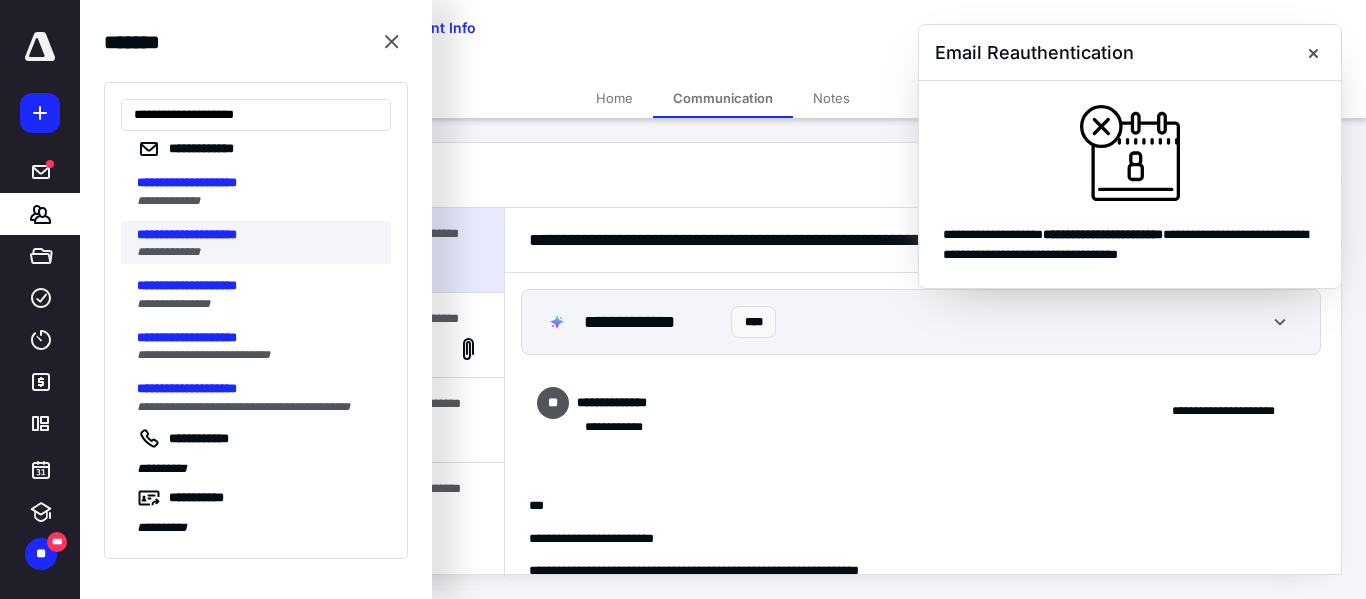 scroll, scrollTop: 133, scrollLeft: 0, axis: vertical 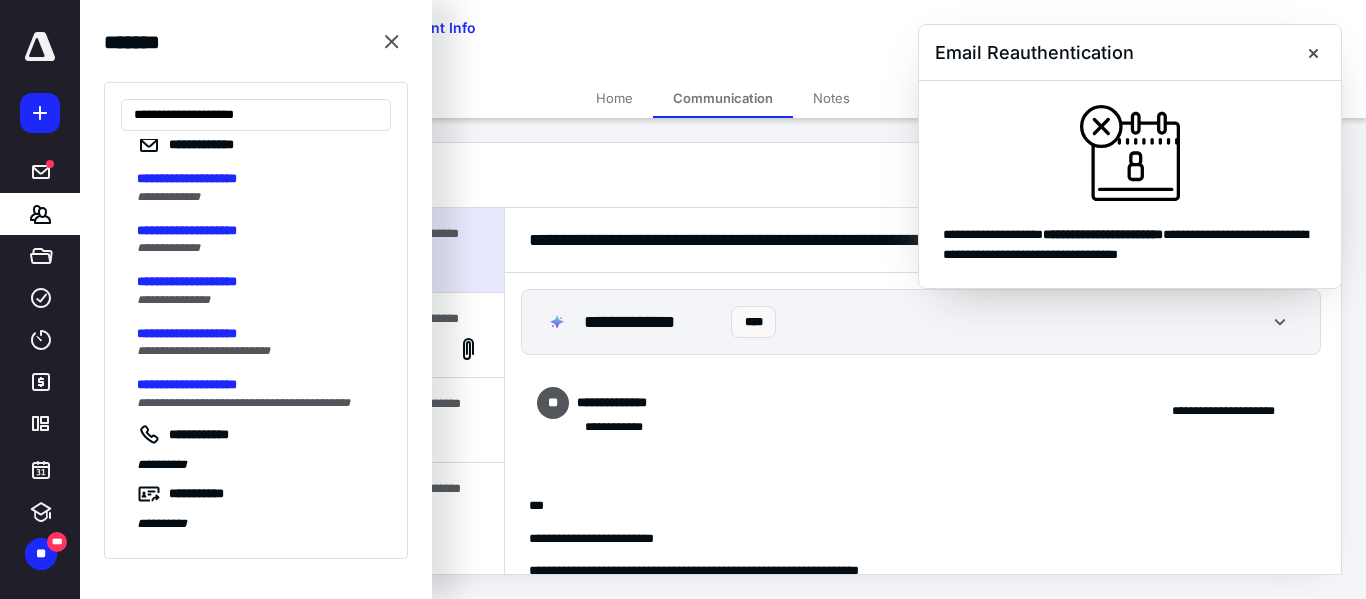 type on "**********" 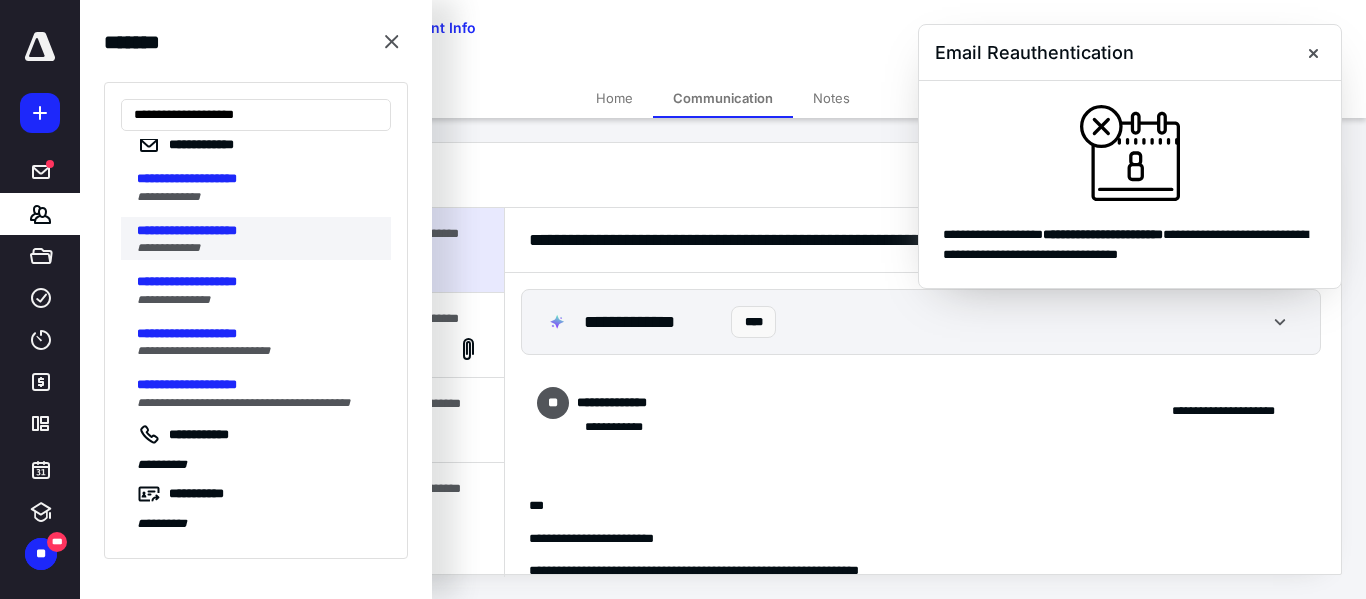 click on "**********" at bounding box center [168, 248] 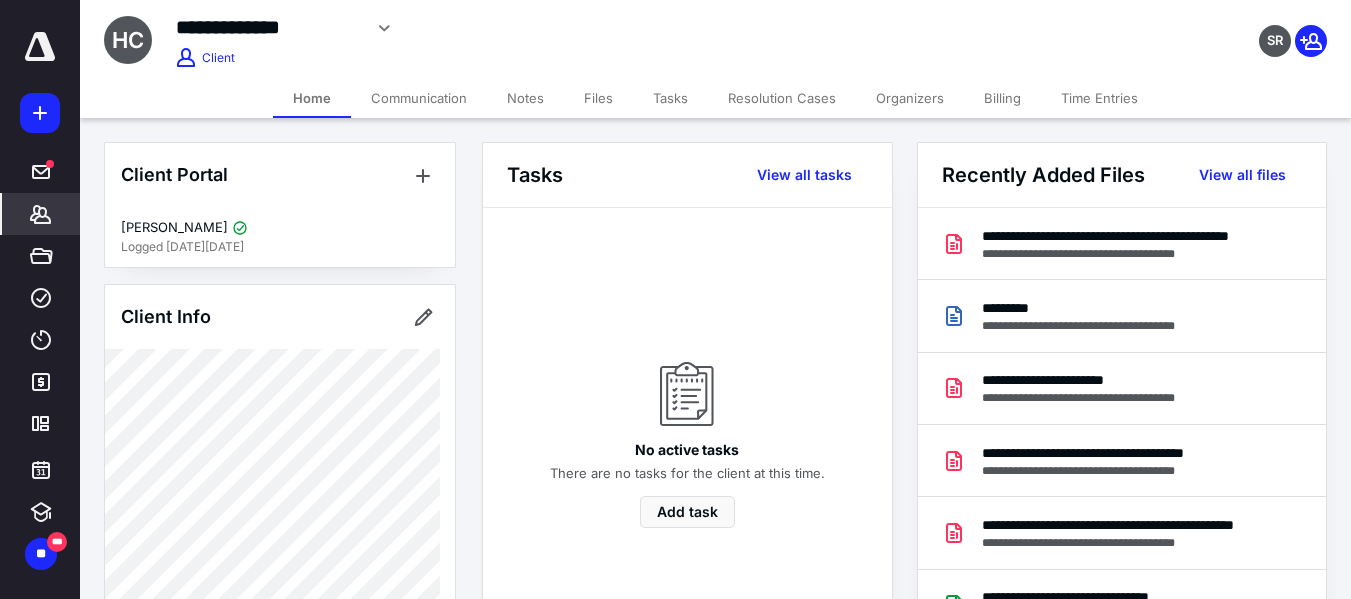 click on "Billing" at bounding box center (1002, 98) 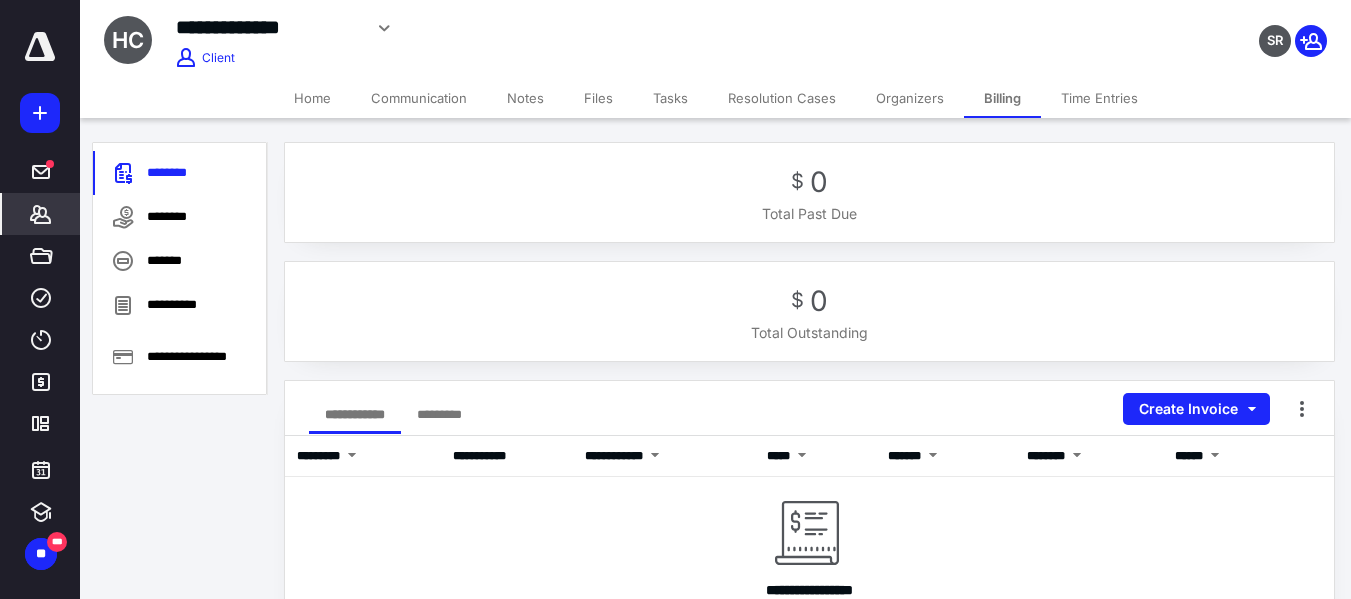 click 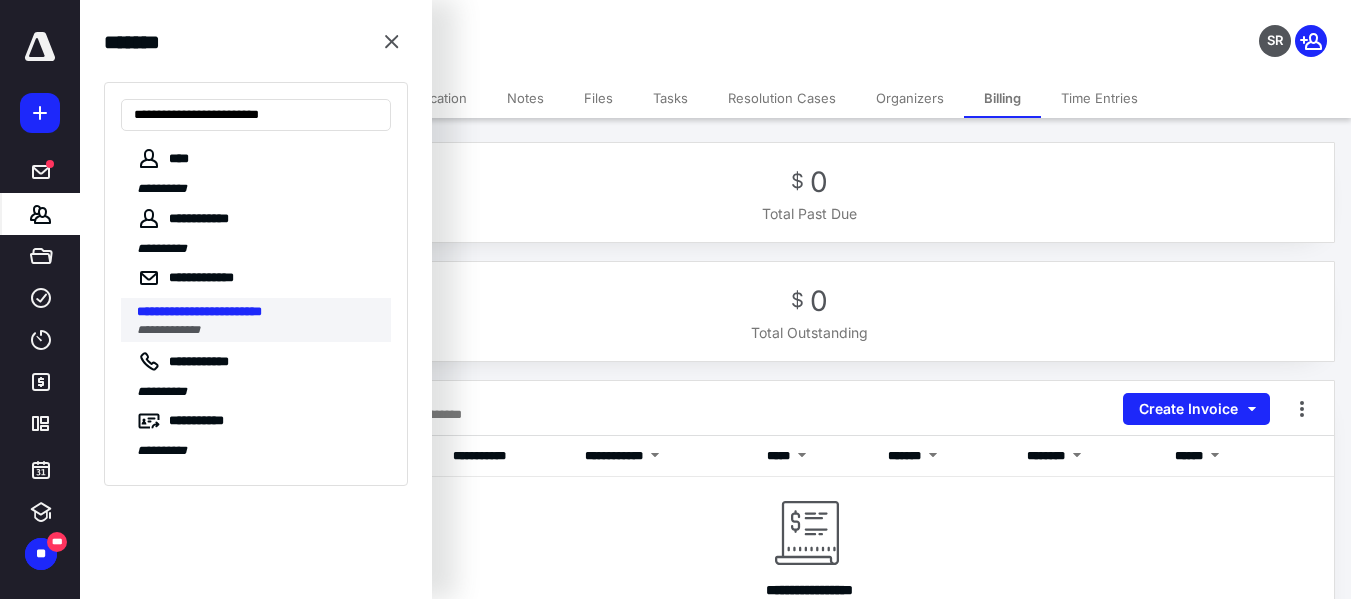 type on "**********" 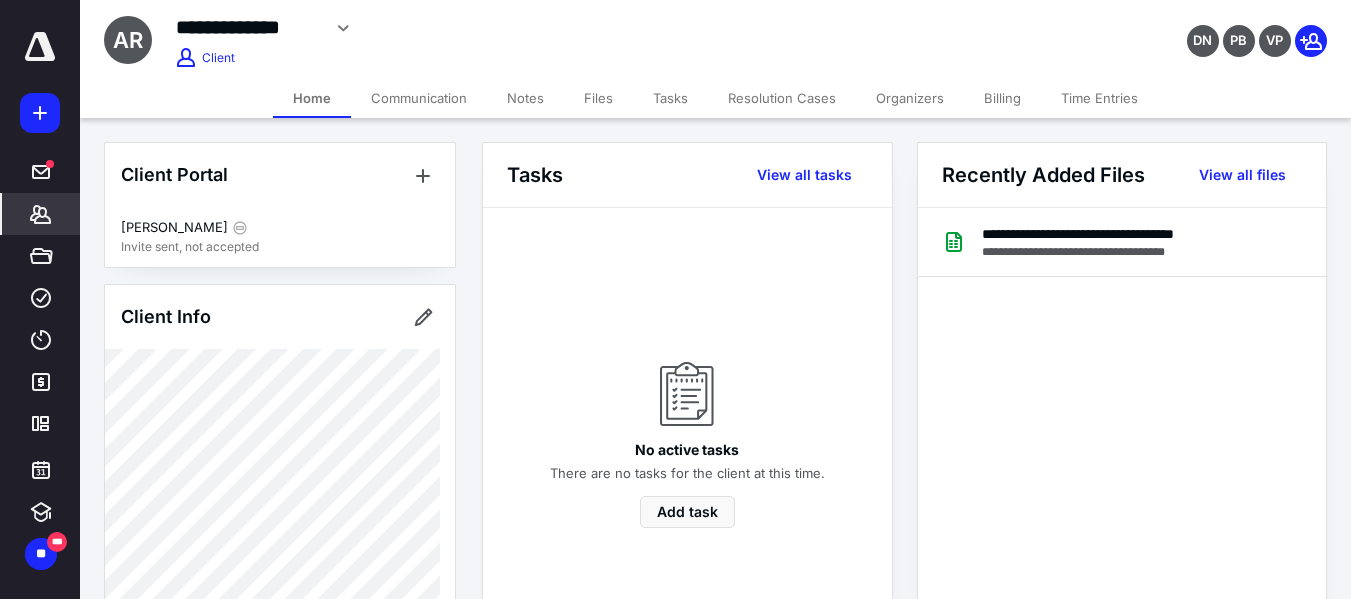 click on "Billing" at bounding box center [1002, 98] 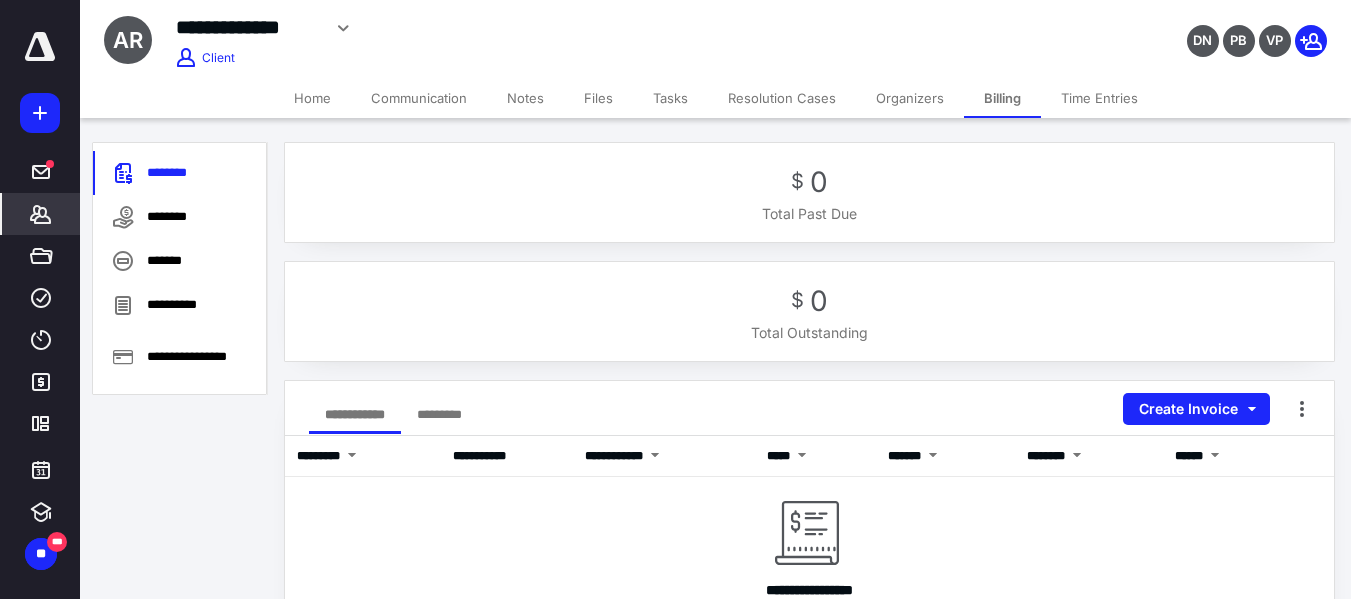 click on "Communication" at bounding box center (419, 98) 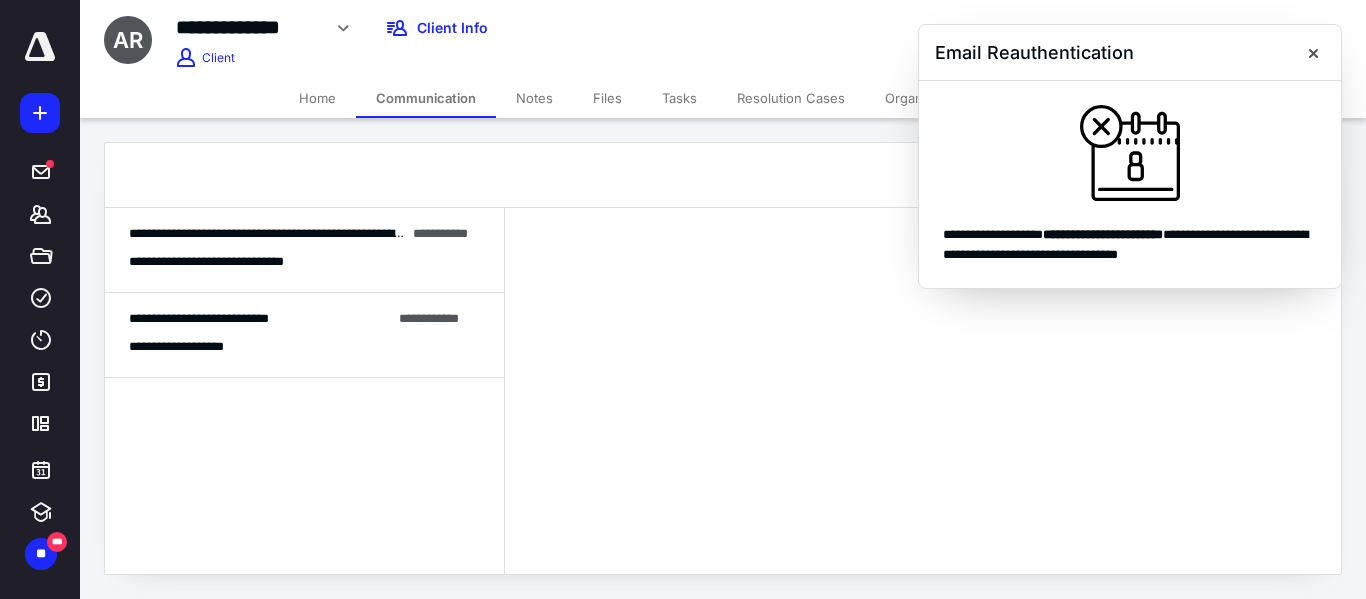 click on "**********" at bounding box center [304, 250] 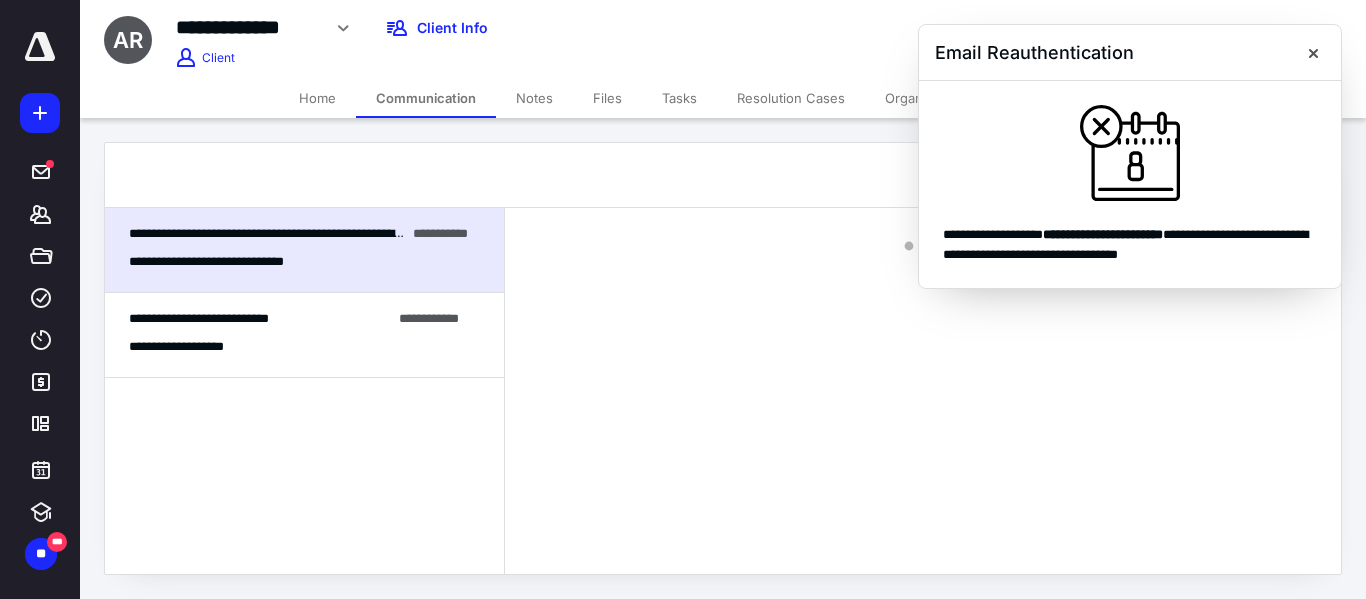 click on "**********" at bounding box center [304, 250] 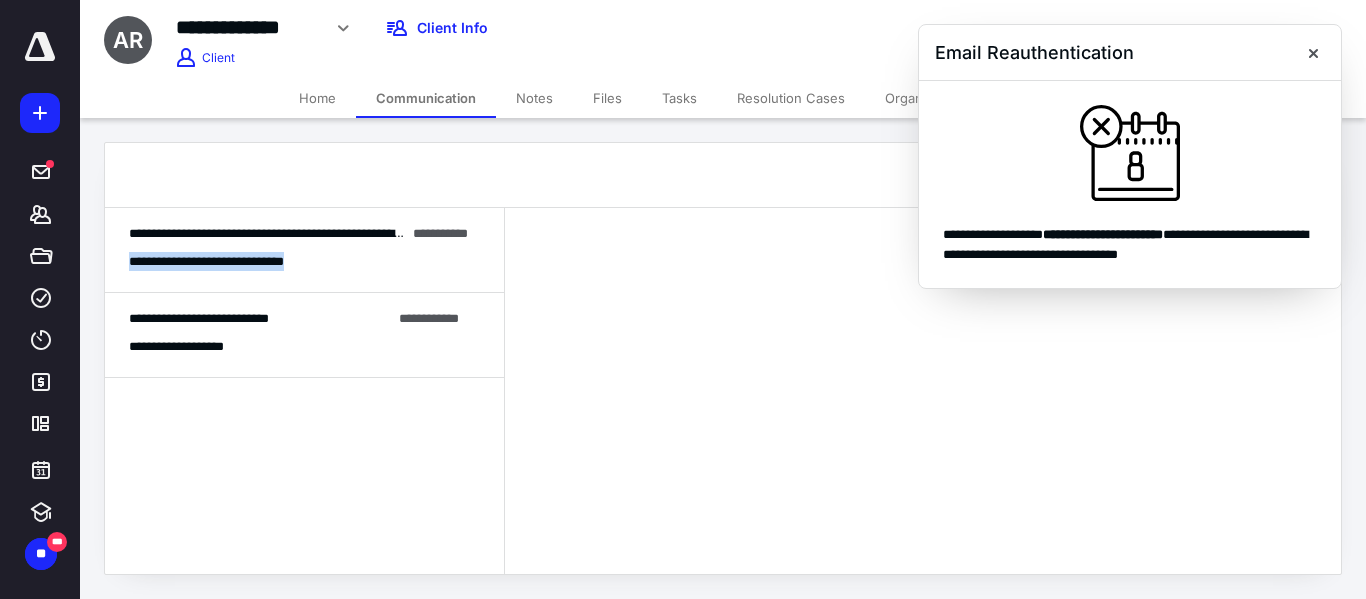 click on "**********" at bounding box center (304, 250) 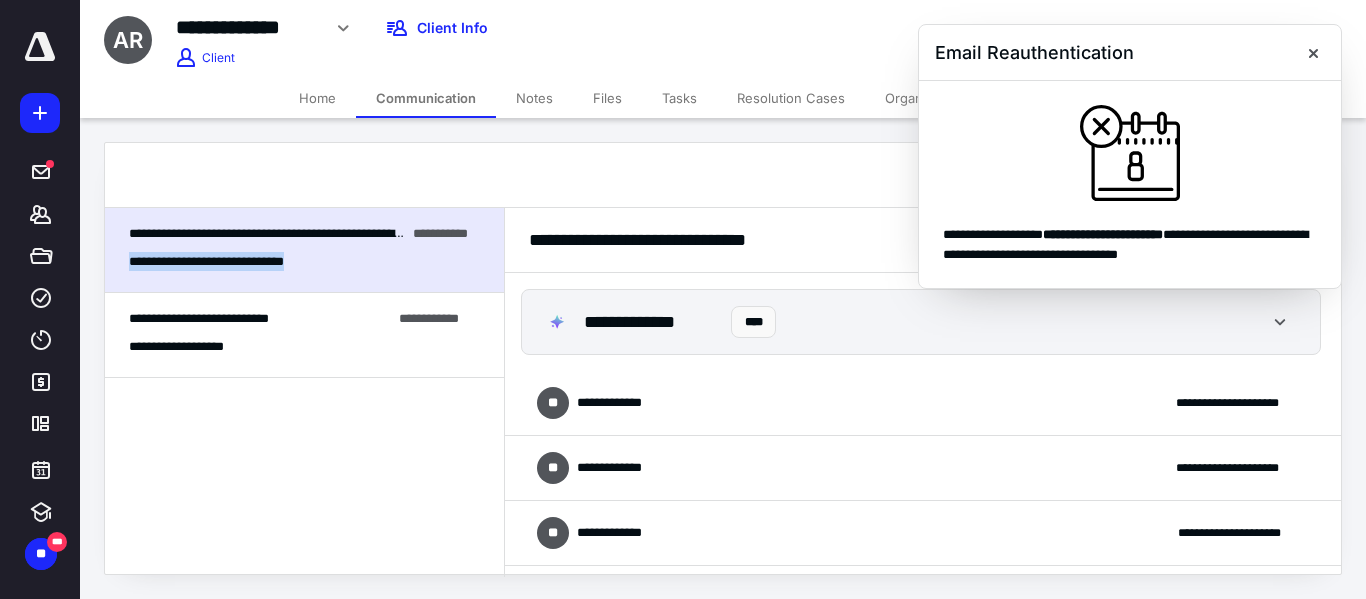 click on "**********" at bounding box center (304, 250) 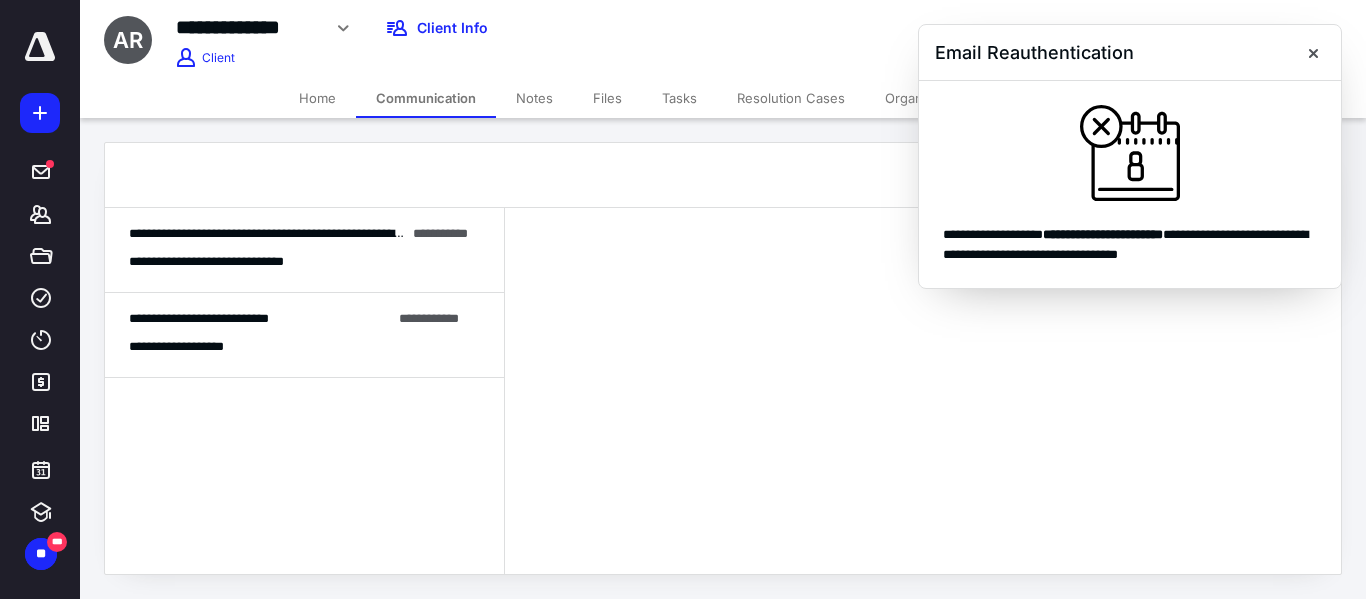click on "**********" at bounding box center (304, 250) 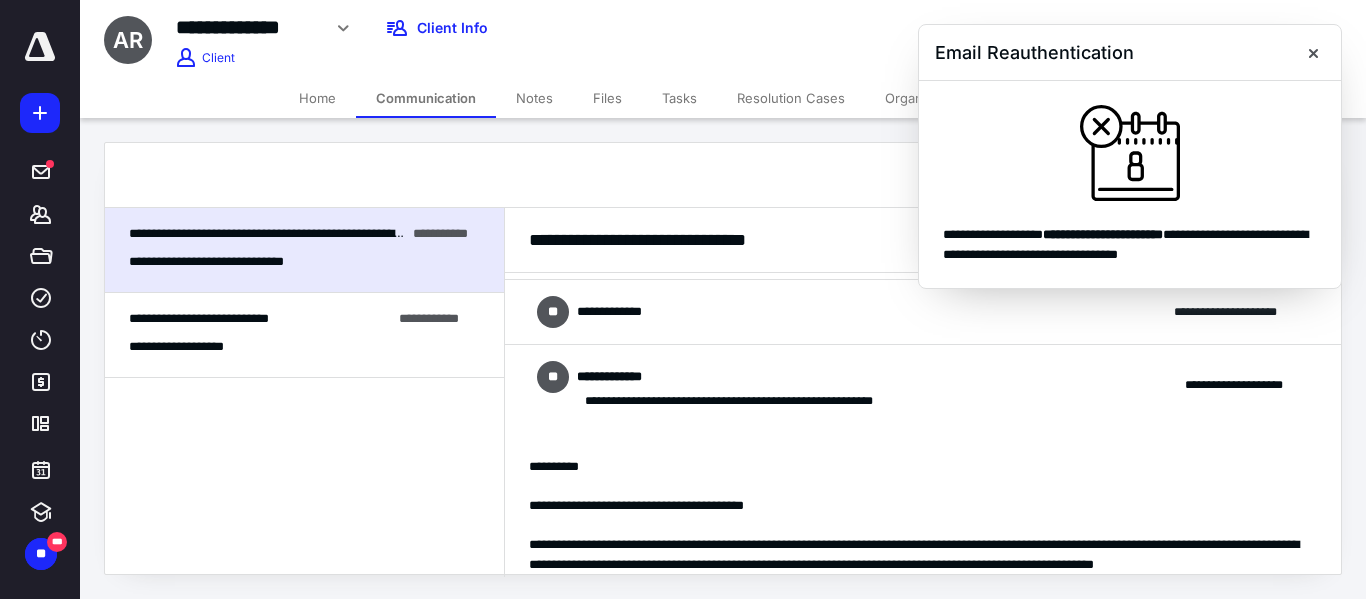 scroll, scrollTop: 538, scrollLeft: 0, axis: vertical 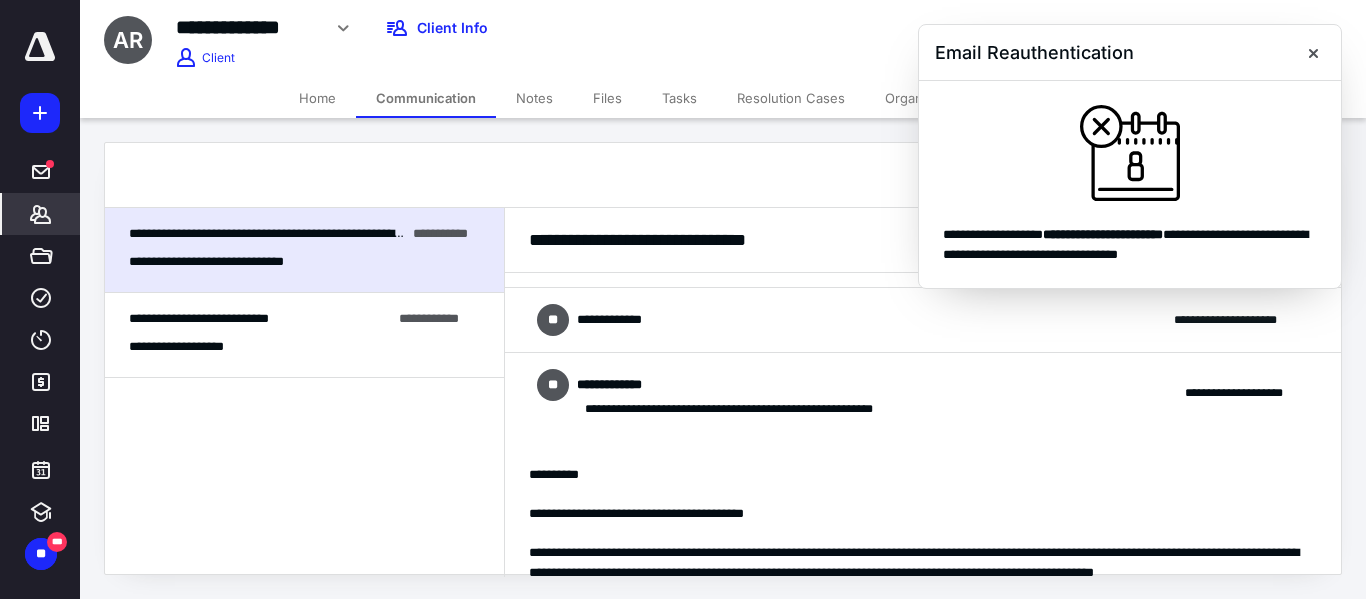 click on "*******" at bounding box center [41, 214] 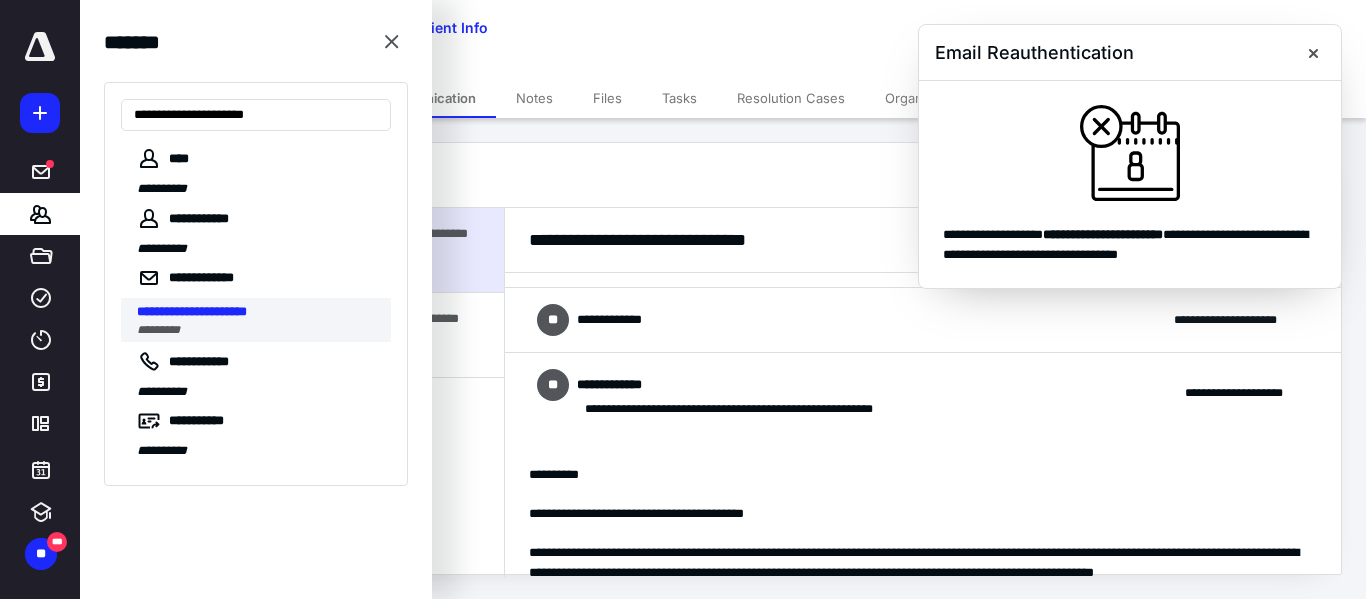 type on "**********" 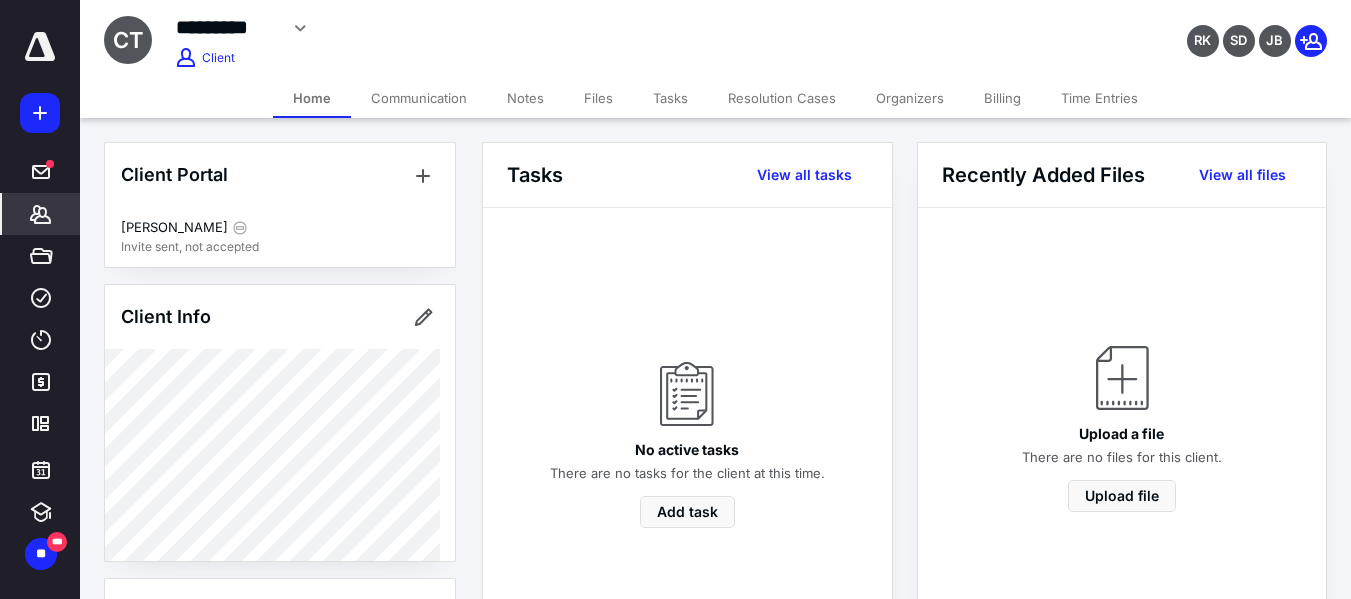 click on "Billing" at bounding box center [1002, 98] 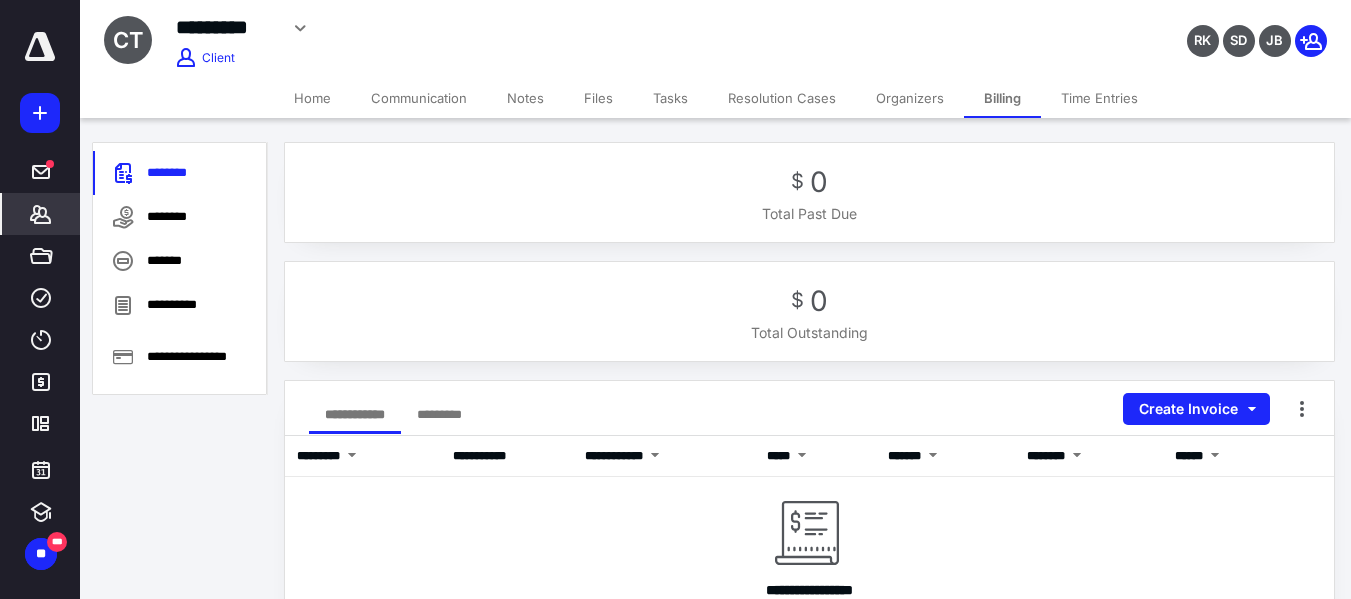 click on "Communication" at bounding box center [419, 98] 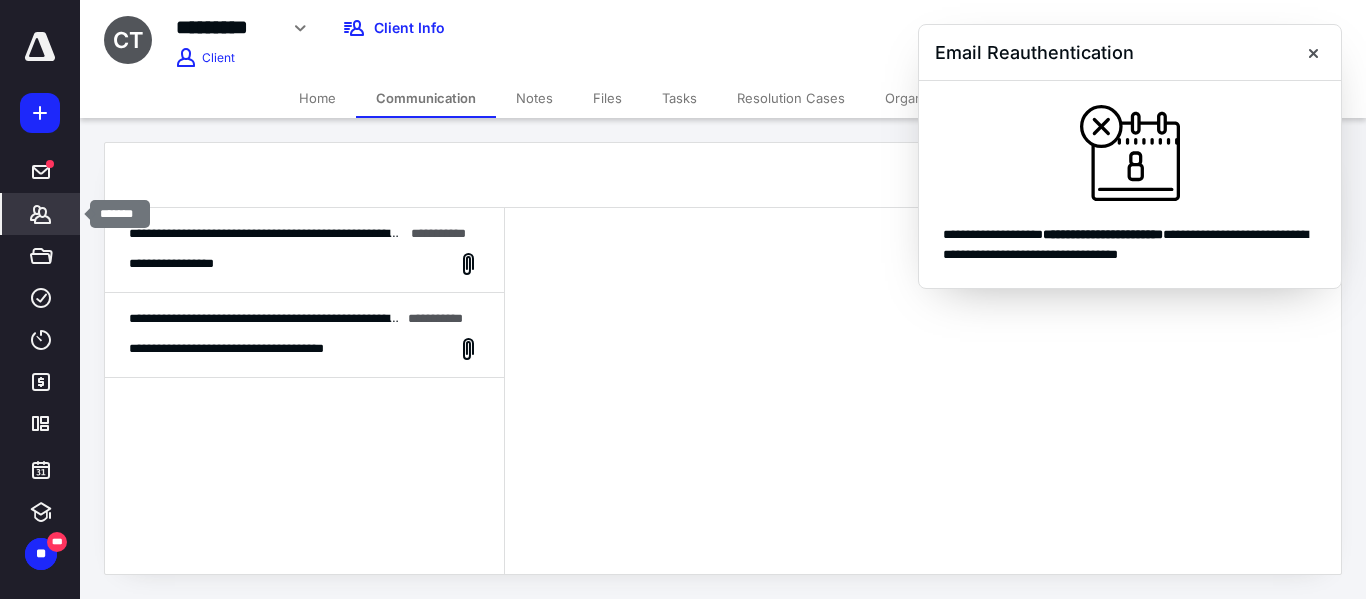 click 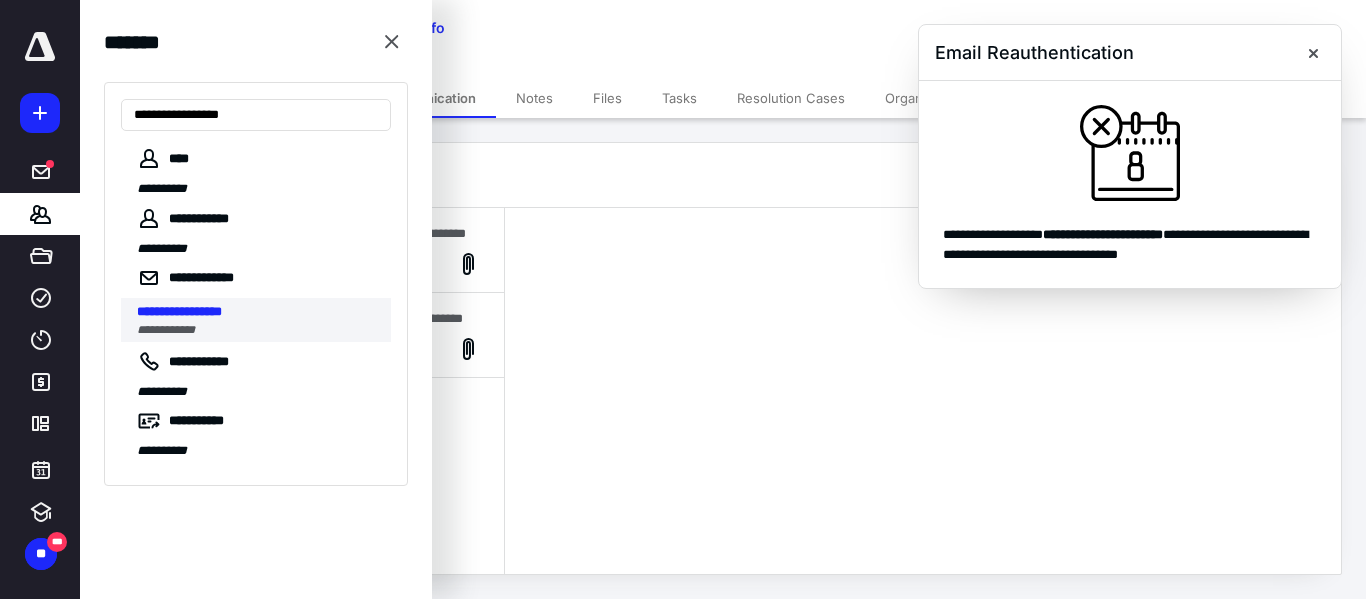 type on "**********" 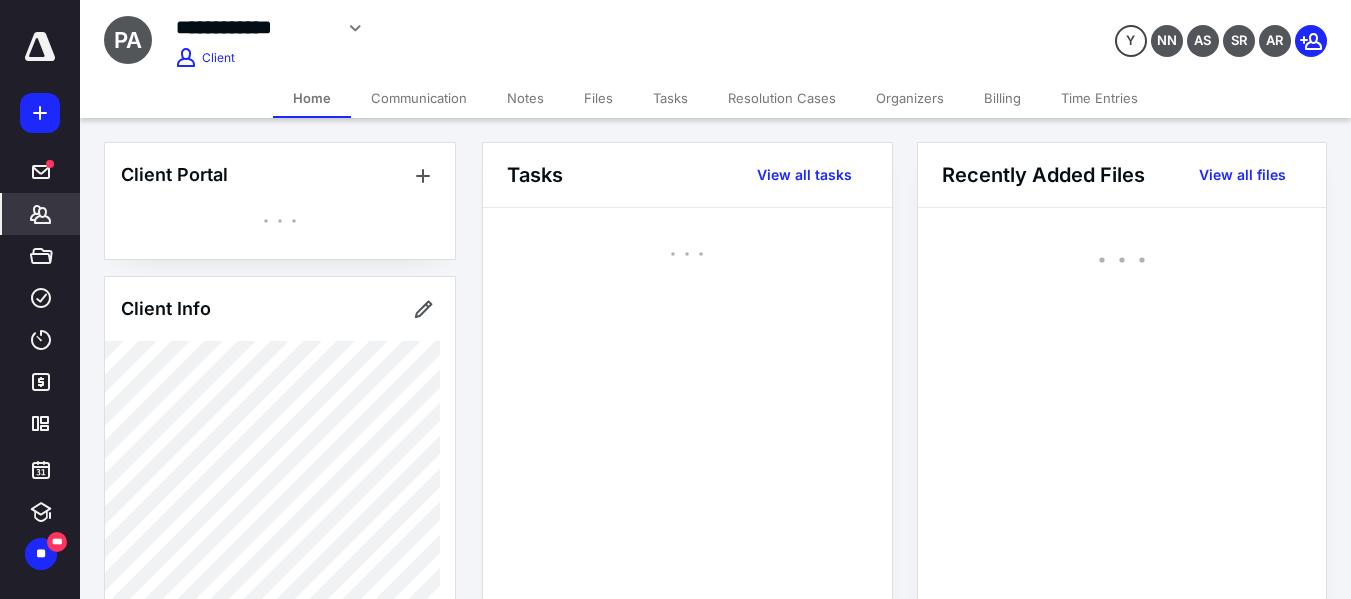 click on "Billing" at bounding box center (1002, 98) 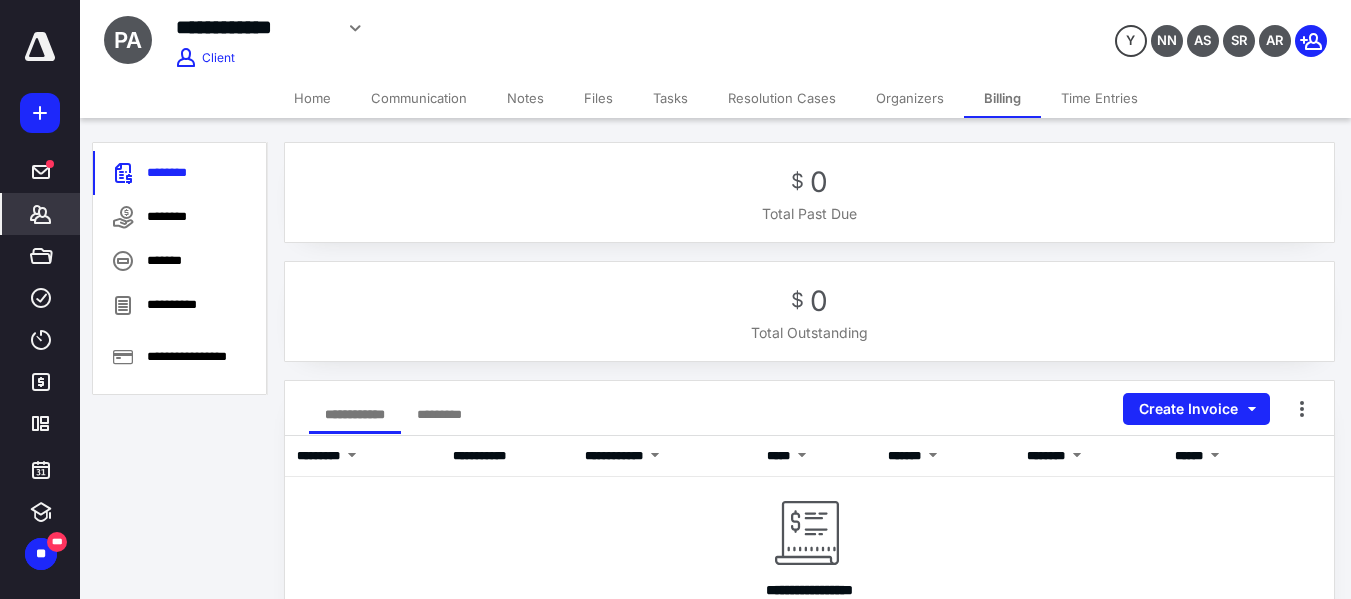 click on "Communication" at bounding box center [419, 98] 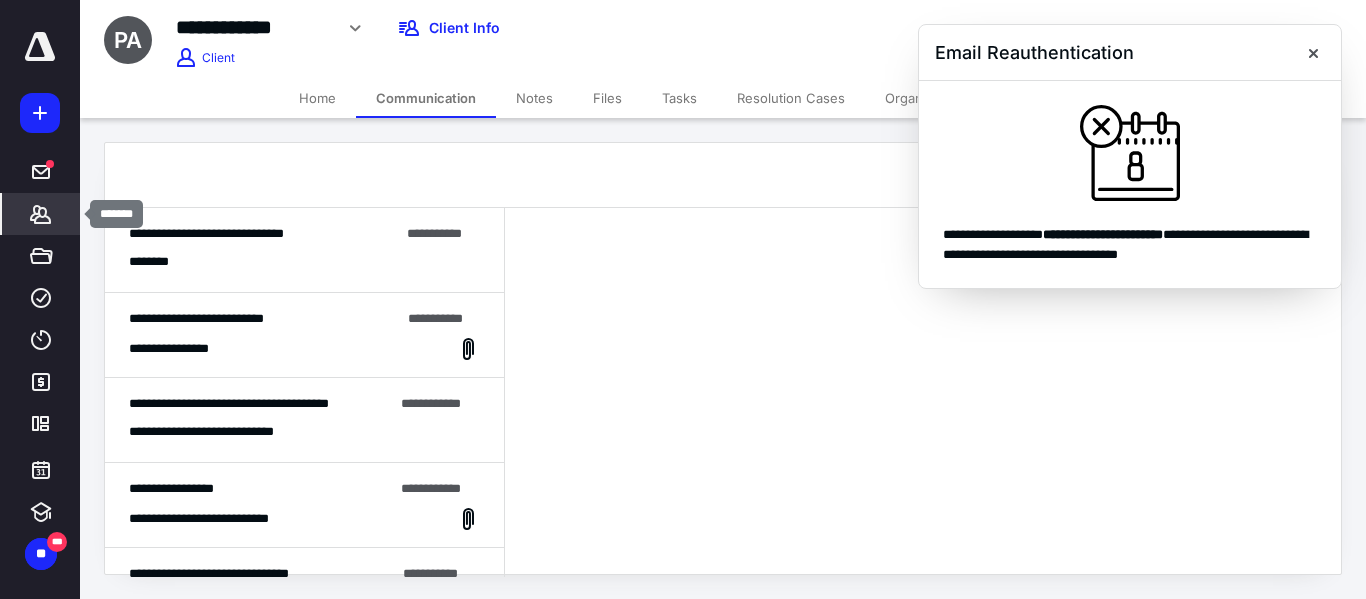 click on "*******" at bounding box center (41, 214) 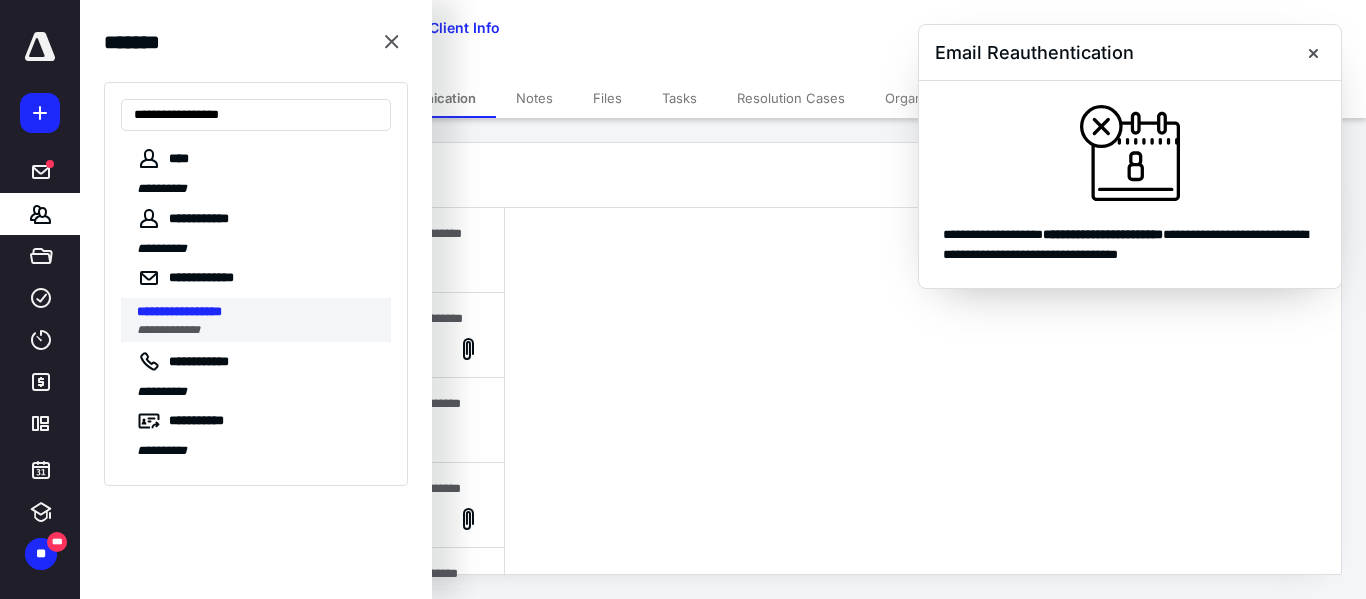 type on "**********" 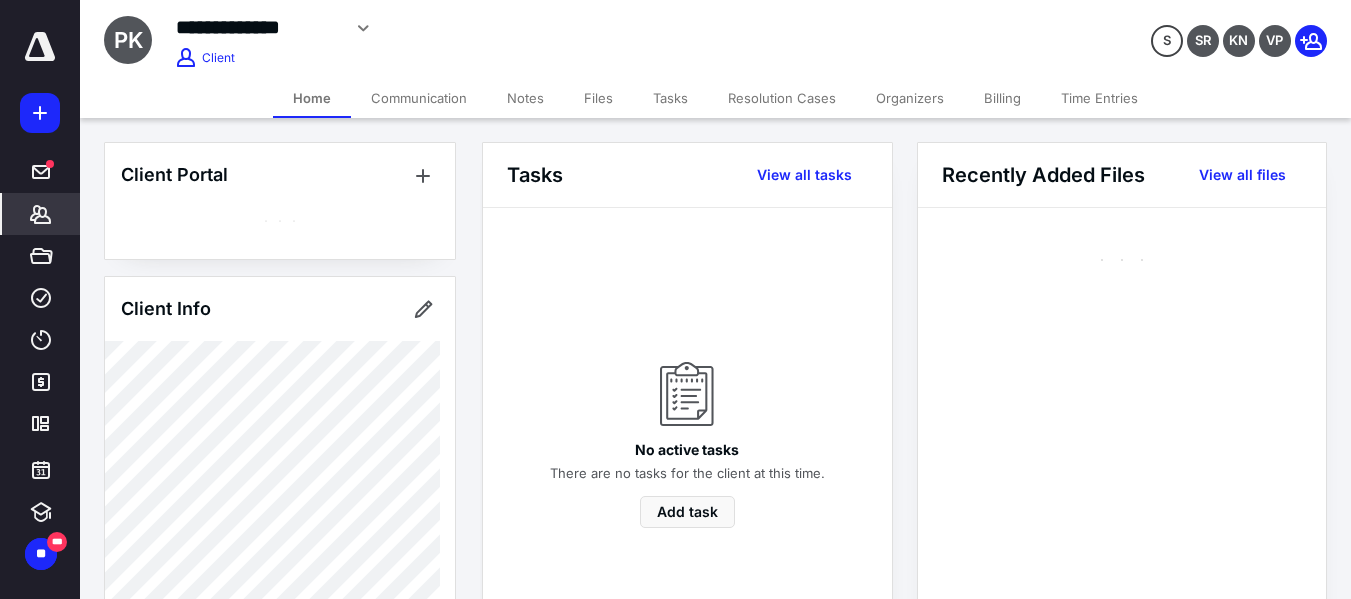 click on "Billing" at bounding box center [1002, 98] 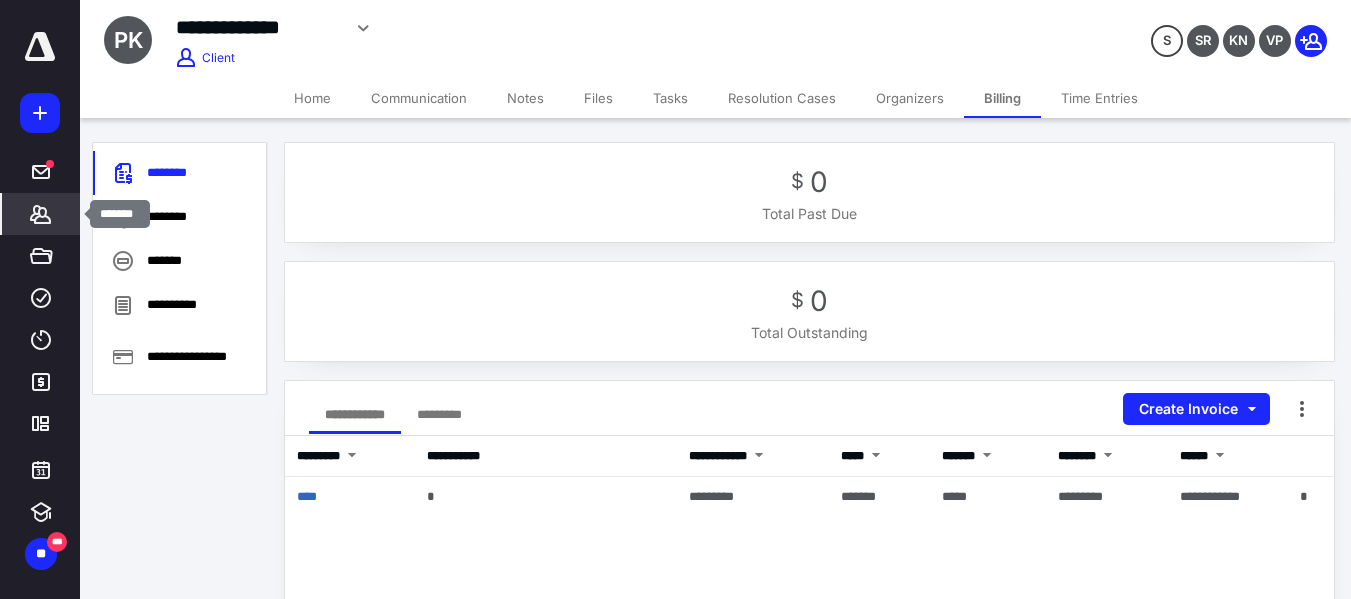 click 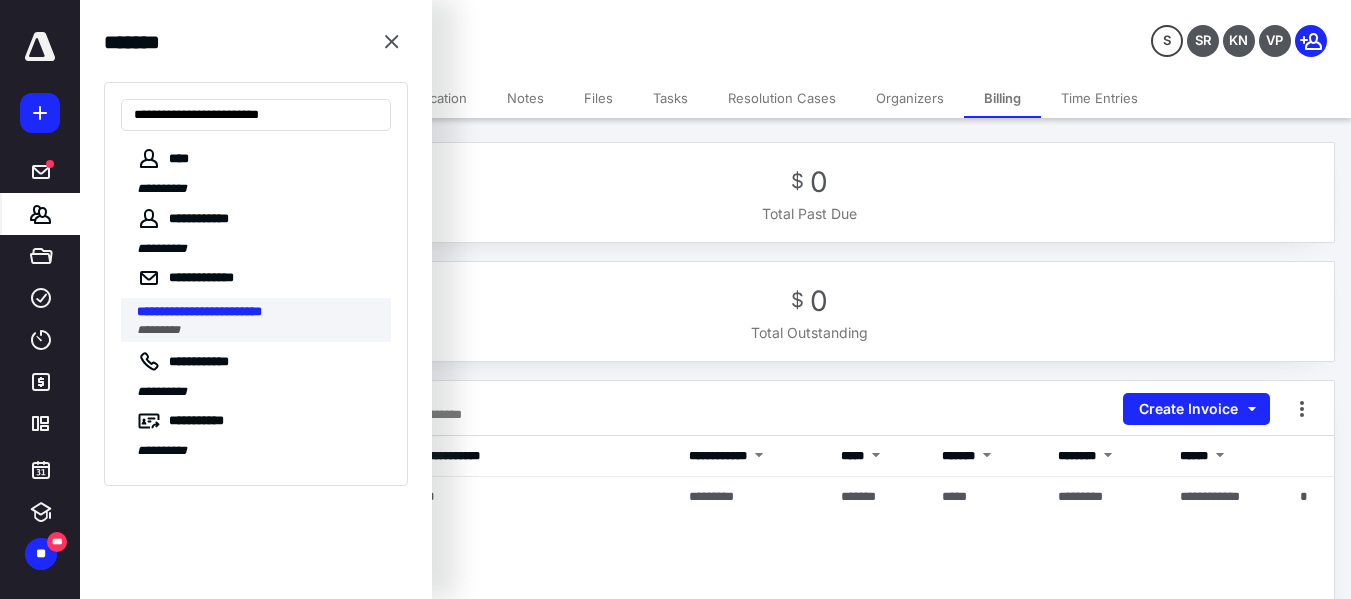 type on "**********" 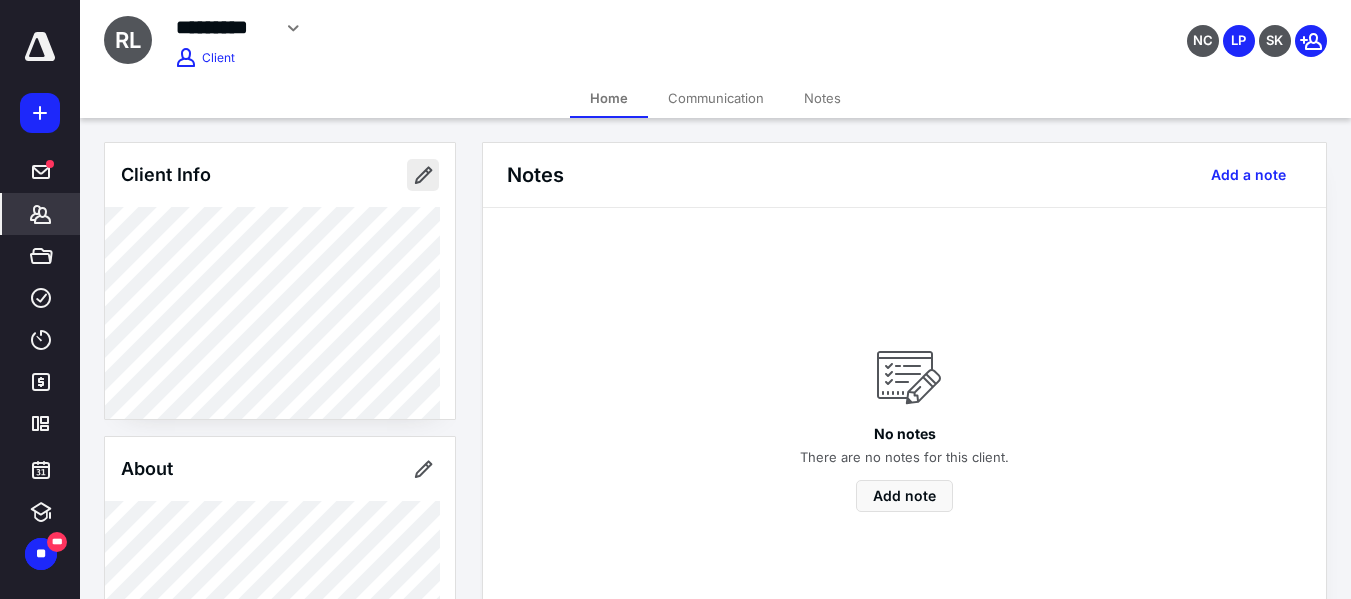 click at bounding box center [423, 175] 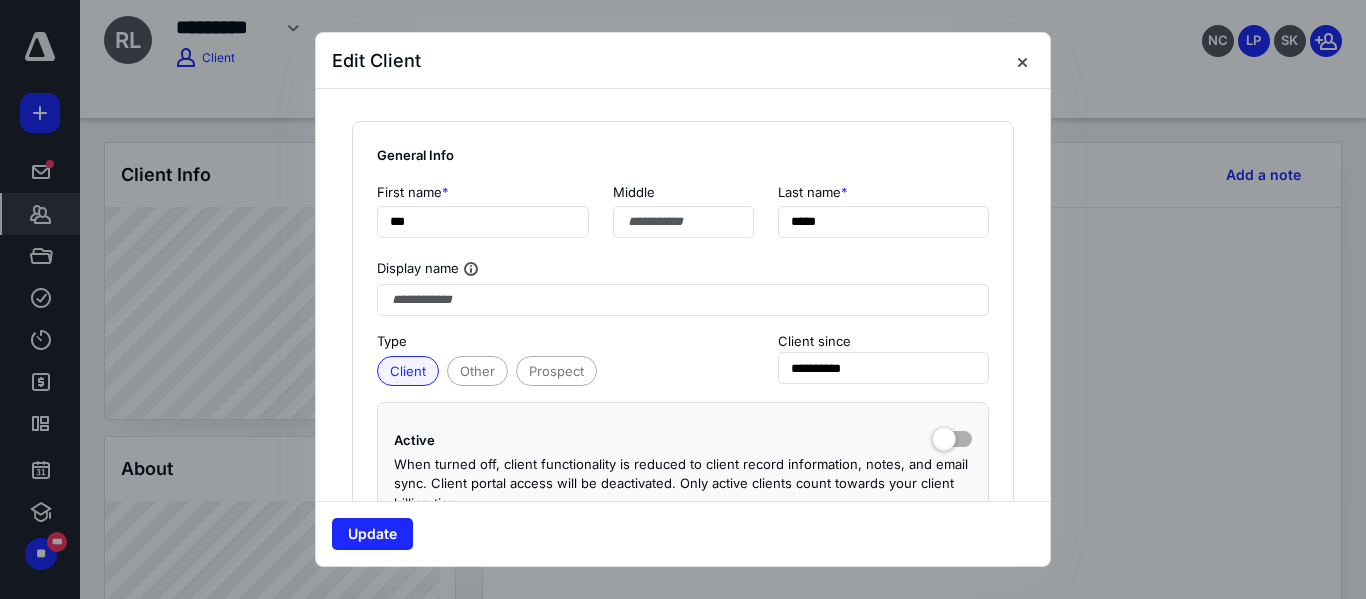 type on "**********" 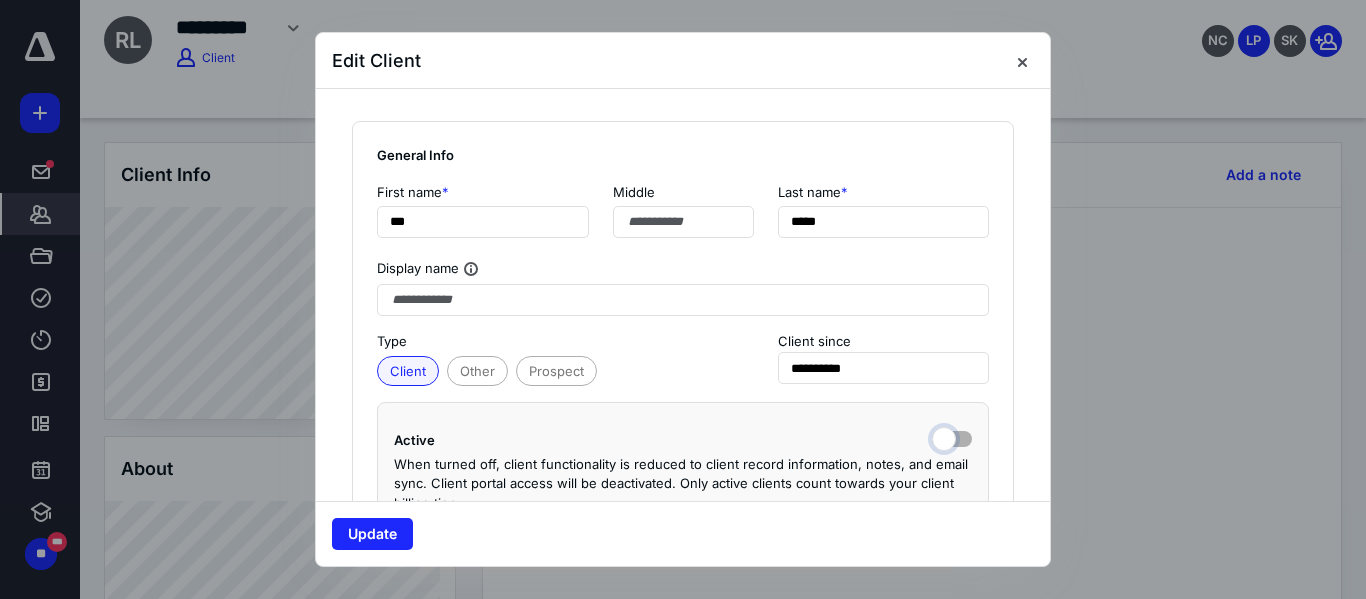 click at bounding box center [952, 437] 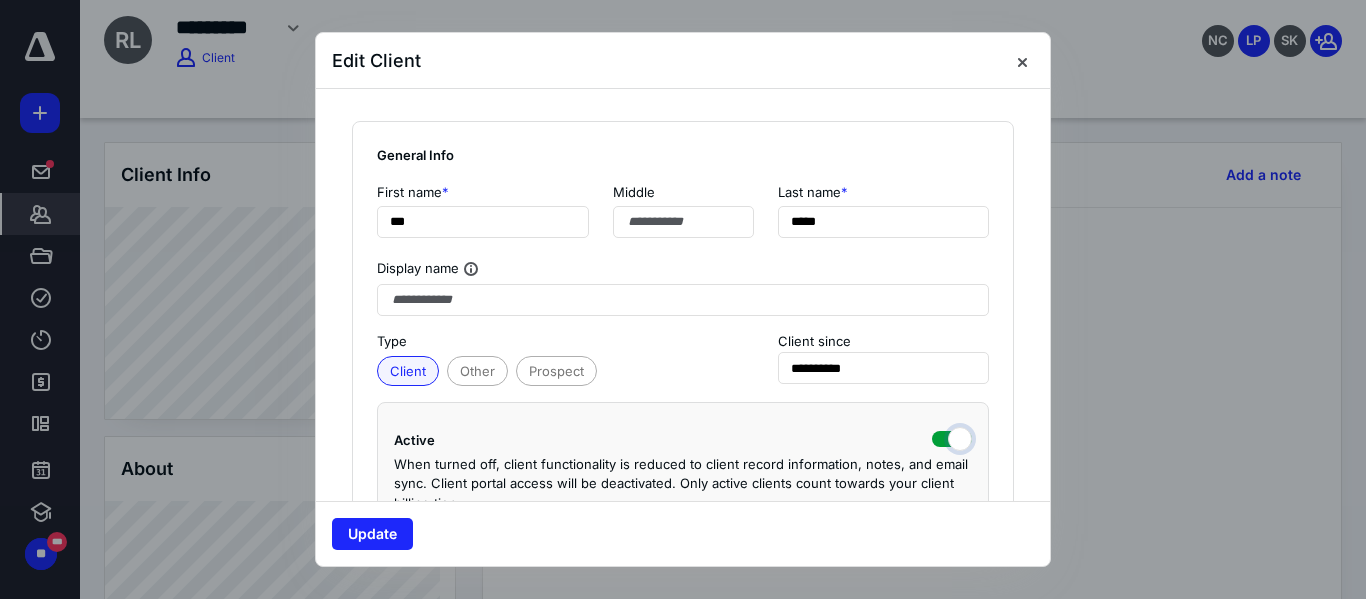 checkbox on "true" 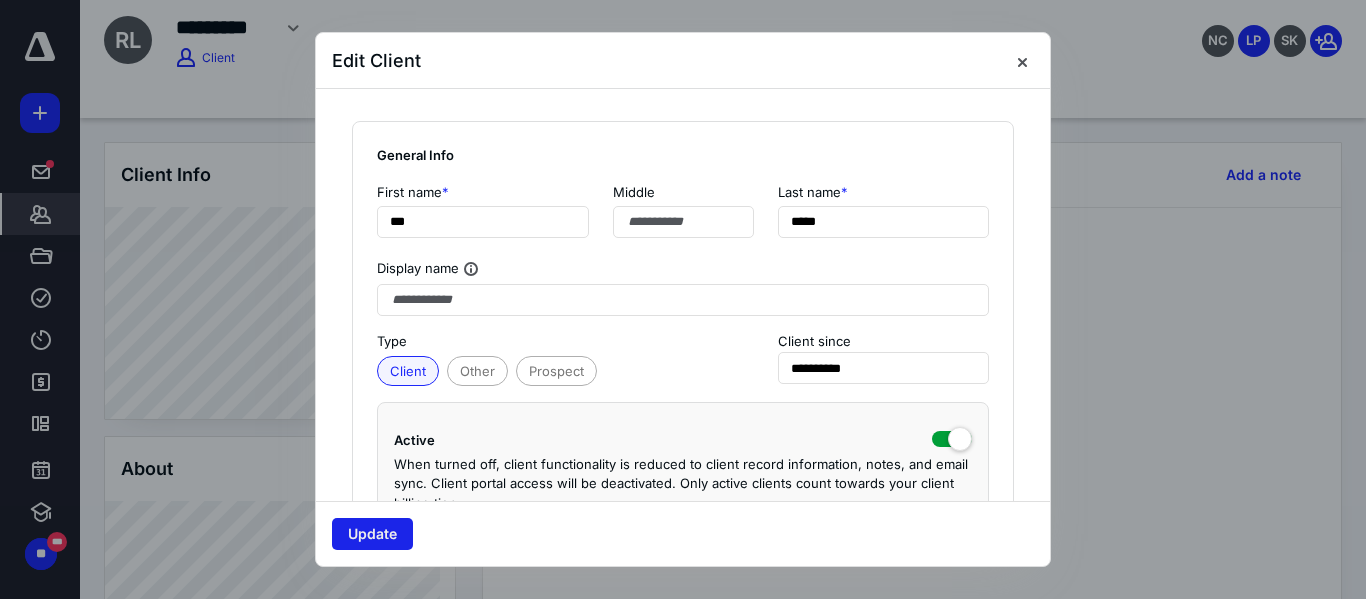click on "Update" at bounding box center (372, 534) 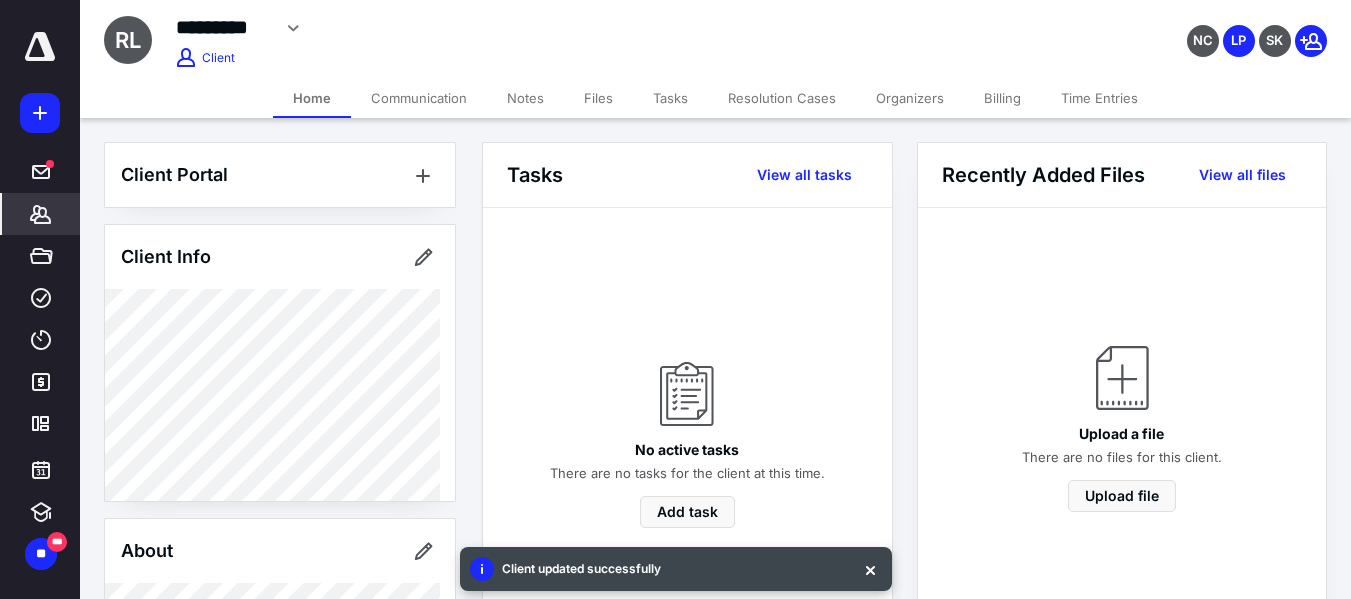 click on "Communication" at bounding box center [419, 98] 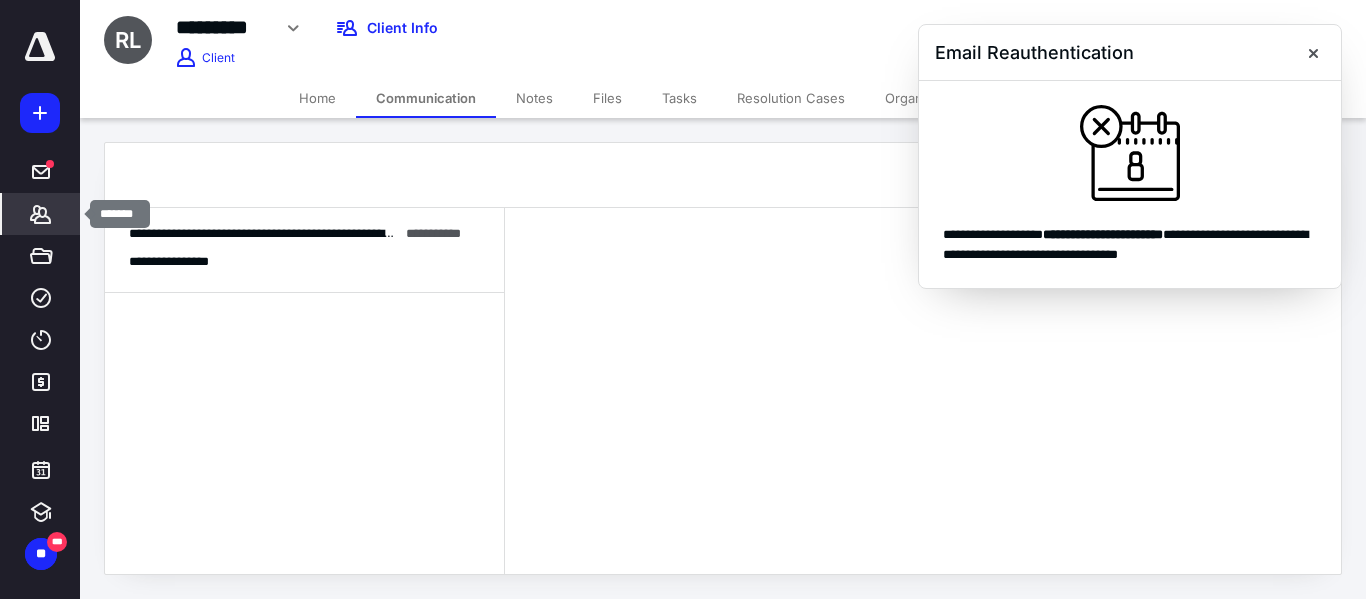click 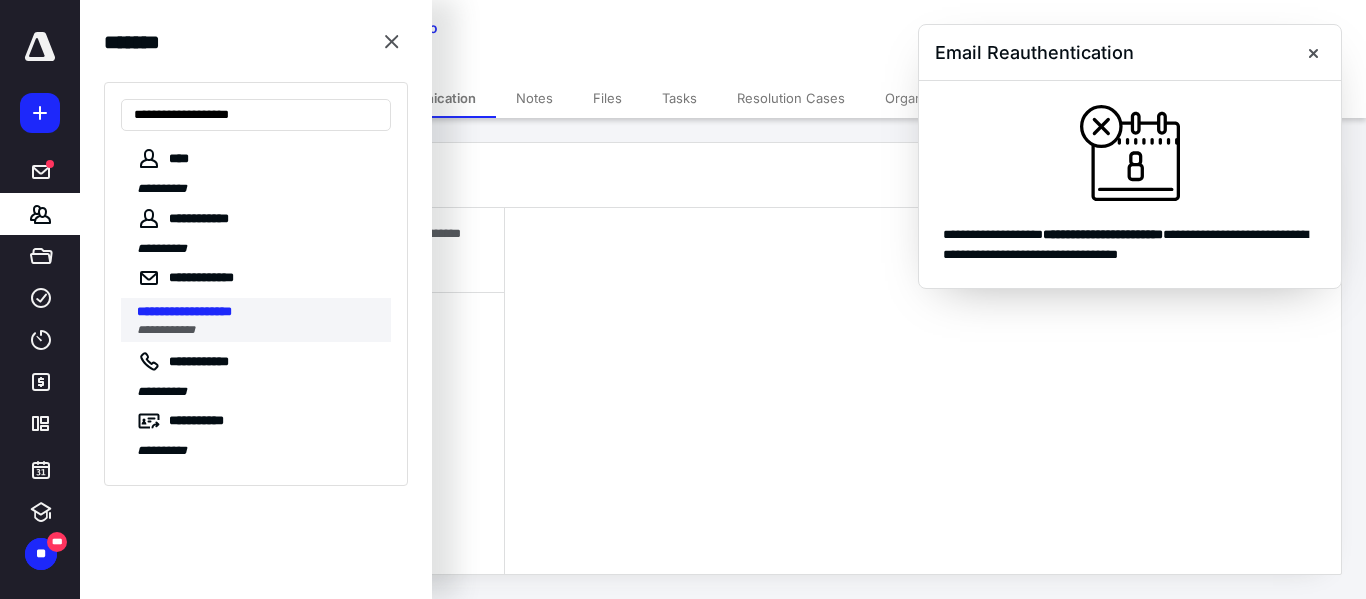 type on "**********" 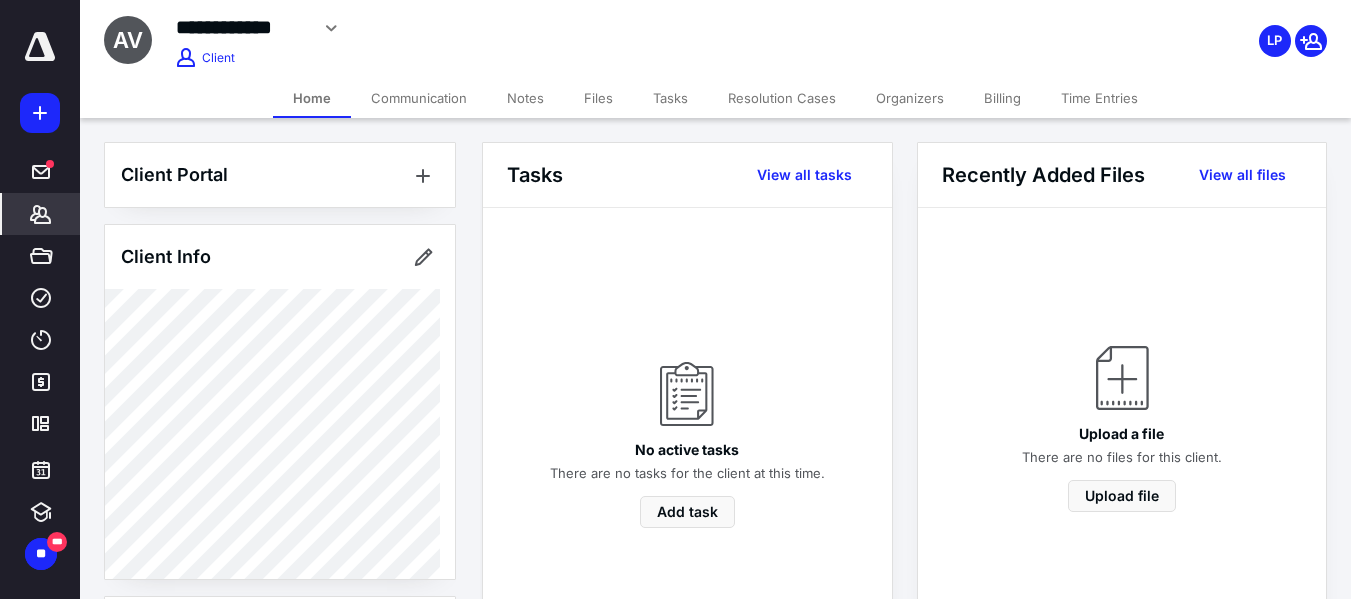click on "Billing" at bounding box center (1002, 98) 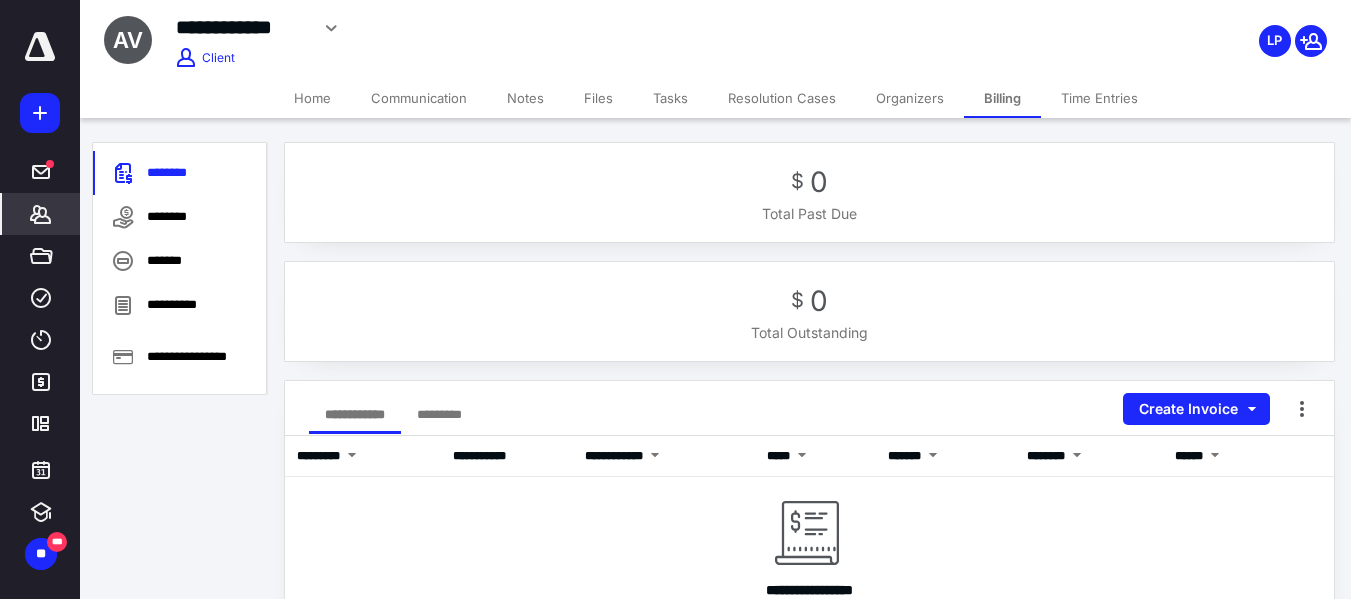 click on "Communication" at bounding box center (419, 98) 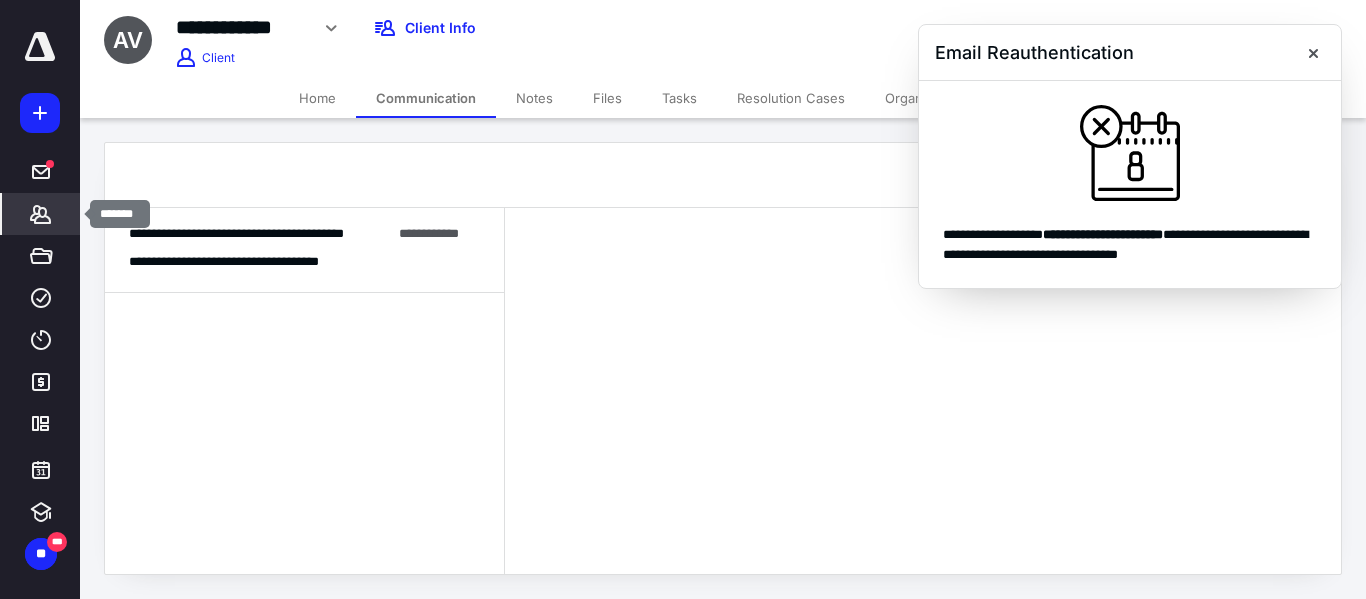 click on "*******" at bounding box center (41, 214) 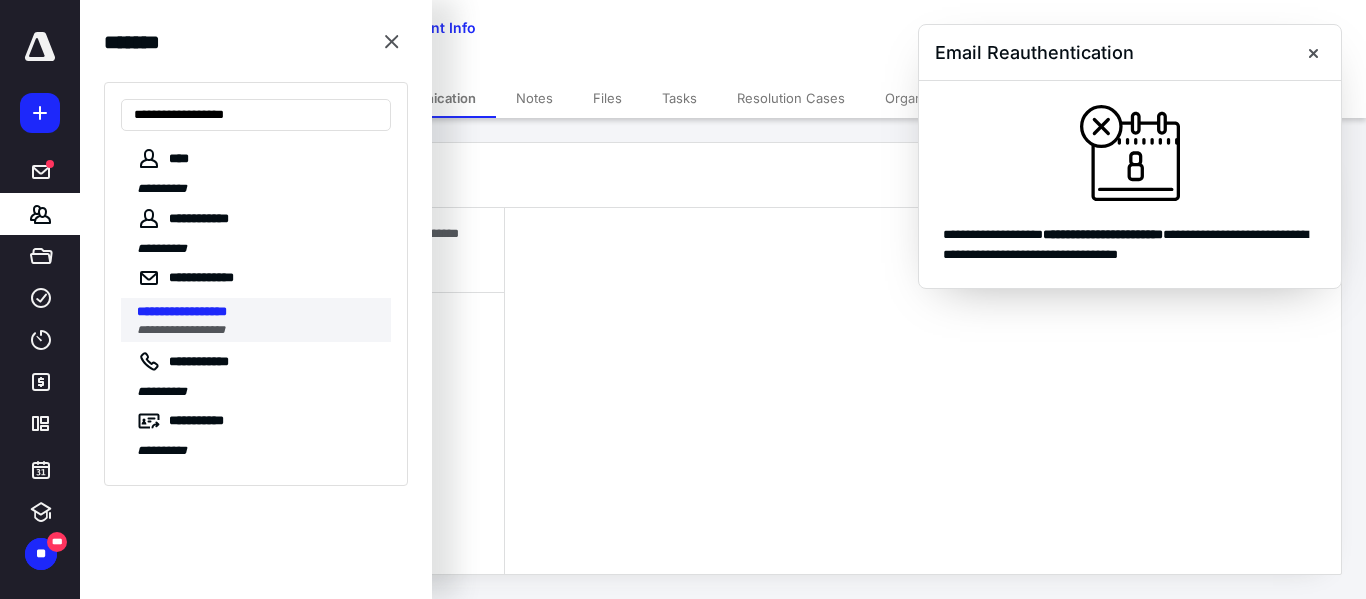 type on "**********" 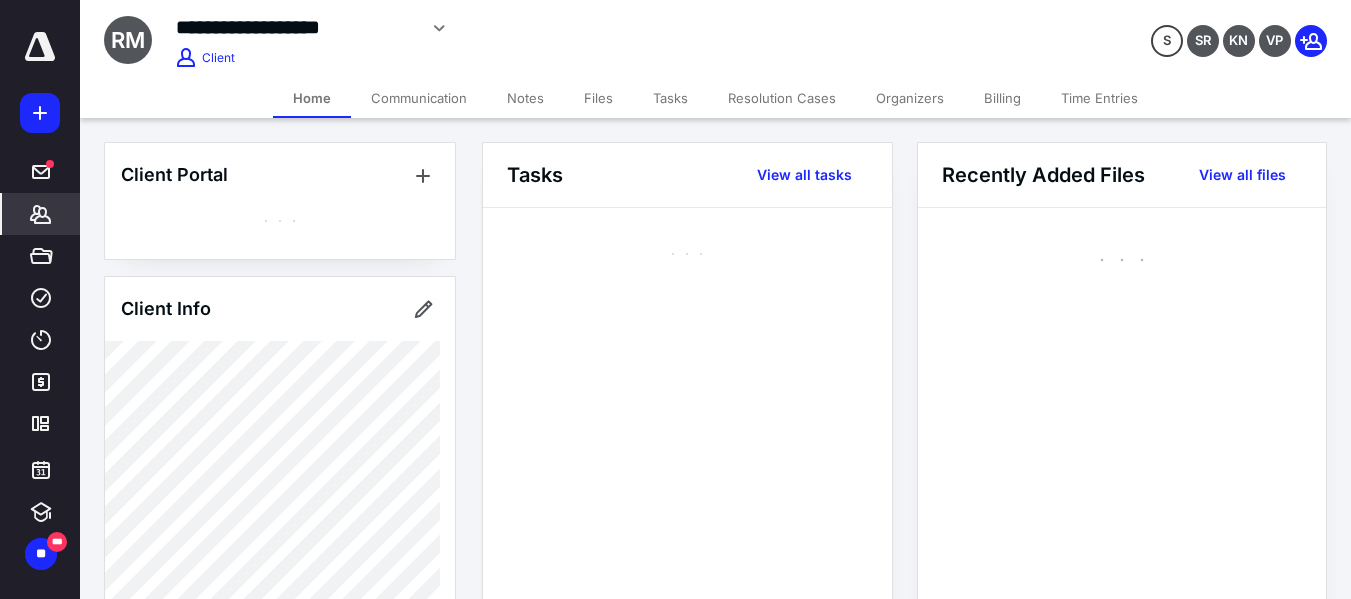 click on "Billing" at bounding box center [1002, 98] 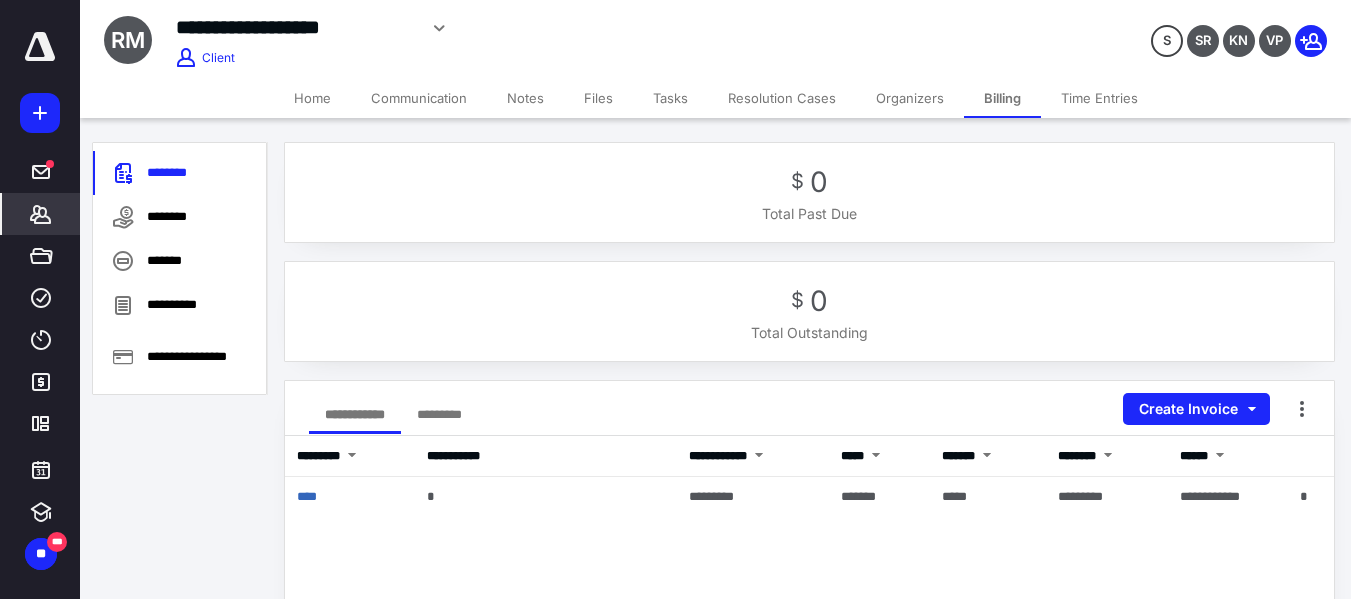 click on "Communication" at bounding box center [419, 98] 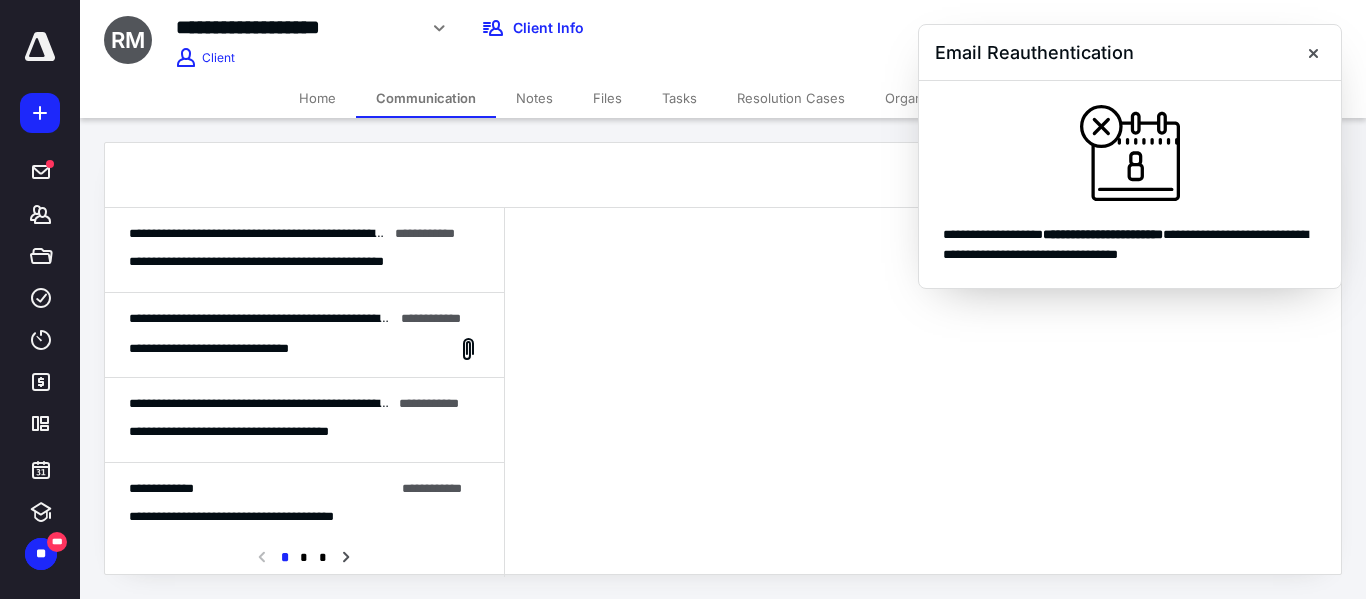 click on "Resolution Cases" at bounding box center (791, 98) 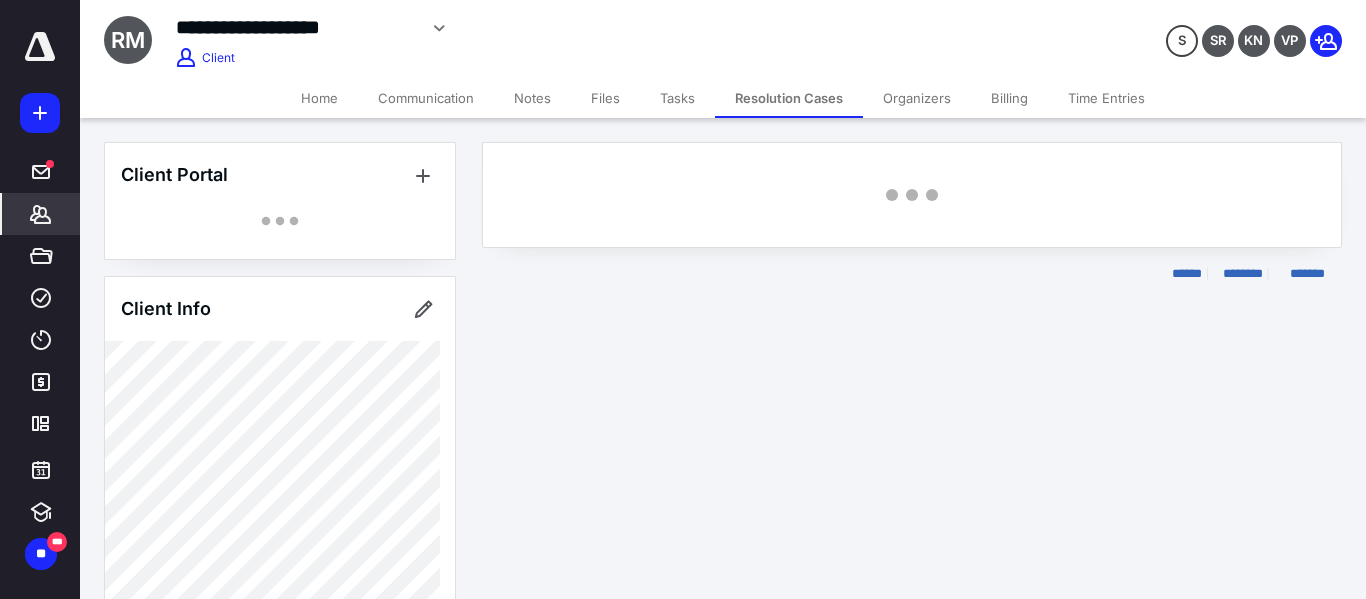click on "Billing" at bounding box center (1009, 98) 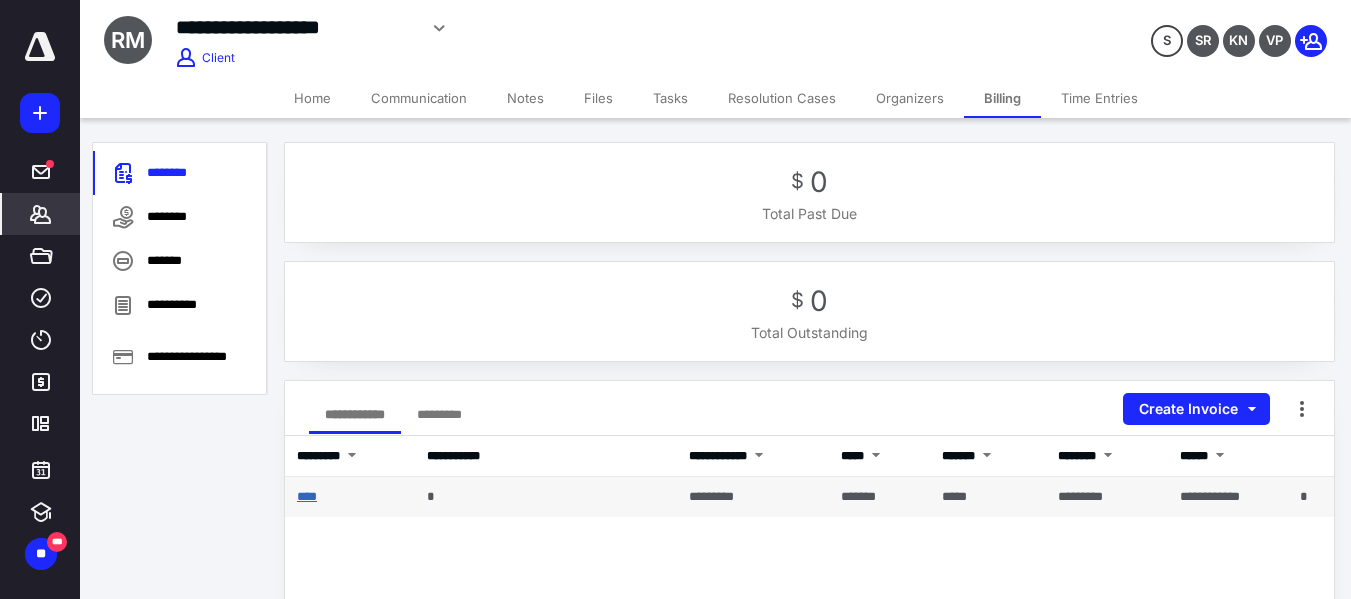 click on "****" at bounding box center [307, 496] 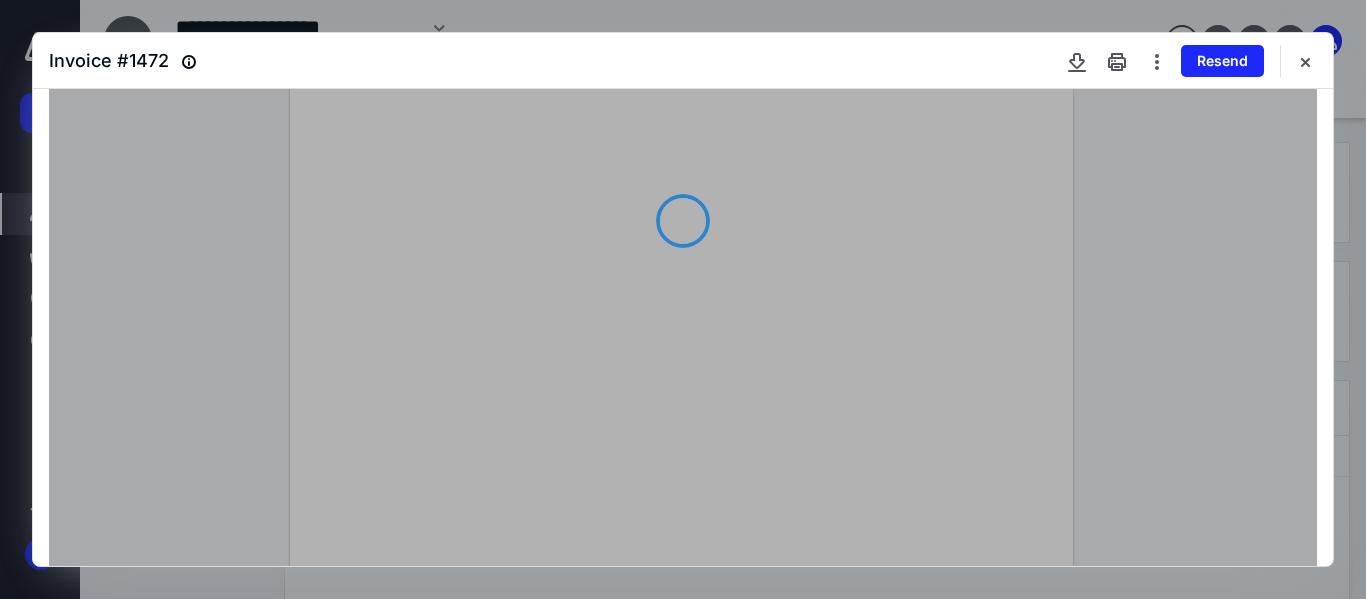 scroll, scrollTop: 193, scrollLeft: 0, axis: vertical 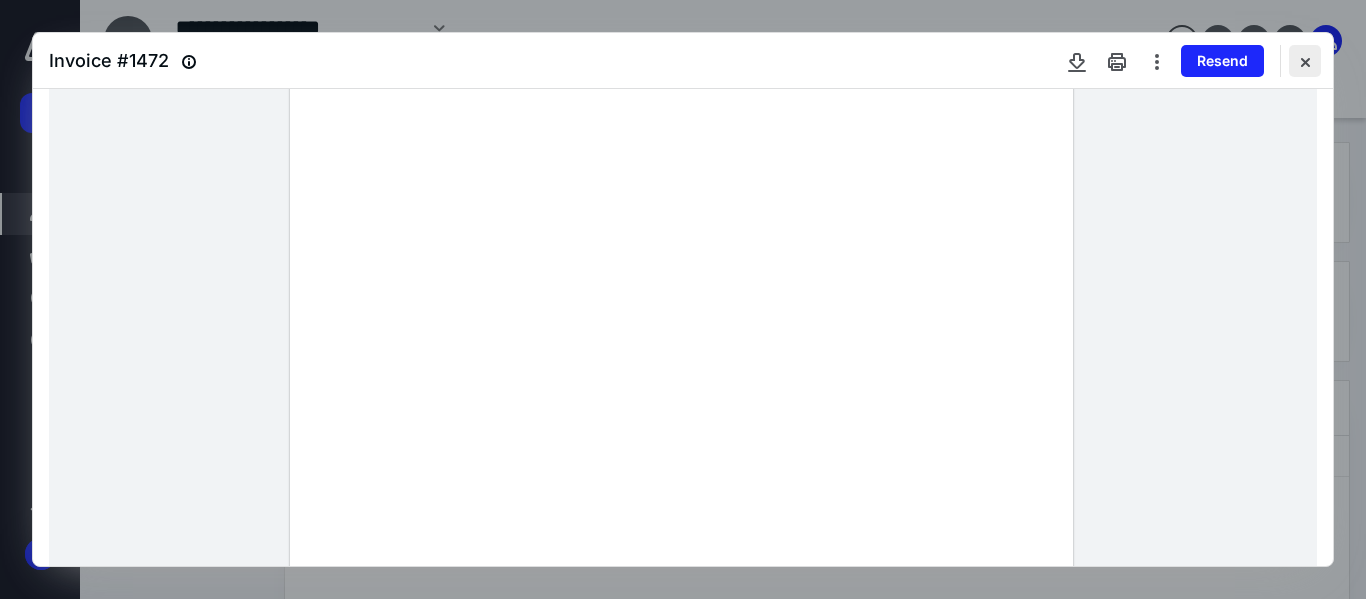 click at bounding box center (1305, 61) 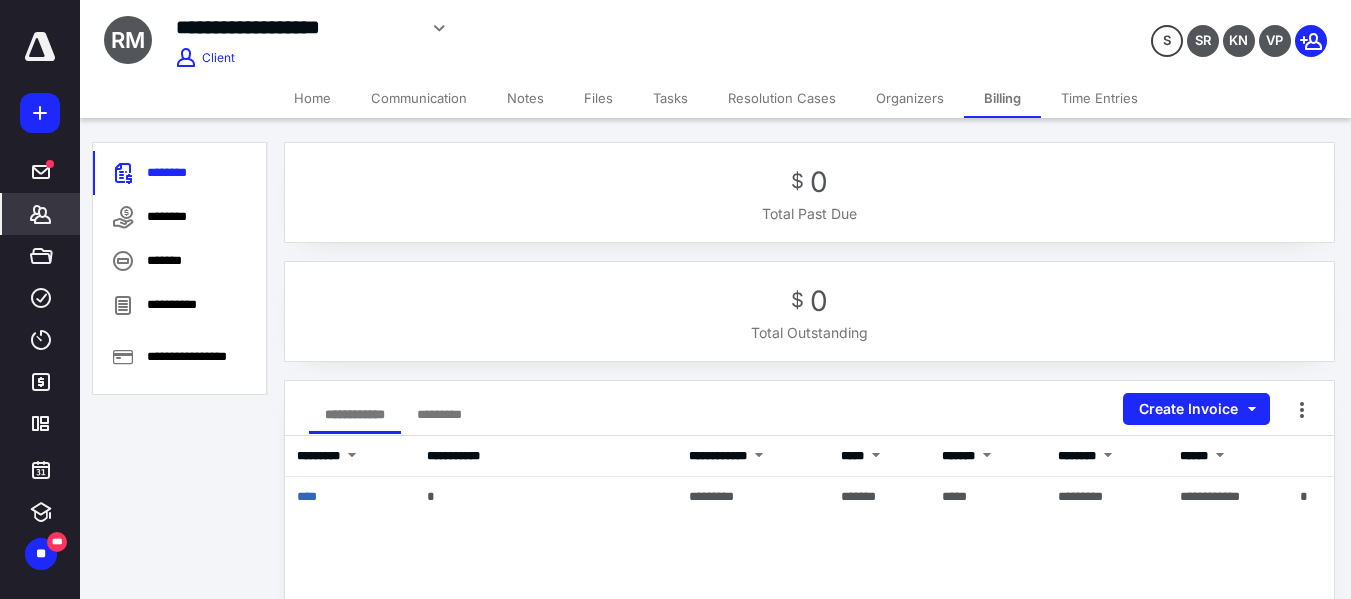 click 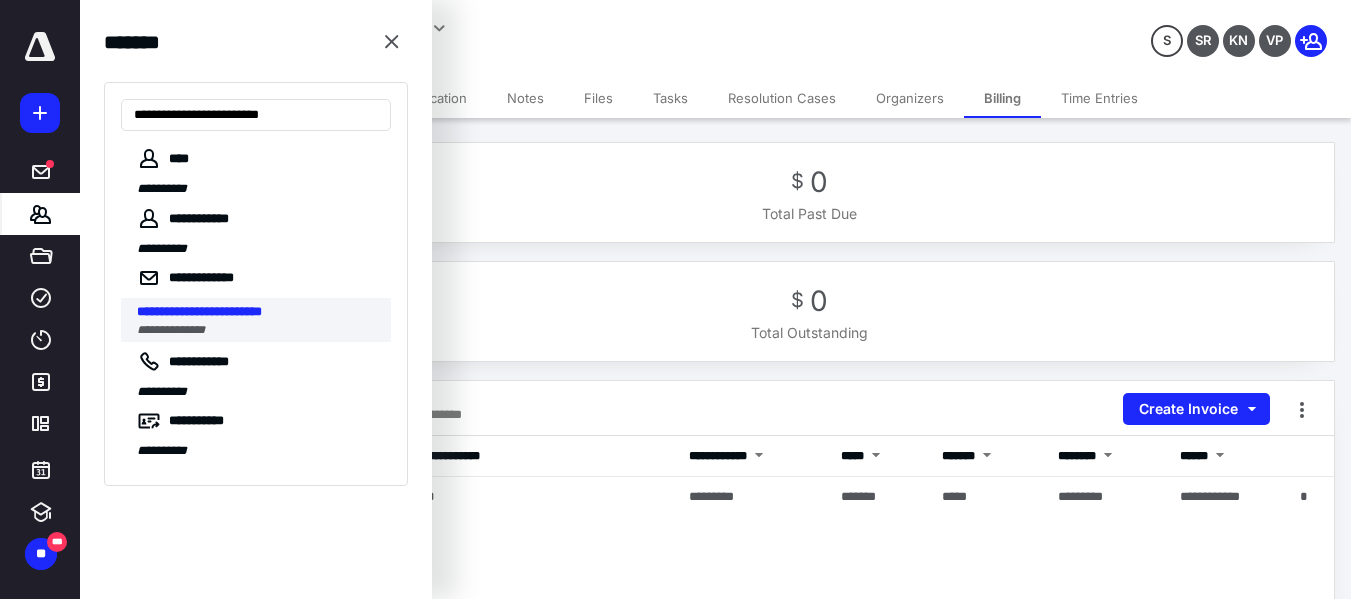 type on "**********" 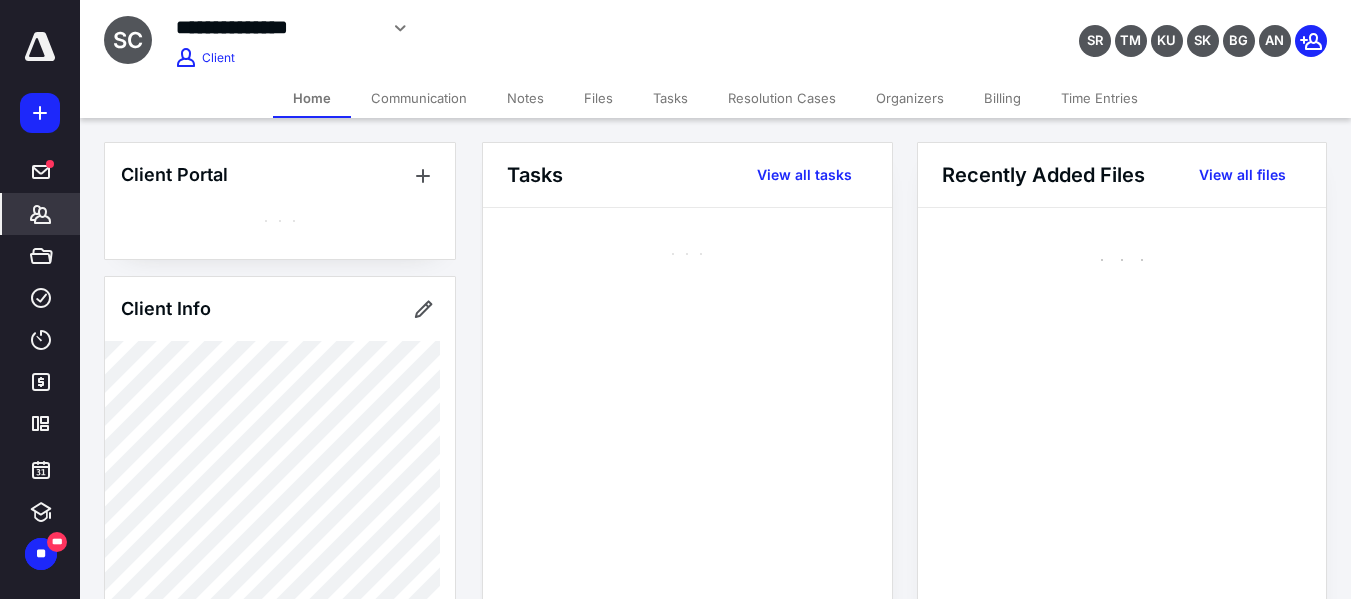 click on "Billing" at bounding box center (1002, 98) 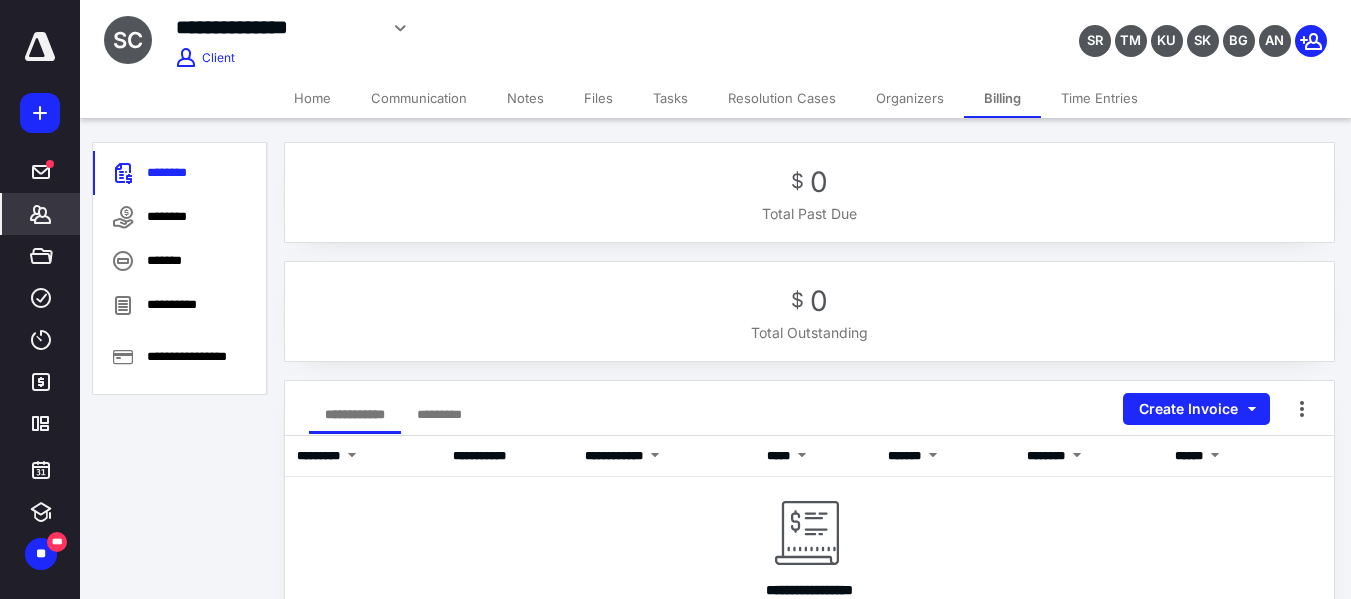 click on "*******" at bounding box center [41, 214] 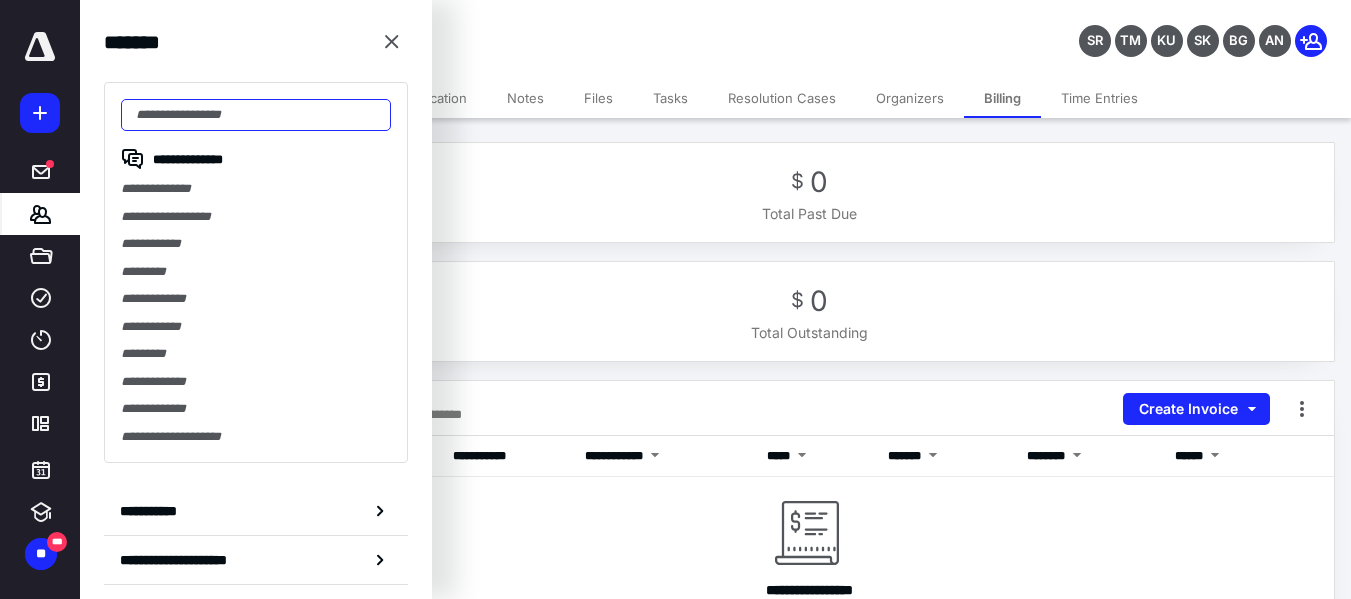 click at bounding box center [256, 115] 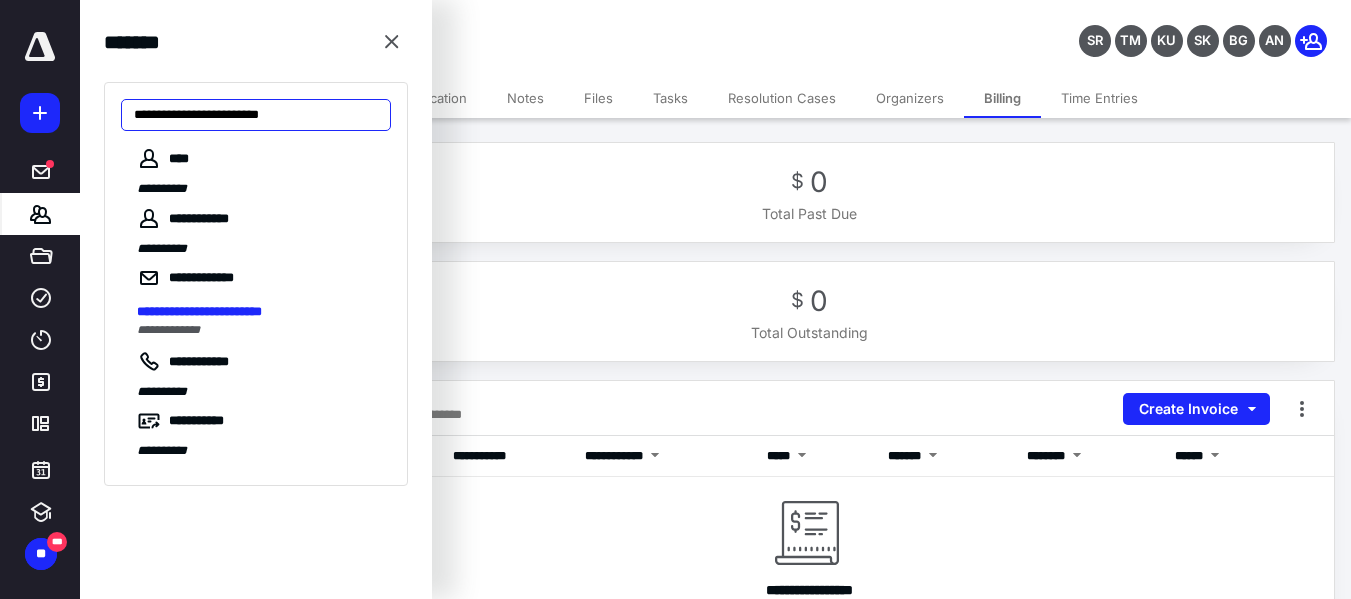 type on "**********" 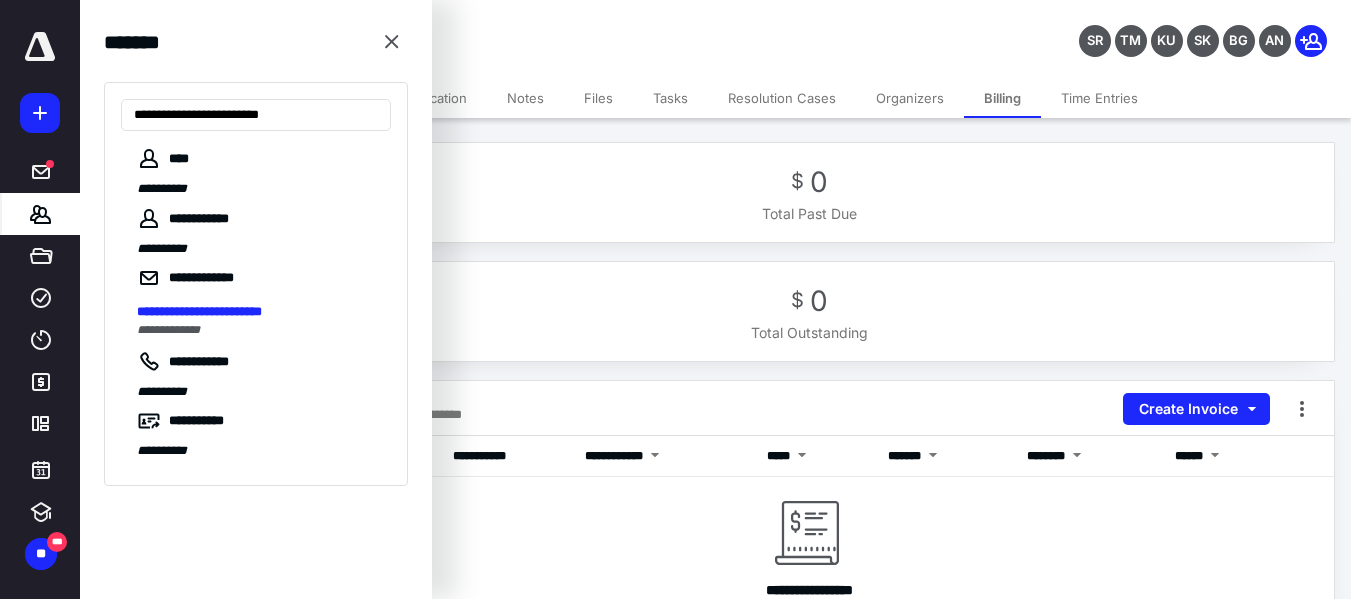 click on "**********" at bounding box center [199, 311] 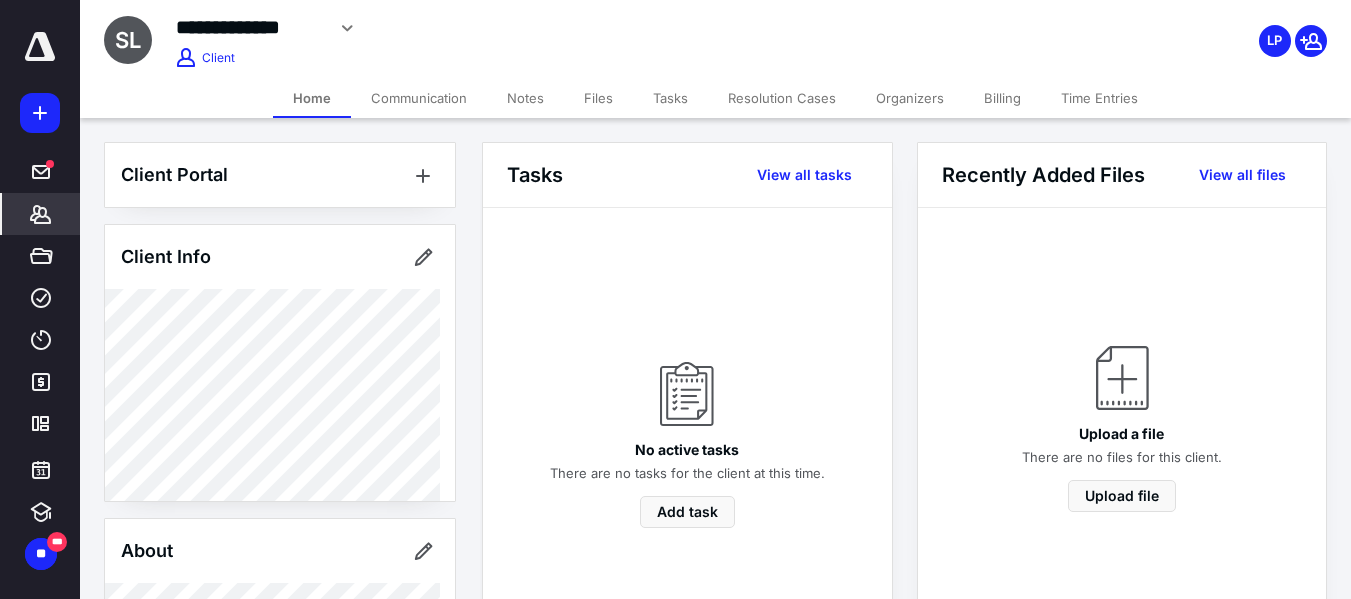 click on "Billing" at bounding box center (1002, 98) 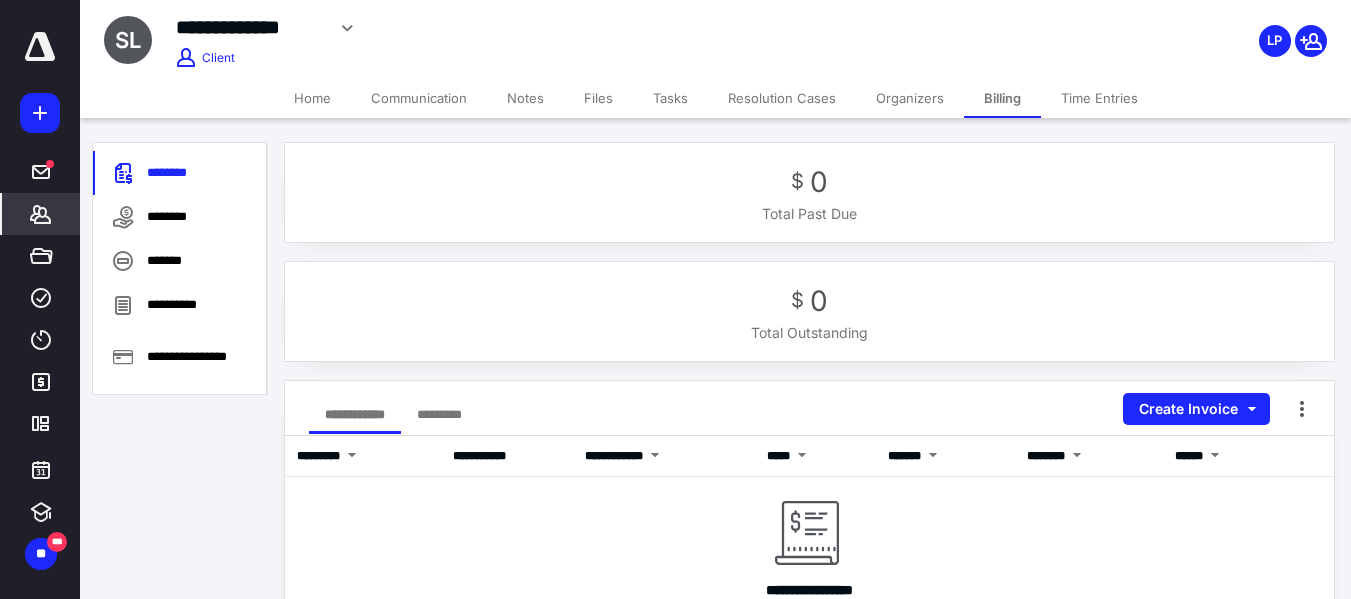 click on "Communication" at bounding box center (419, 98) 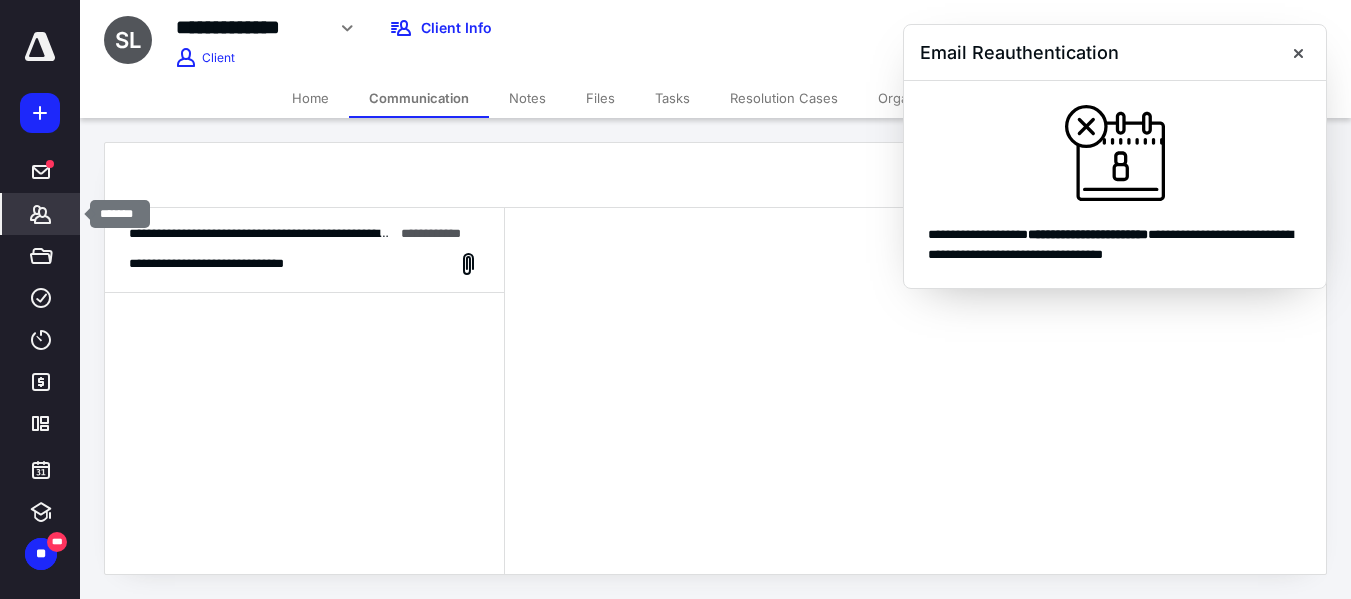 click 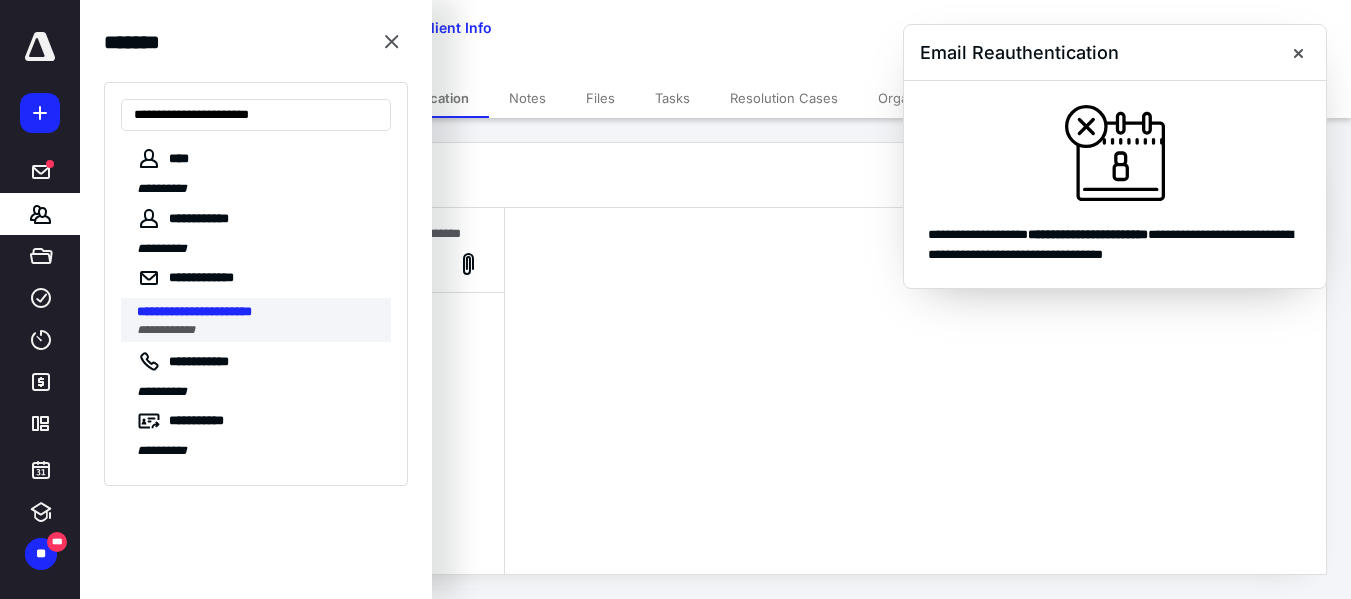 type on "**********" 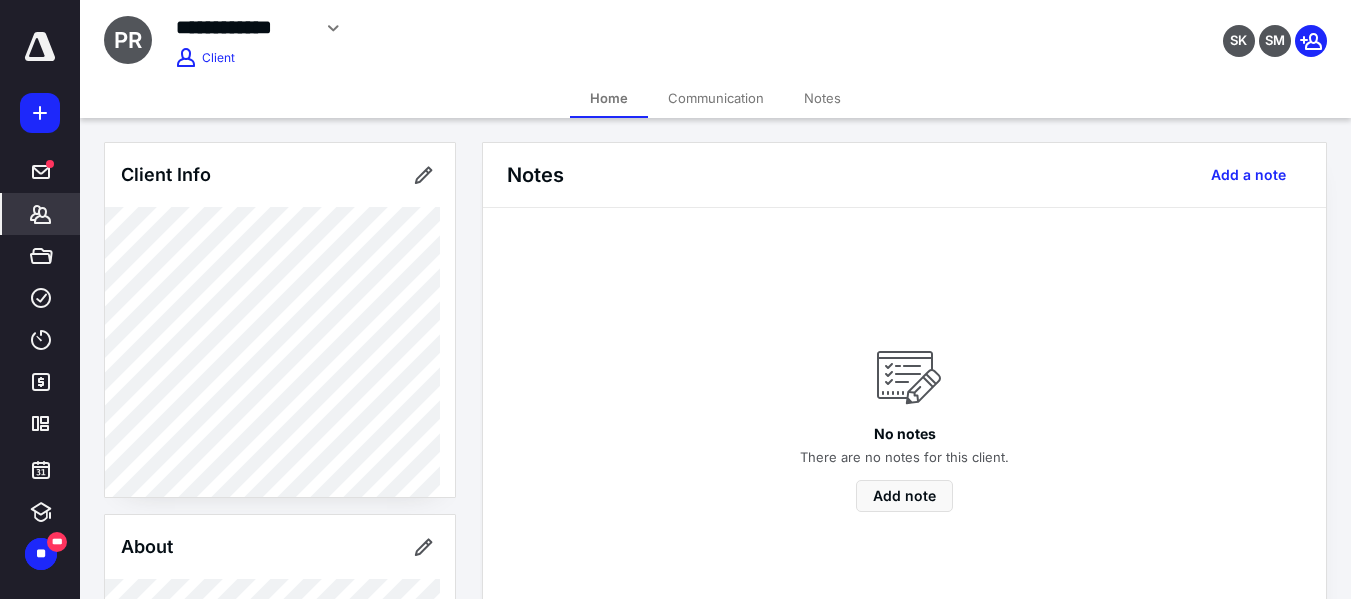 click on "Communication" at bounding box center (716, 98) 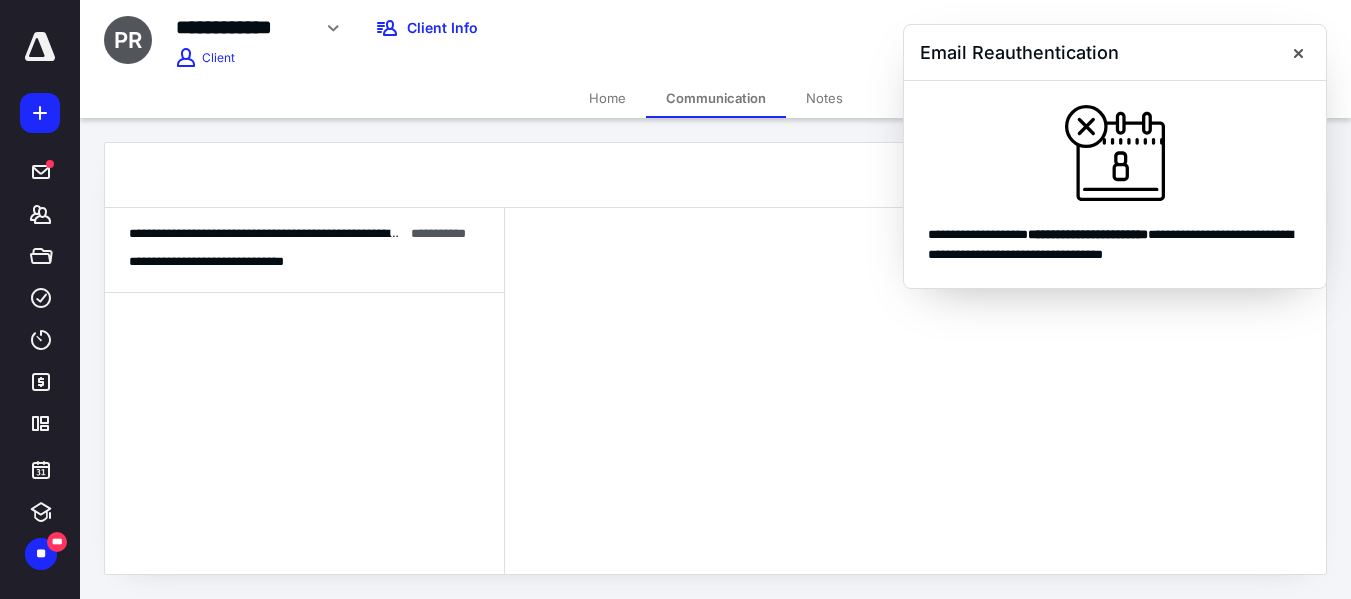 click on "Home" at bounding box center (607, 98) 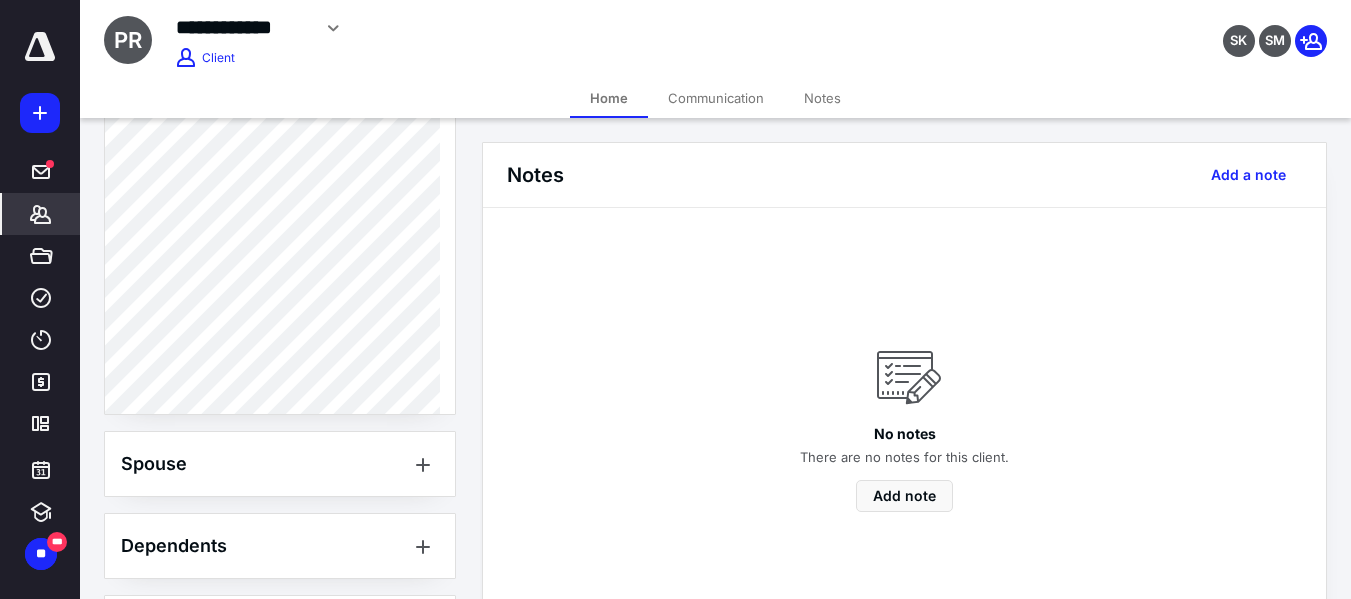 scroll, scrollTop: 500, scrollLeft: 0, axis: vertical 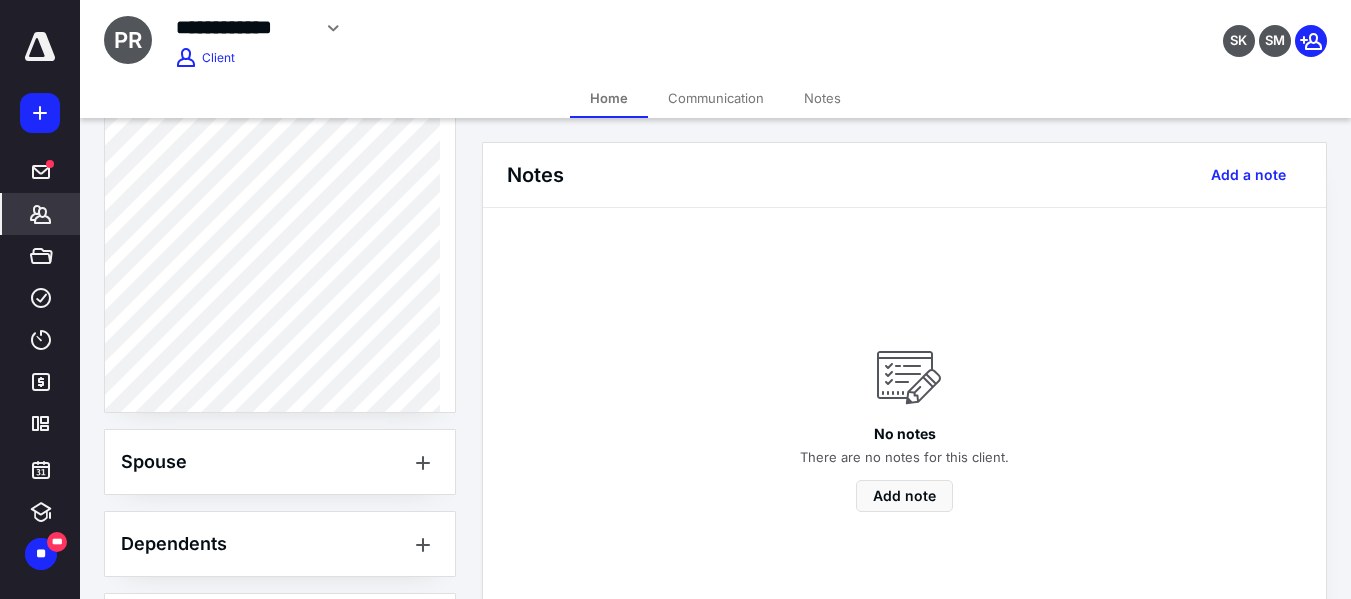 click on "Communication" at bounding box center (716, 98) 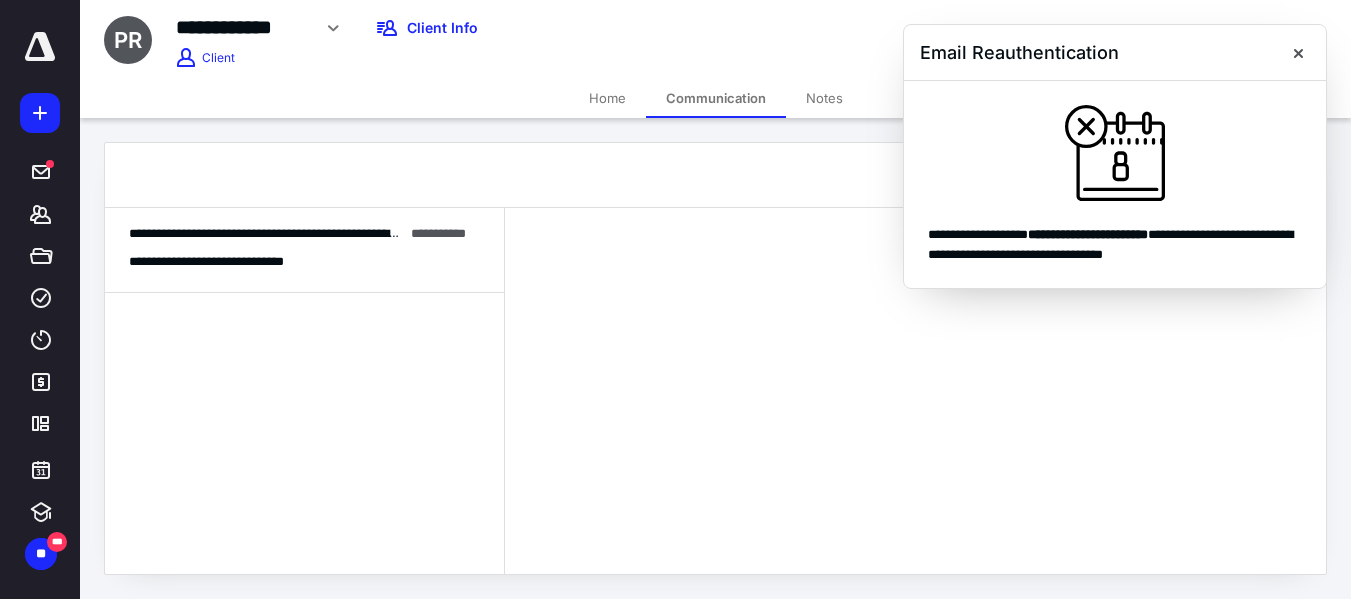 click on "Home" at bounding box center (607, 98) 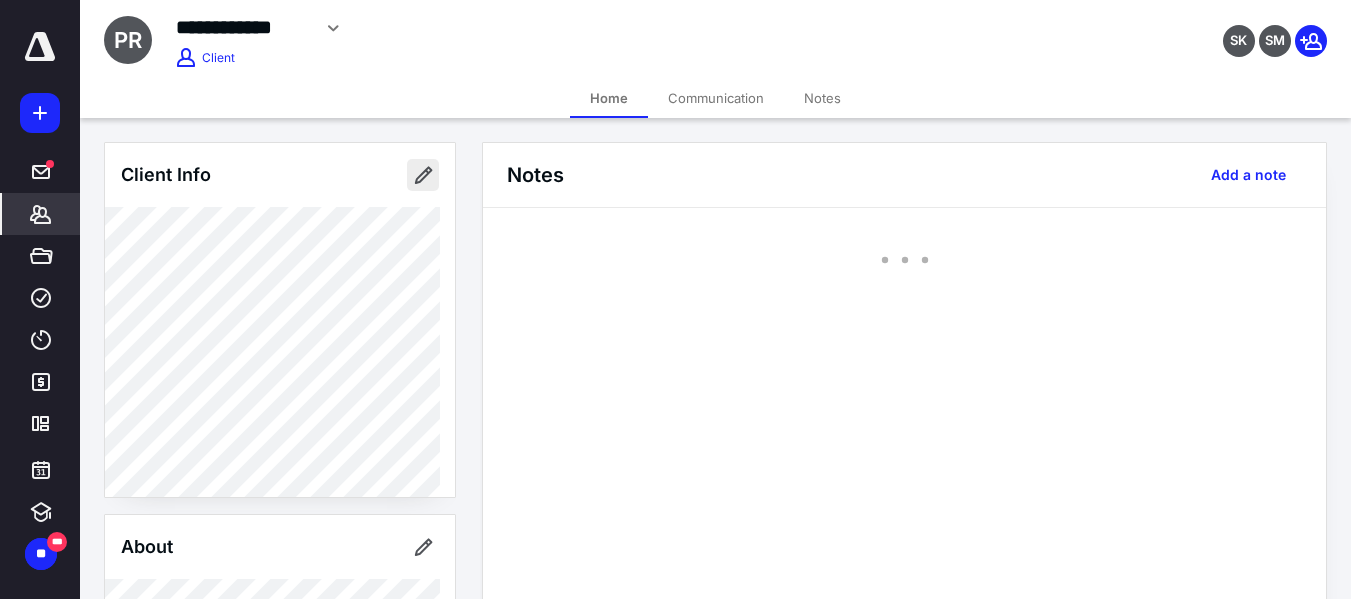 click at bounding box center (423, 175) 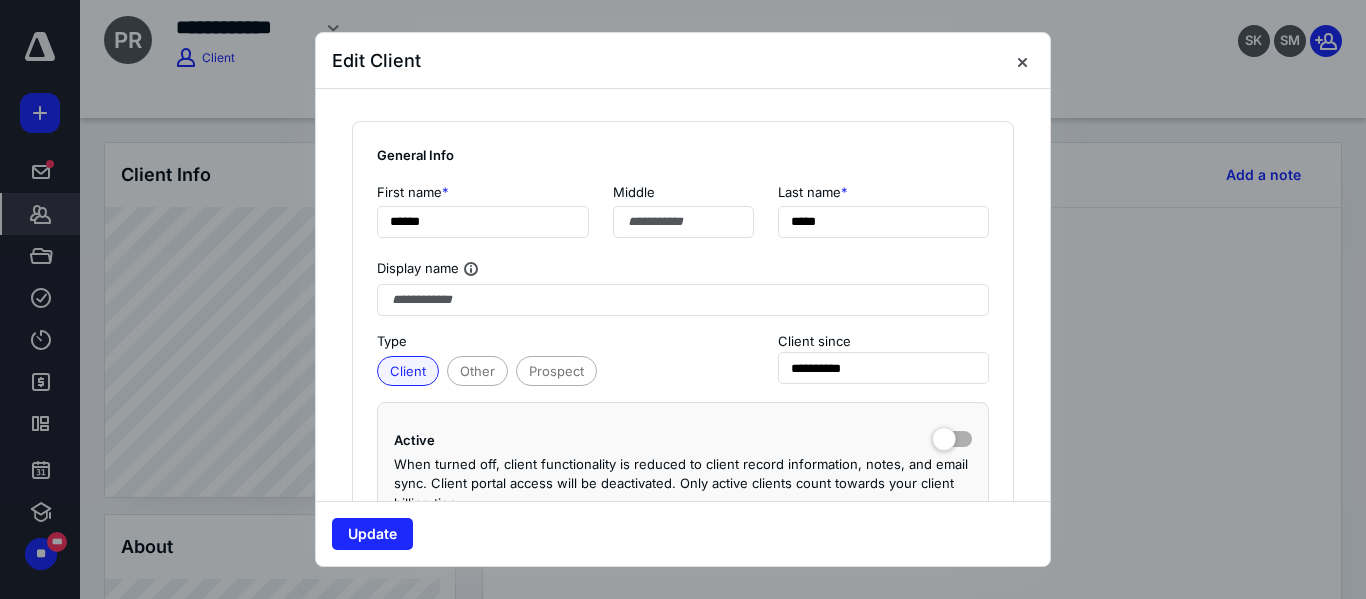 type on "**********" 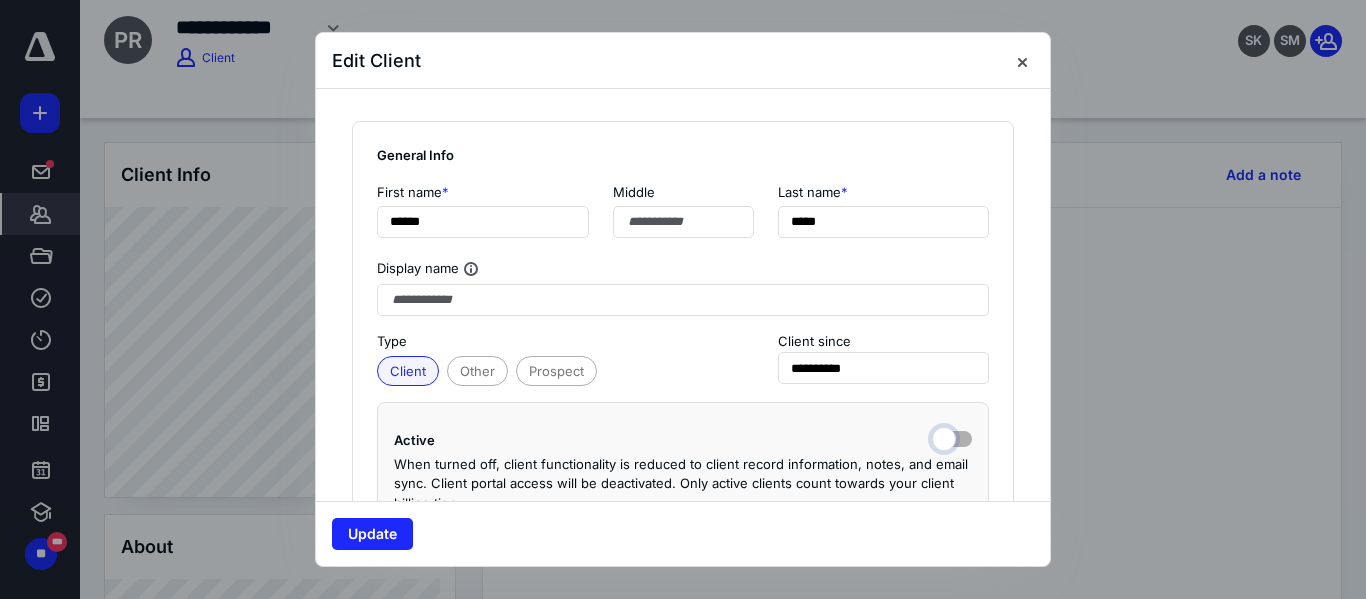 click at bounding box center (952, 437) 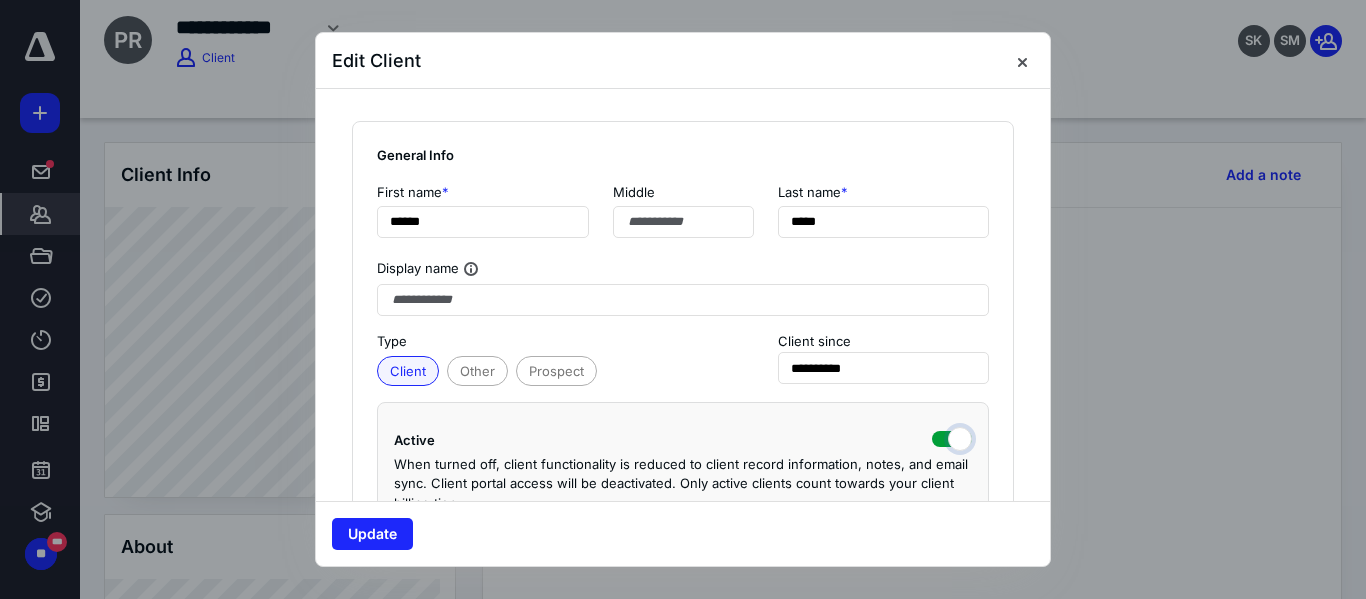 checkbox on "true" 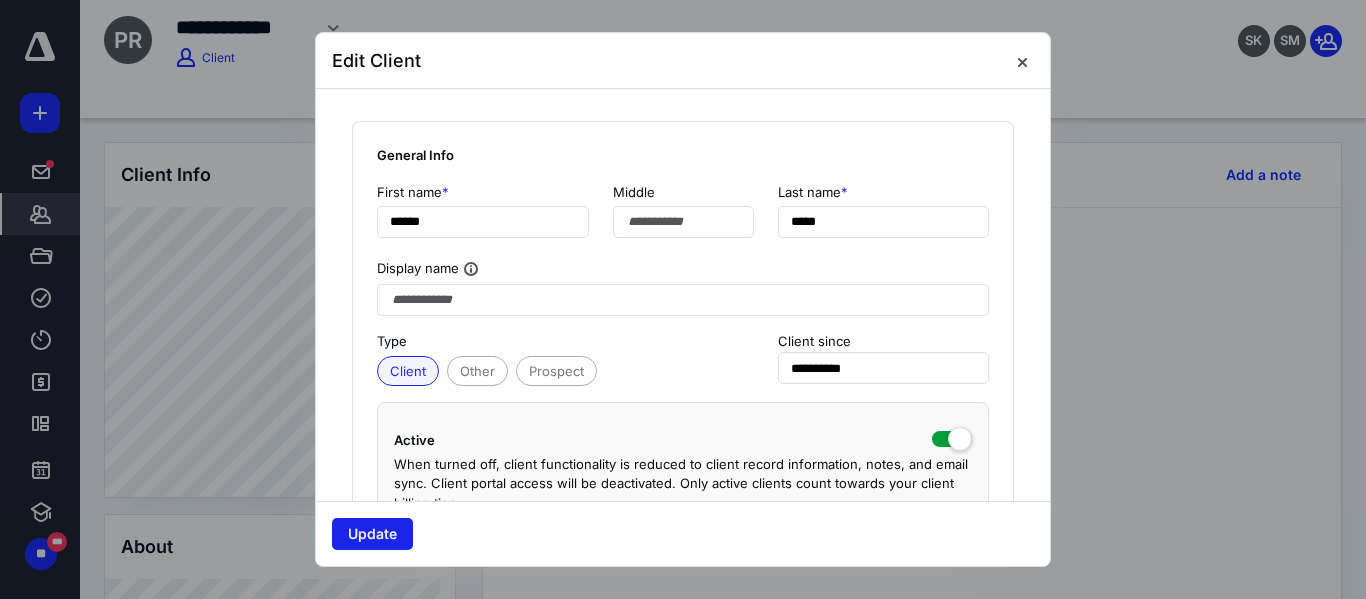 click on "Update" at bounding box center (372, 534) 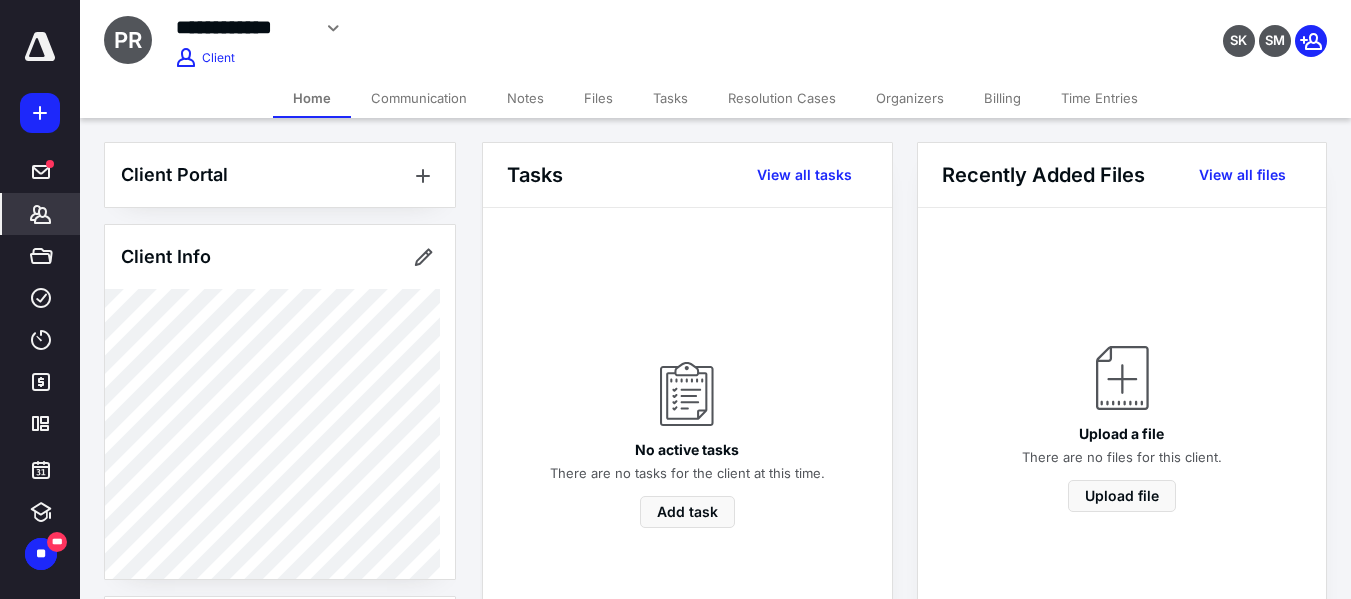 click on "Billing" at bounding box center [1002, 98] 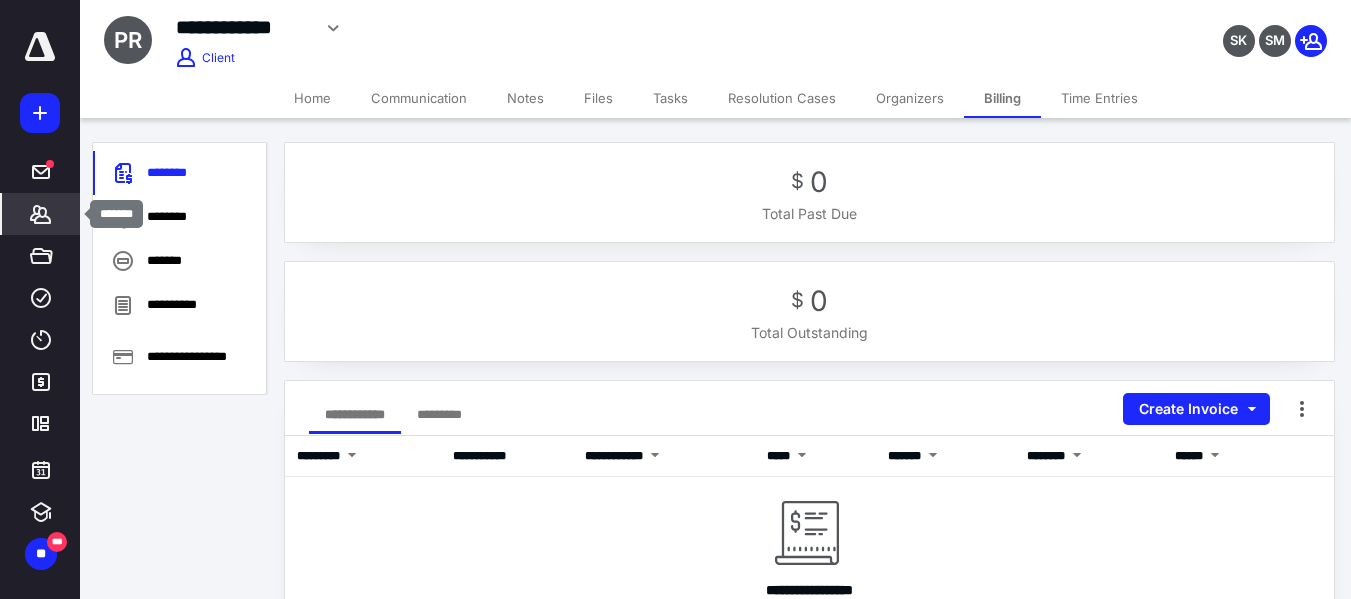 click on "*******" at bounding box center [41, 214] 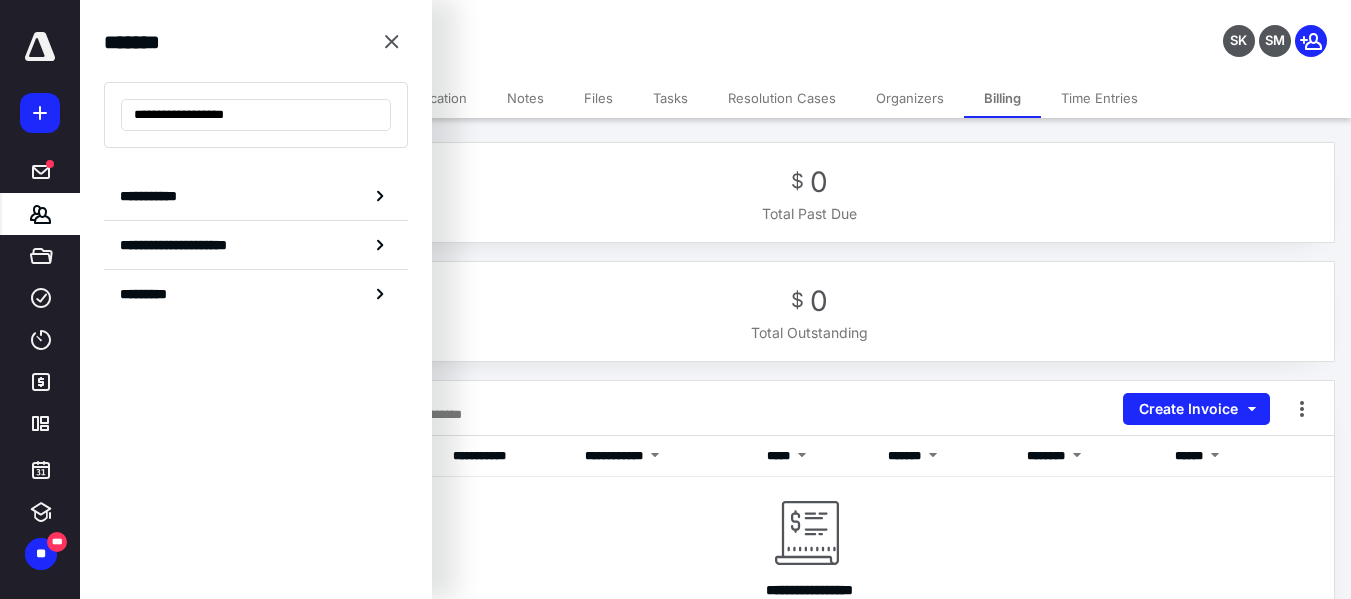 type on "**********" 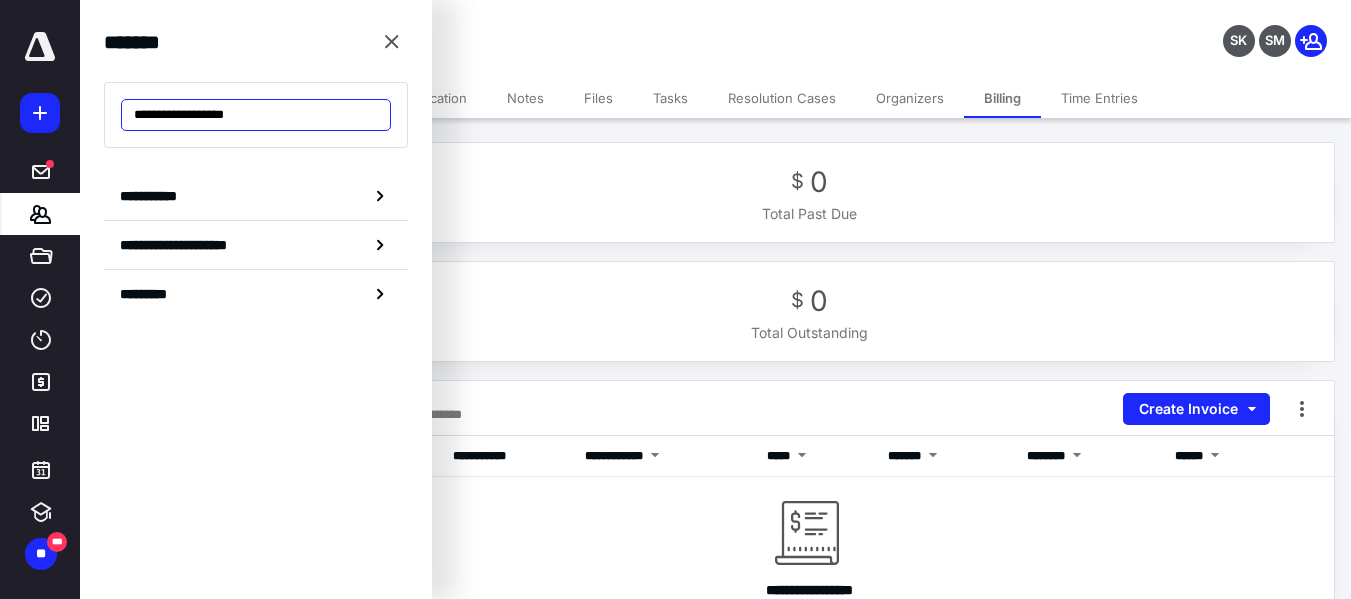 click on "**********" at bounding box center (256, 115) 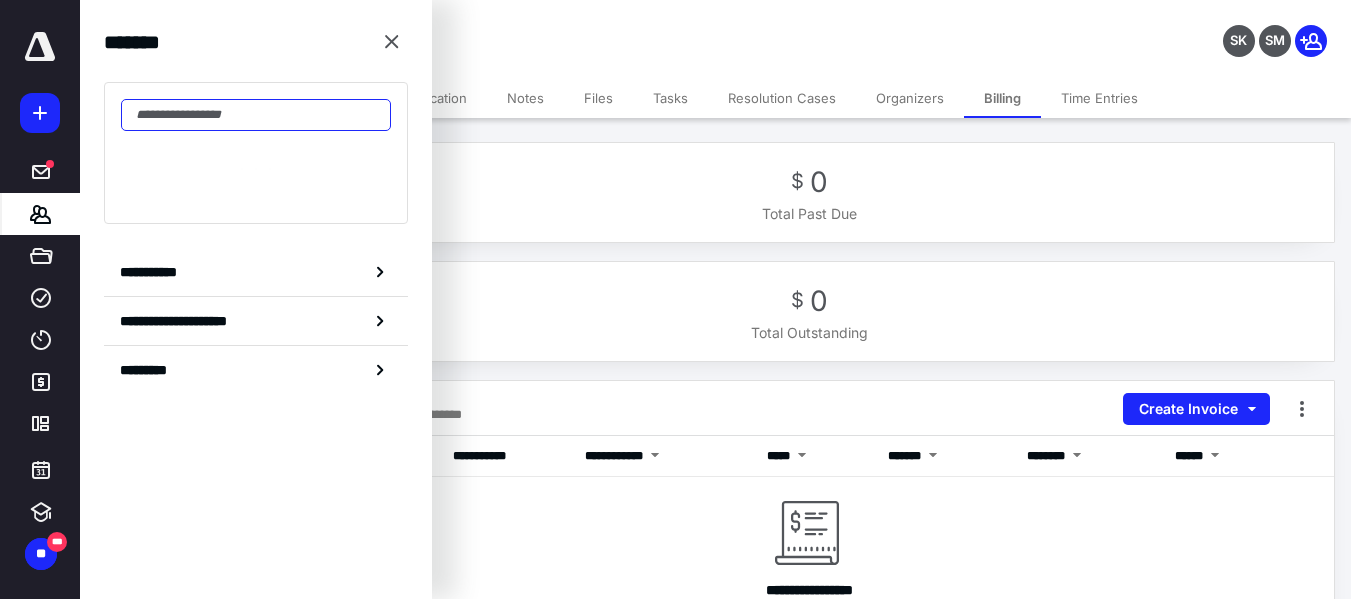 paste on "**********" 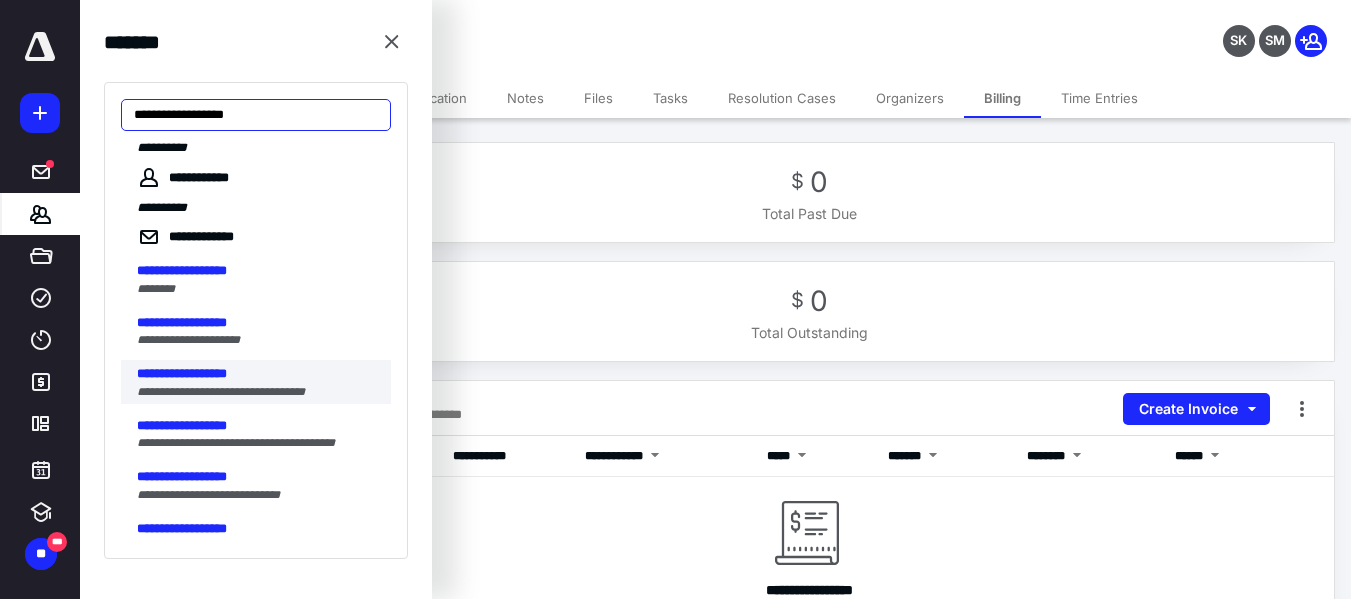 scroll, scrollTop: 0, scrollLeft: 0, axis: both 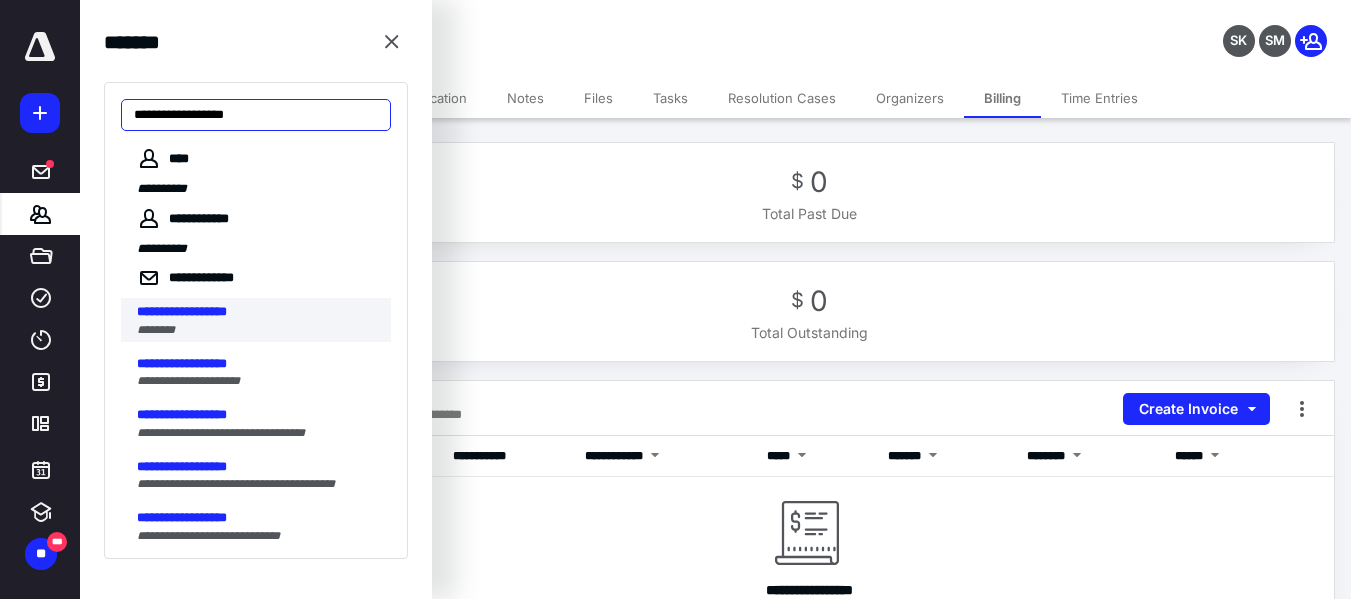 type on "**********" 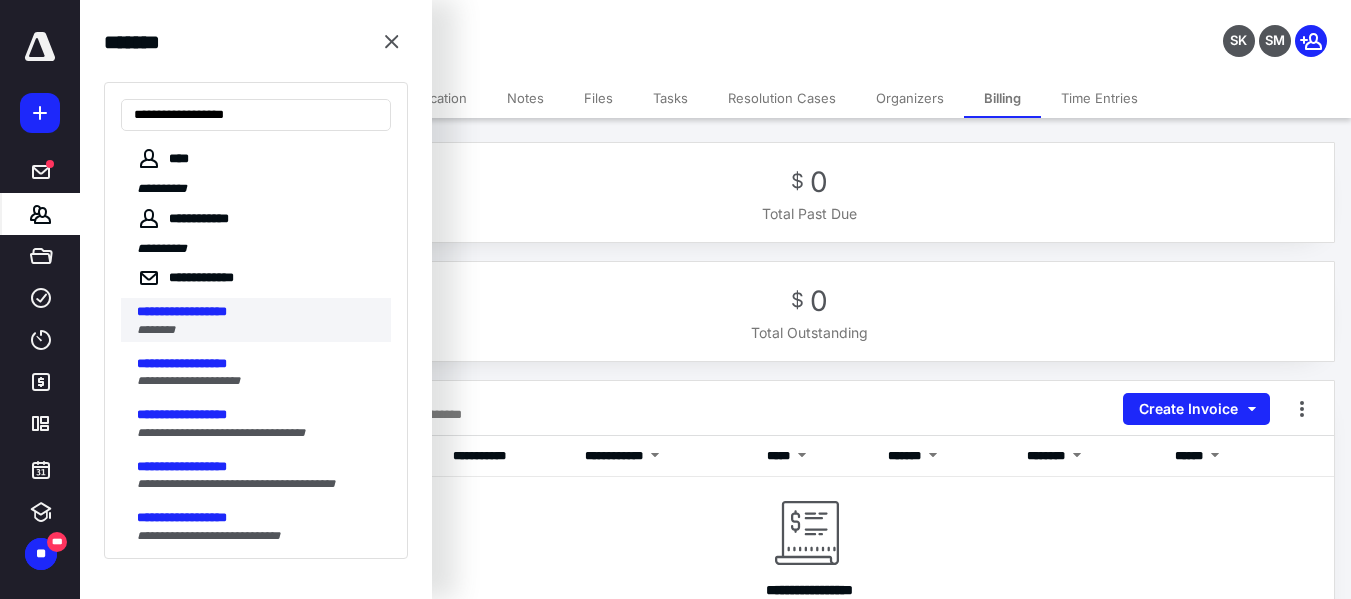 click on "********" at bounding box center (258, 330) 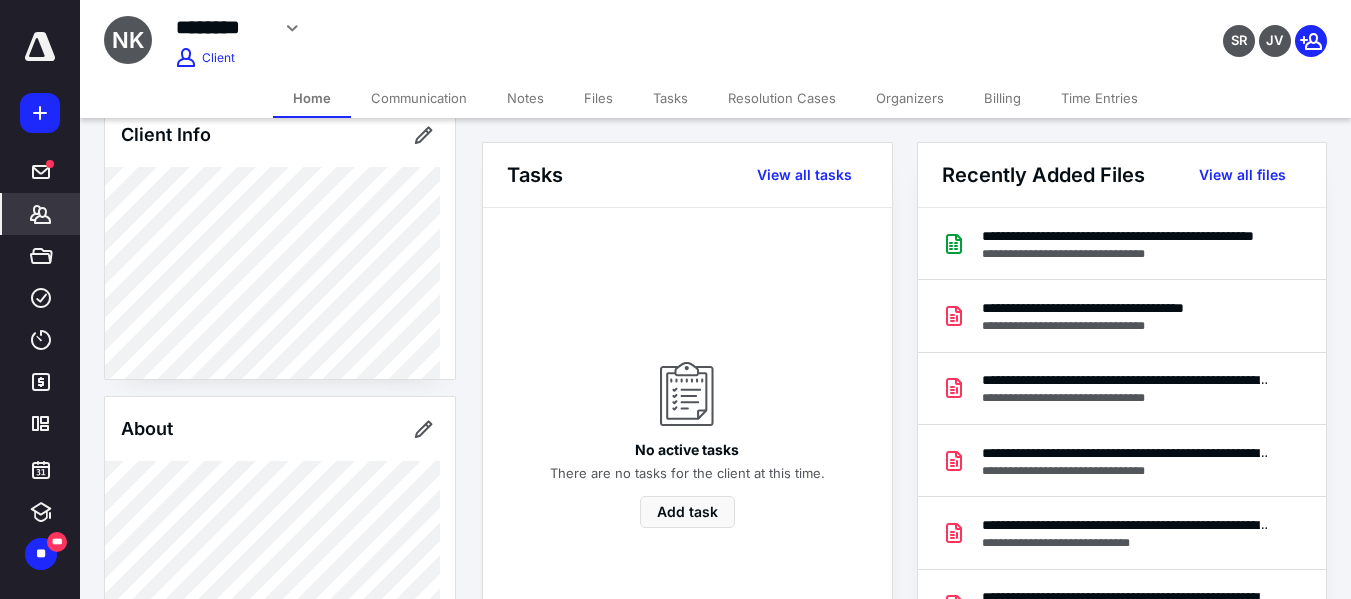 scroll, scrollTop: 200, scrollLeft: 0, axis: vertical 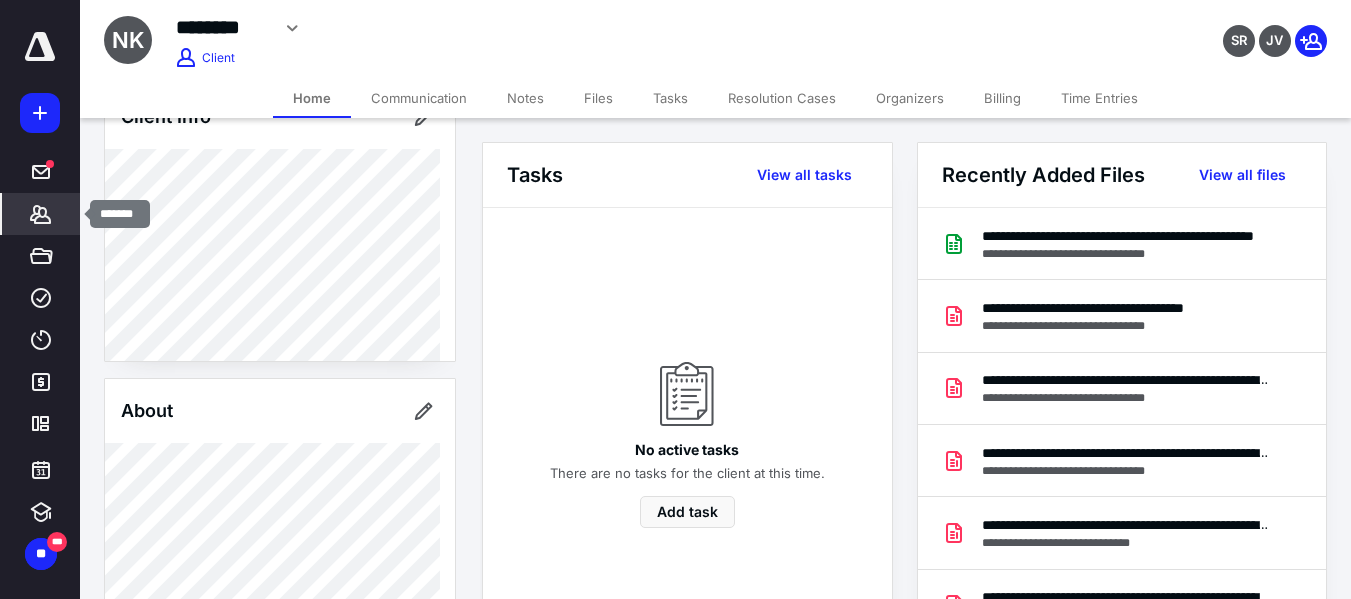 click on "*******" at bounding box center [41, 214] 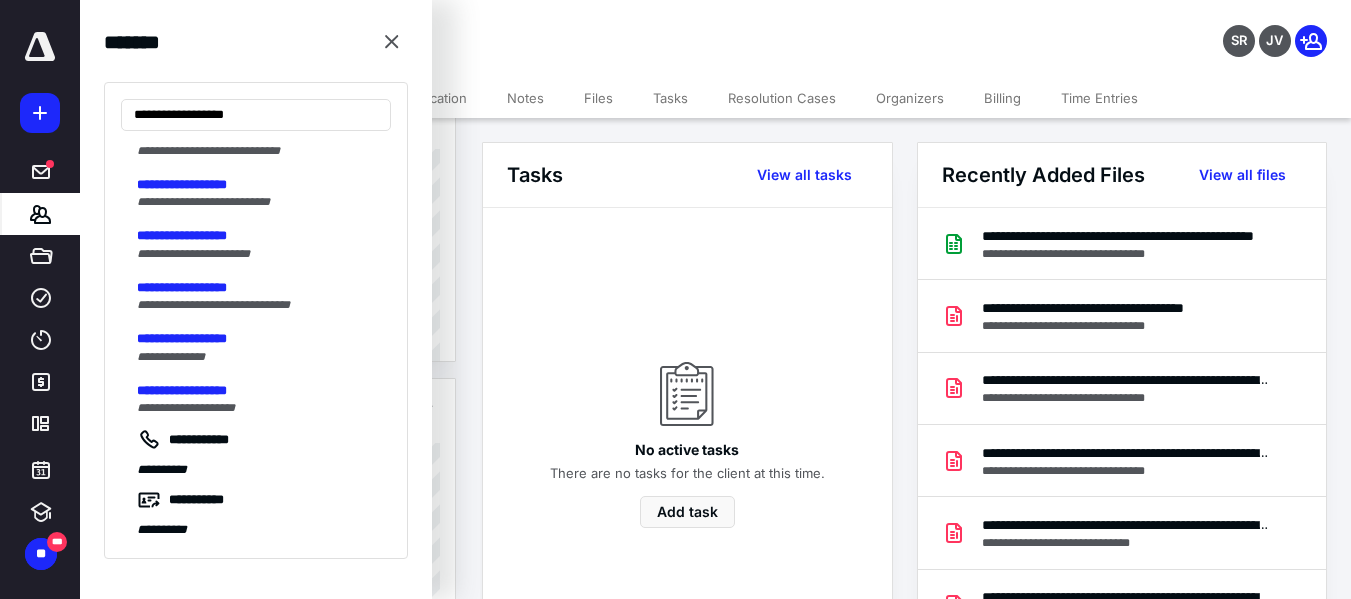 scroll, scrollTop: 390, scrollLeft: 0, axis: vertical 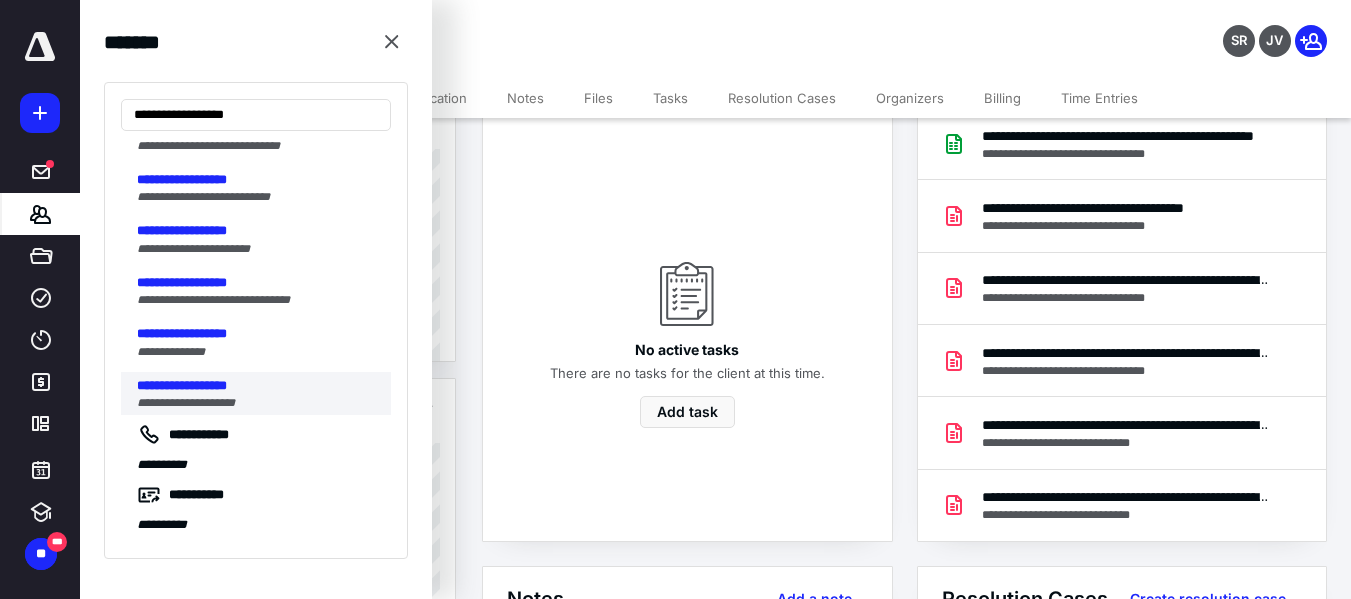 type on "**********" 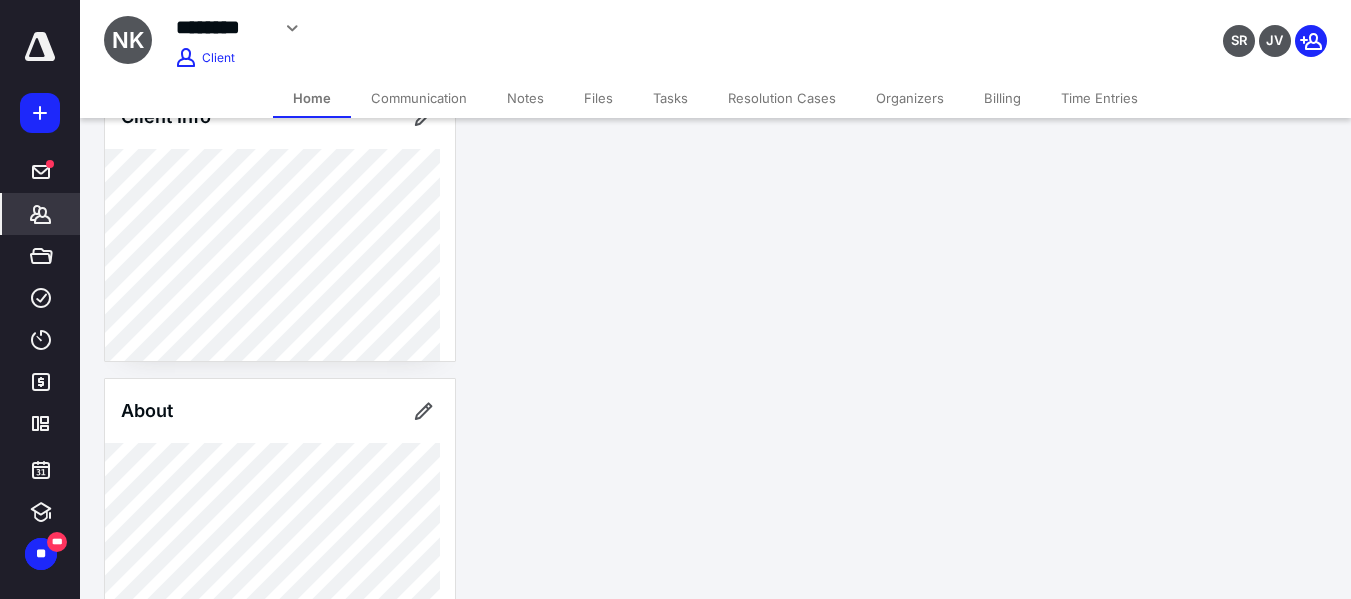 scroll, scrollTop: 0, scrollLeft: 0, axis: both 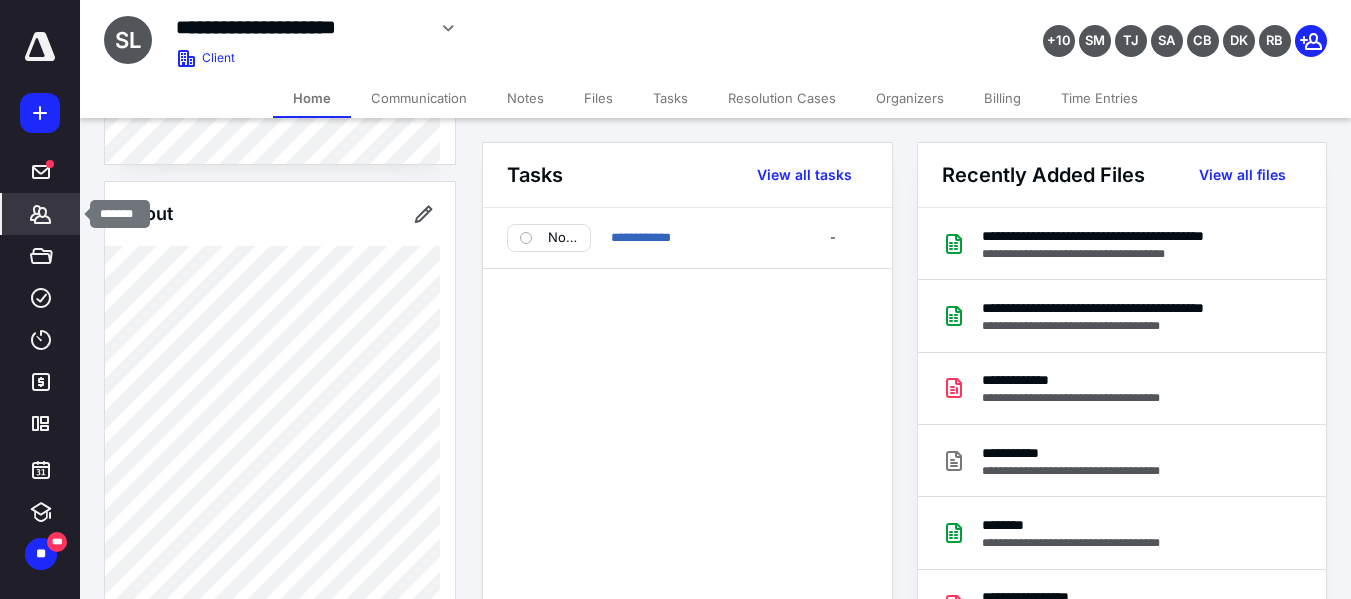 click on "*******" at bounding box center (41, 214) 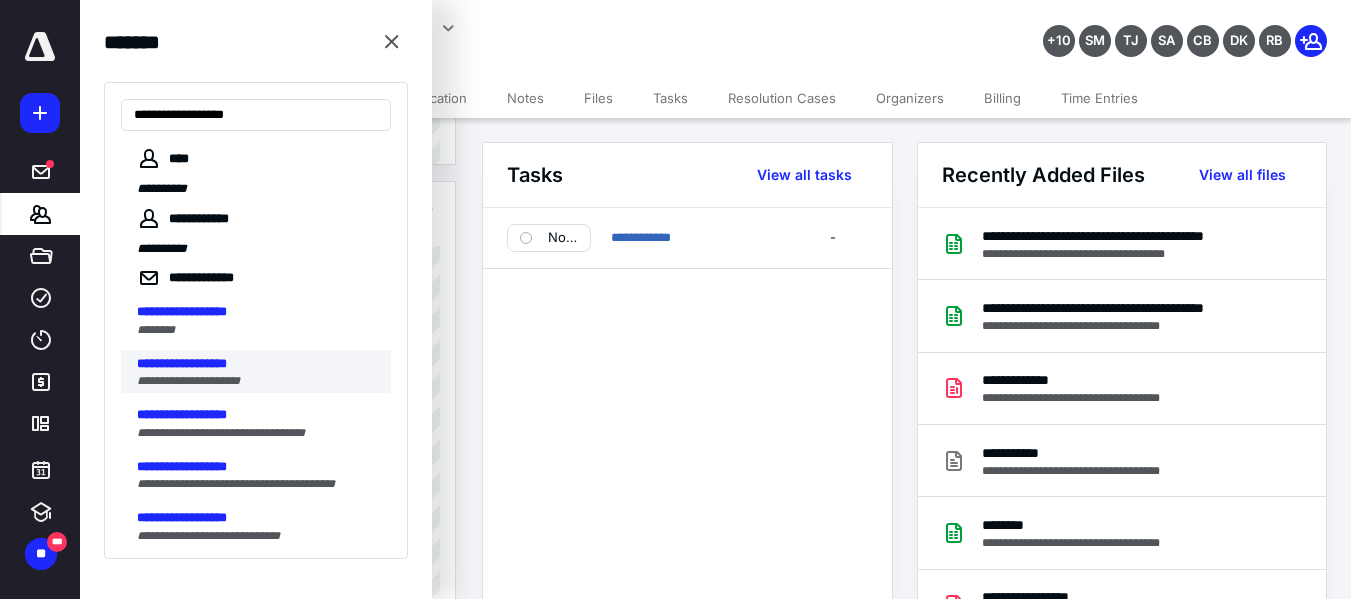 type on "**********" 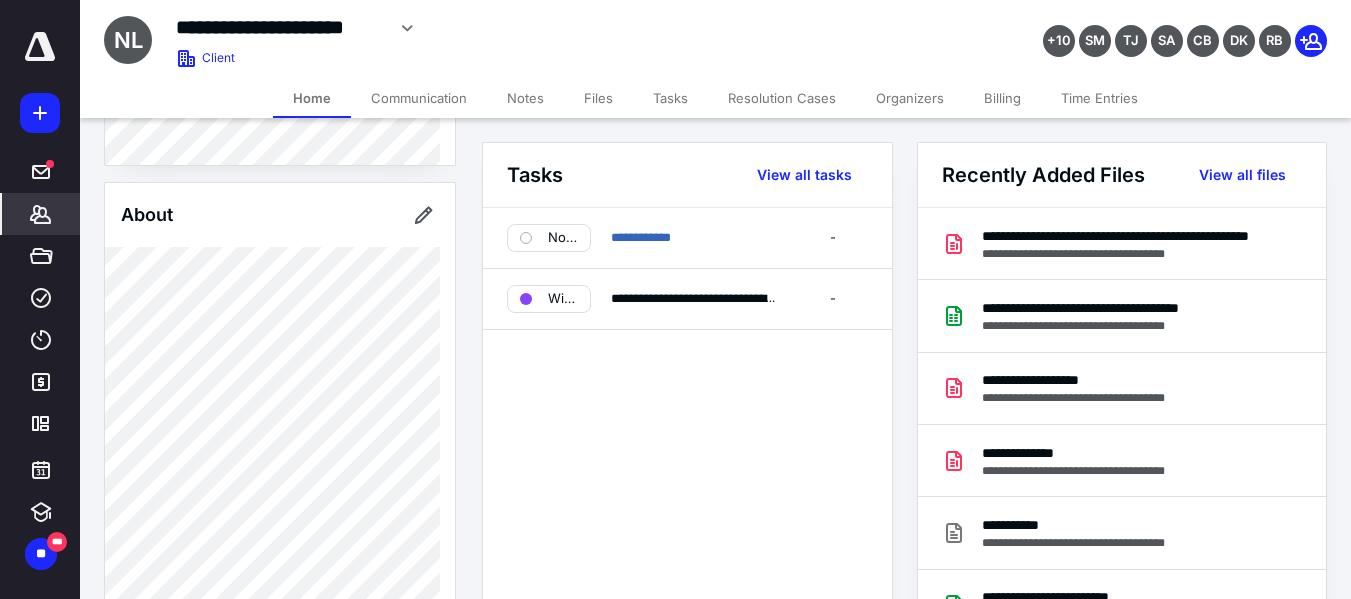 scroll, scrollTop: 500, scrollLeft: 0, axis: vertical 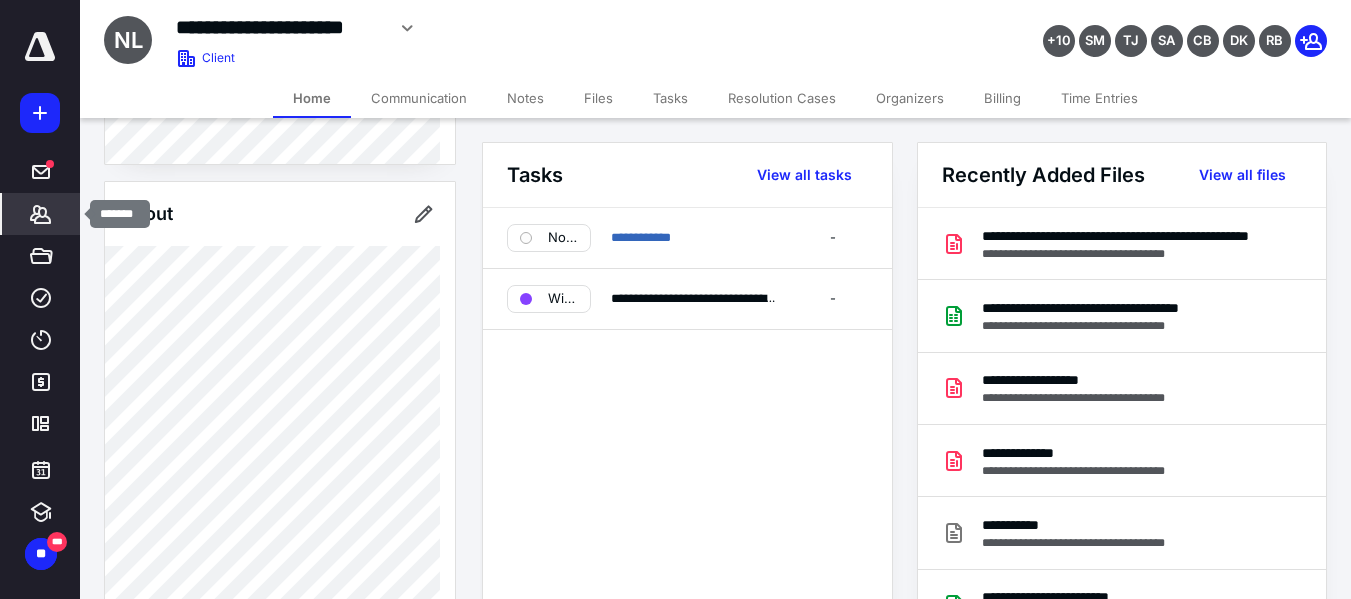 click 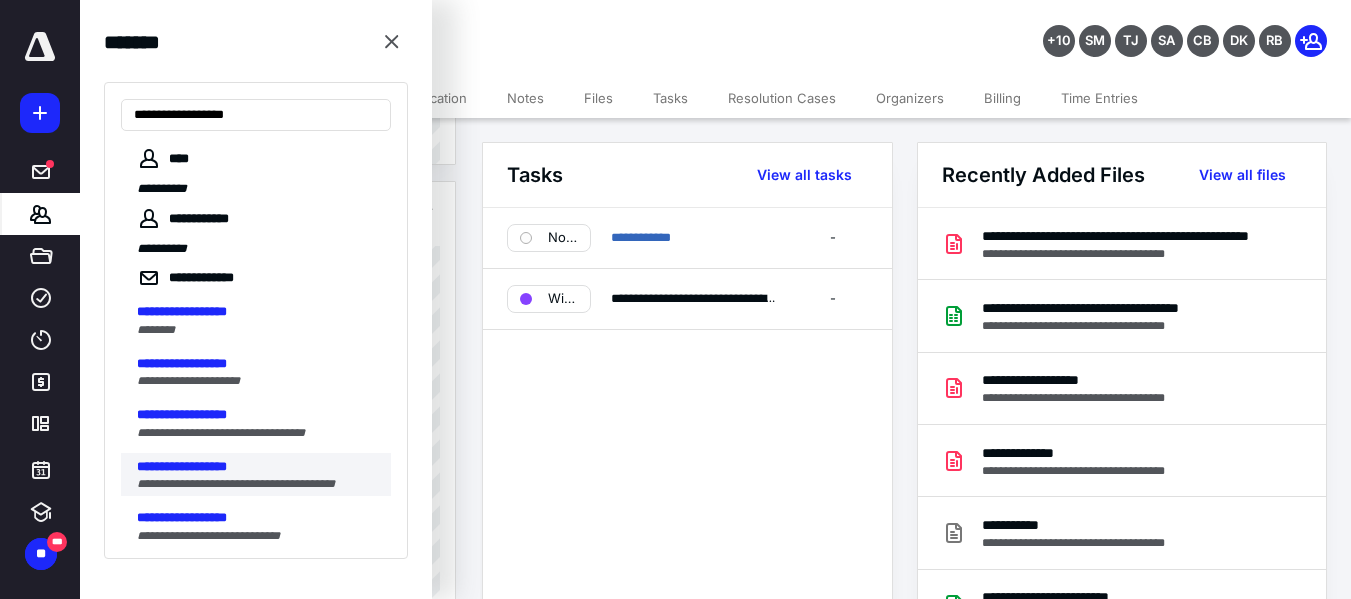 type on "**********" 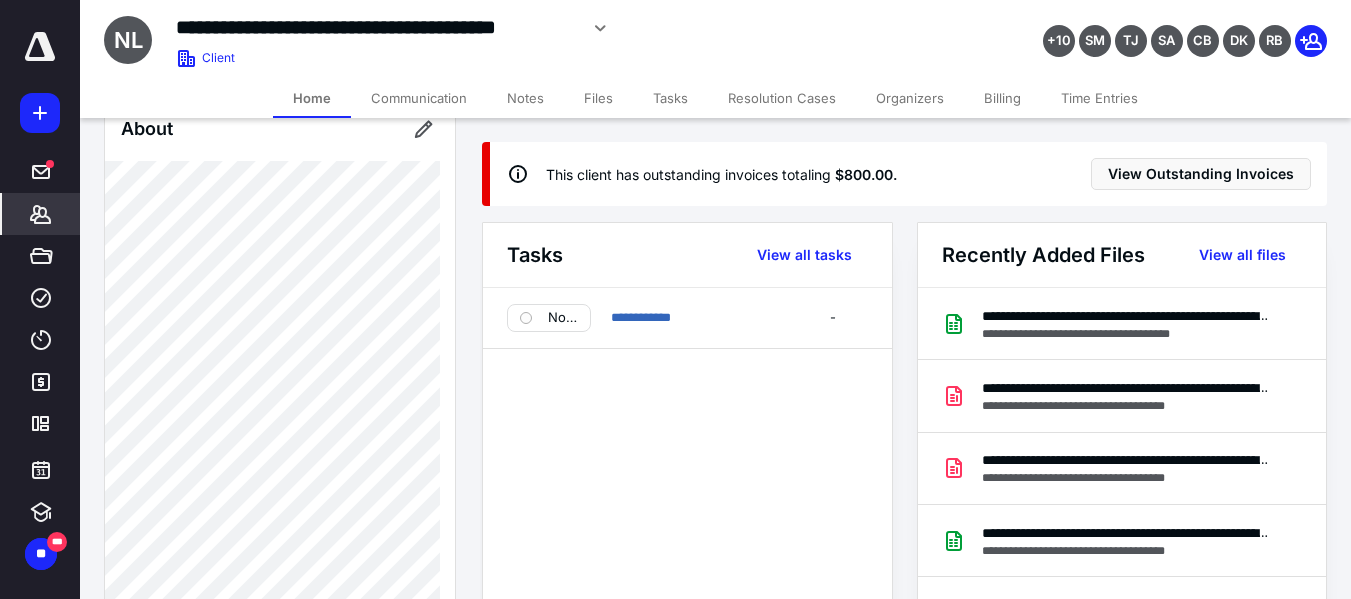 scroll, scrollTop: 608, scrollLeft: 0, axis: vertical 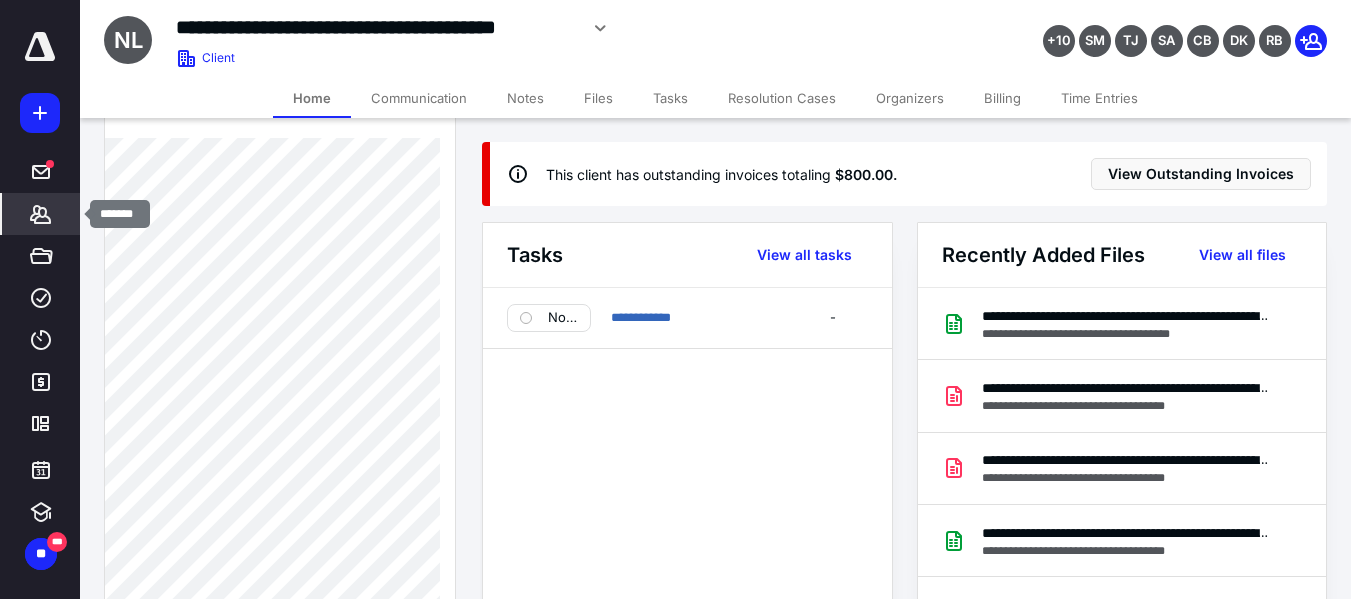 click on "*******" at bounding box center [41, 214] 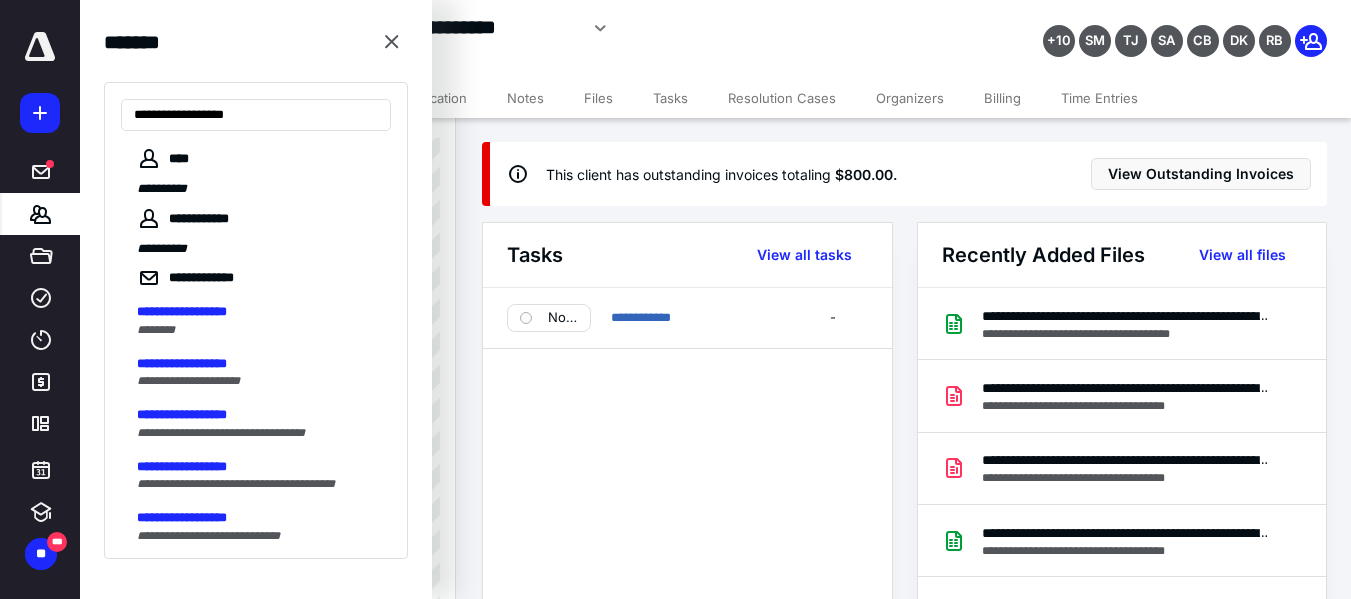 type on "**********" 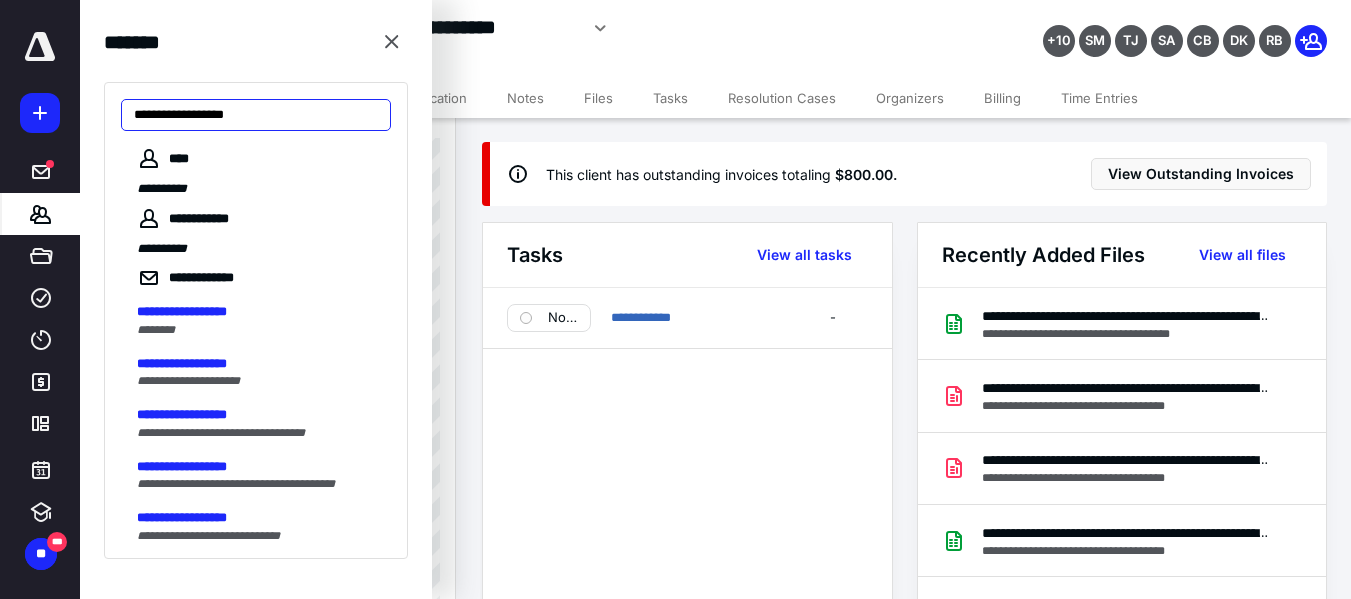 click on "**********" at bounding box center (256, 115) 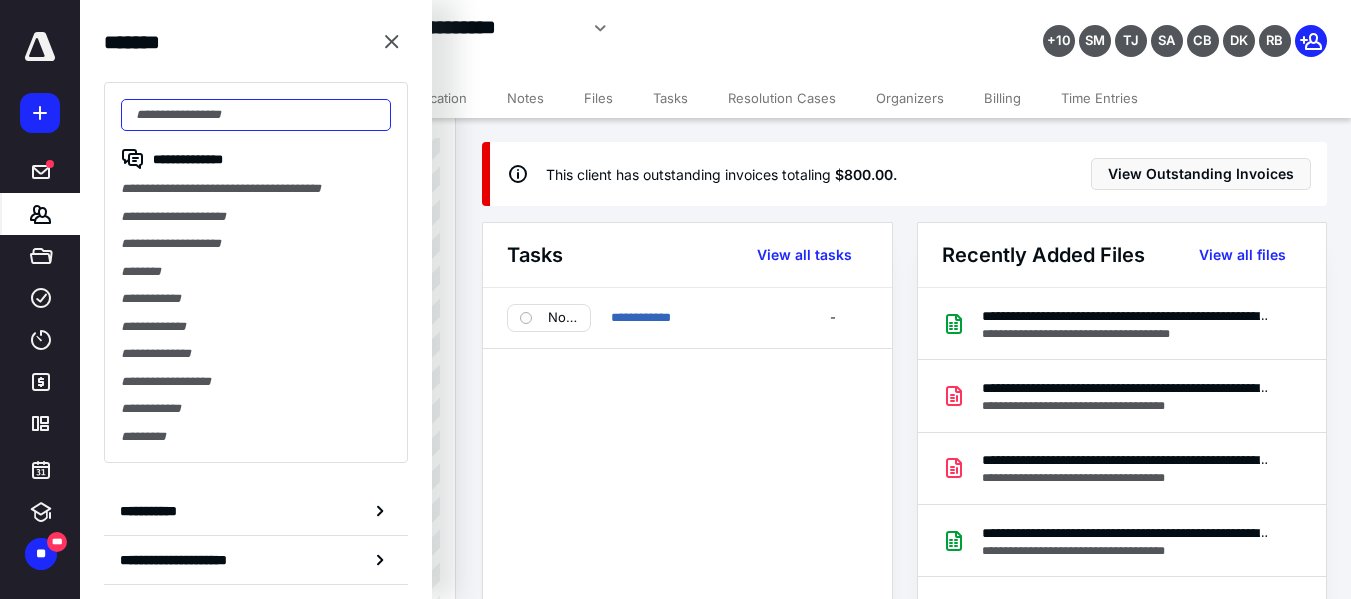 paste on "**********" 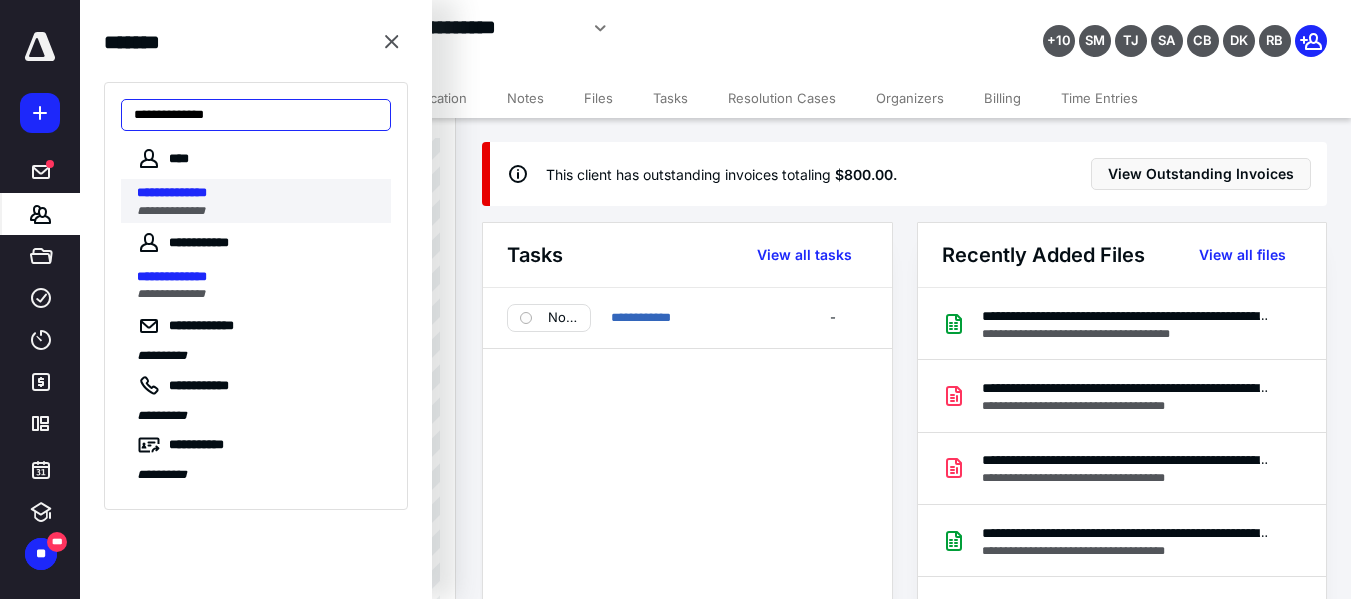 type on "**********" 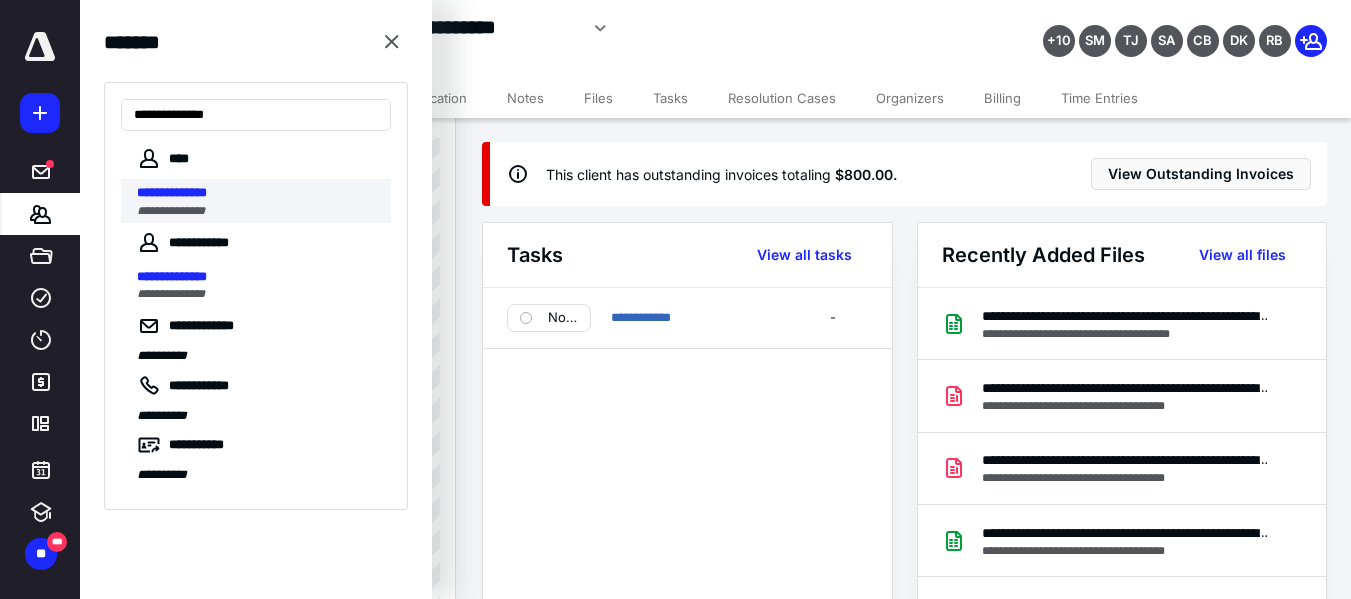 click on "**********" at bounding box center (258, 193) 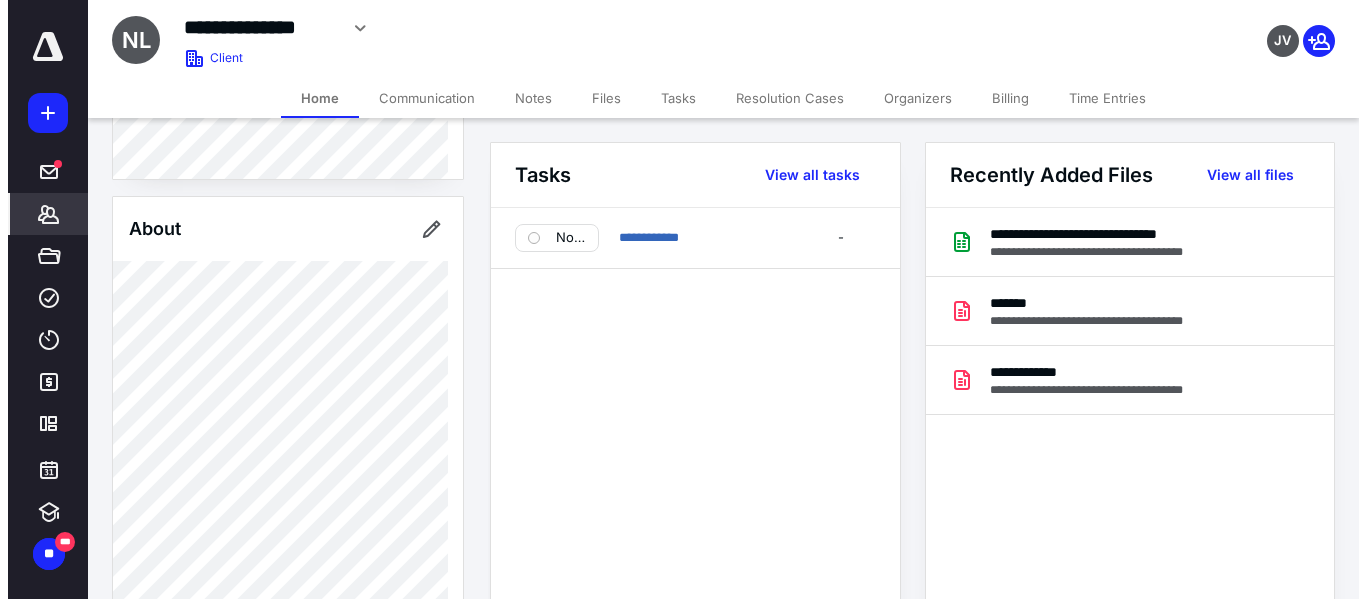 scroll, scrollTop: 400, scrollLeft: 0, axis: vertical 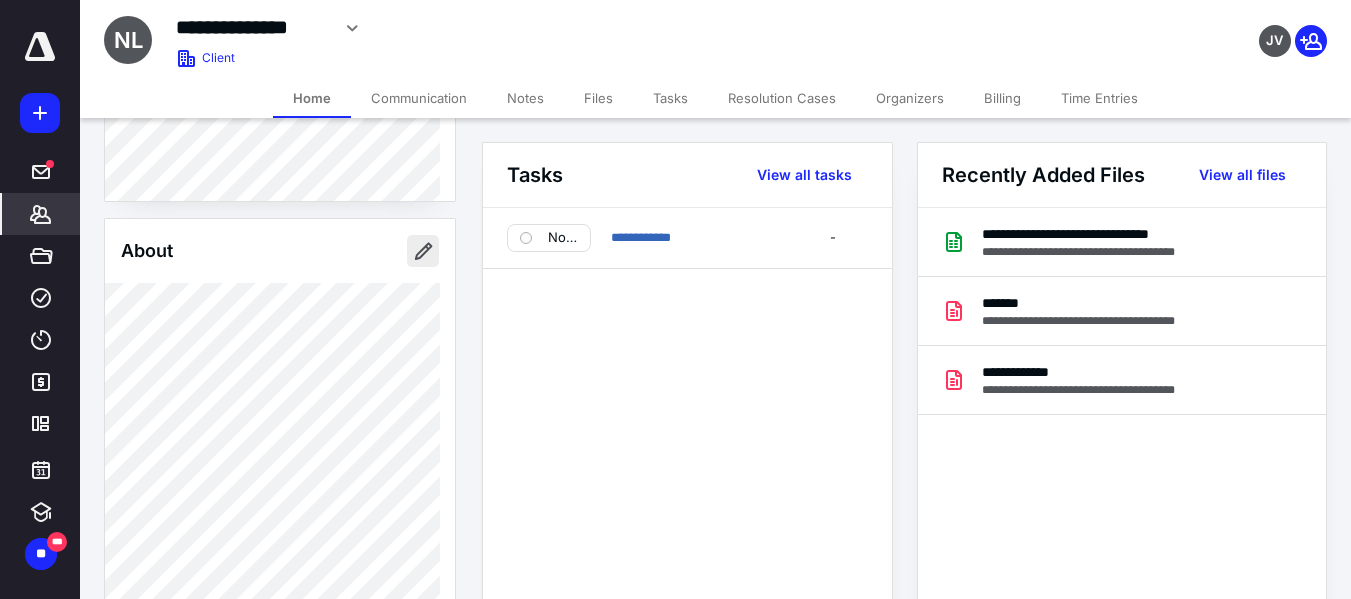 click at bounding box center [423, 251] 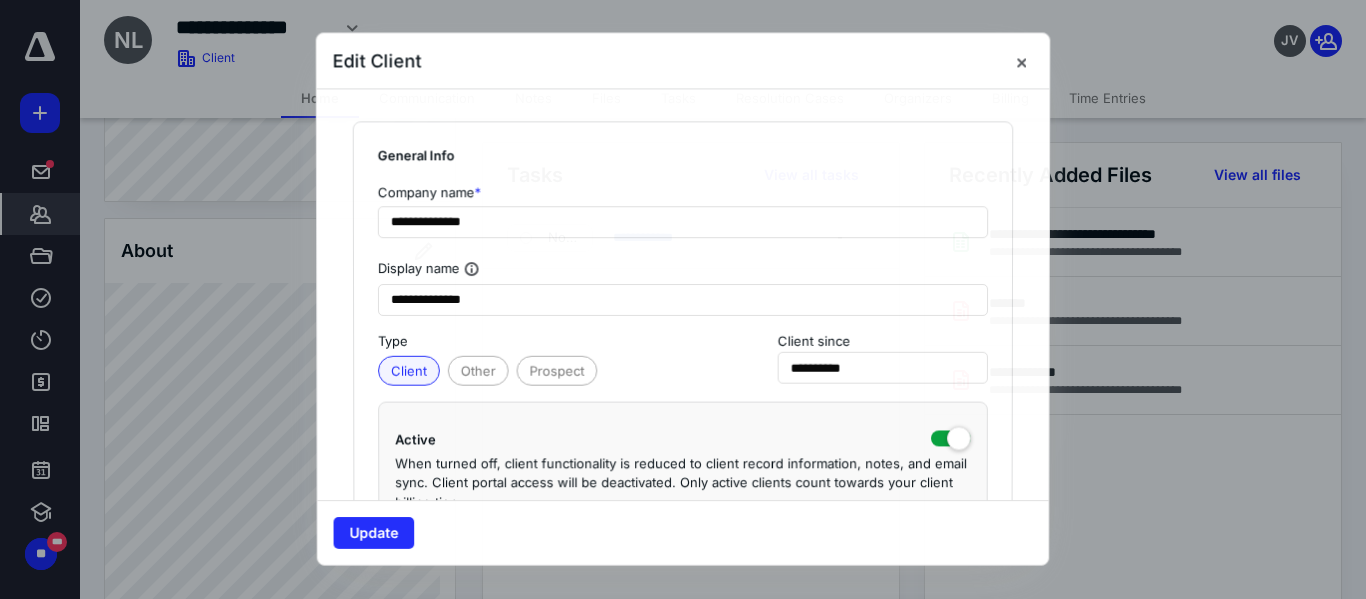 type on "**********" 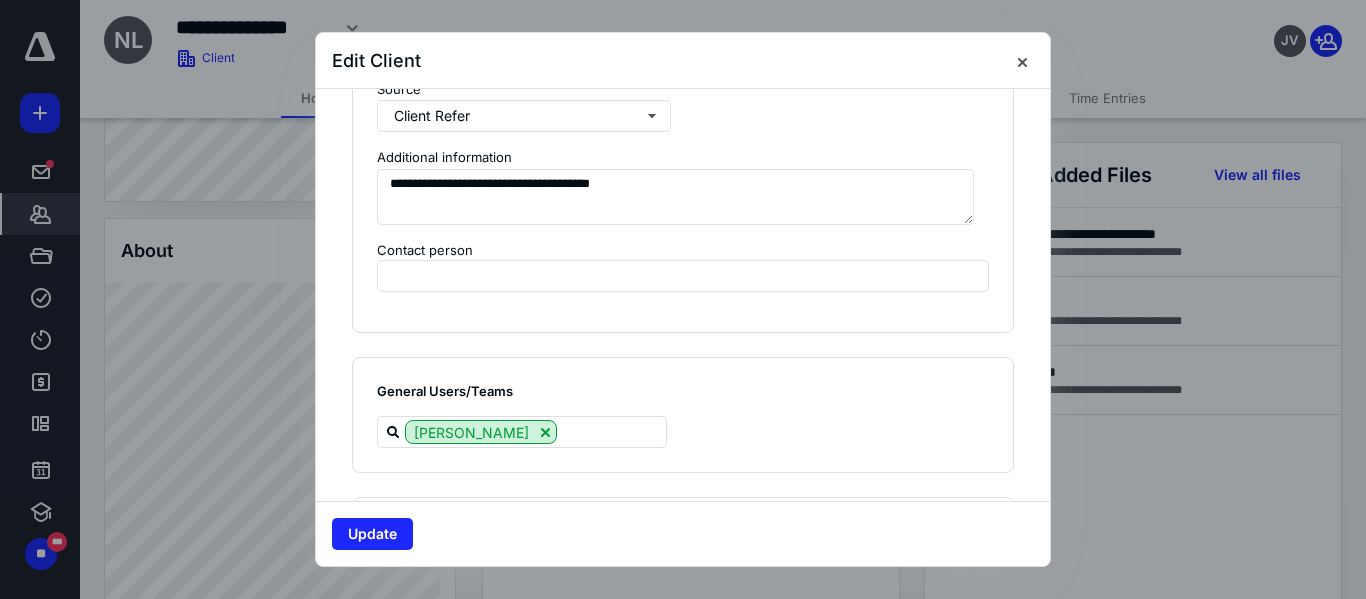 scroll, scrollTop: 1600, scrollLeft: 0, axis: vertical 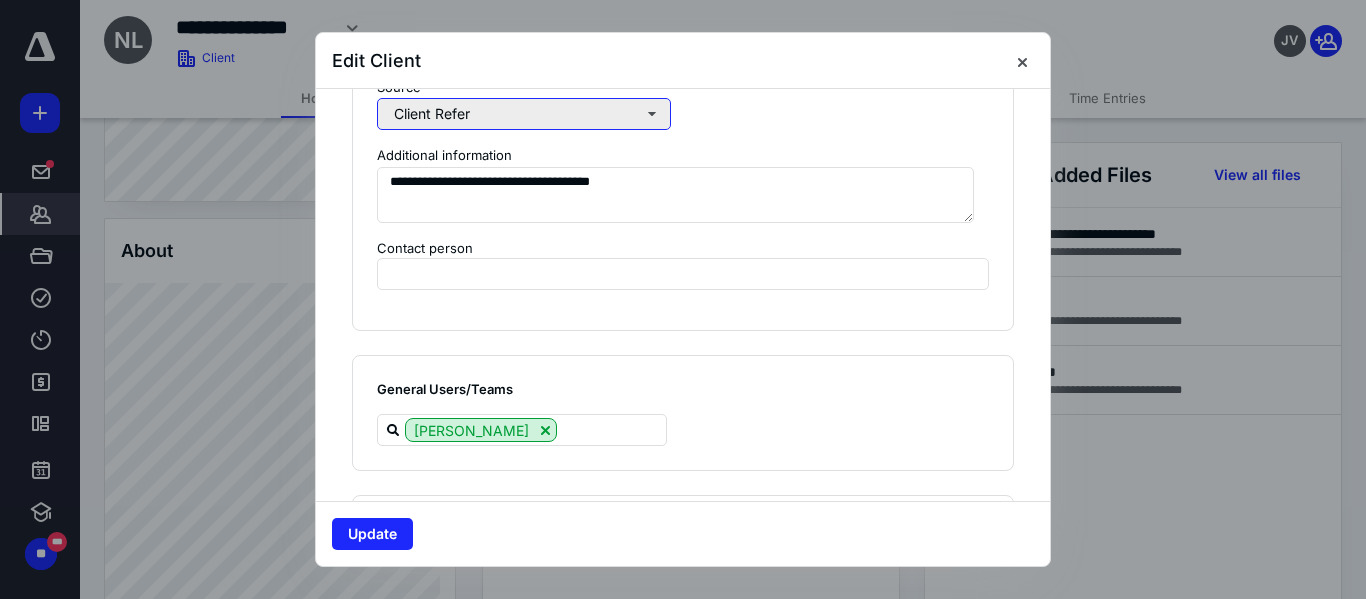 click on "Client Refer" at bounding box center (524, 114) 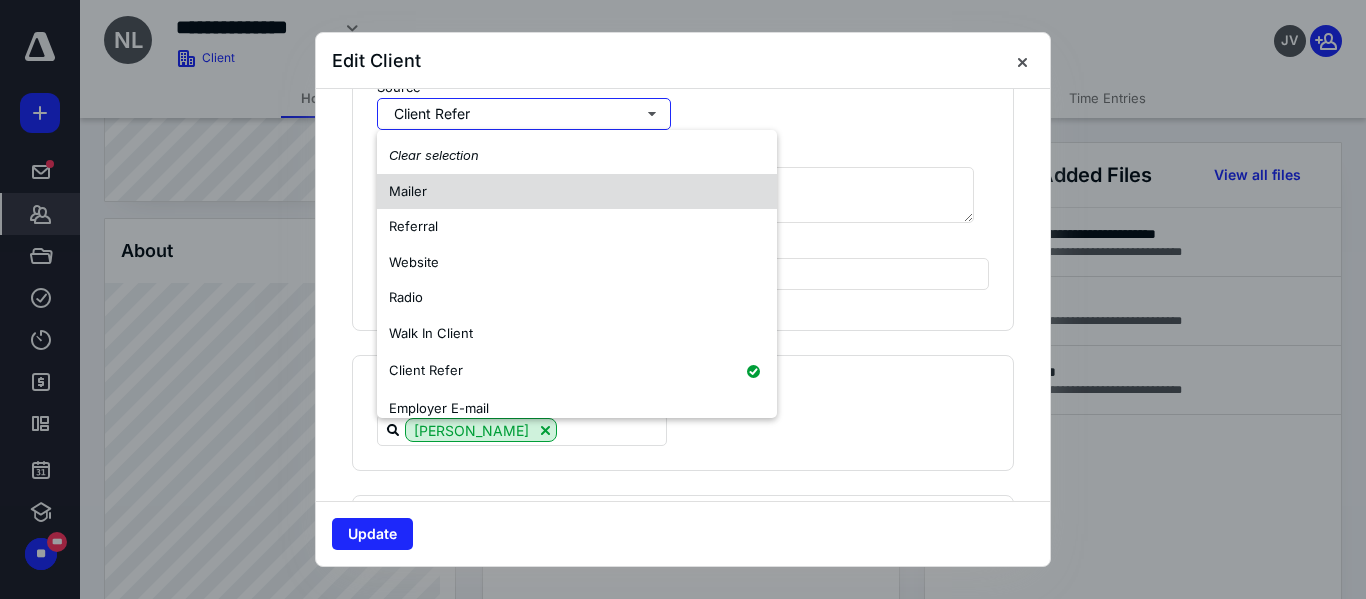 type 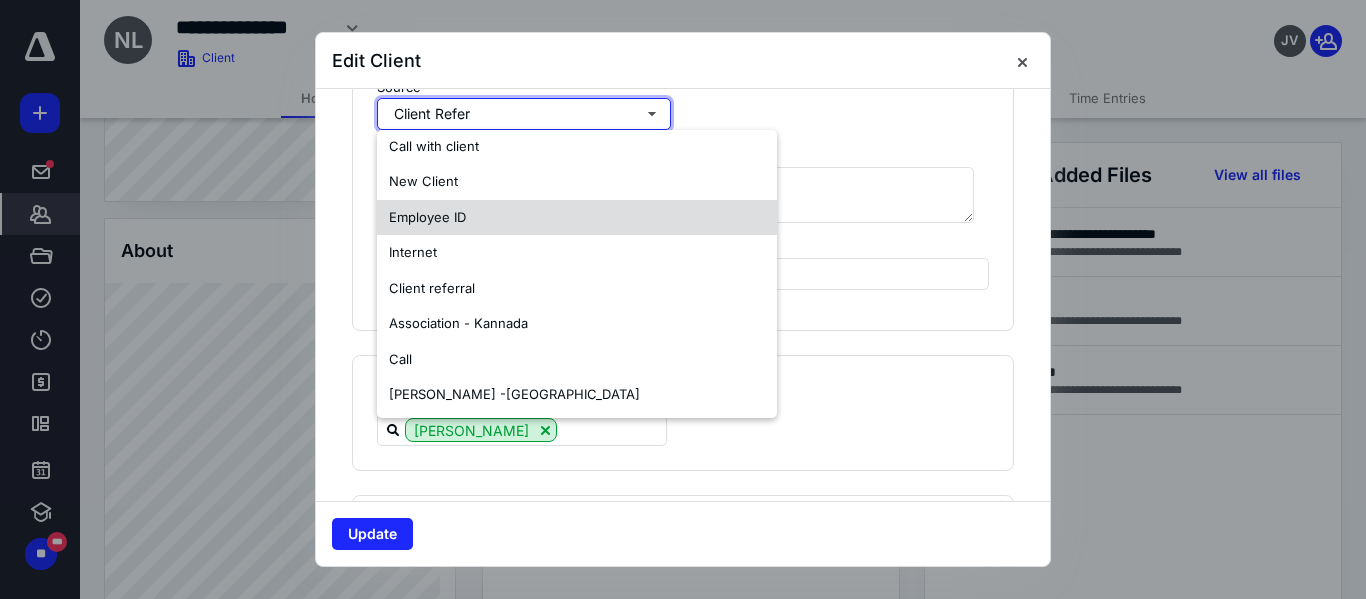 scroll, scrollTop: 700, scrollLeft: 0, axis: vertical 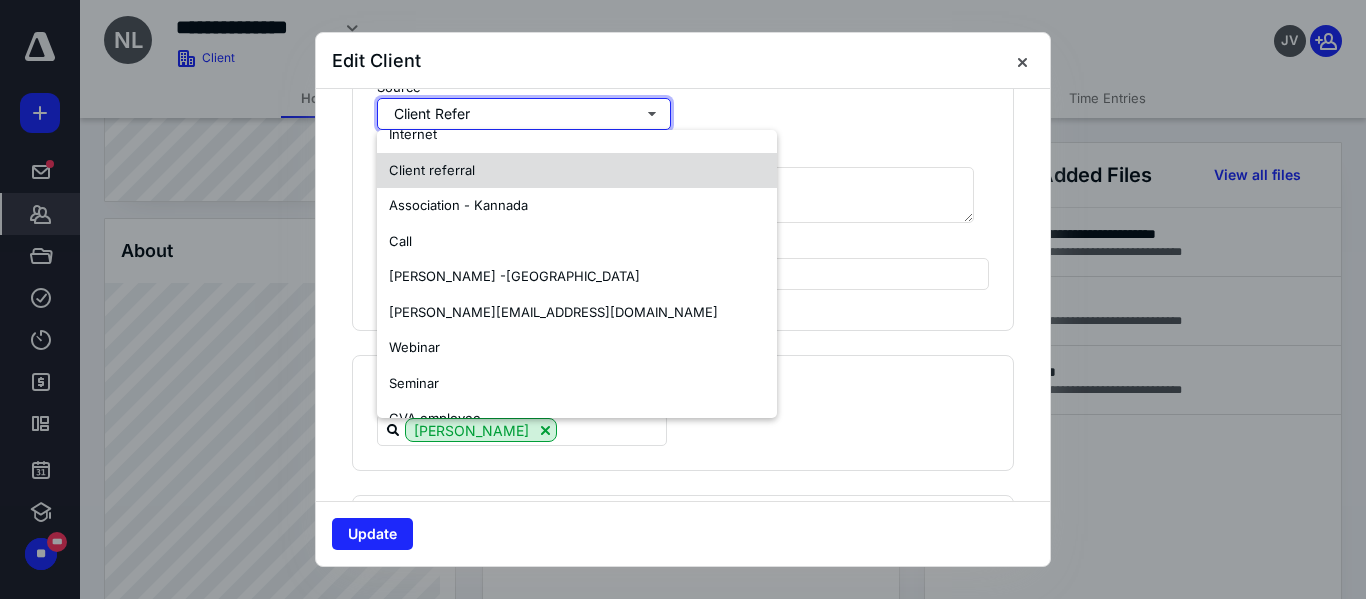 click on "Client referral" at bounding box center (432, 170) 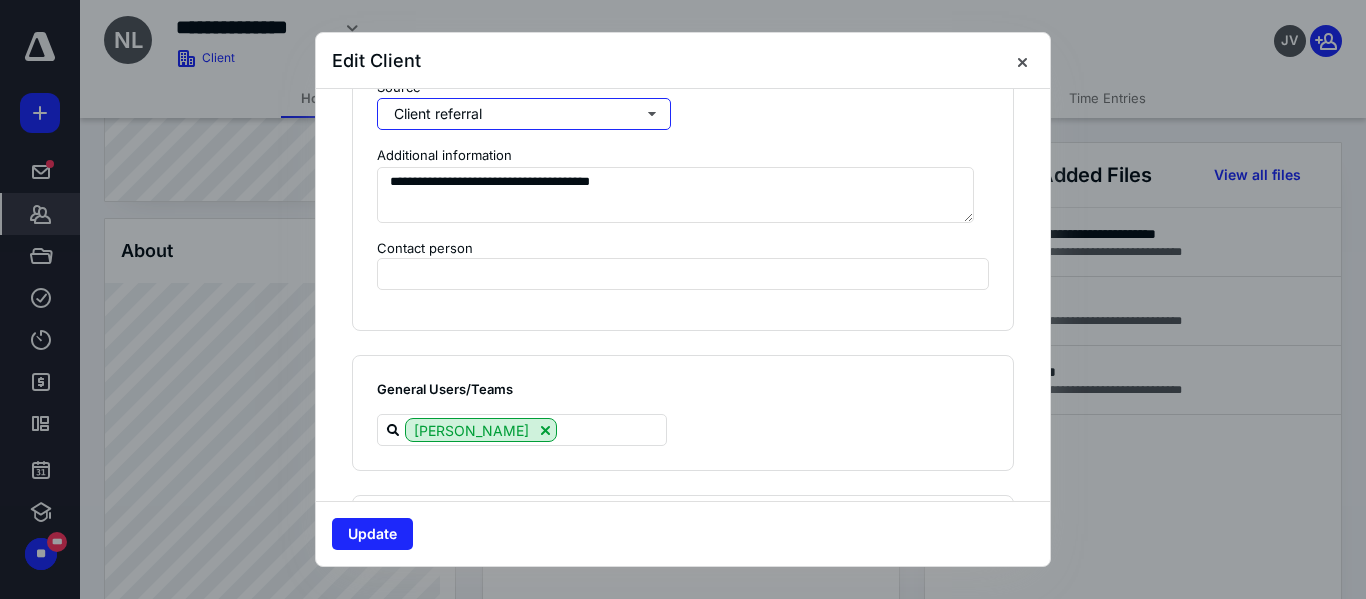 scroll, scrollTop: 0, scrollLeft: 0, axis: both 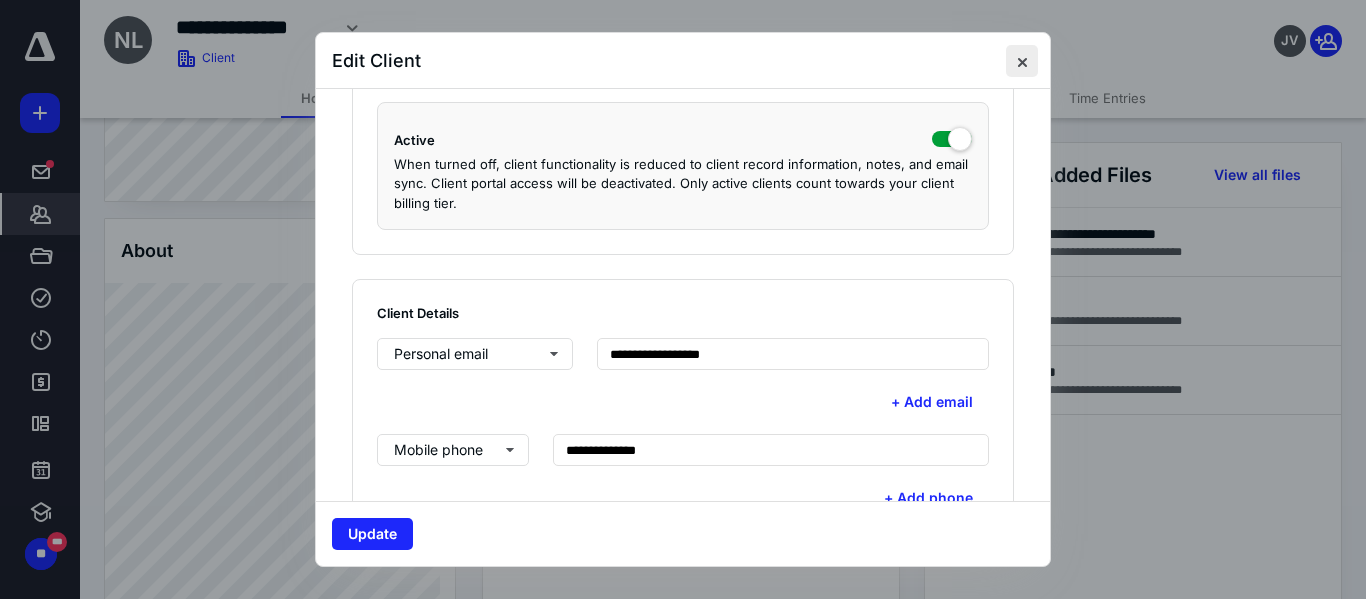 click at bounding box center (1022, 61) 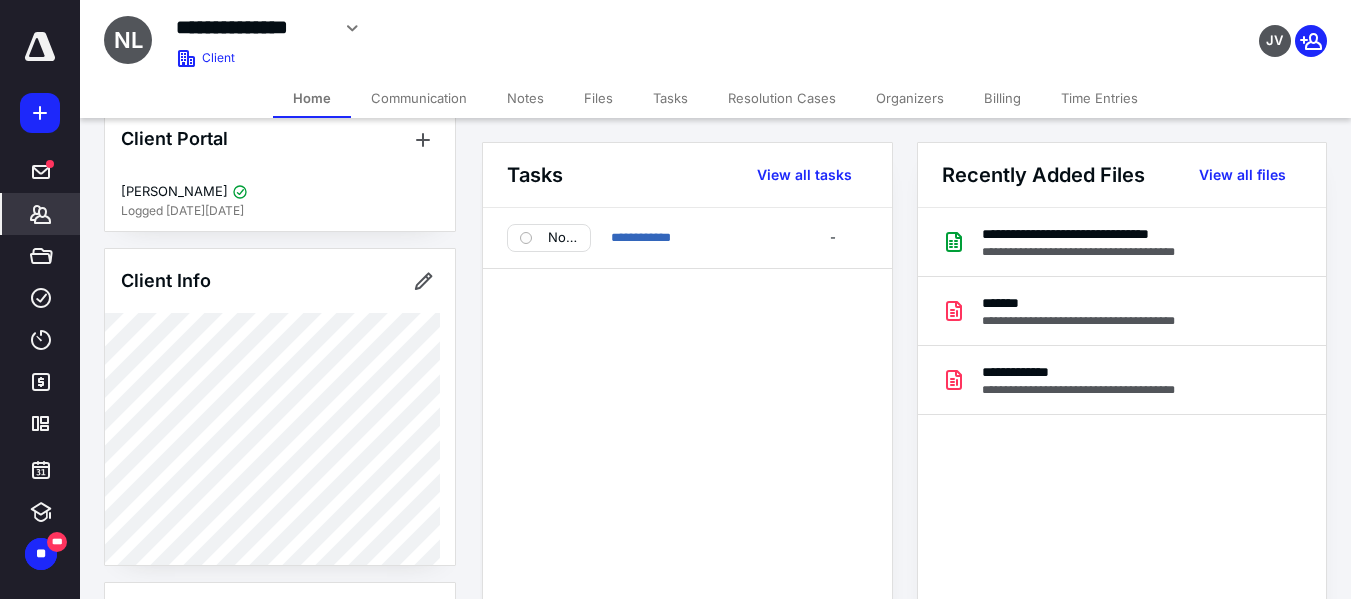 scroll, scrollTop: 0, scrollLeft: 0, axis: both 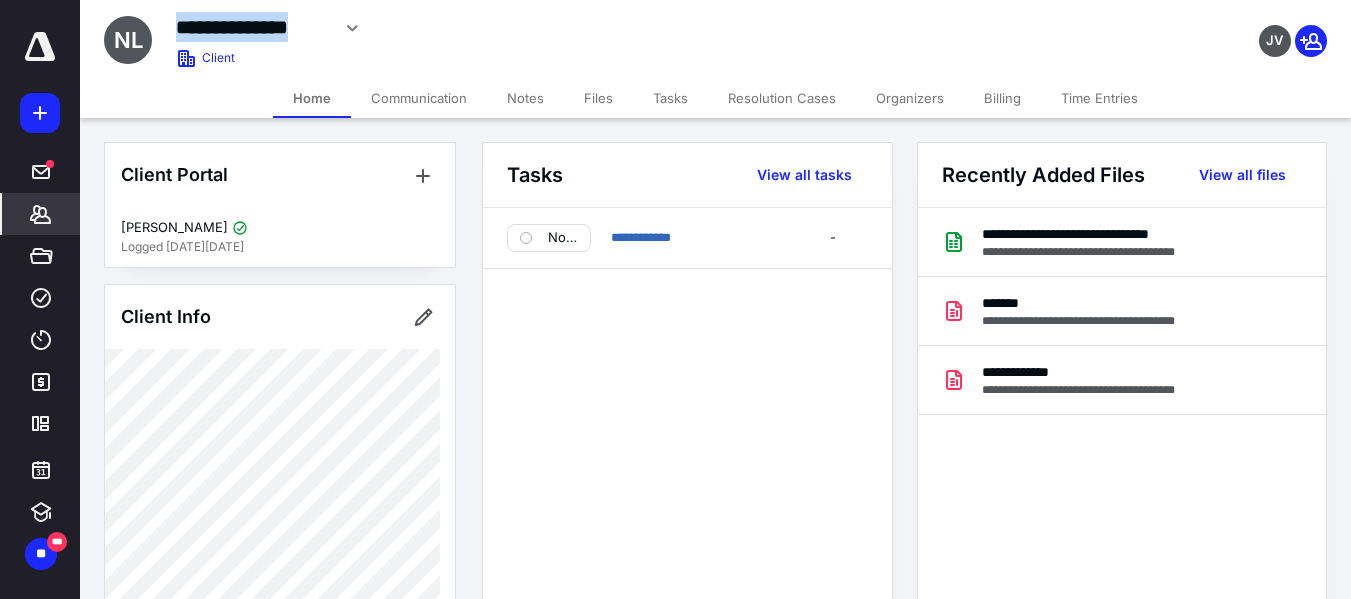 drag, startPoint x: 171, startPoint y: 14, endPoint x: 327, endPoint y: 37, distance: 157.6864 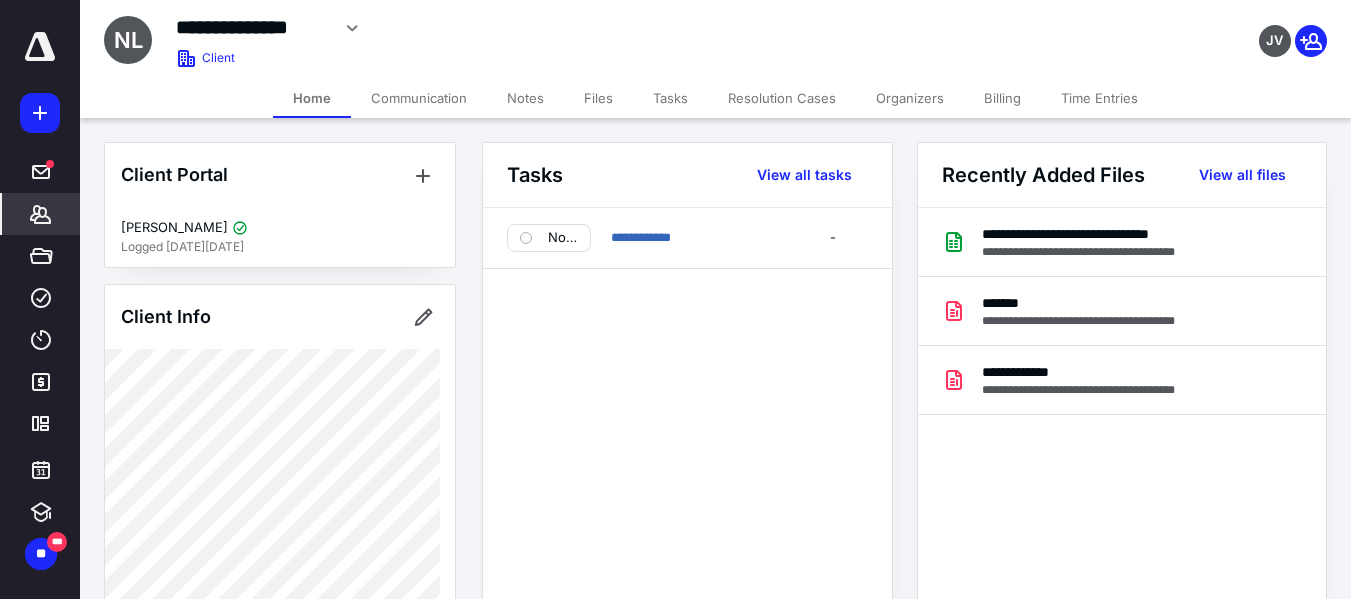 click on "Billing" at bounding box center (1002, 98) 